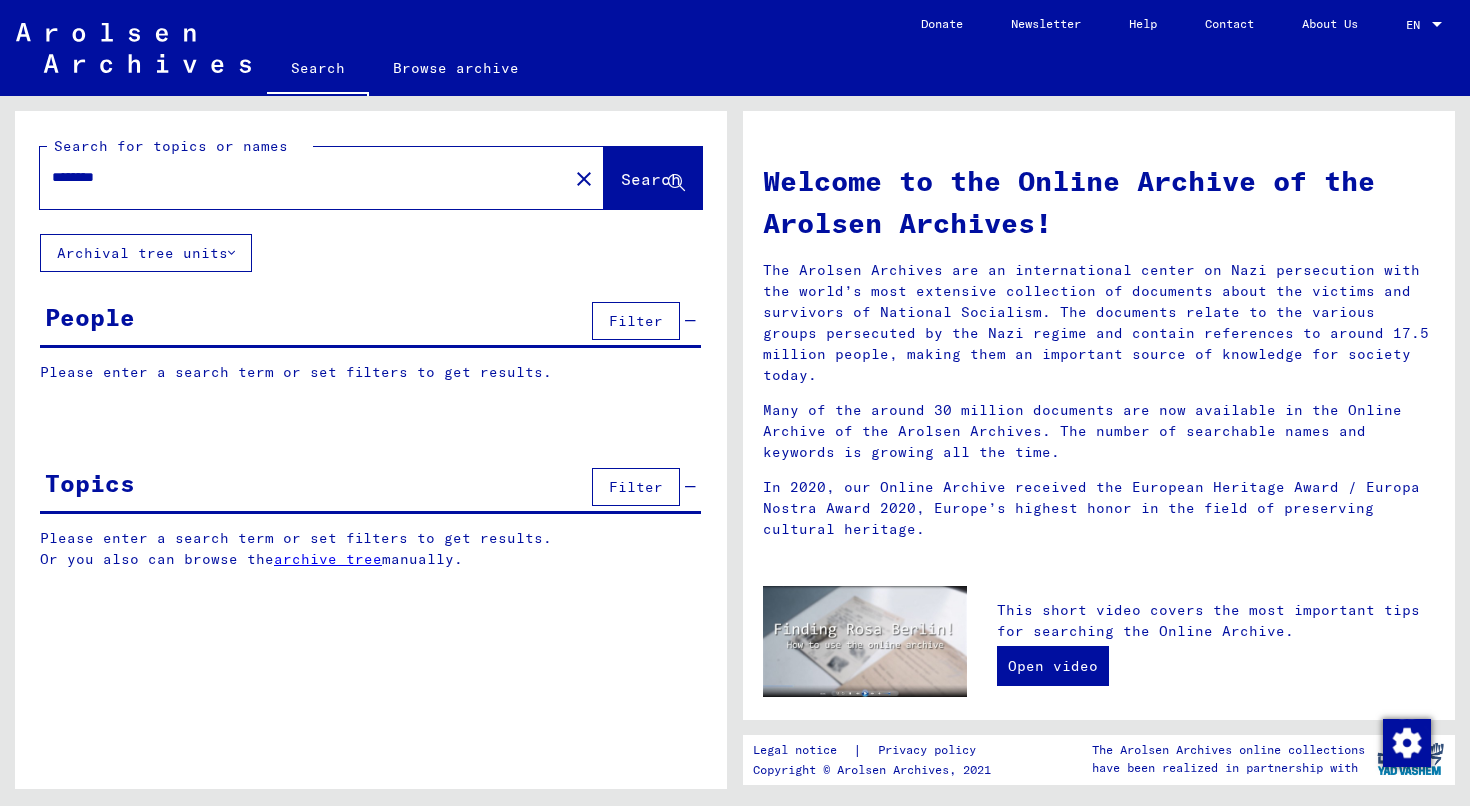 scroll, scrollTop: 0, scrollLeft: 0, axis: both 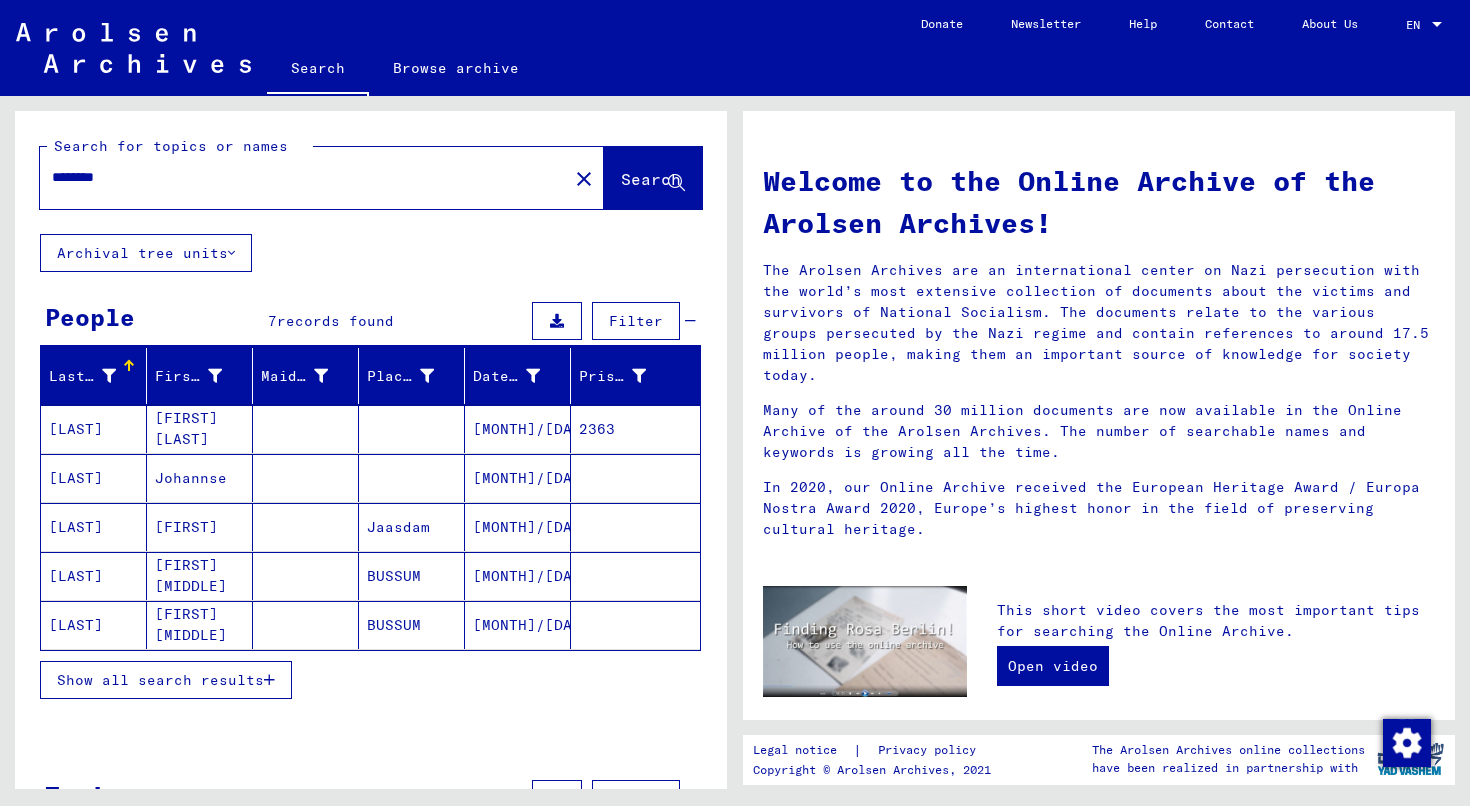 click on "Show all search results" at bounding box center [160, 680] 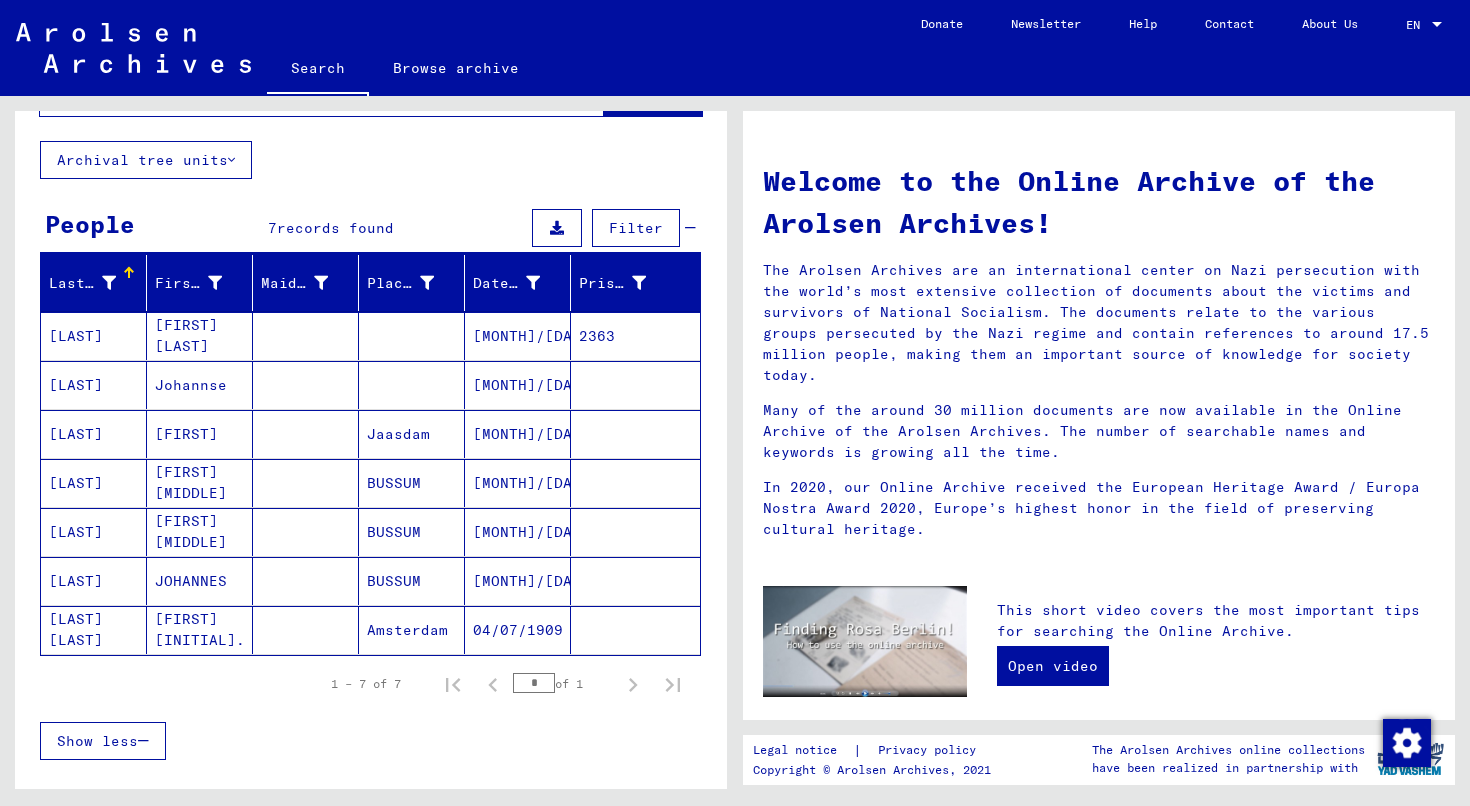 scroll, scrollTop: 97, scrollLeft: 0, axis: vertical 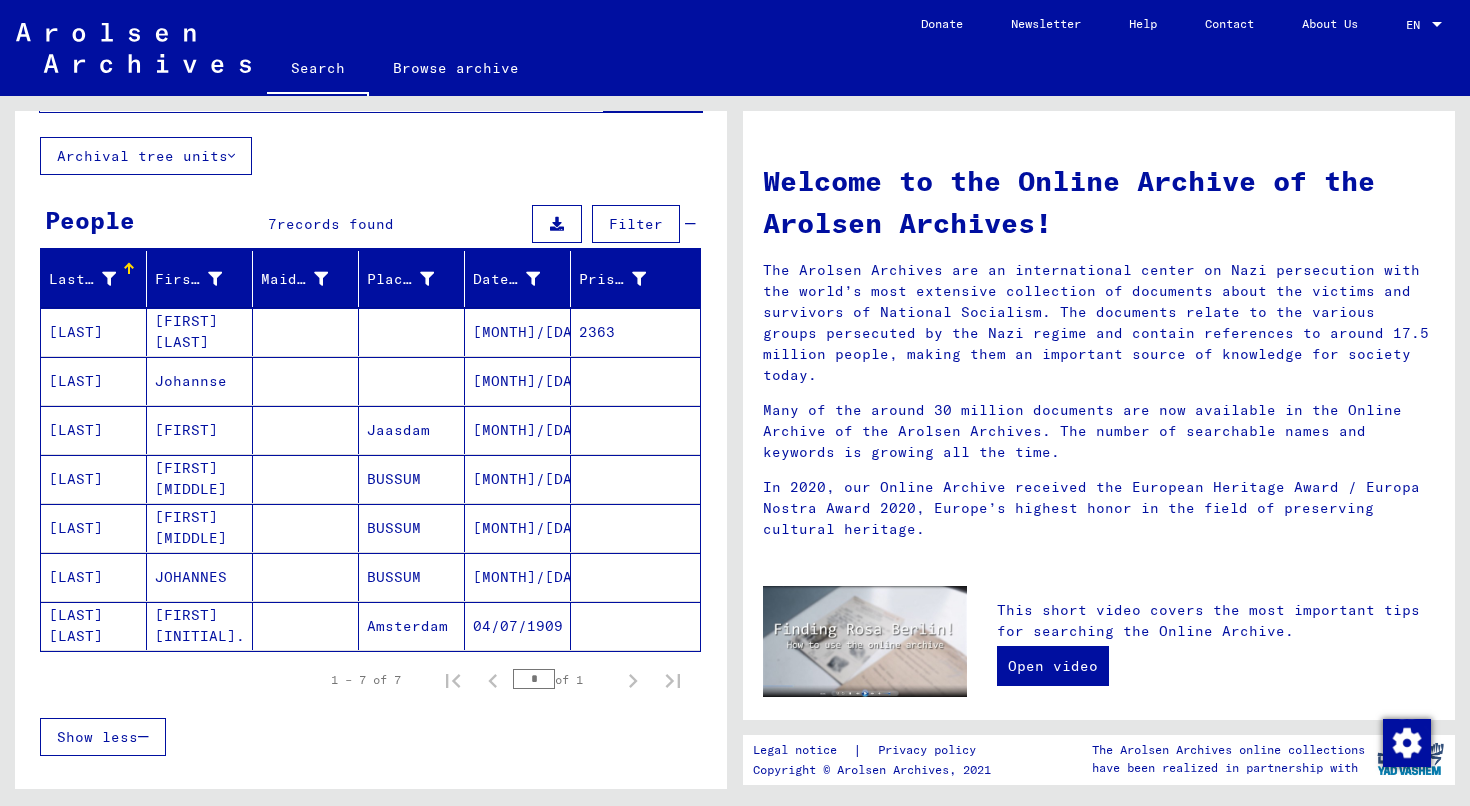 click on "[LAST]" at bounding box center (94, 528) 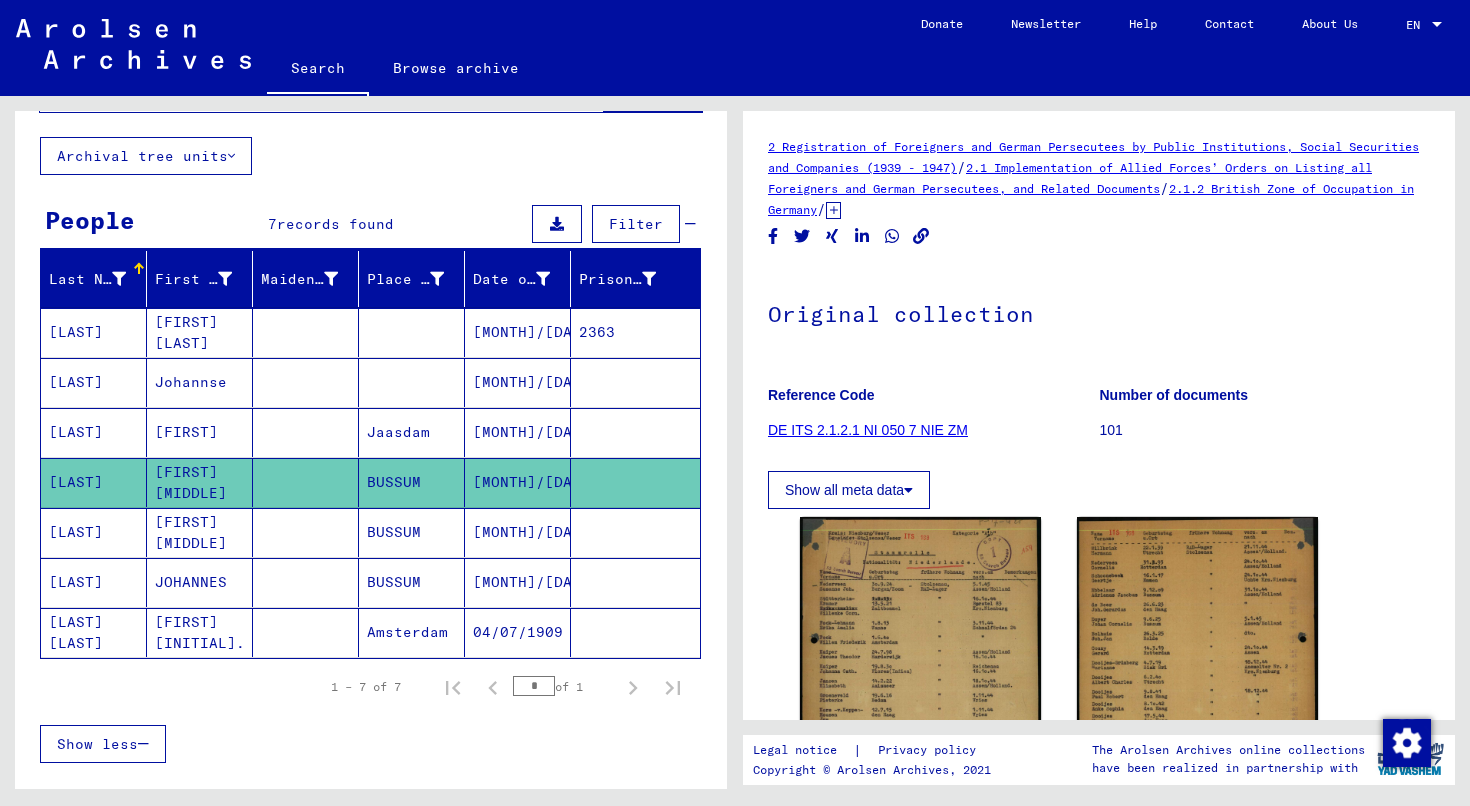 scroll, scrollTop: 0, scrollLeft: 0, axis: both 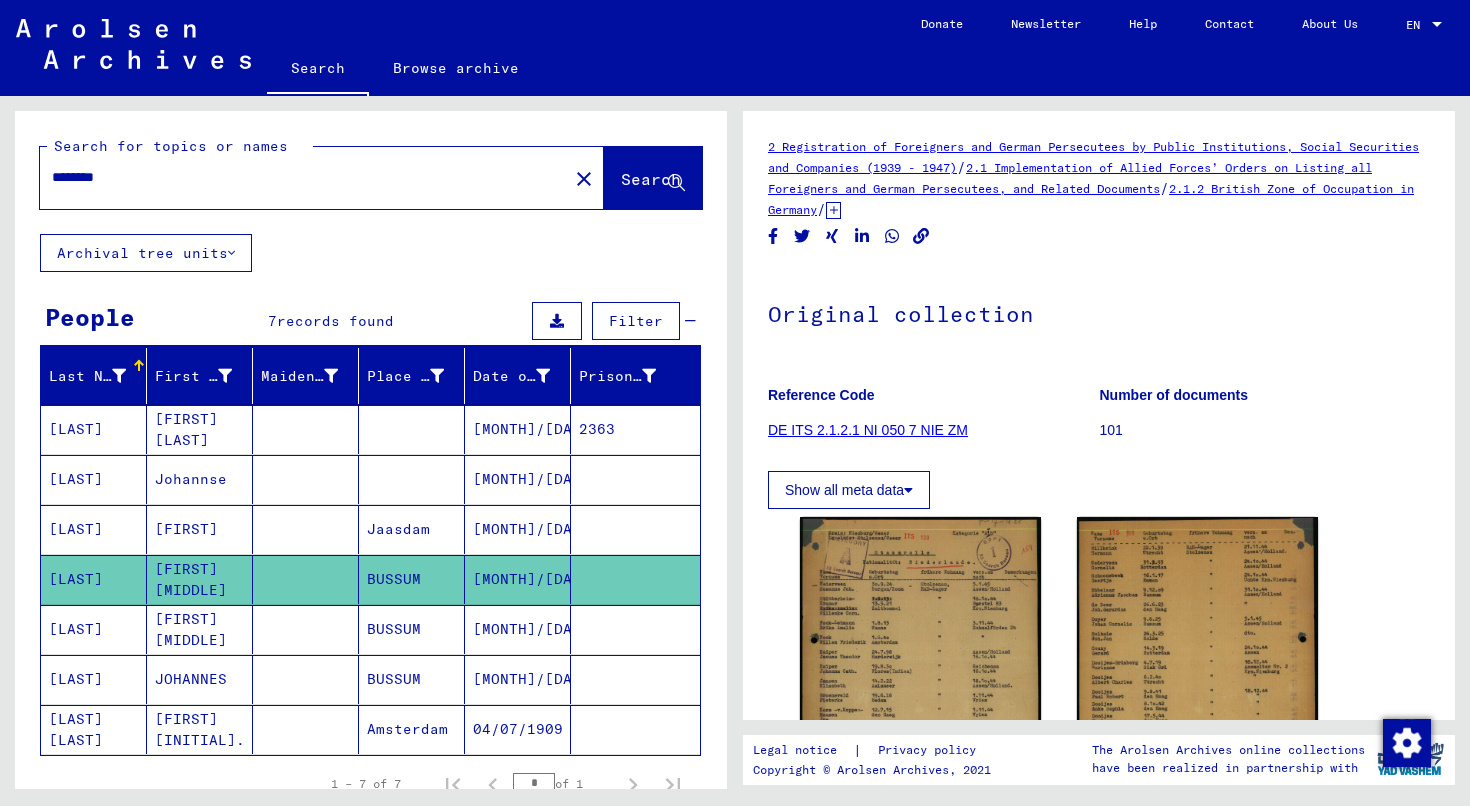 click on "close" 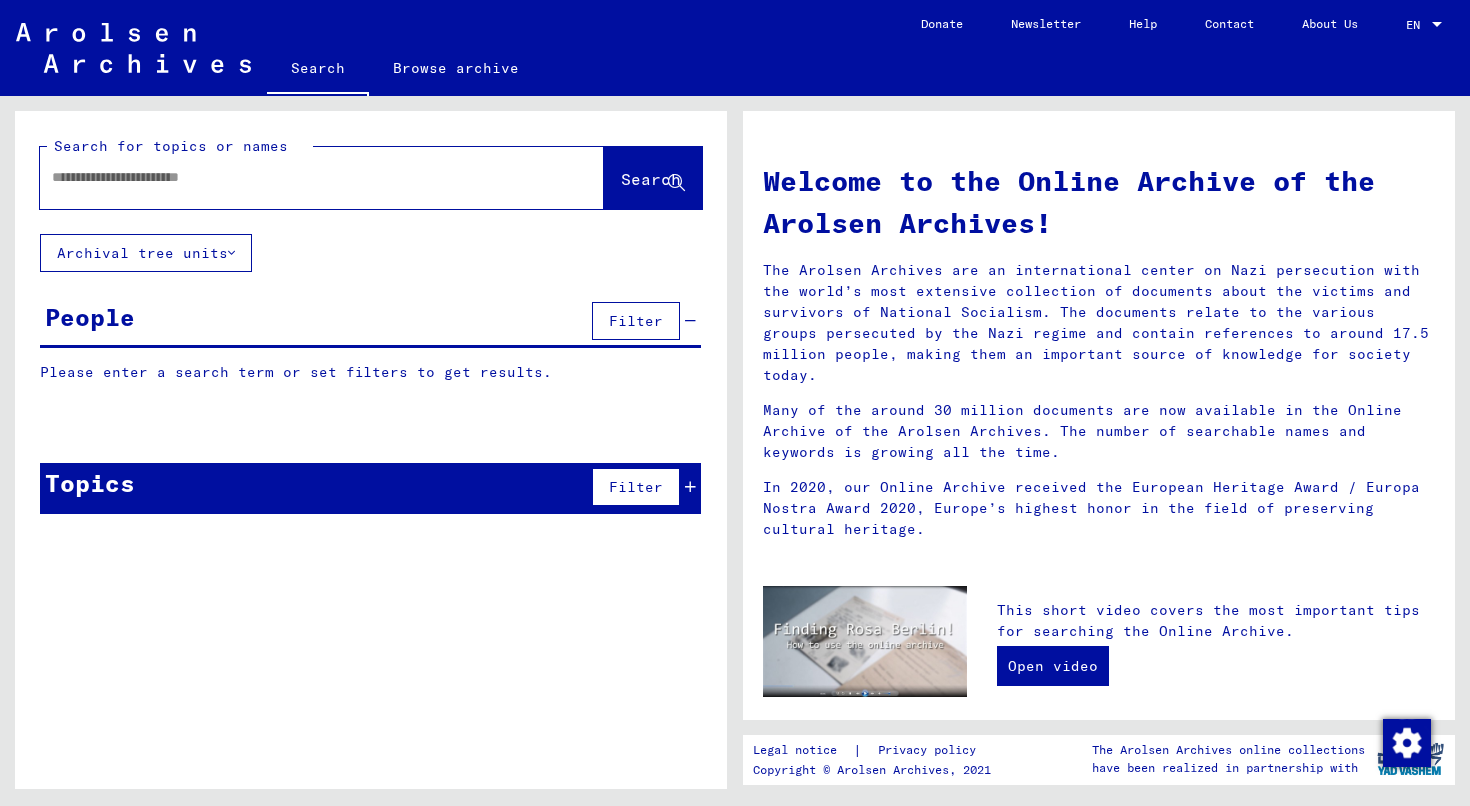 click at bounding box center [298, 177] 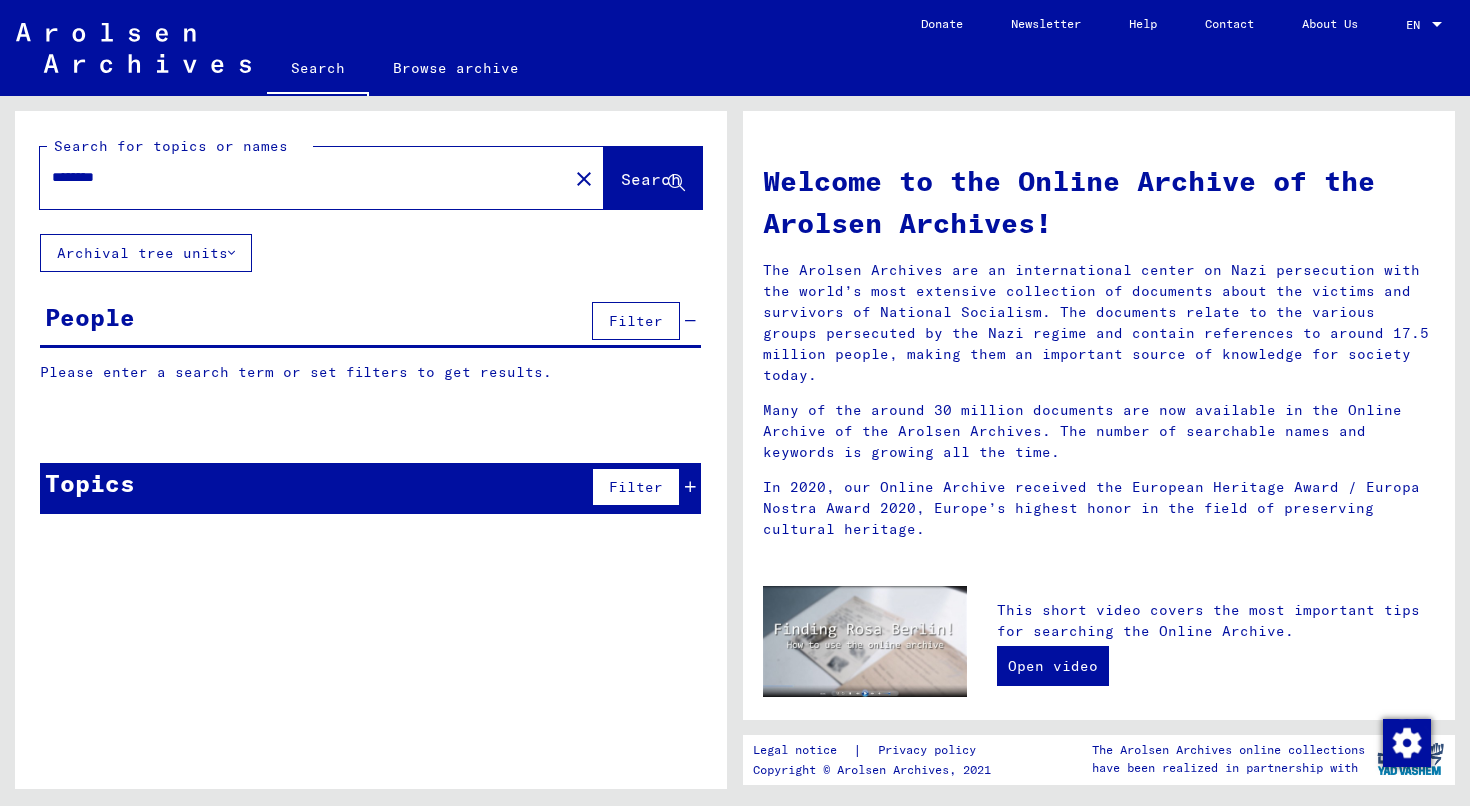 type on "********" 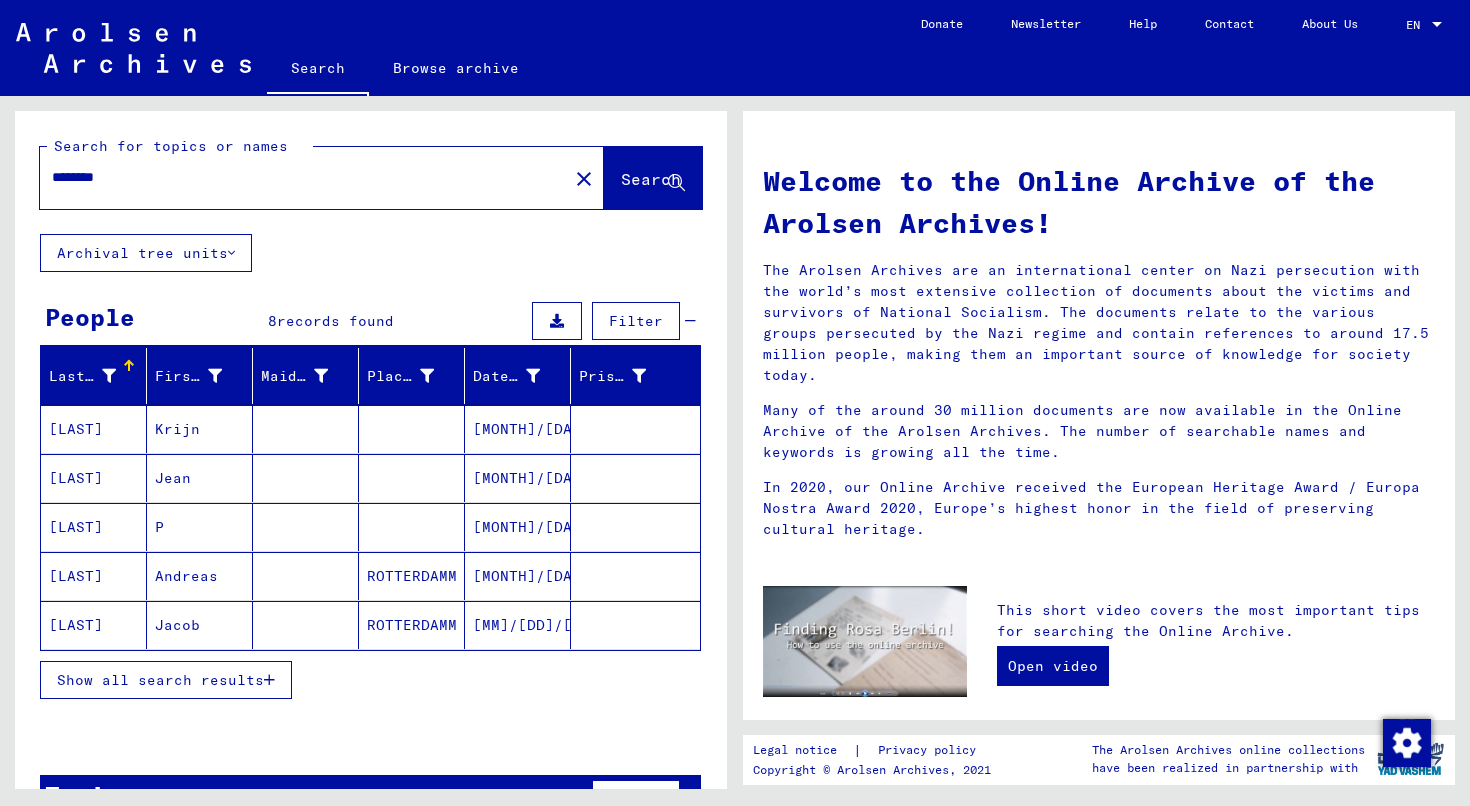 click on "Show all search results" at bounding box center (166, 680) 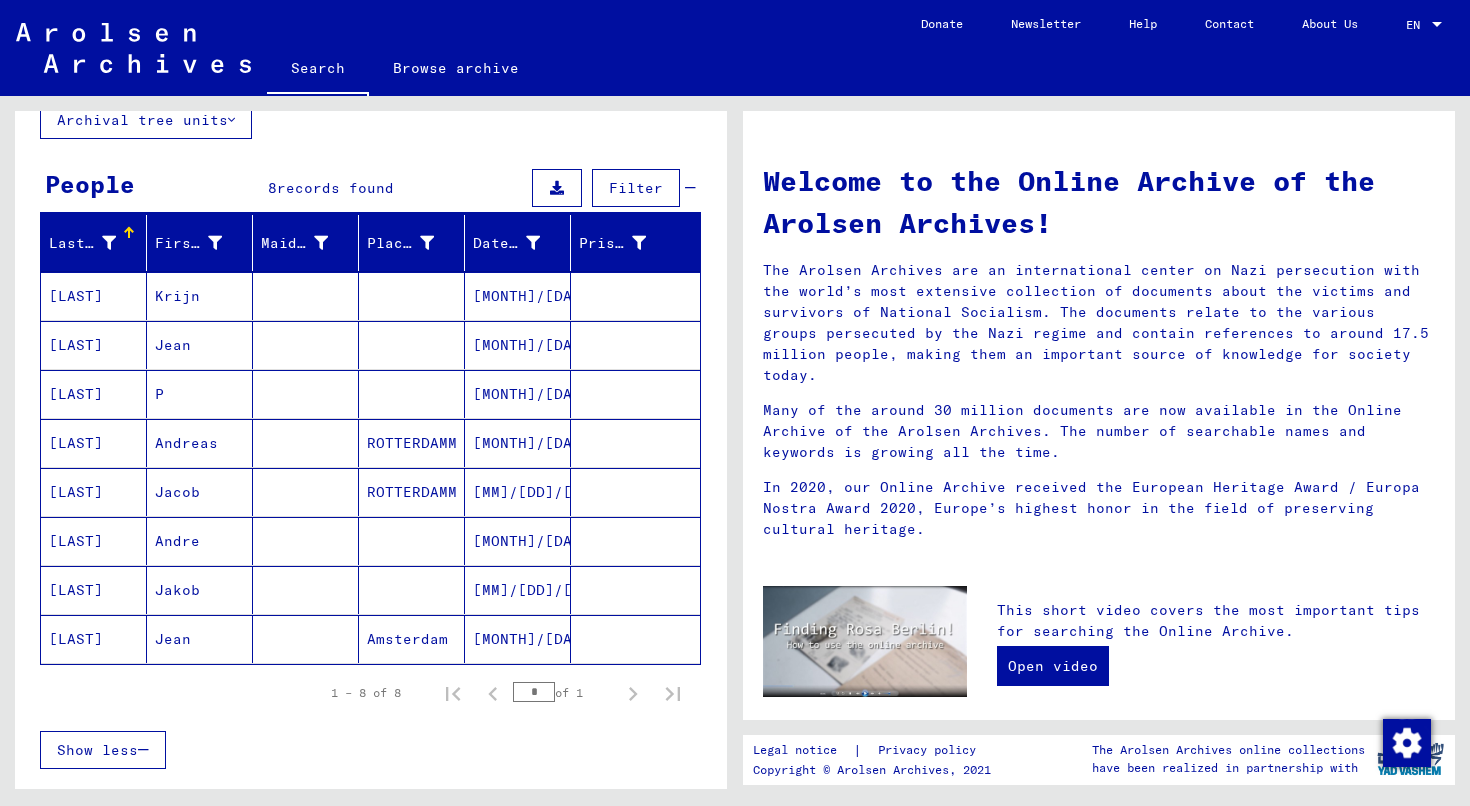 scroll, scrollTop: 158, scrollLeft: 0, axis: vertical 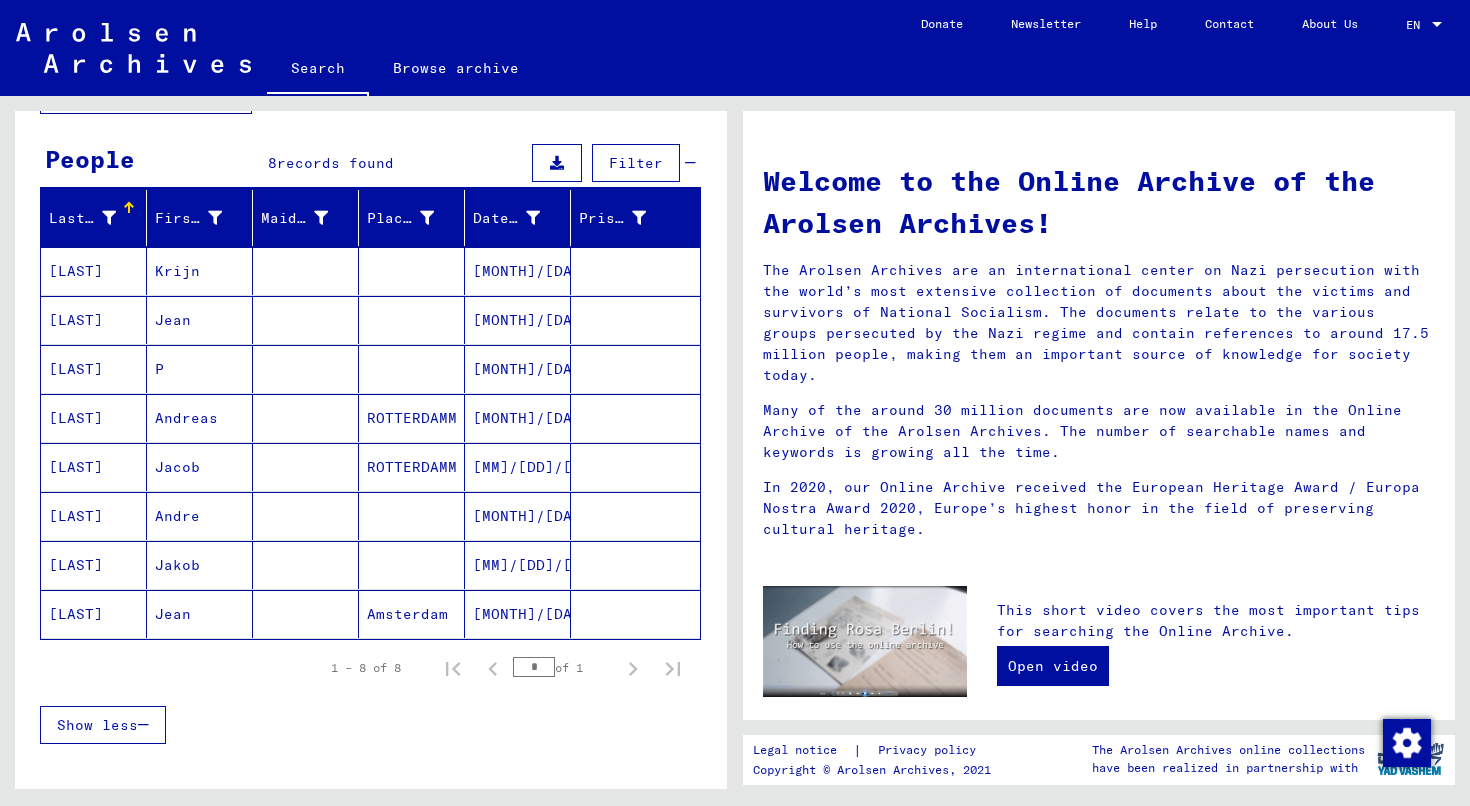 click on "[MONTH]/[DAY]/[YEAR]" at bounding box center (518, 467) 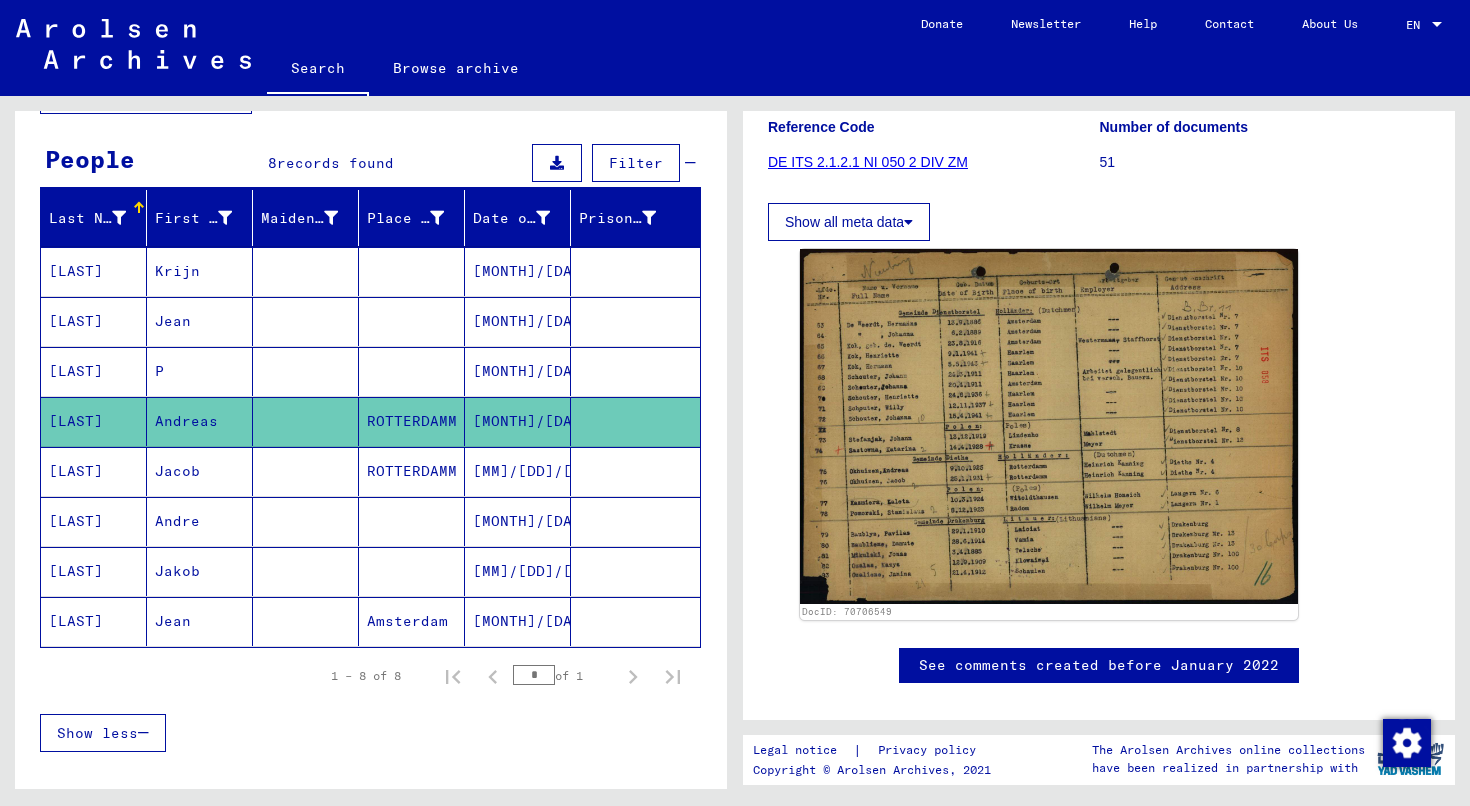 scroll, scrollTop: 297, scrollLeft: 0, axis: vertical 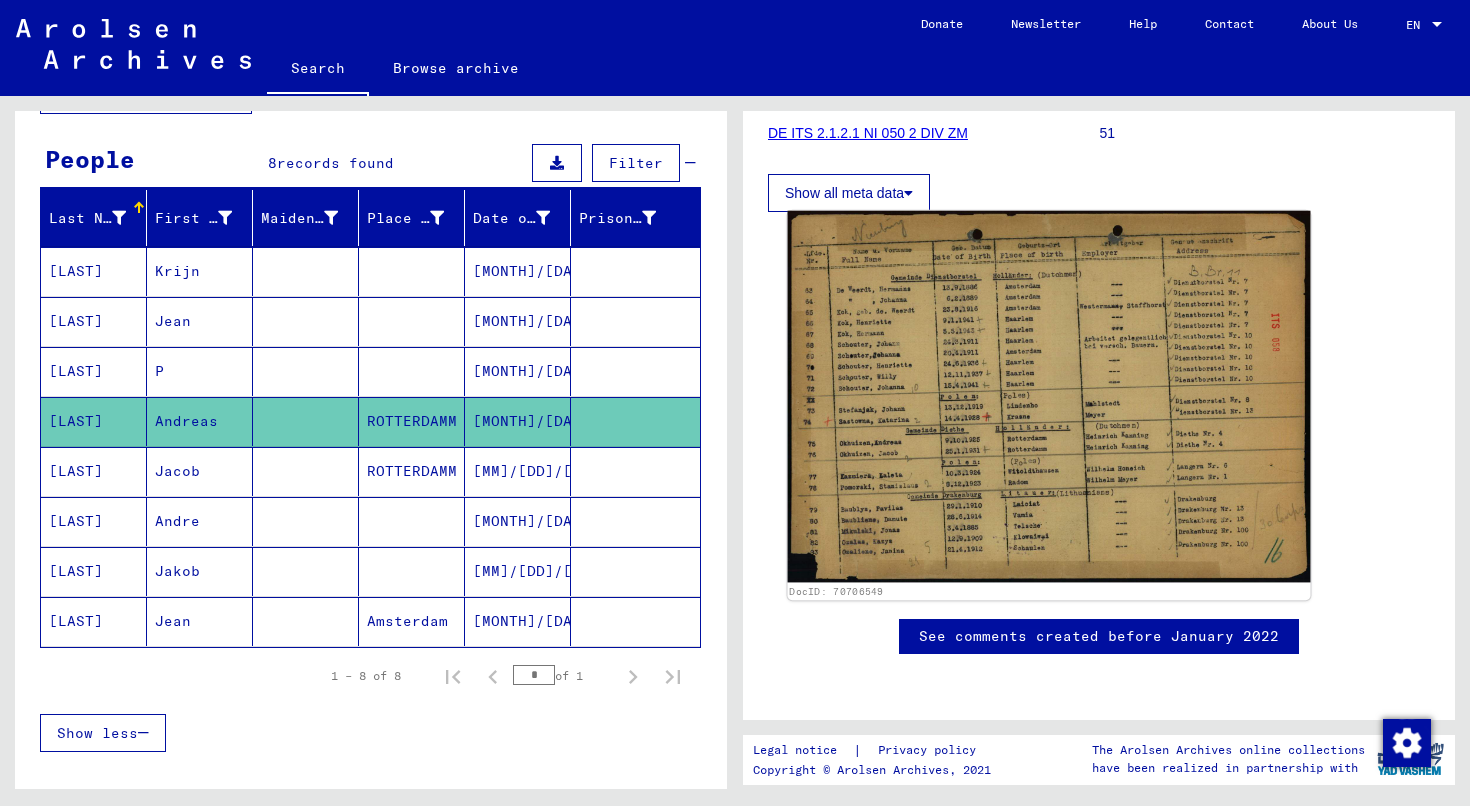 click 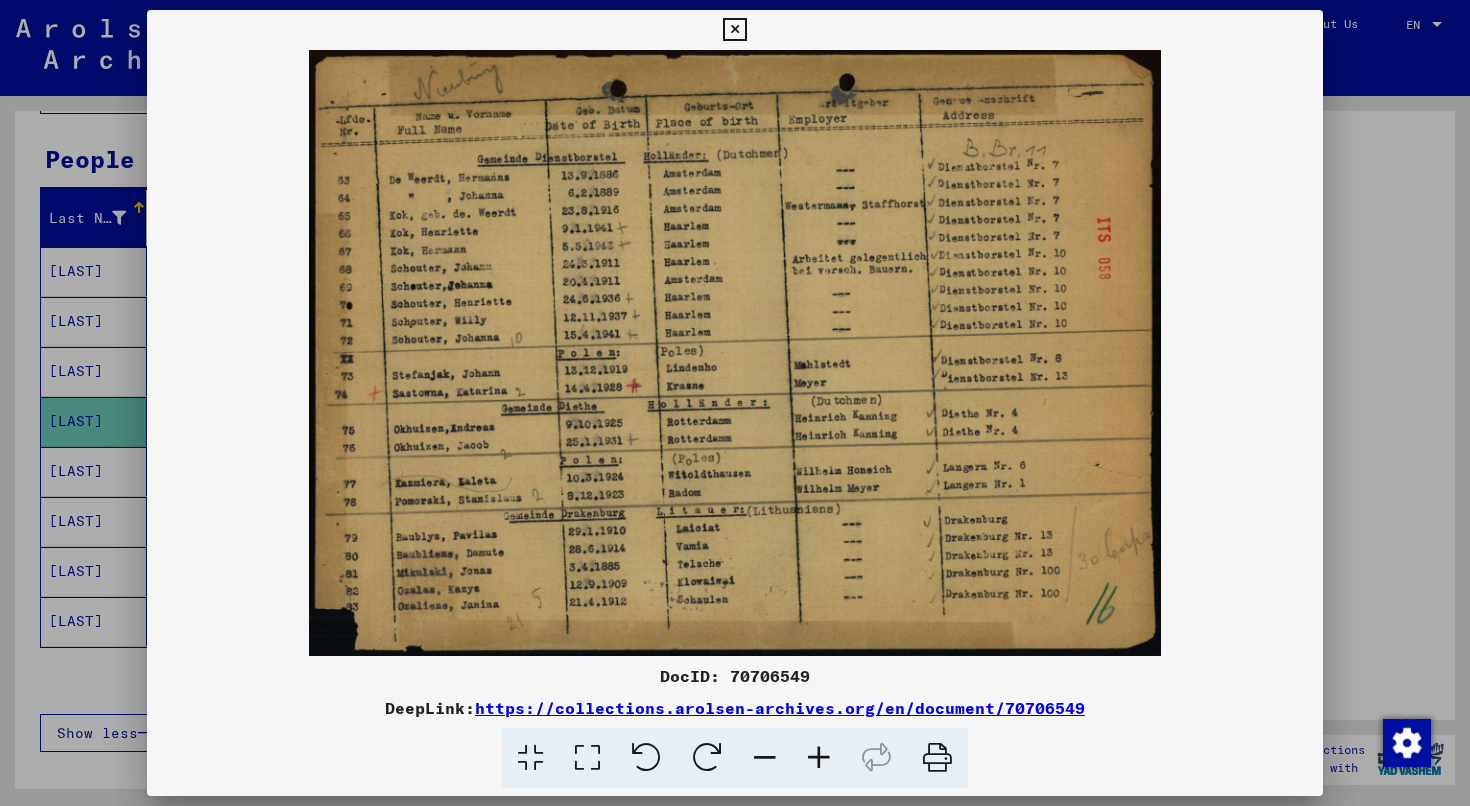 click at bounding box center (735, 353) 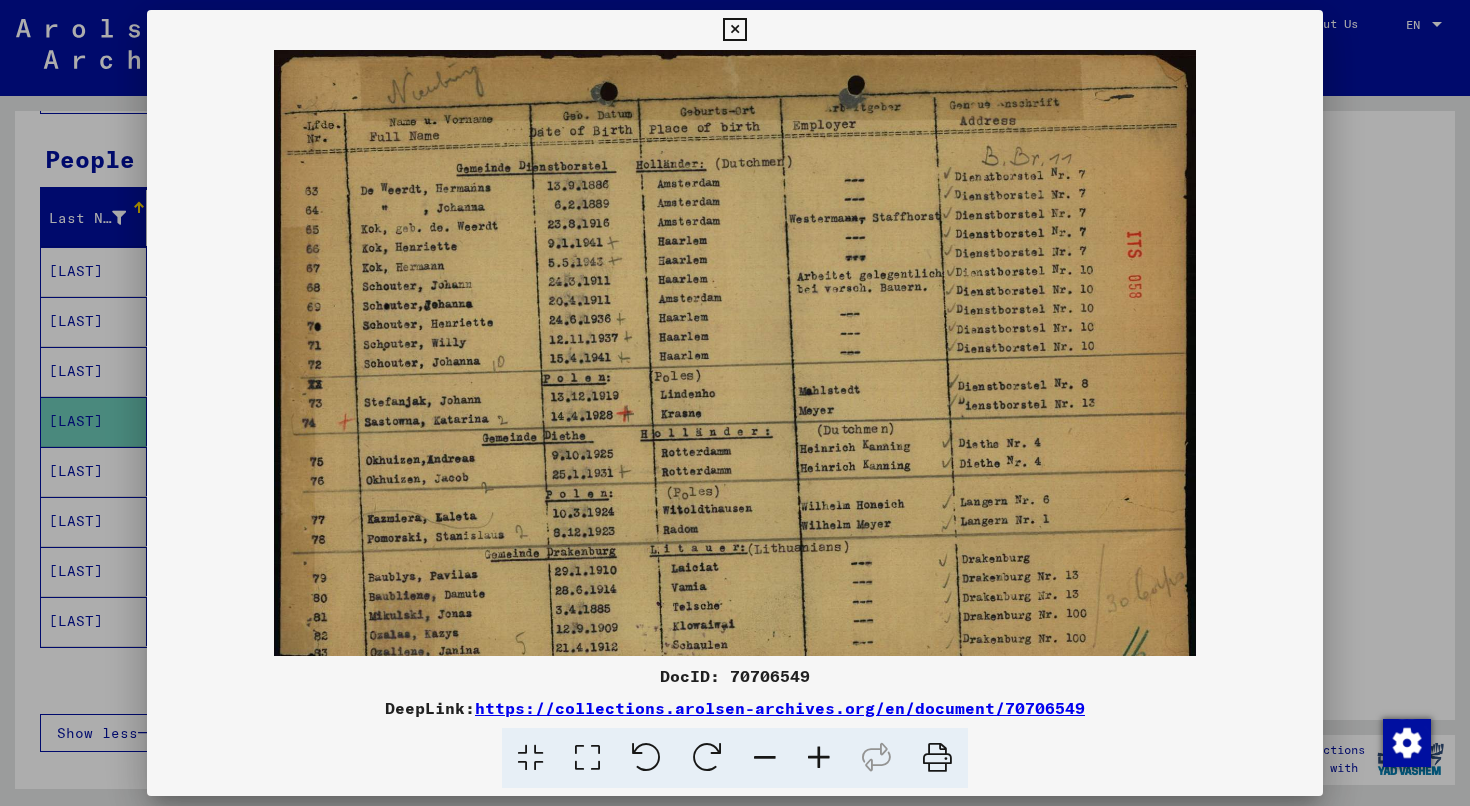 click at bounding box center [819, 758] 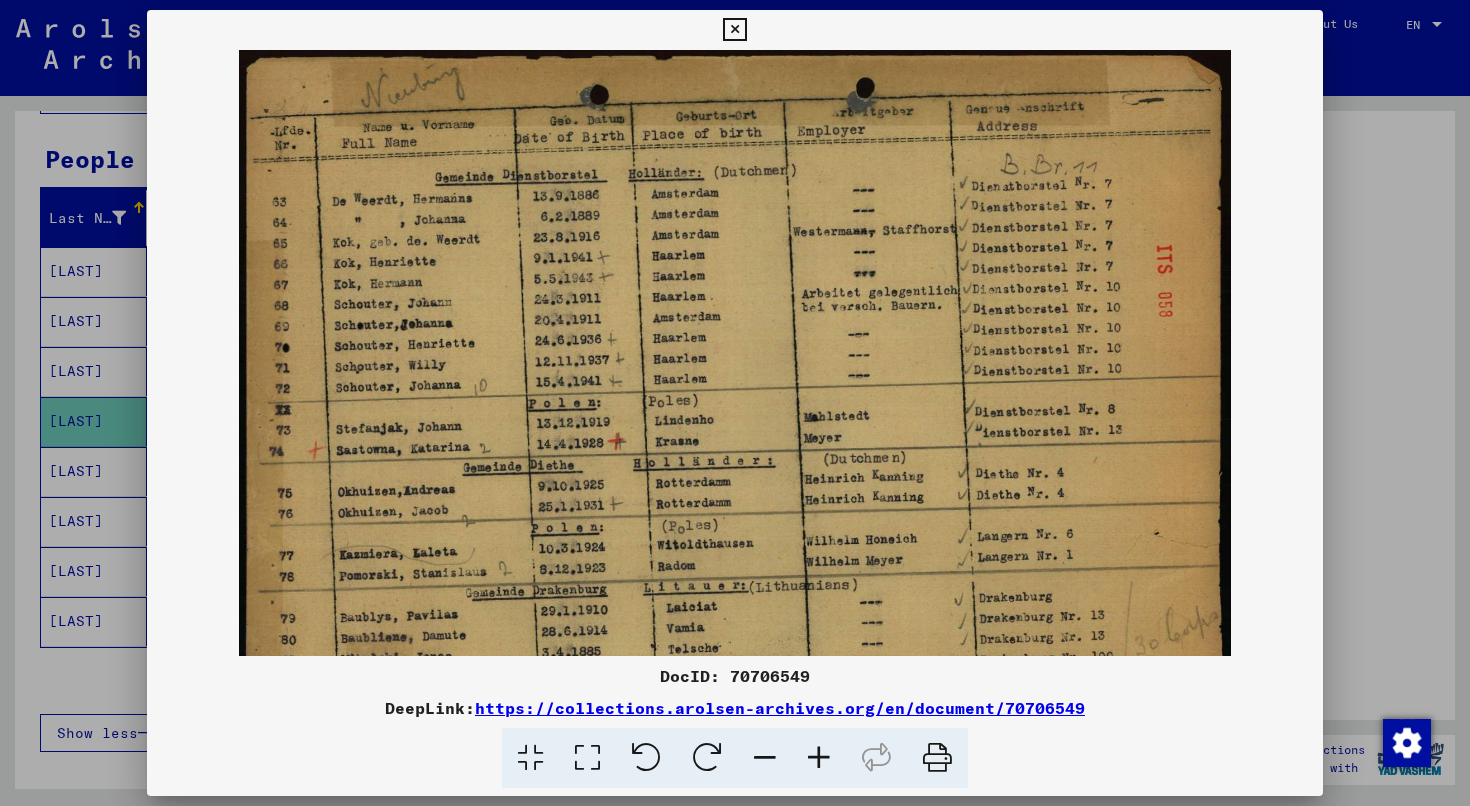 click at bounding box center [819, 758] 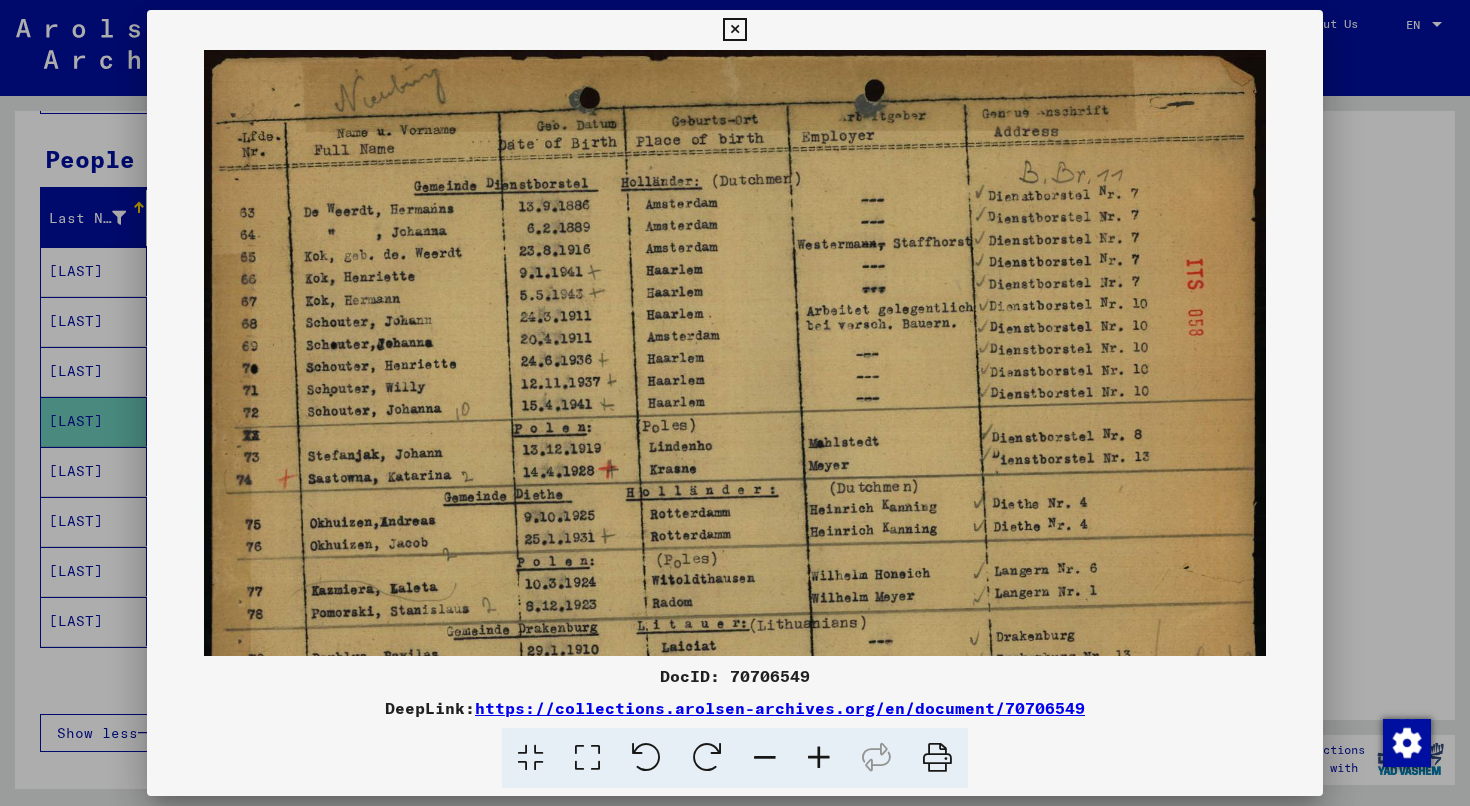 click at bounding box center (819, 758) 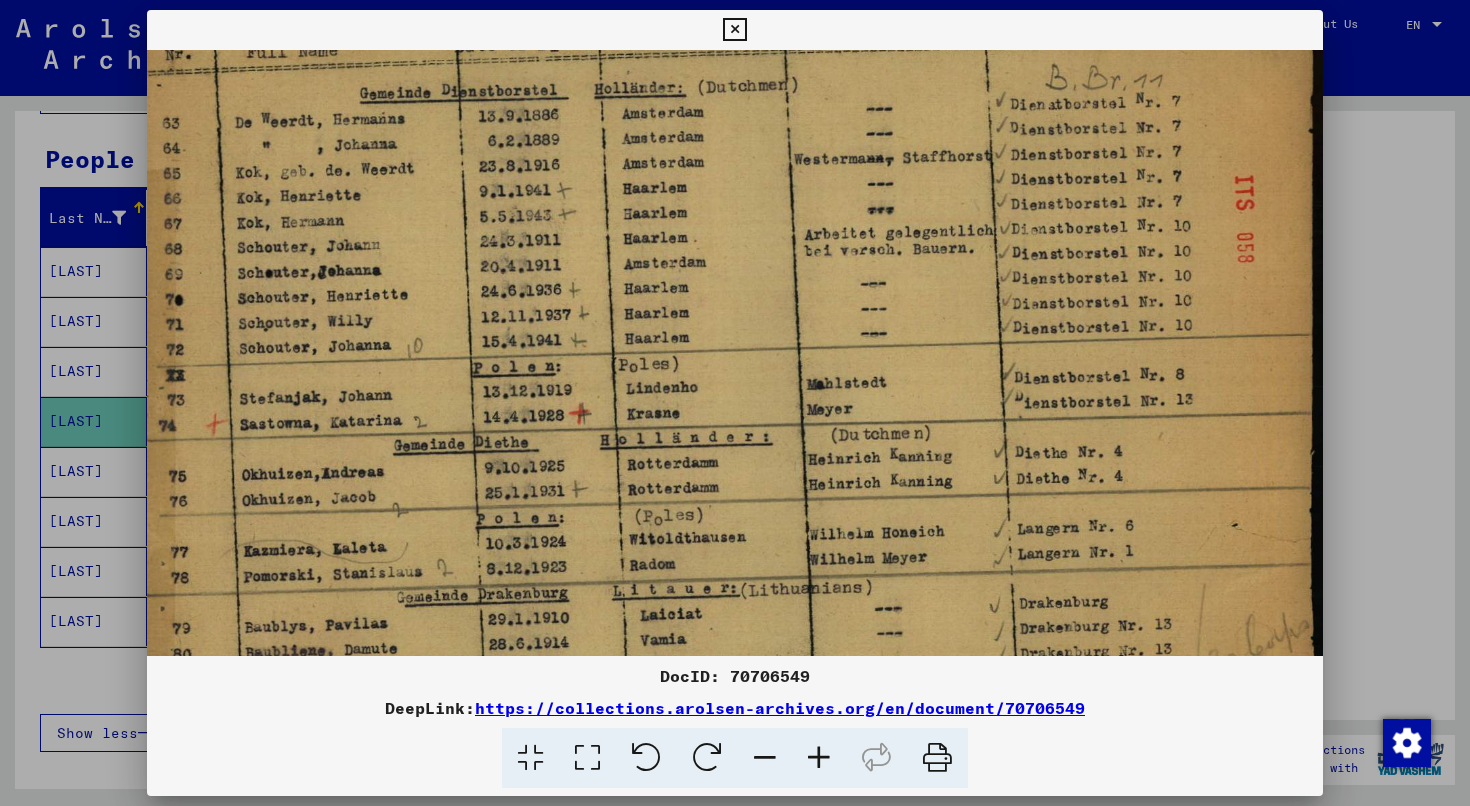 scroll, scrollTop: 110, scrollLeft: 25, axis: both 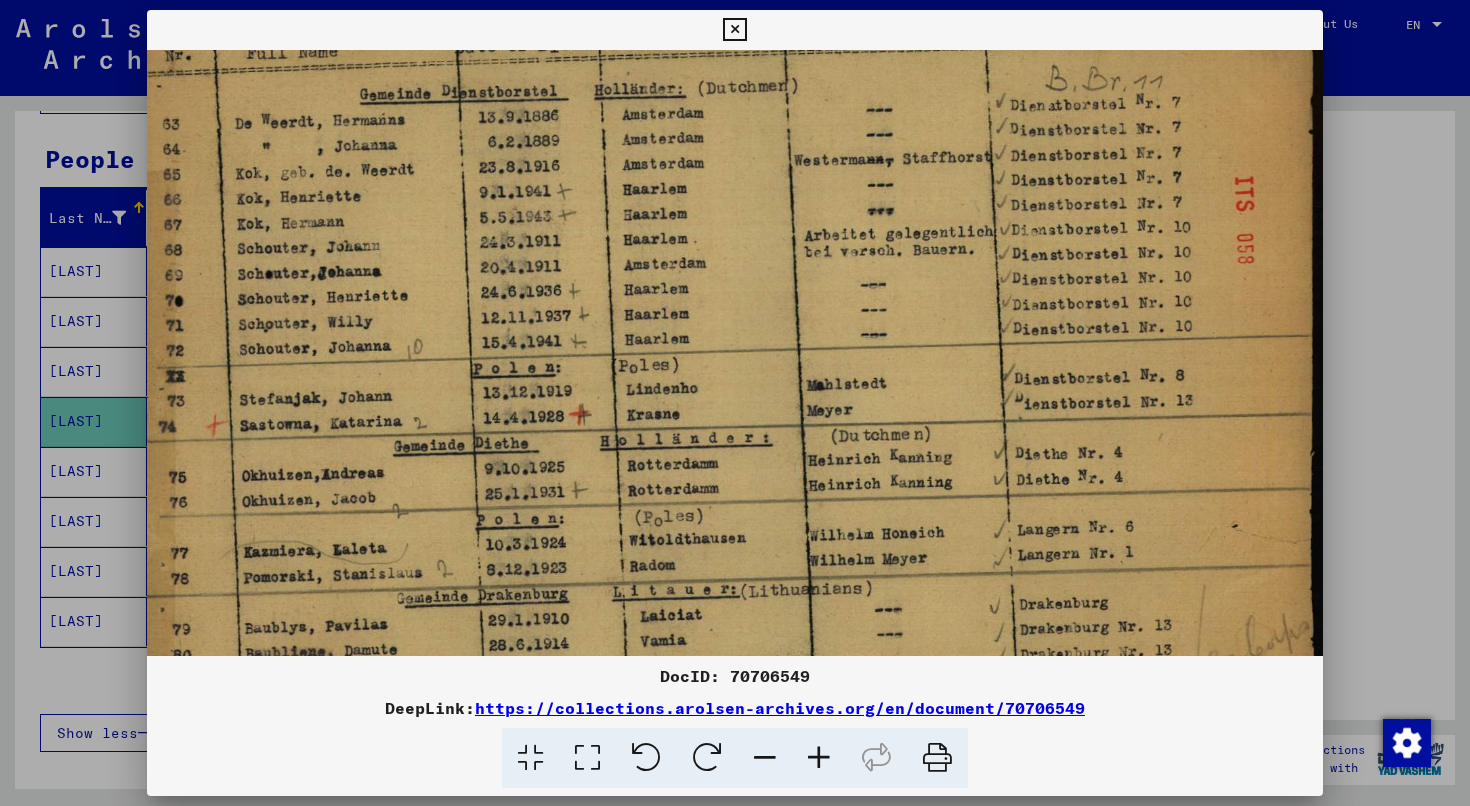 drag, startPoint x: 897, startPoint y: 525, endPoint x: 891, endPoint y: 415, distance: 110.16351 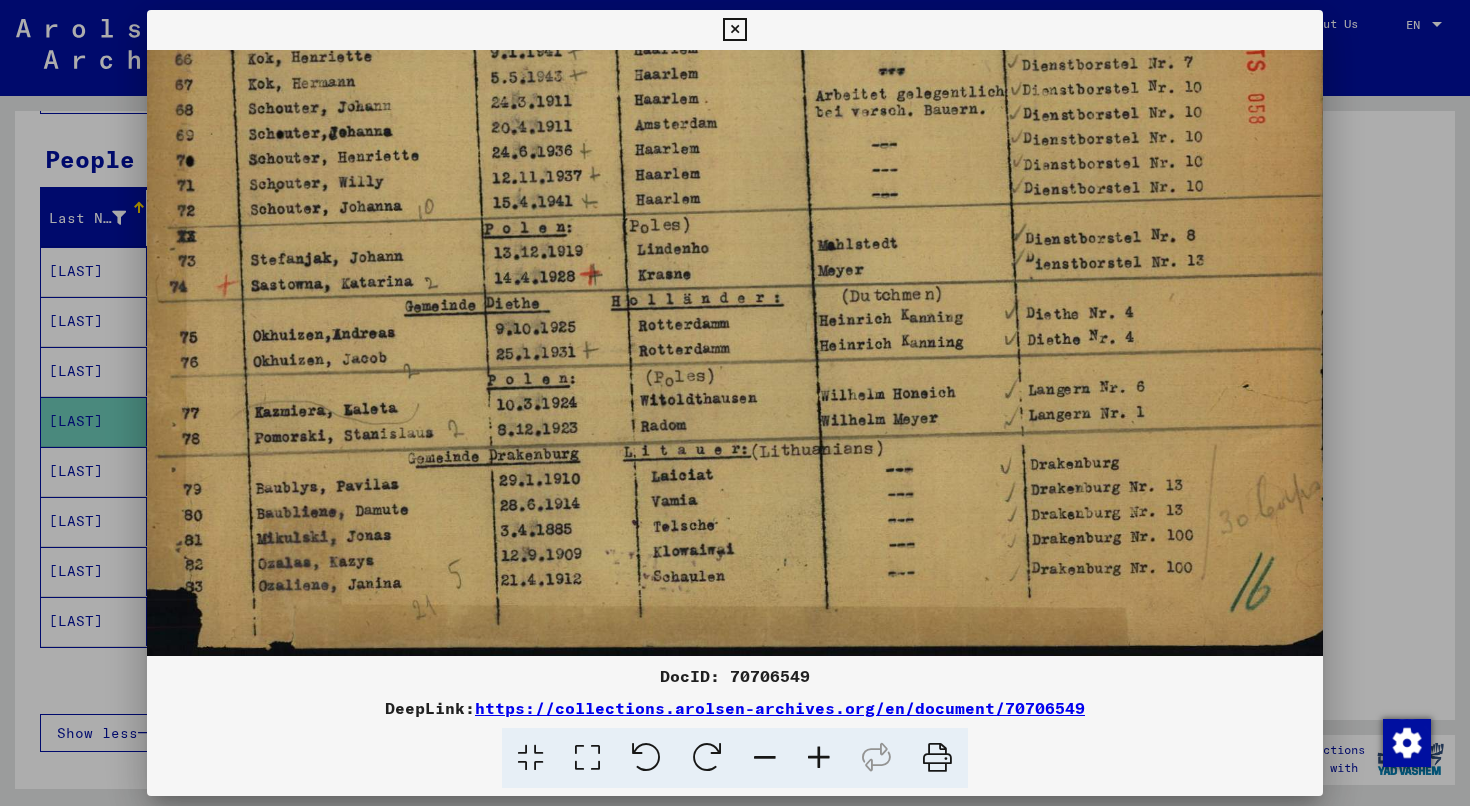 scroll, scrollTop: 250, scrollLeft: 27, axis: both 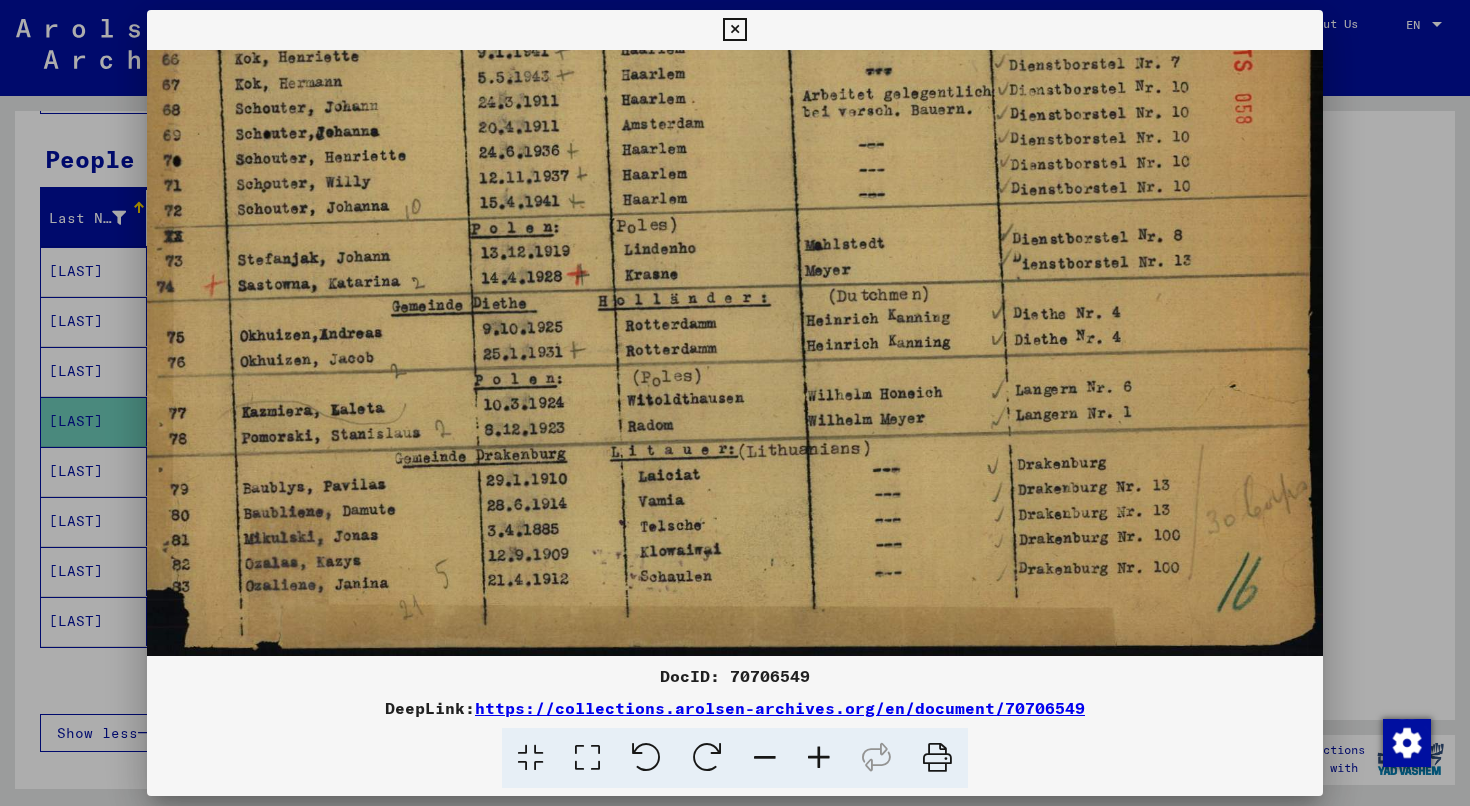 drag, startPoint x: 908, startPoint y: 510, endPoint x: 894, endPoint y: 286, distance: 224.43707 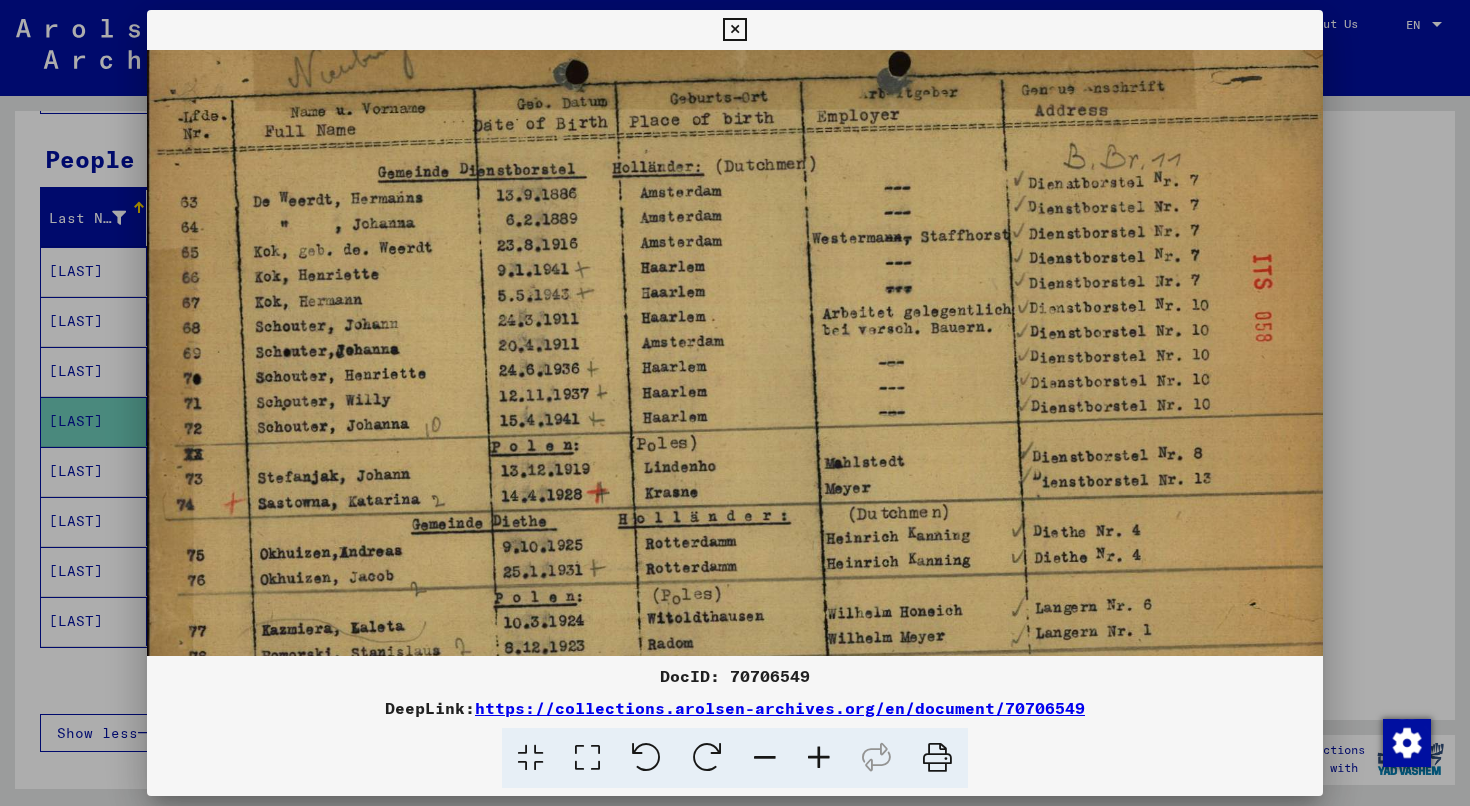 scroll, scrollTop: 0, scrollLeft: 10, axis: horizontal 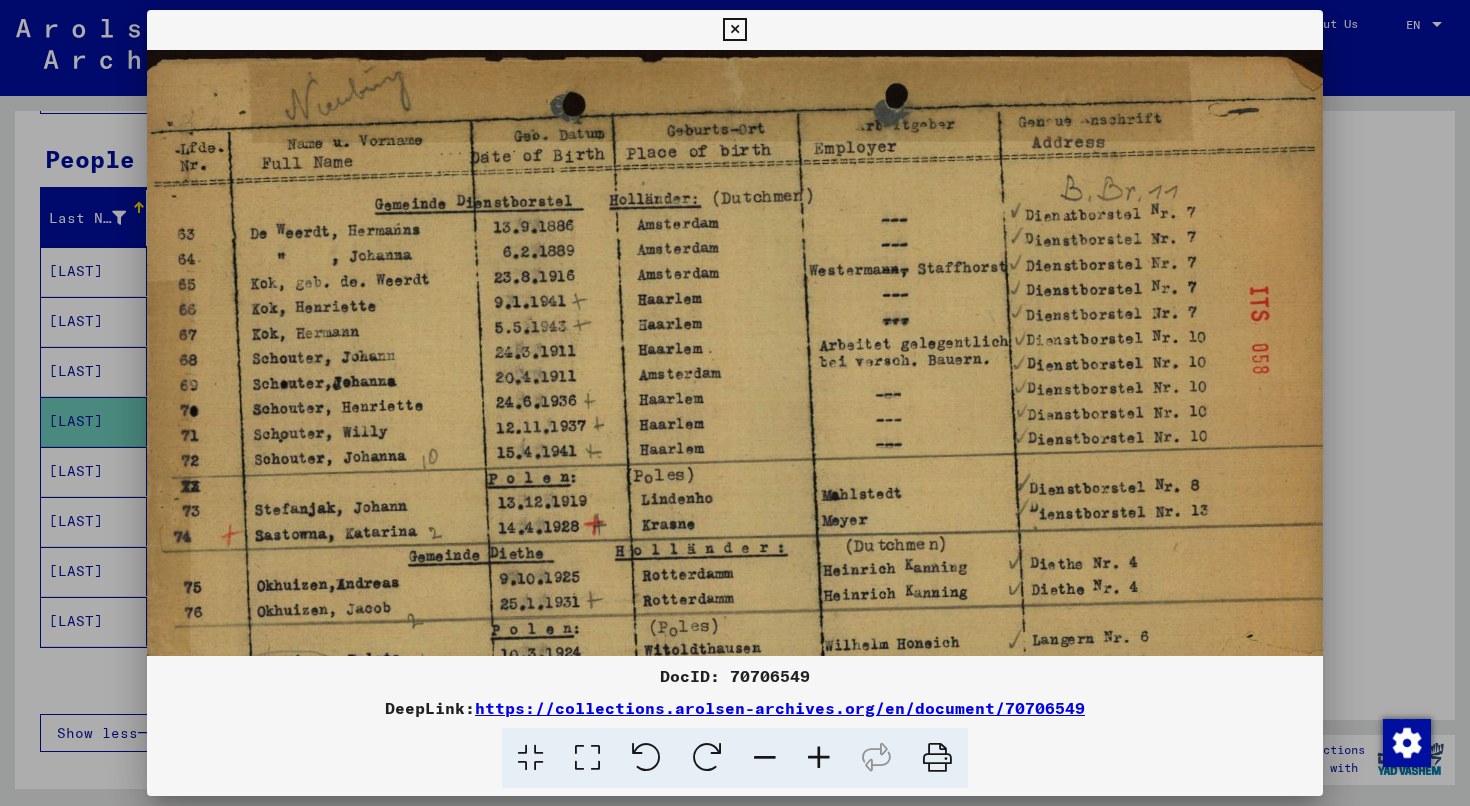 drag, startPoint x: 513, startPoint y: 392, endPoint x: 582, endPoint y: 667, distance: 283.52426 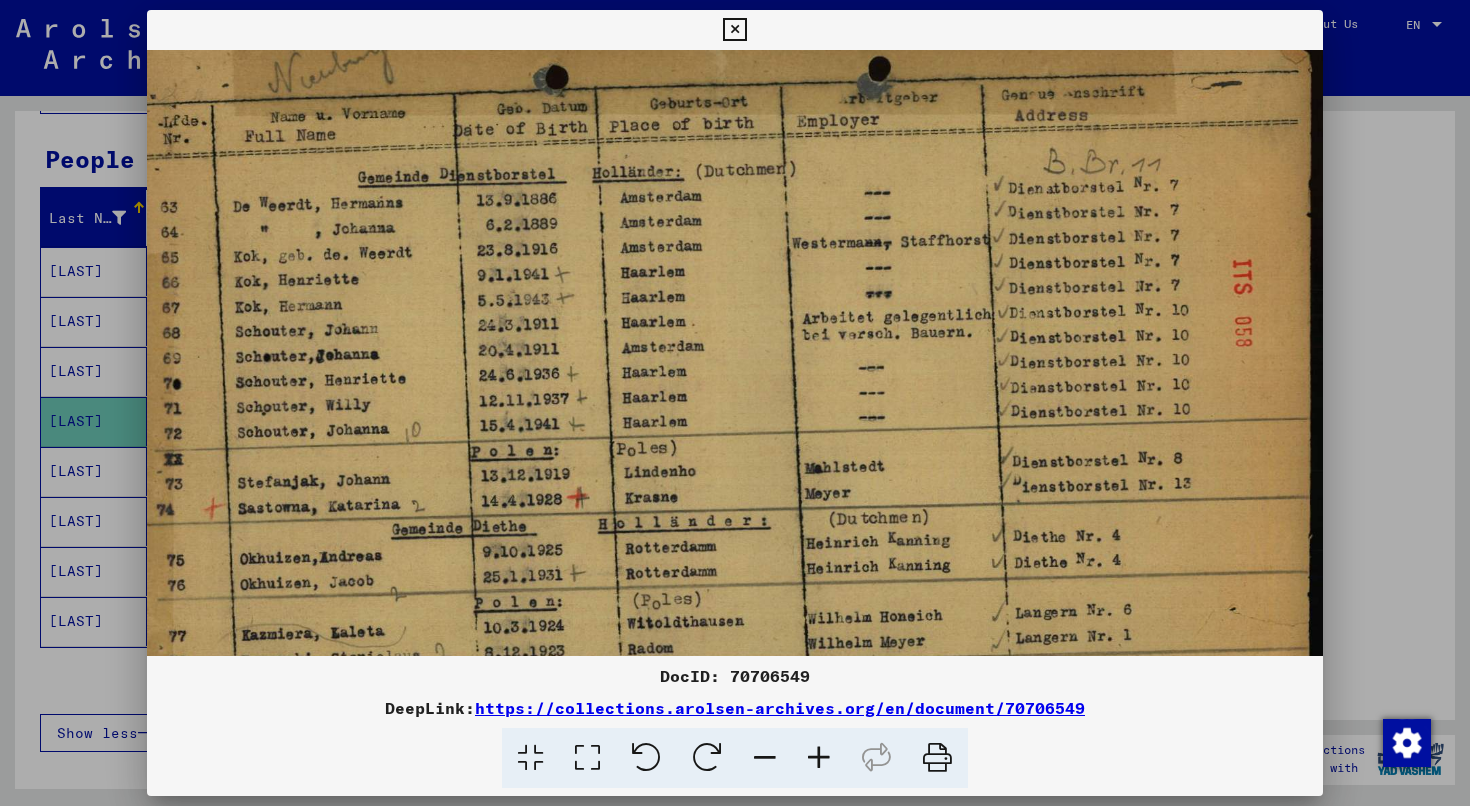 scroll, scrollTop: 26, scrollLeft: 27, axis: both 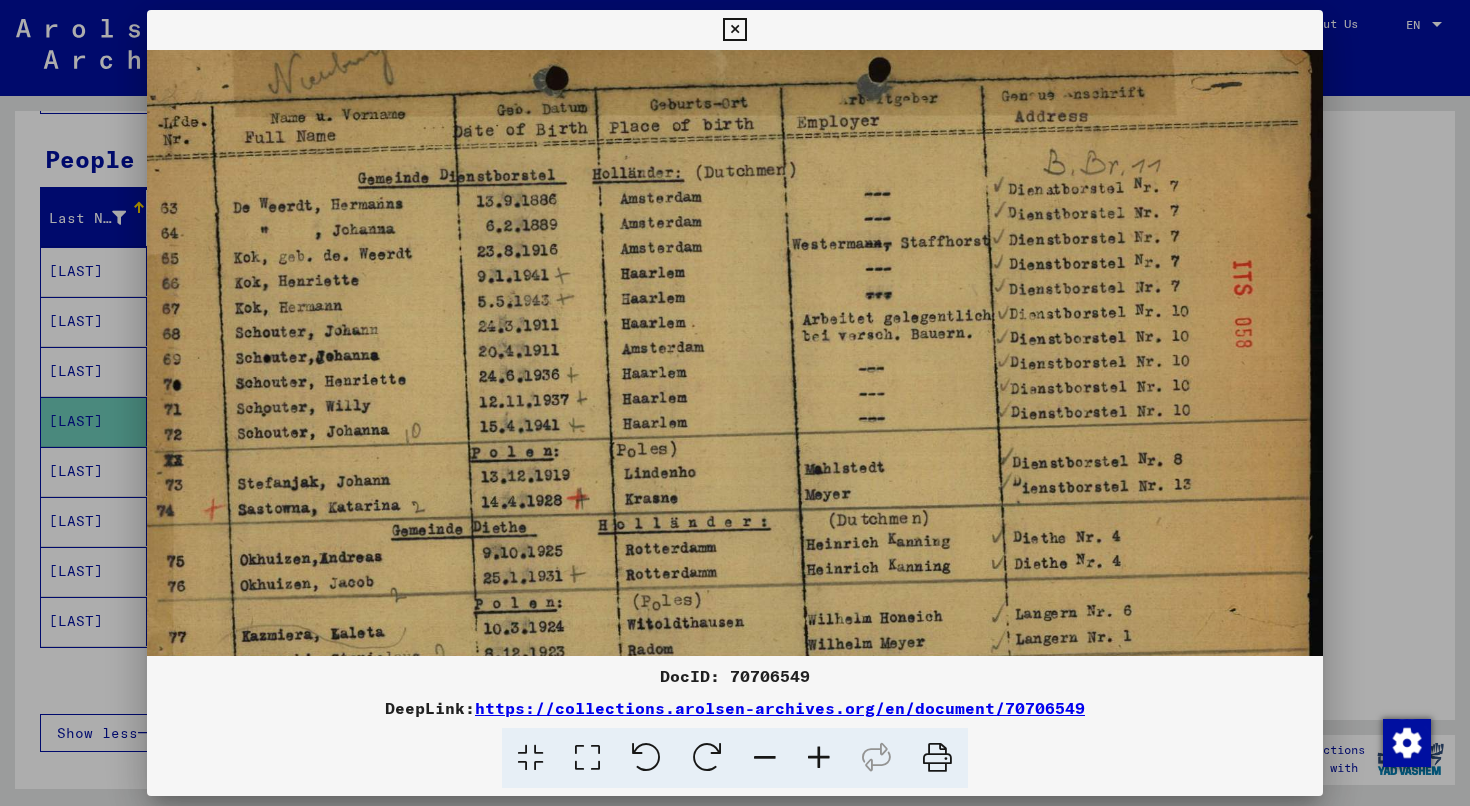 drag, startPoint x: 496, startPoint y: 325, endPoint x: 483, endPoint y: 337, distance: 17.691807 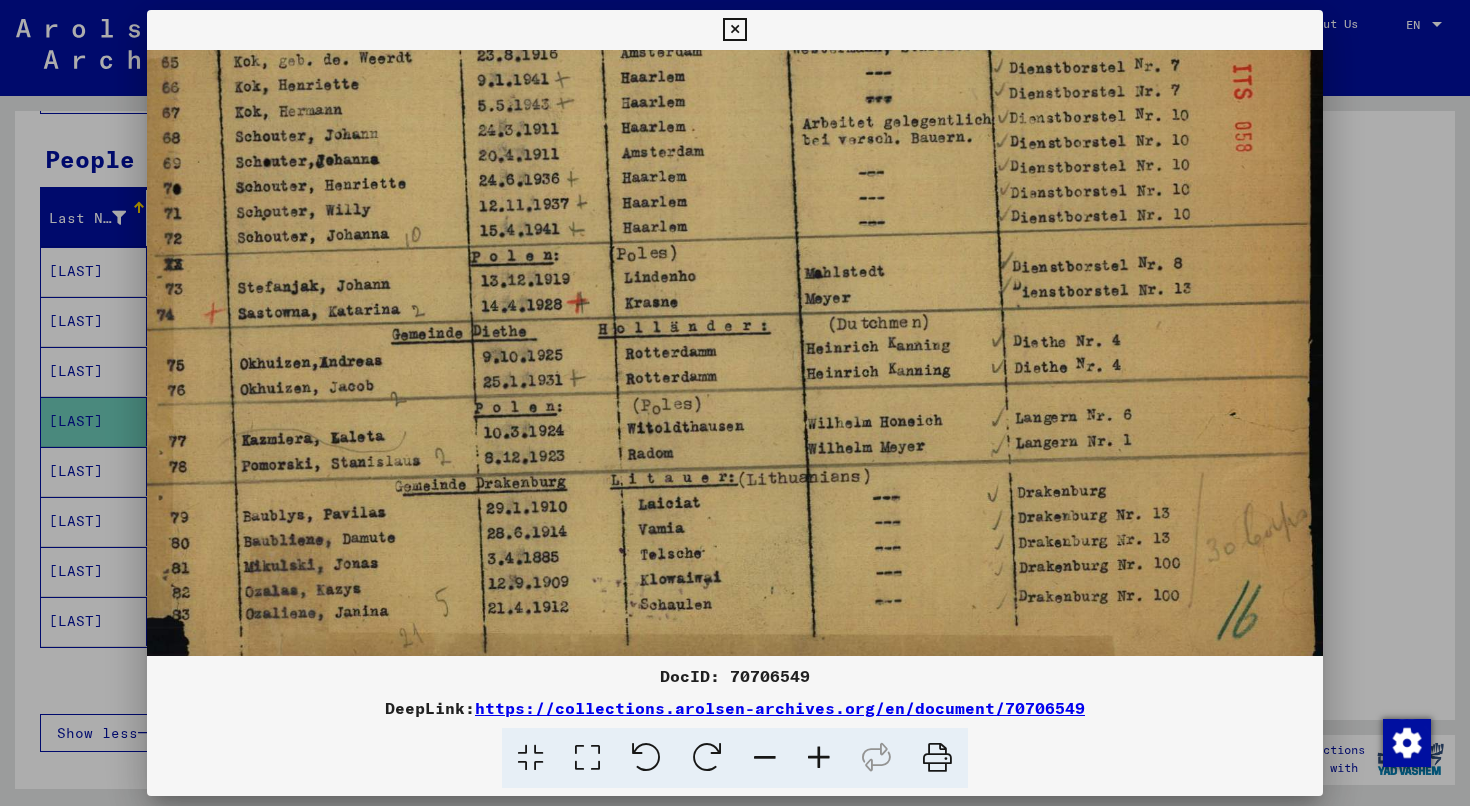scroll, scrollTop: 221, scrollLeft: 27, axis: both 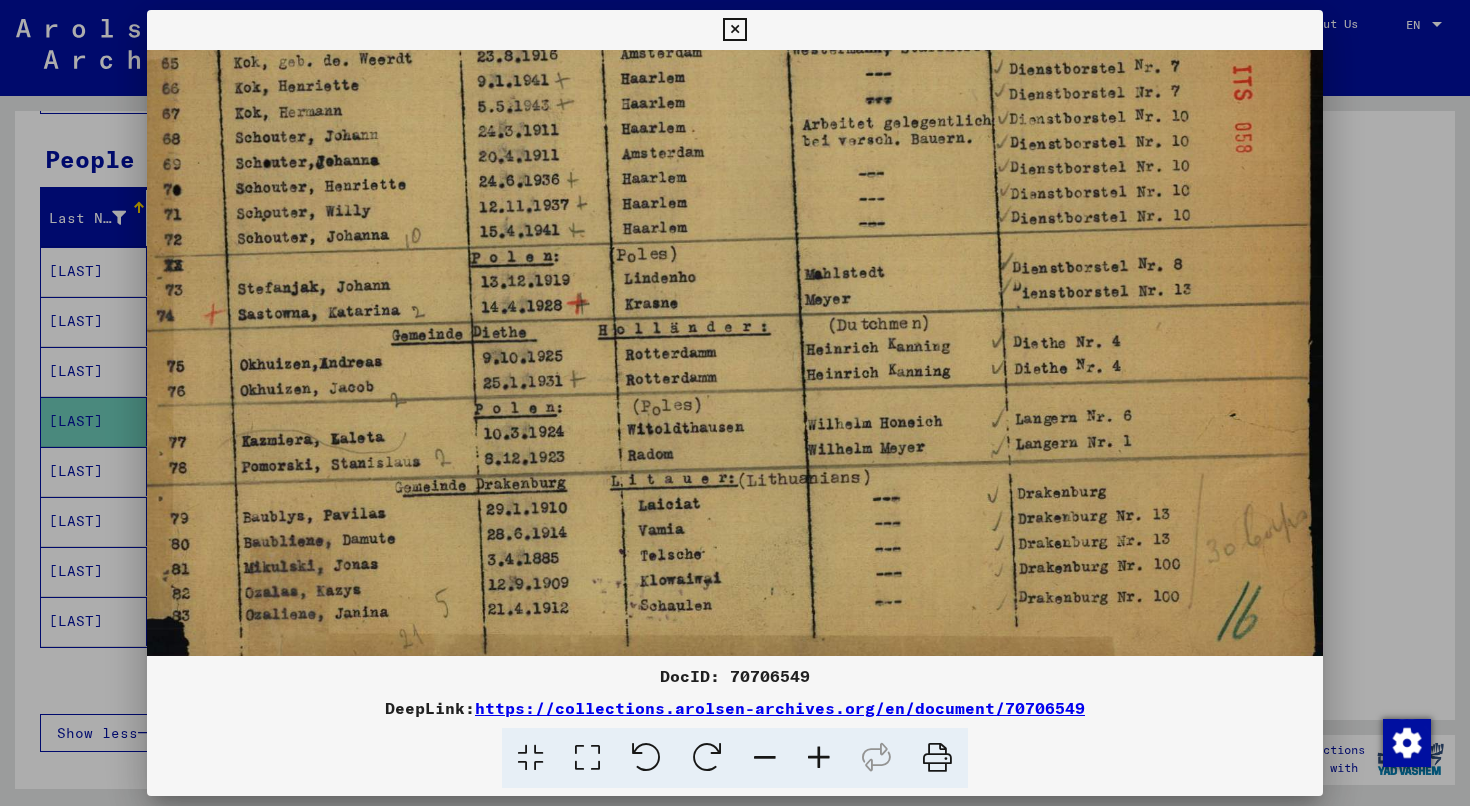 drag, startPoint x: 704, startPoint y: 450, endPoint x: 656, endPoint y: 255, distance: 200.82082 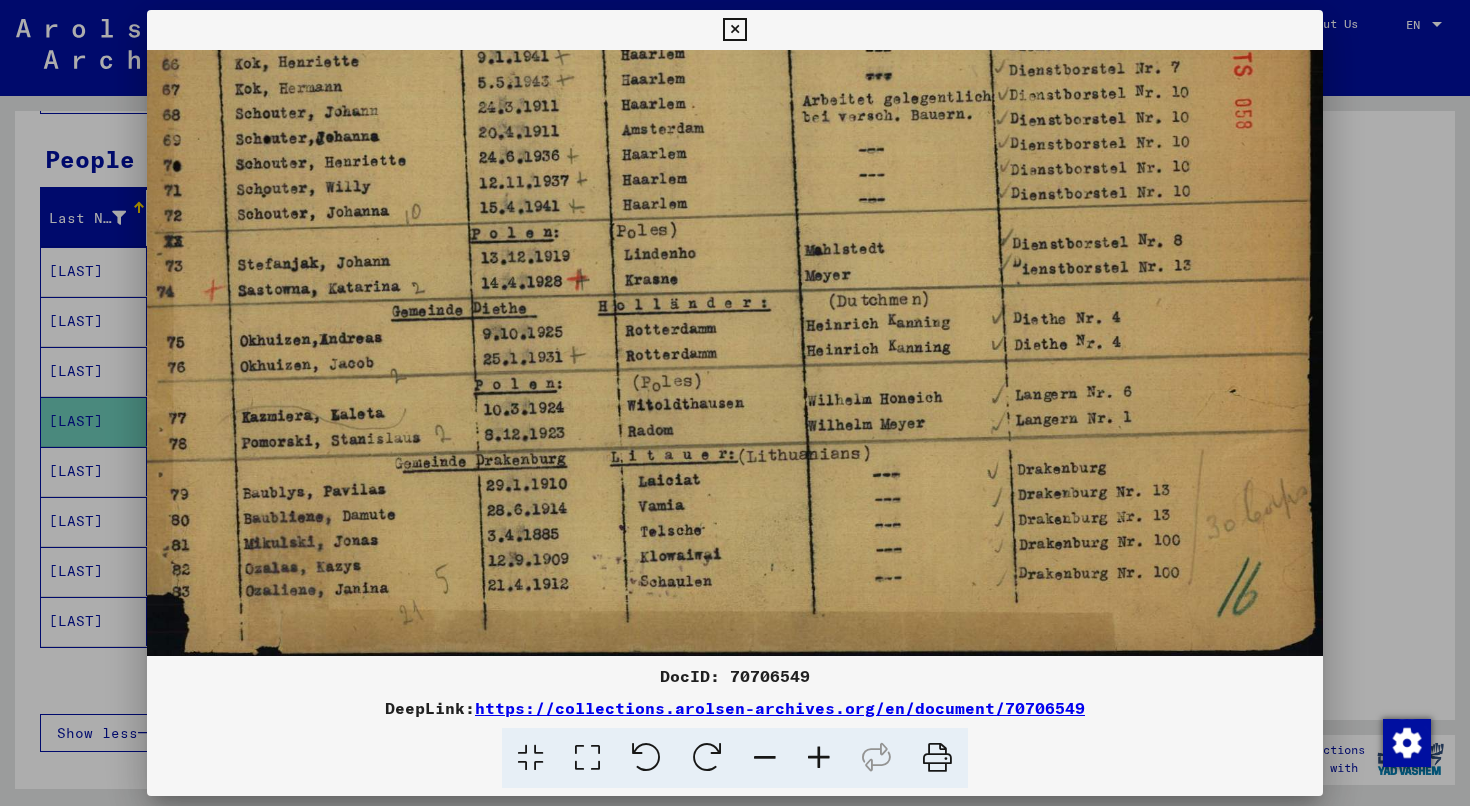 scroll, scrollTop: 250, scrollLeft: 27, axis: both 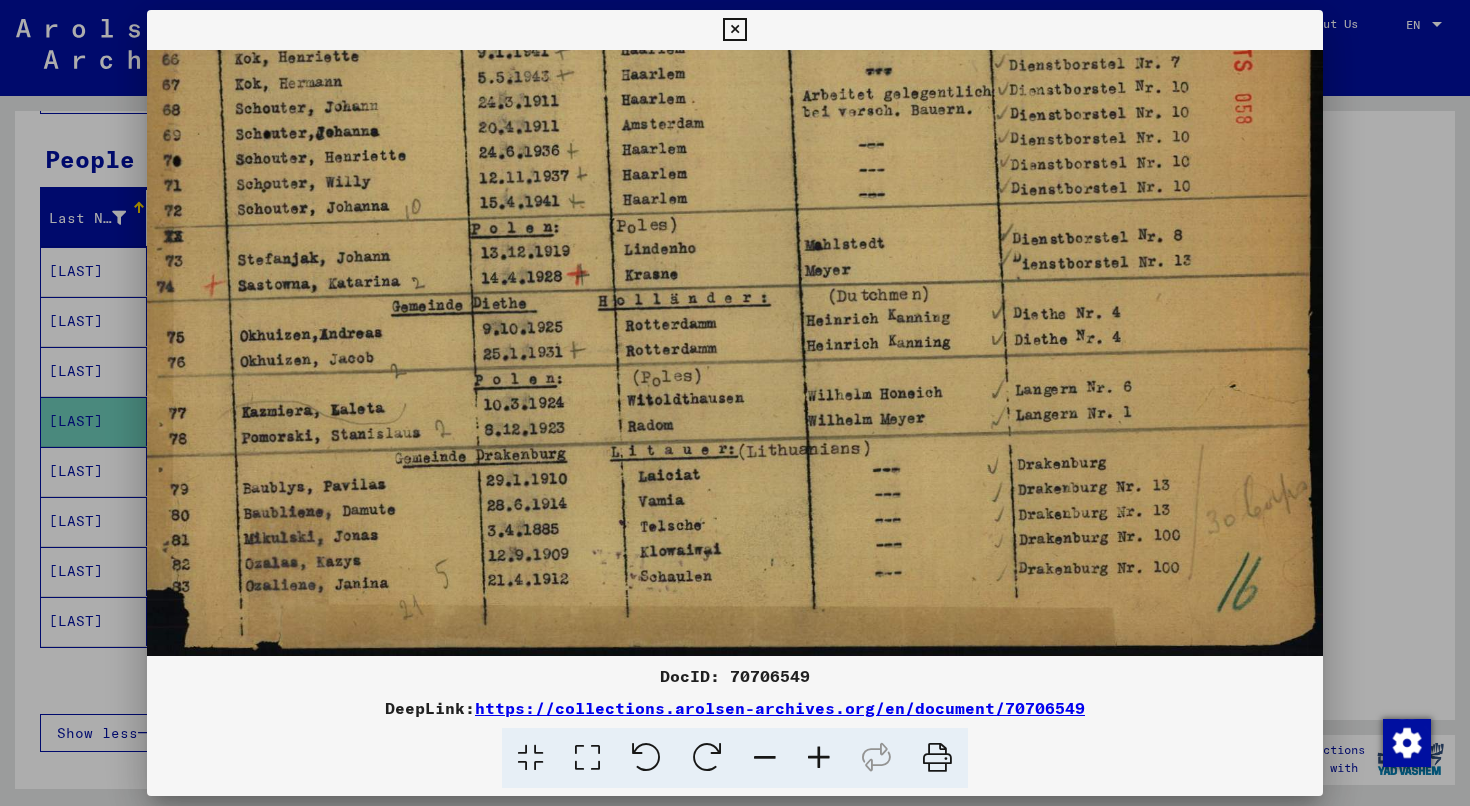drag, startPoint x: 757, startPoint y: 372, endPoint x: 740, endPoint y: 282, distance: 91.591484 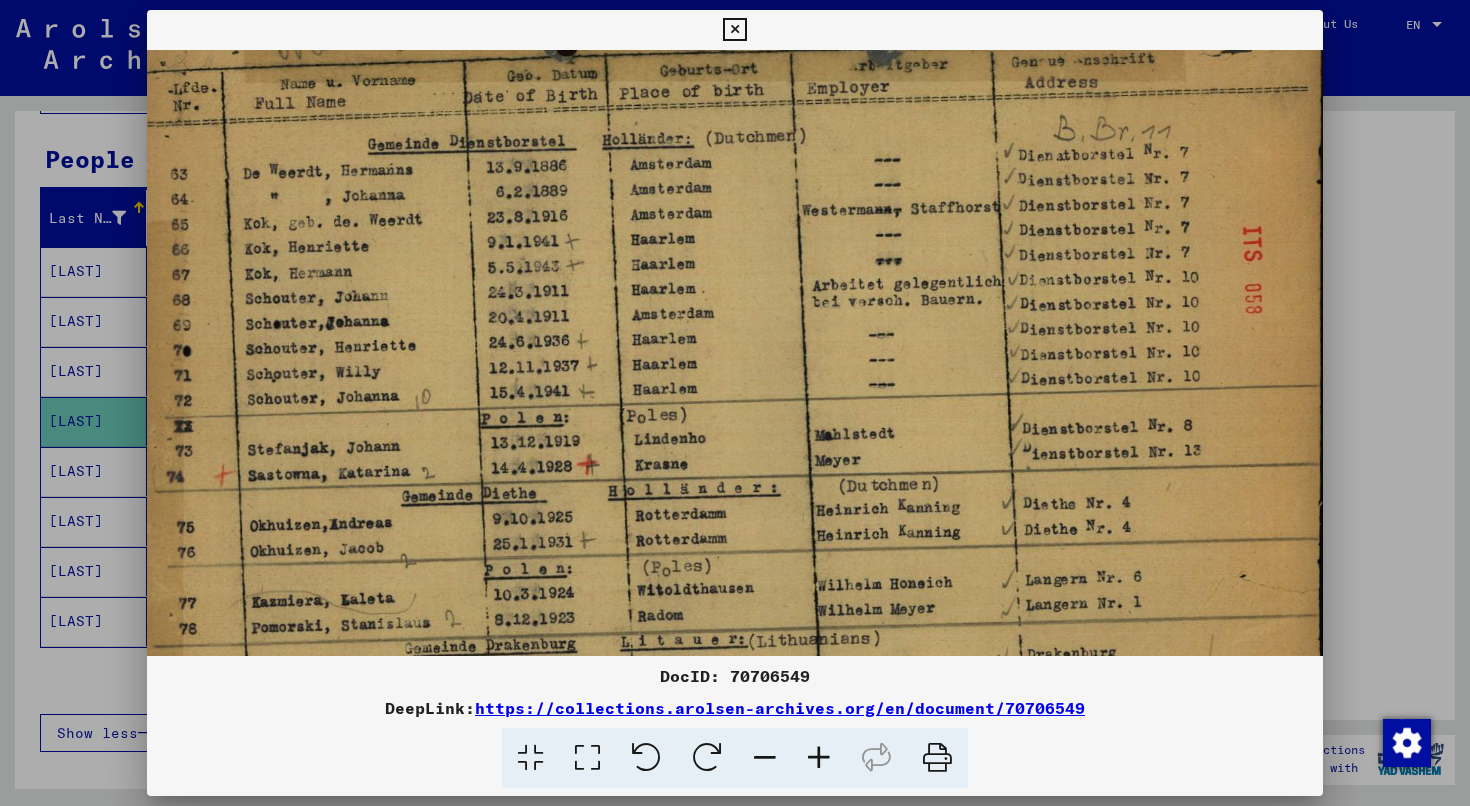 scroll, scrollTop: 250, scrollLeft: 0, axis: vertical 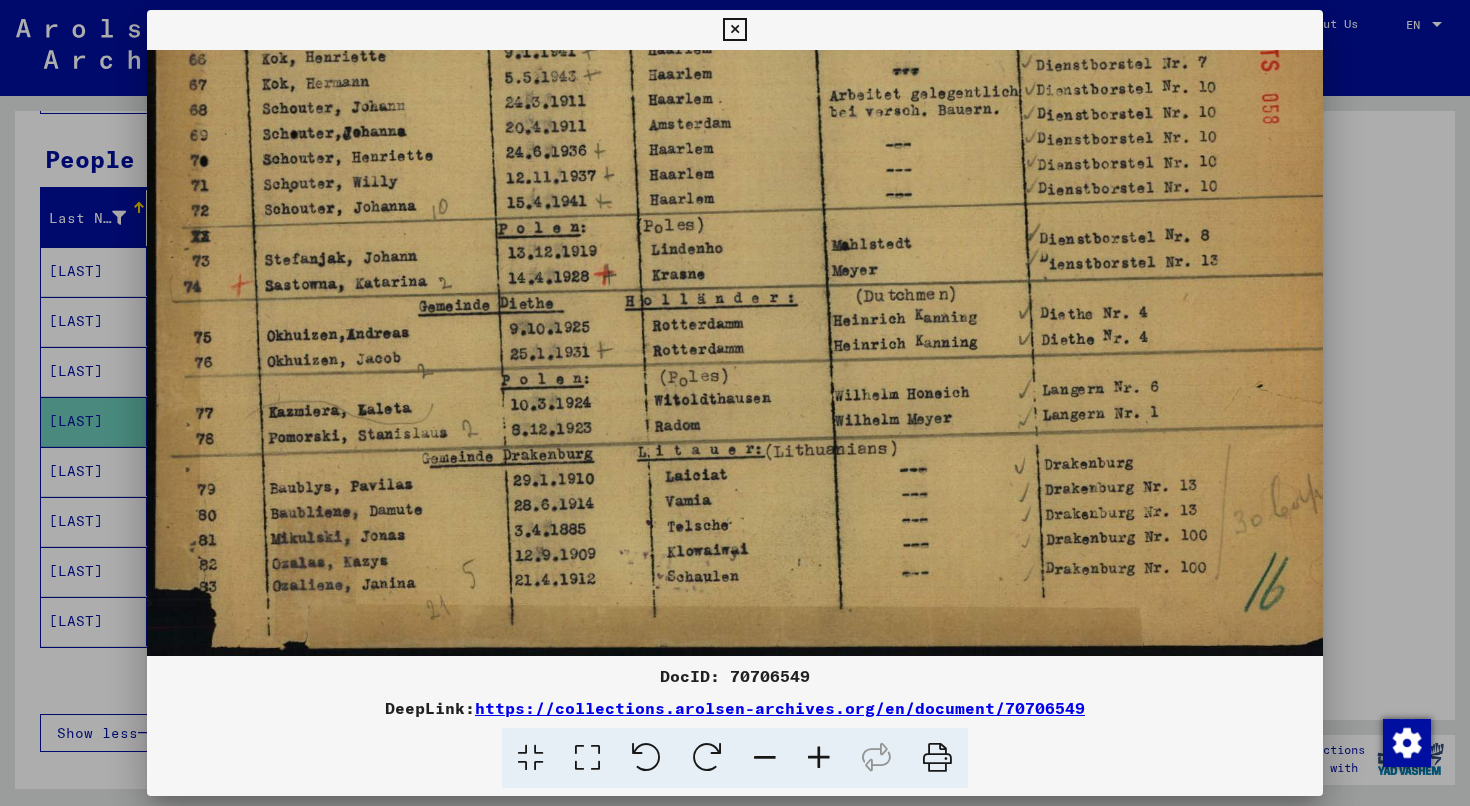 drag, startPoint x: 742, startPoint y: 338, endPoint x: 909, endPoint y: 201, distance: 216.00462 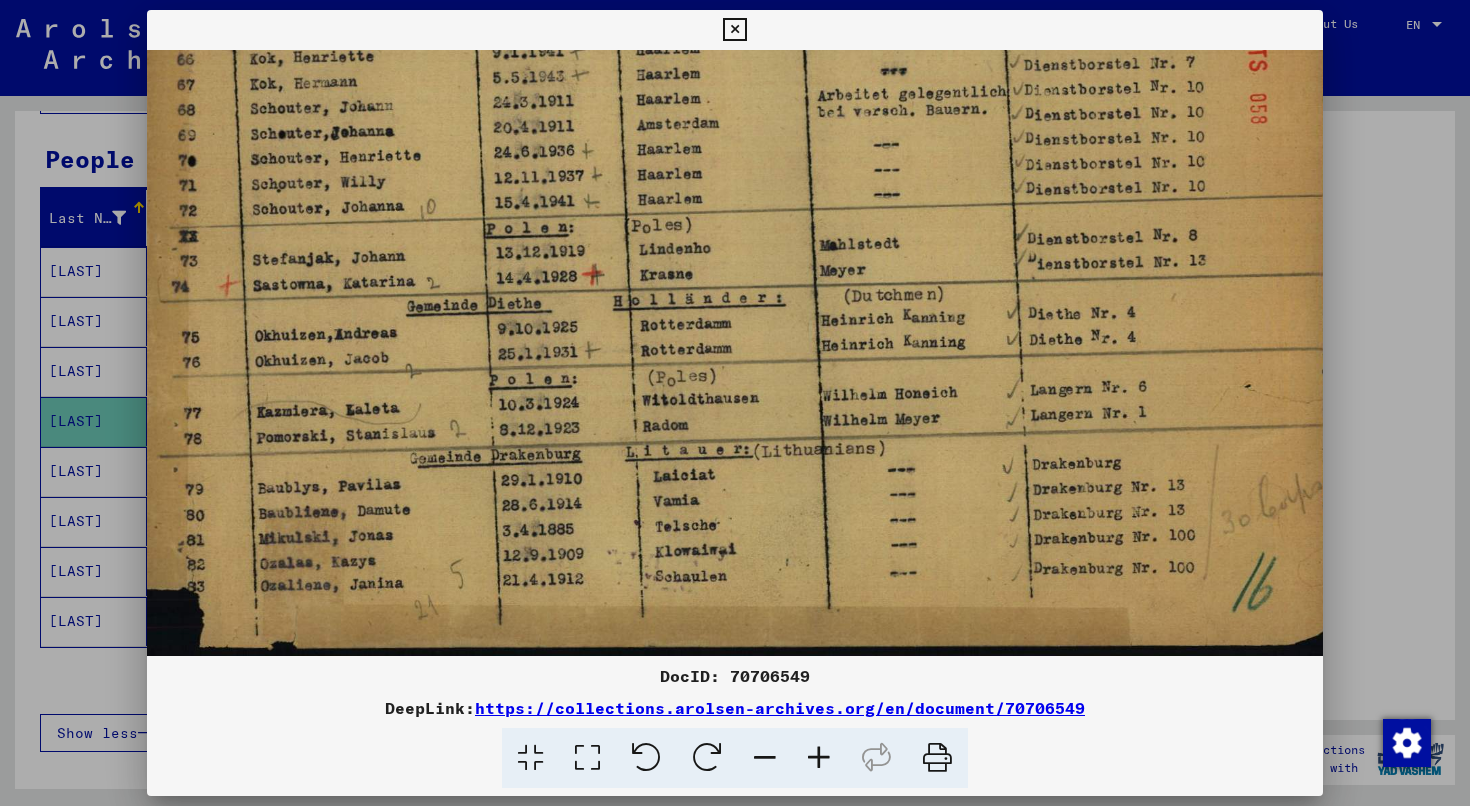 scroll, scrollTop: 250, scrollLeft: 16, axis: both 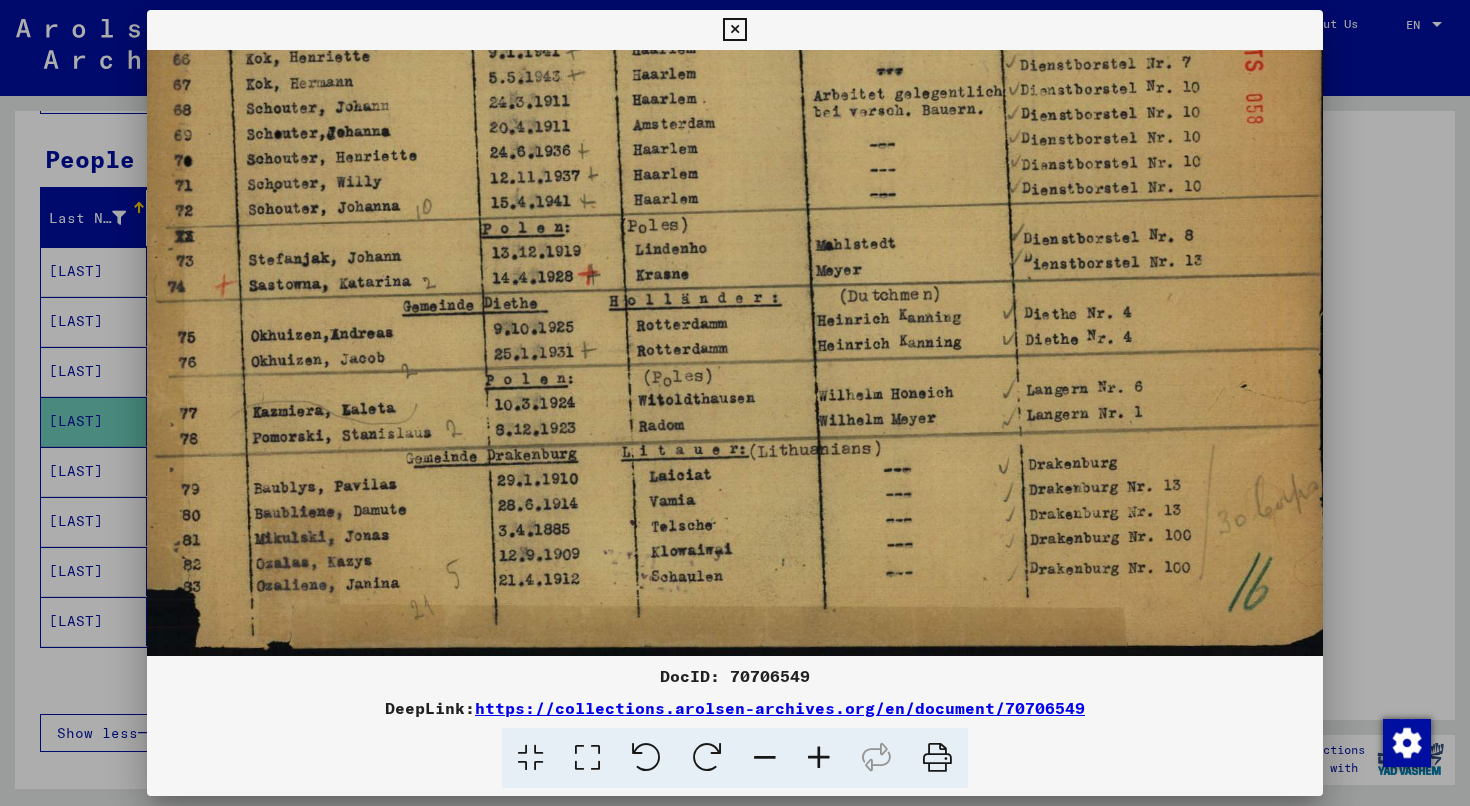 drag, startPoint x: 434, startPoint y: 416, endPoint x: 485, endPoint y: 338, distance: 93.193344 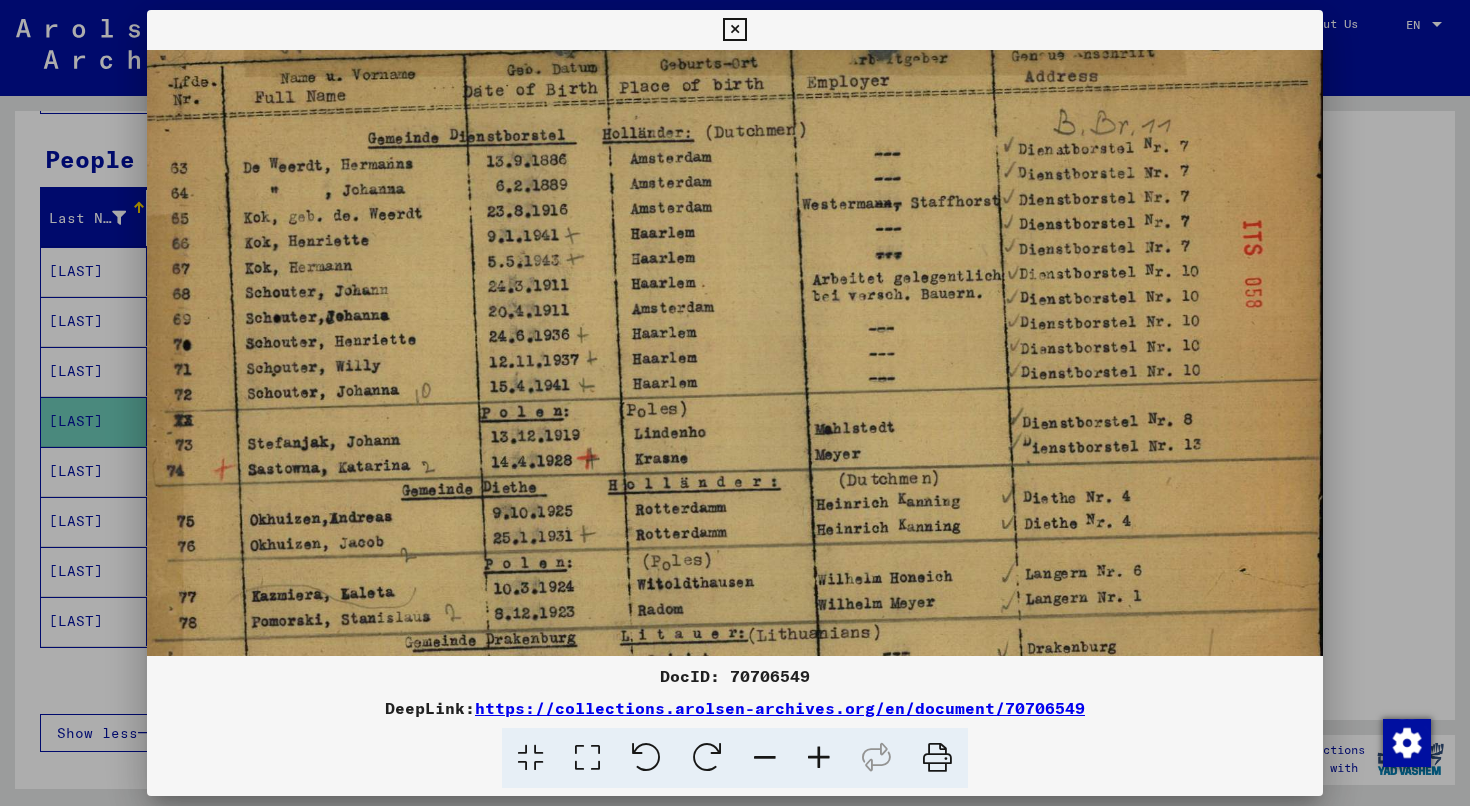 scroll, scrollTop: 0, scrollLeft: 27, axis: horizontal 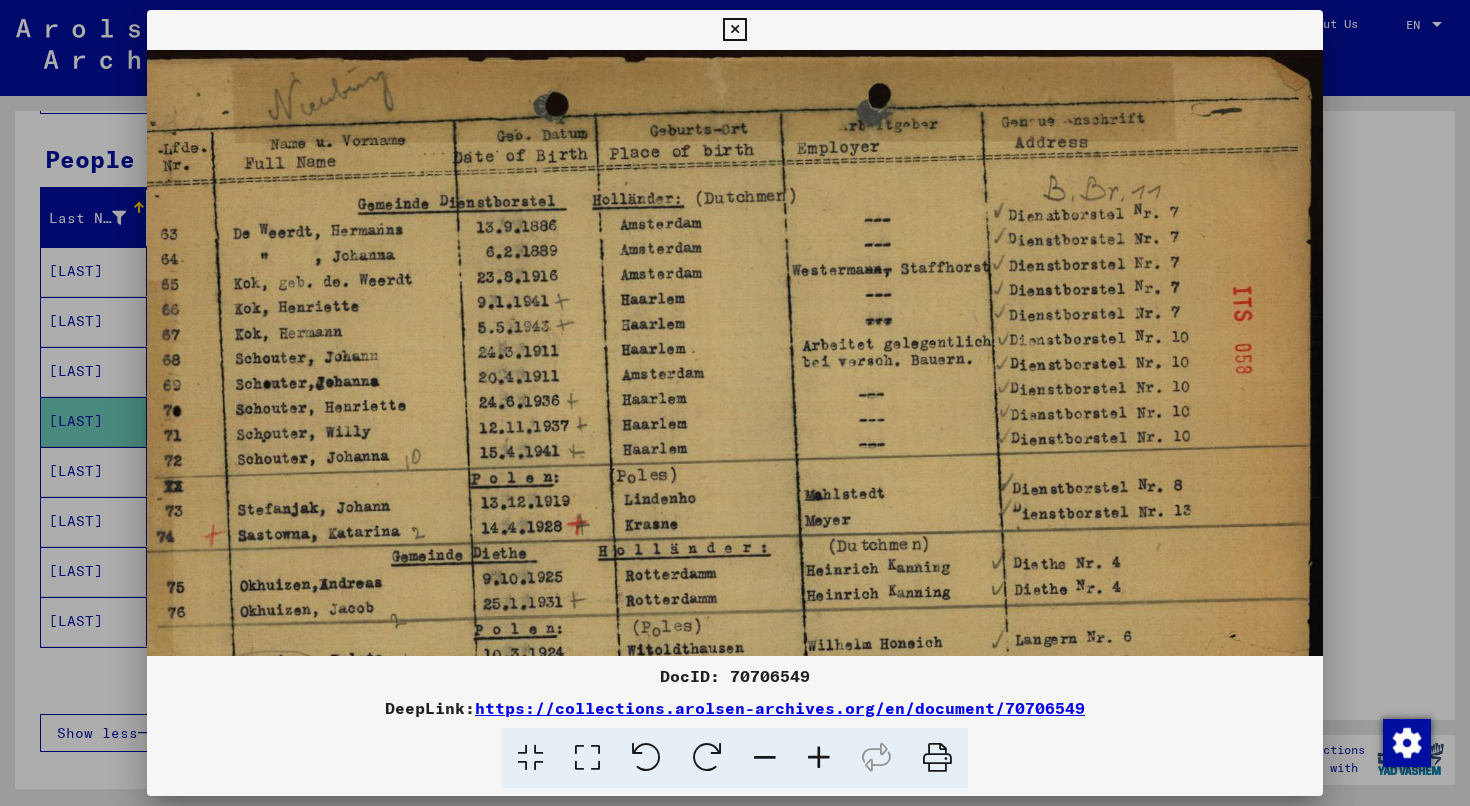 drag, startPoint x: 887, startPoint y: 249, endPoint x: 864, endPoint y: 769, distance: 520.5084 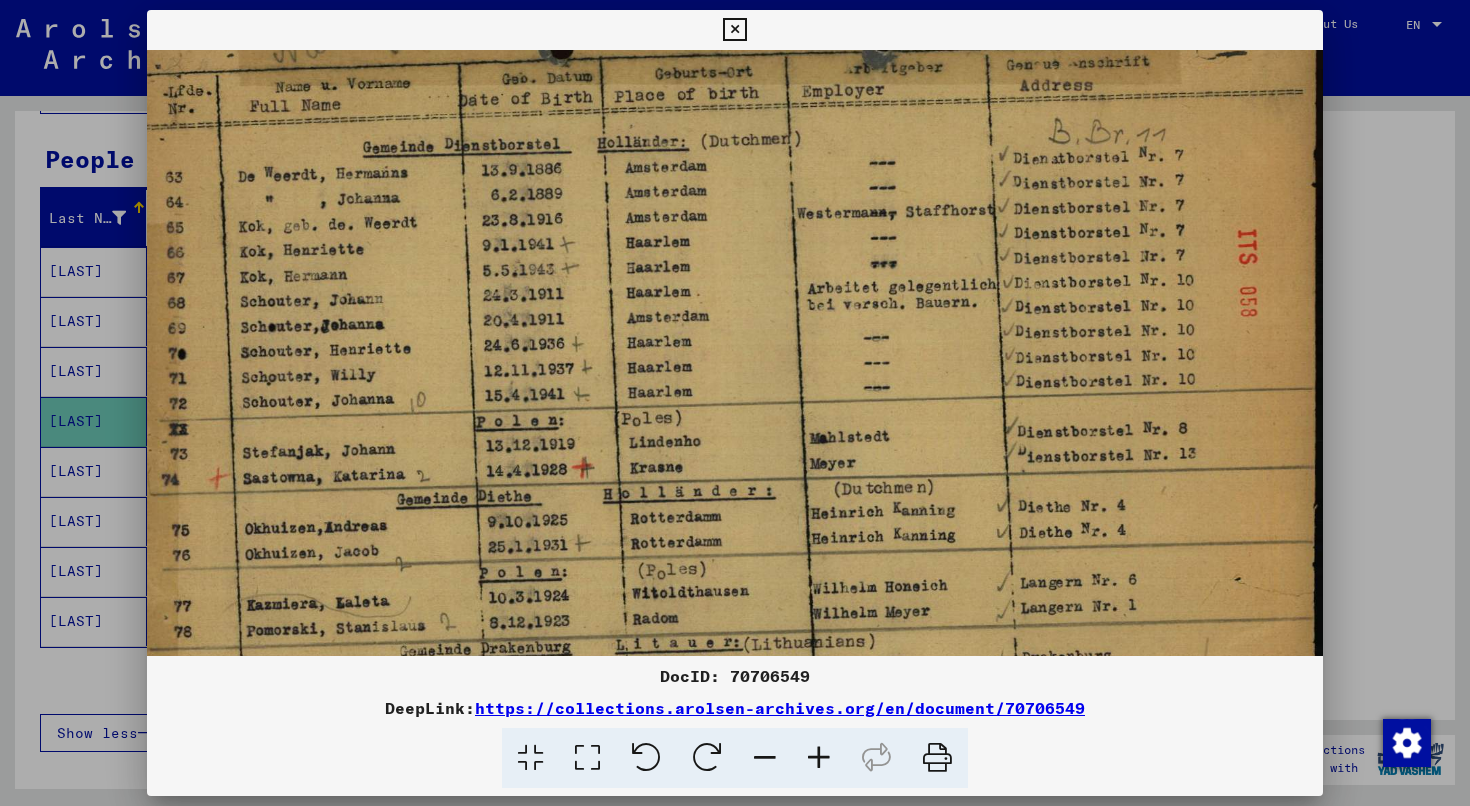 scroll, scrollTop: 250, scrollLeft: 0, axis: vertical 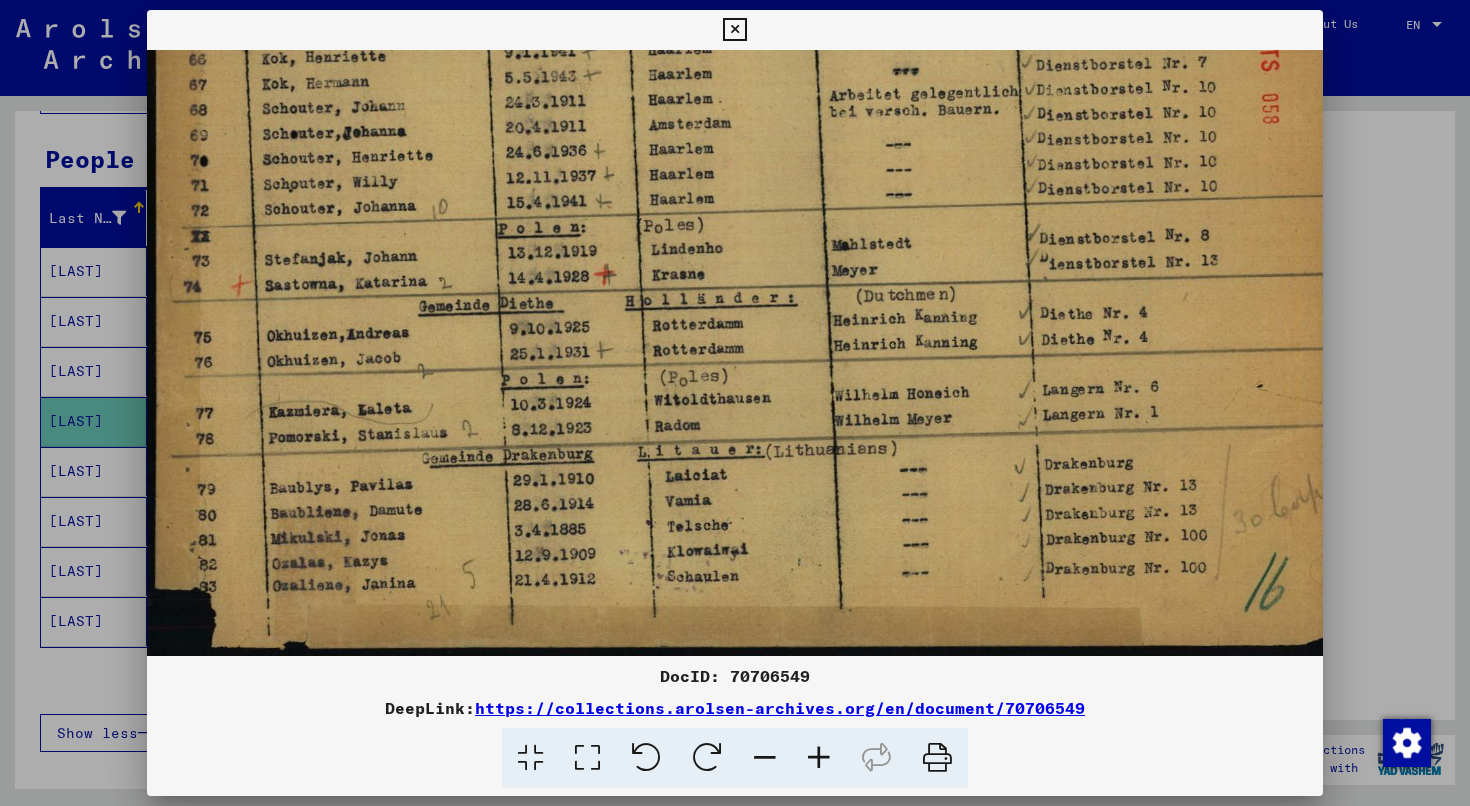 drag, startPoint x: 584, startPoint y: 399, endPoint x: 334, endPoint y: 114, distance: 379.1108 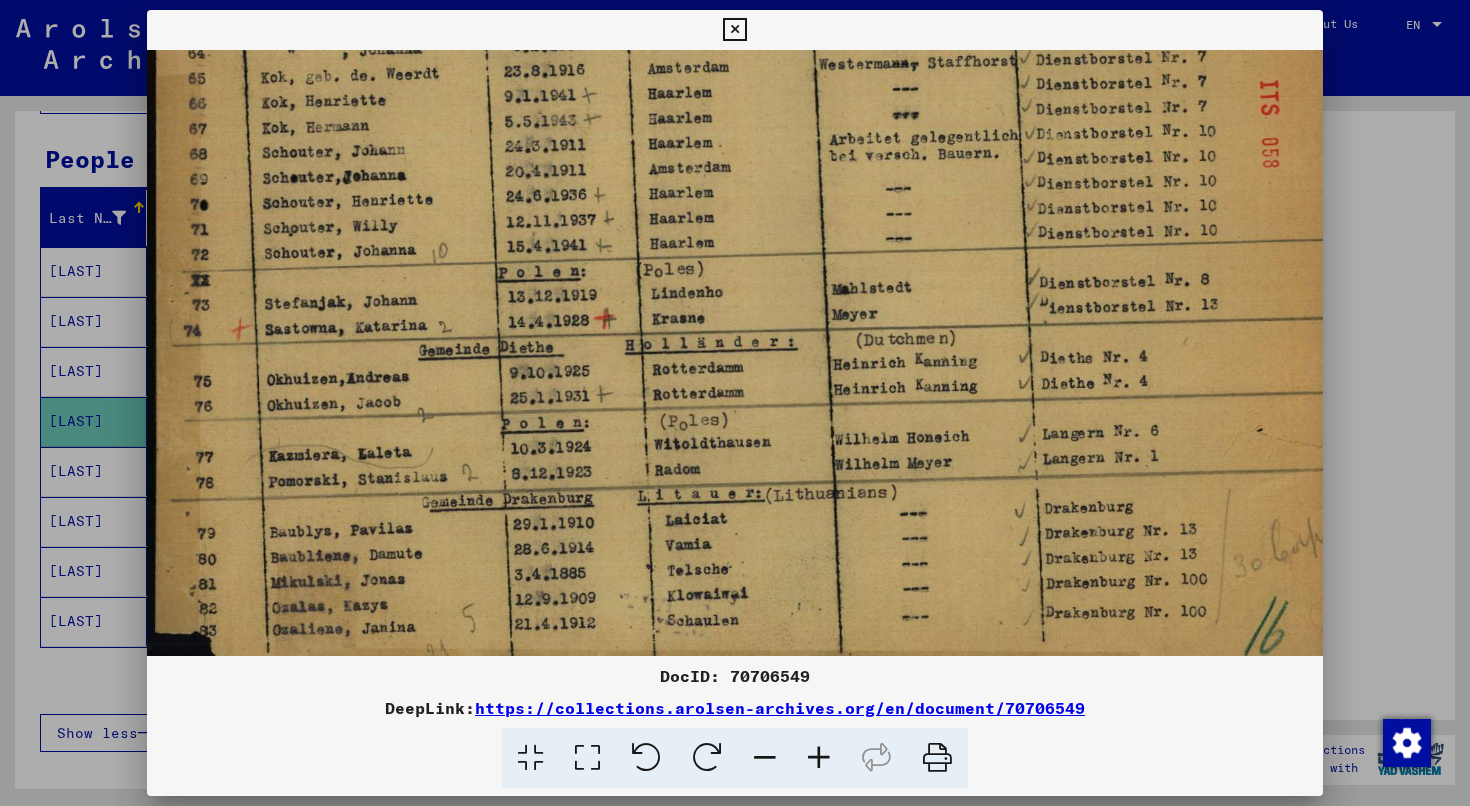 scroll, scrollTop: 206, scrollLeft: 0, axis: vertical 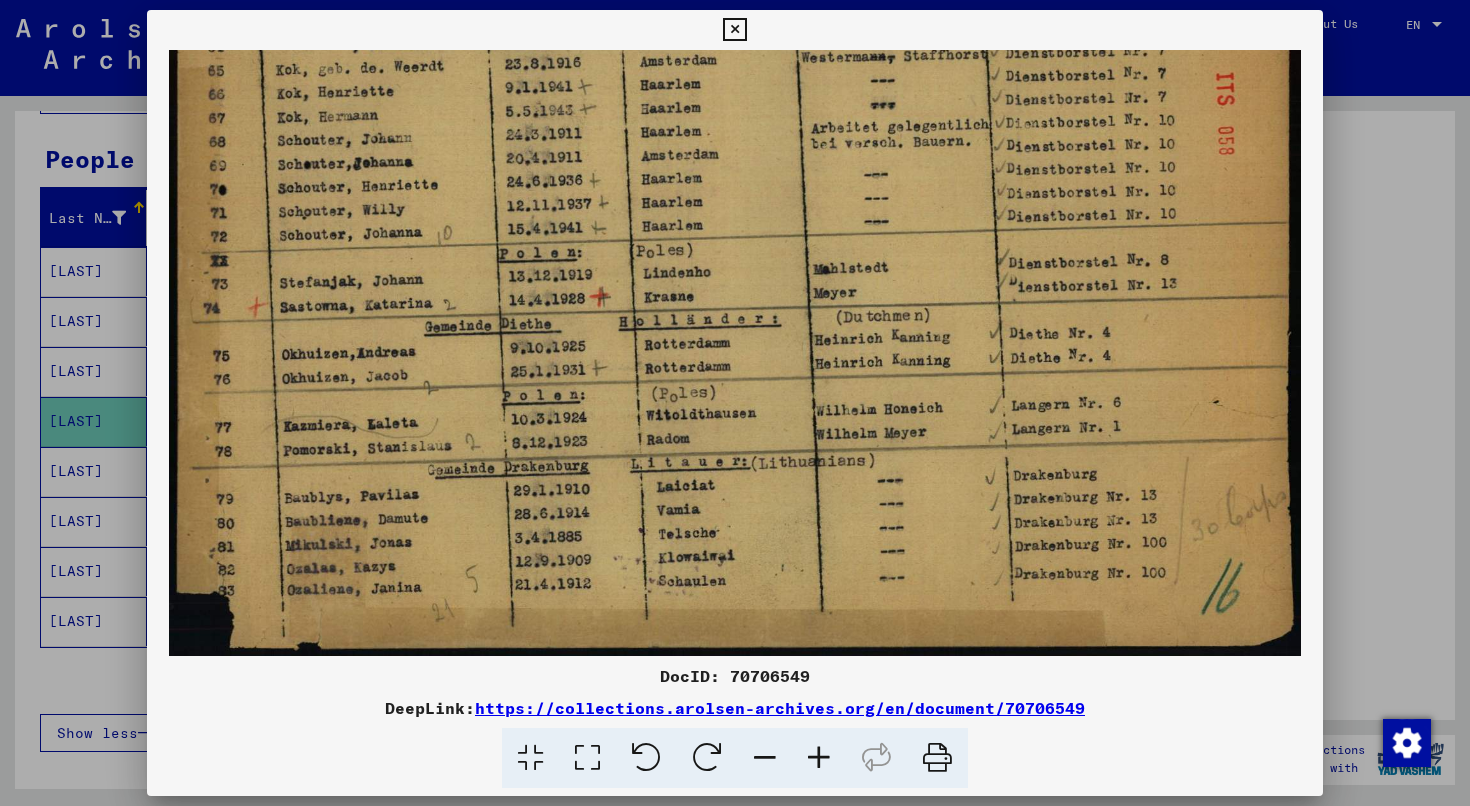 click at bounding box center (765, 758) 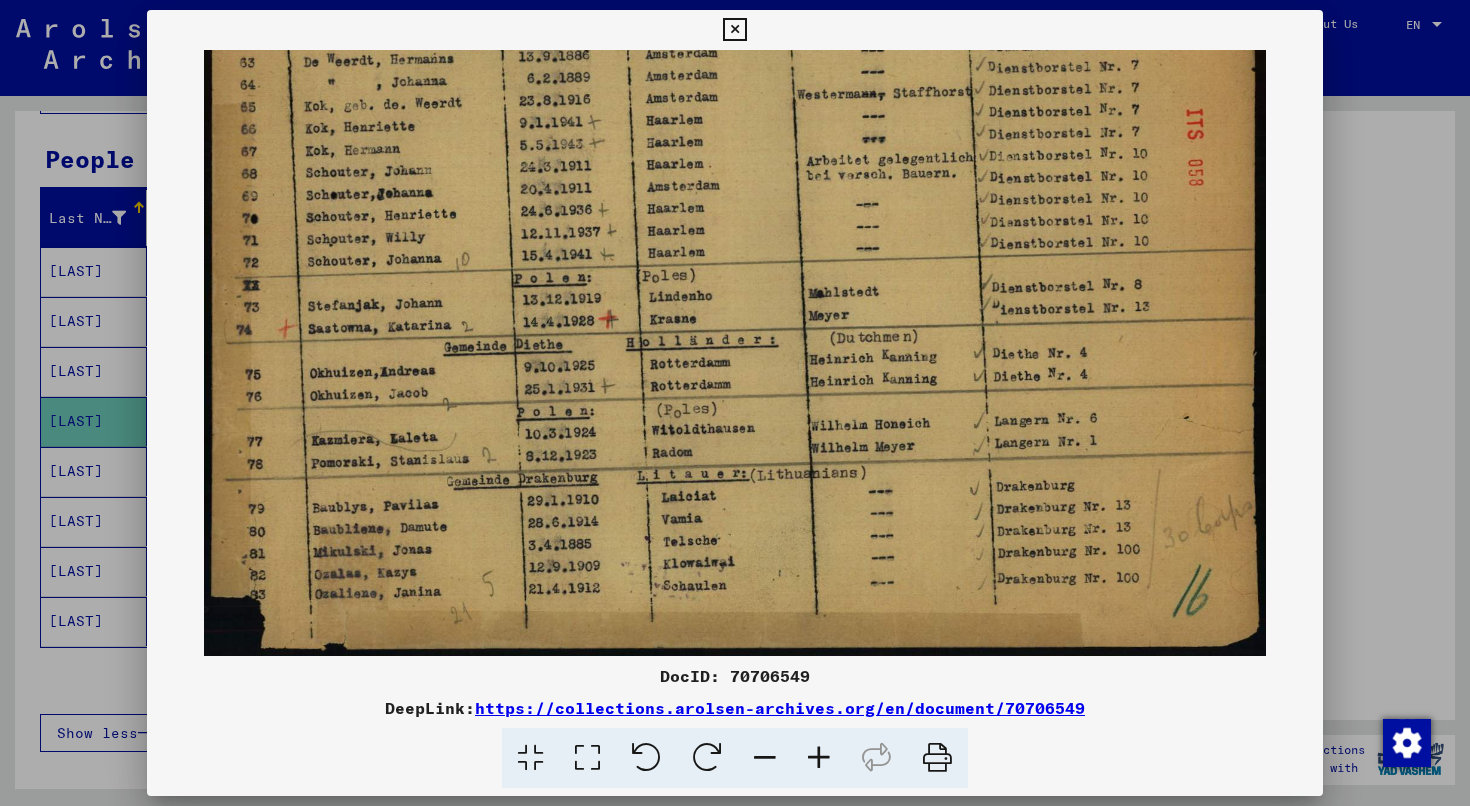 click at bounding box center (765, 758) 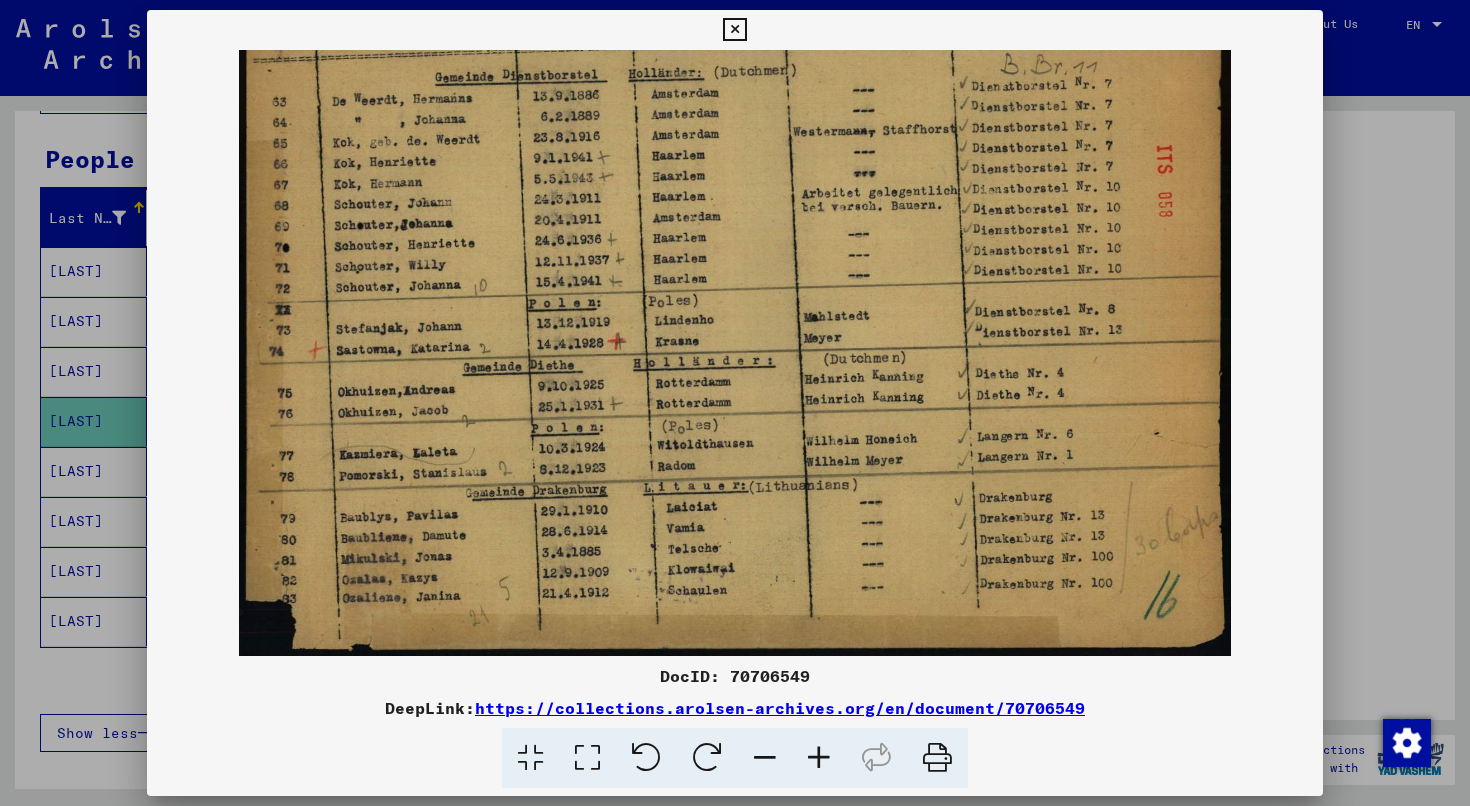 click at bounding box center [765, 758] 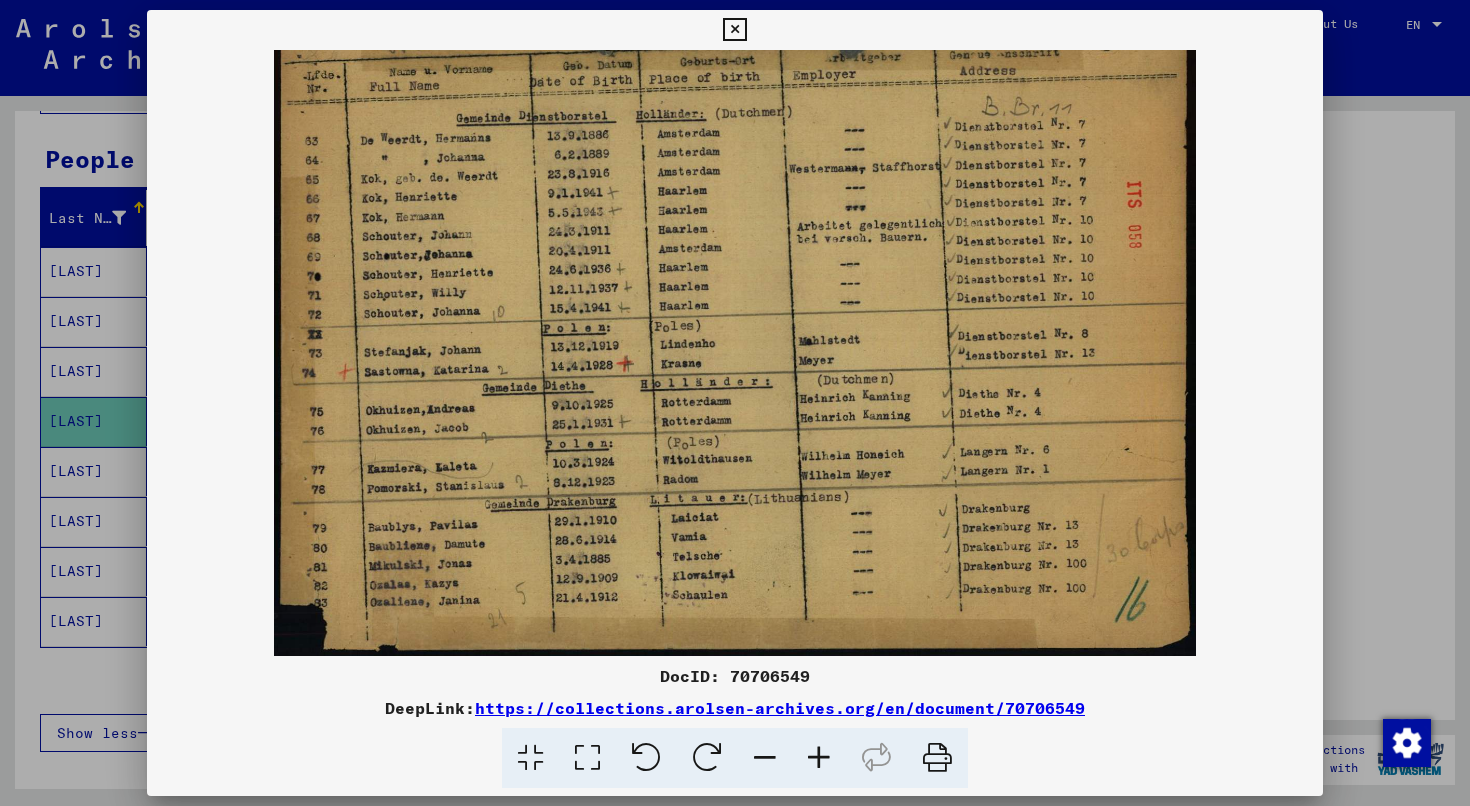 scroll, scrollTop: 50, scrollLeft: 0, axis: vertical 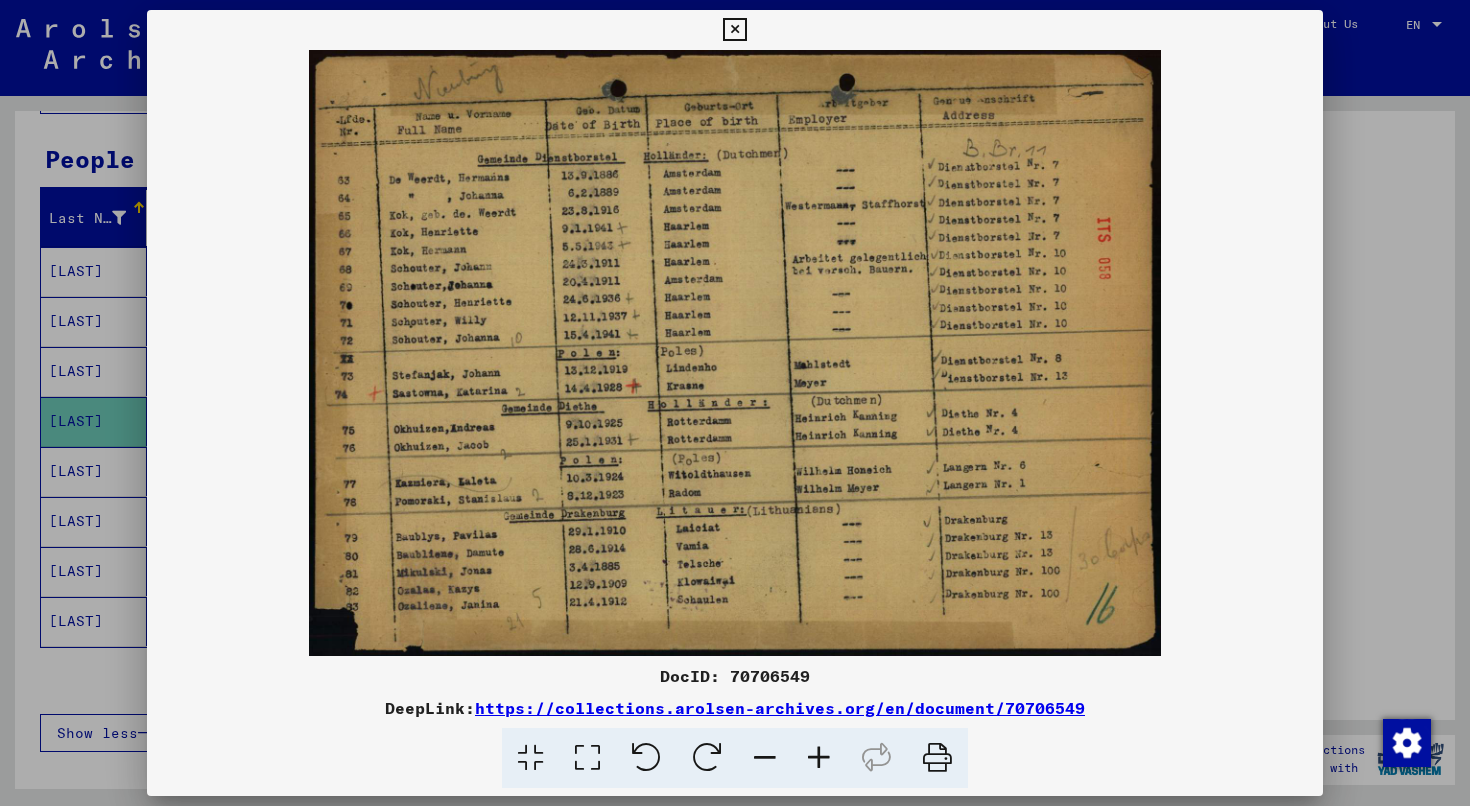 click at bounding box center (765, 758) 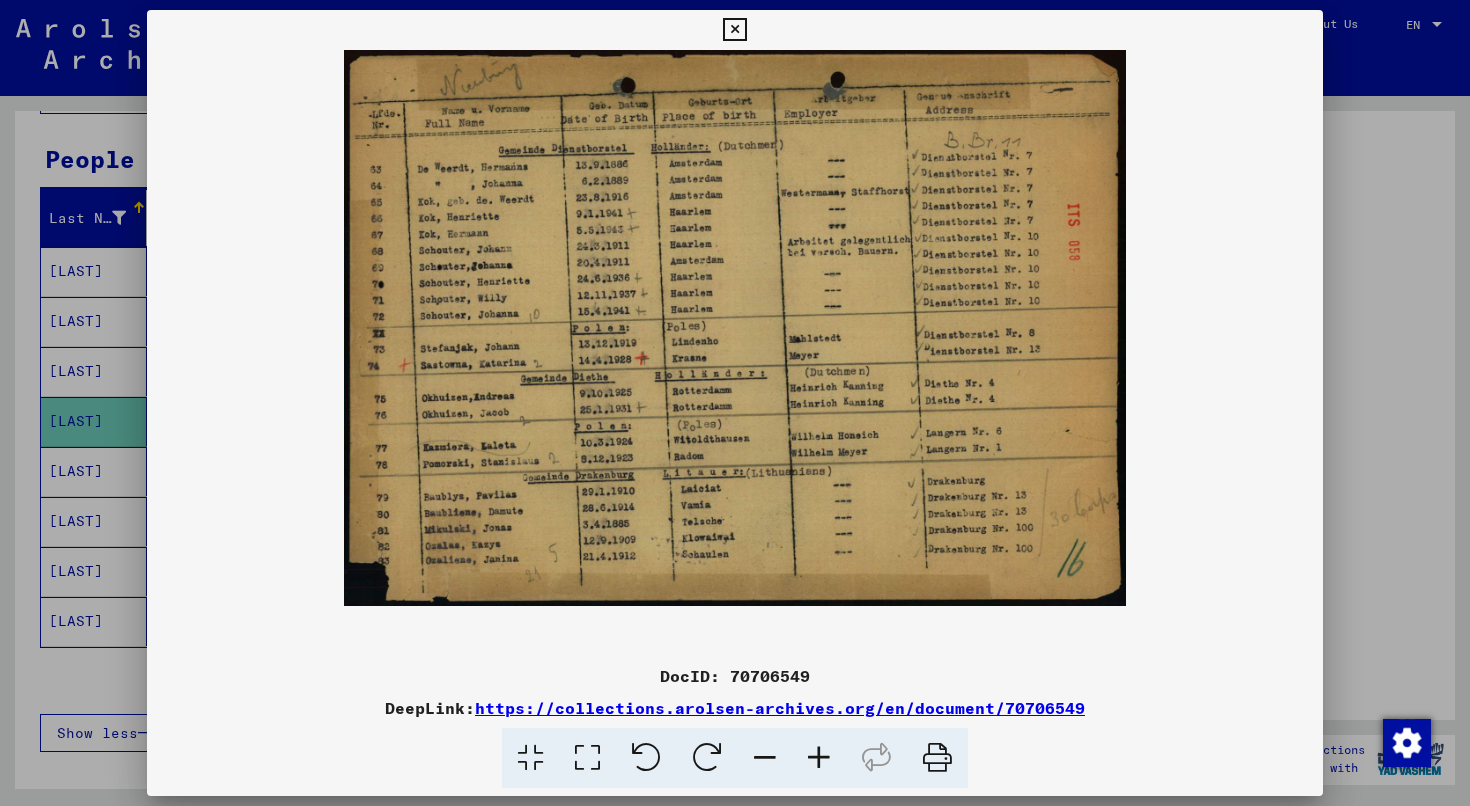 click at bounding box center [765, 758] 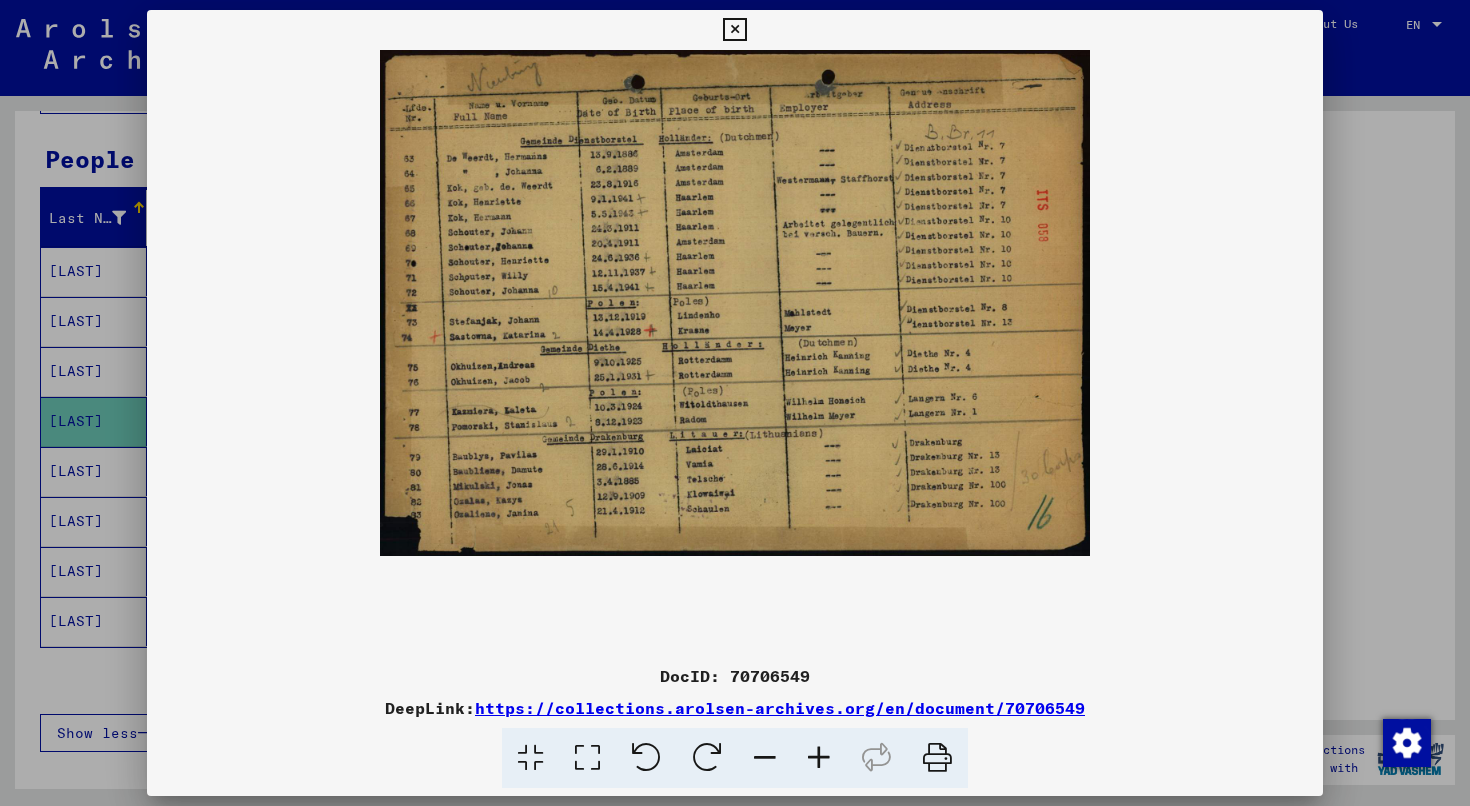 click at bounding box center [819, 758] 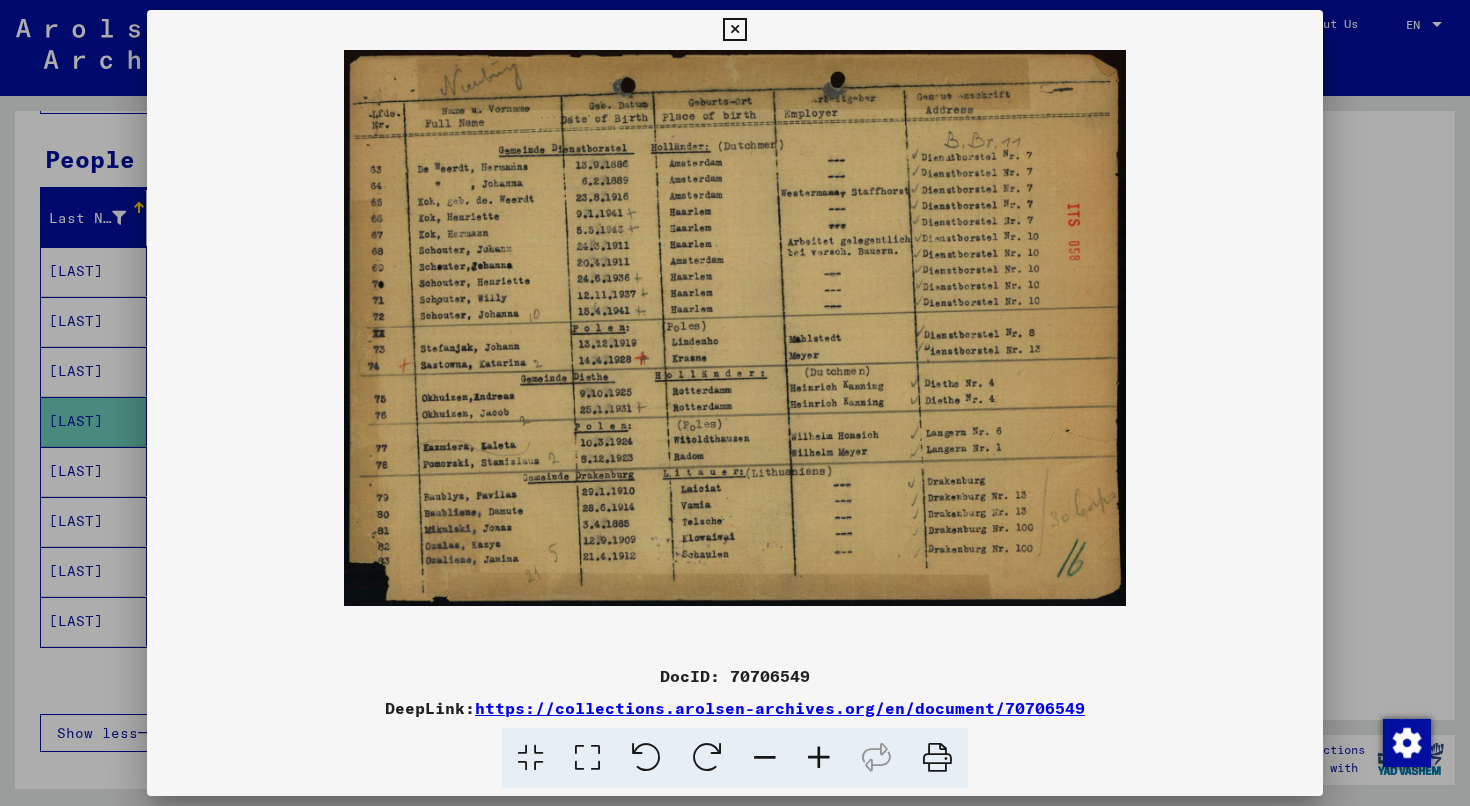 click at bounding box center (819, 758) 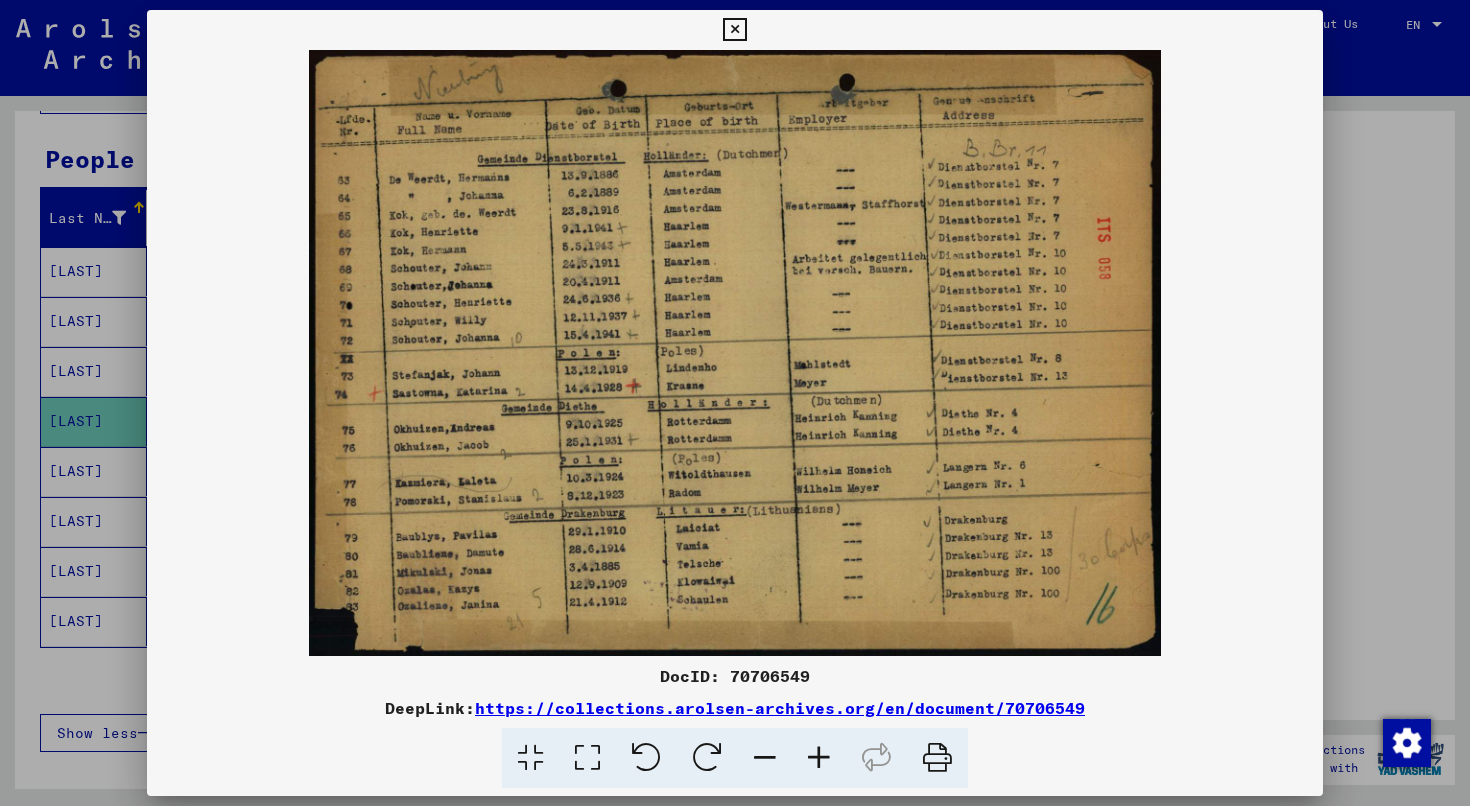 click at bounding box center [819, 758] 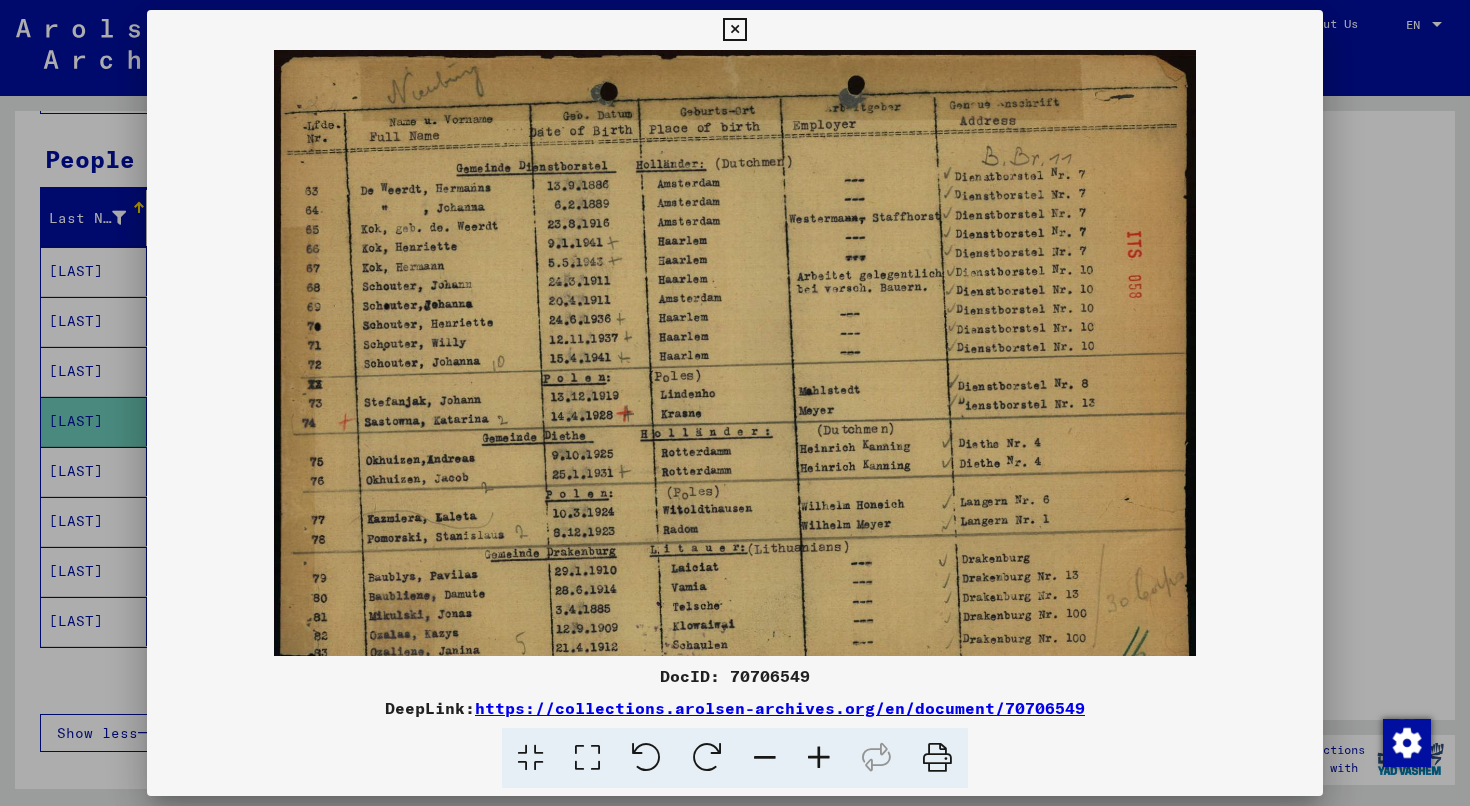 click at bounding box center [765, 758] 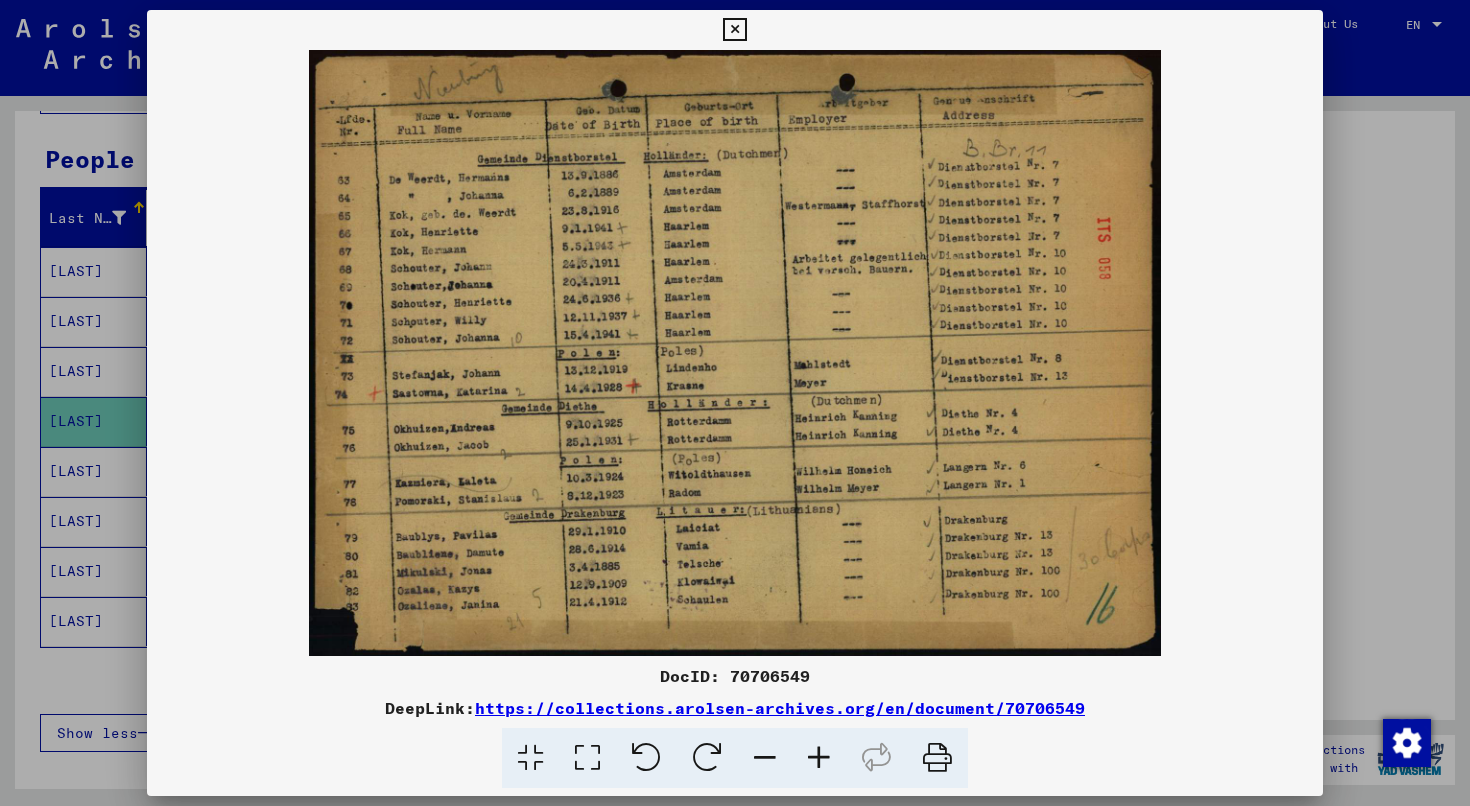 click at bounding box center (765, 758) 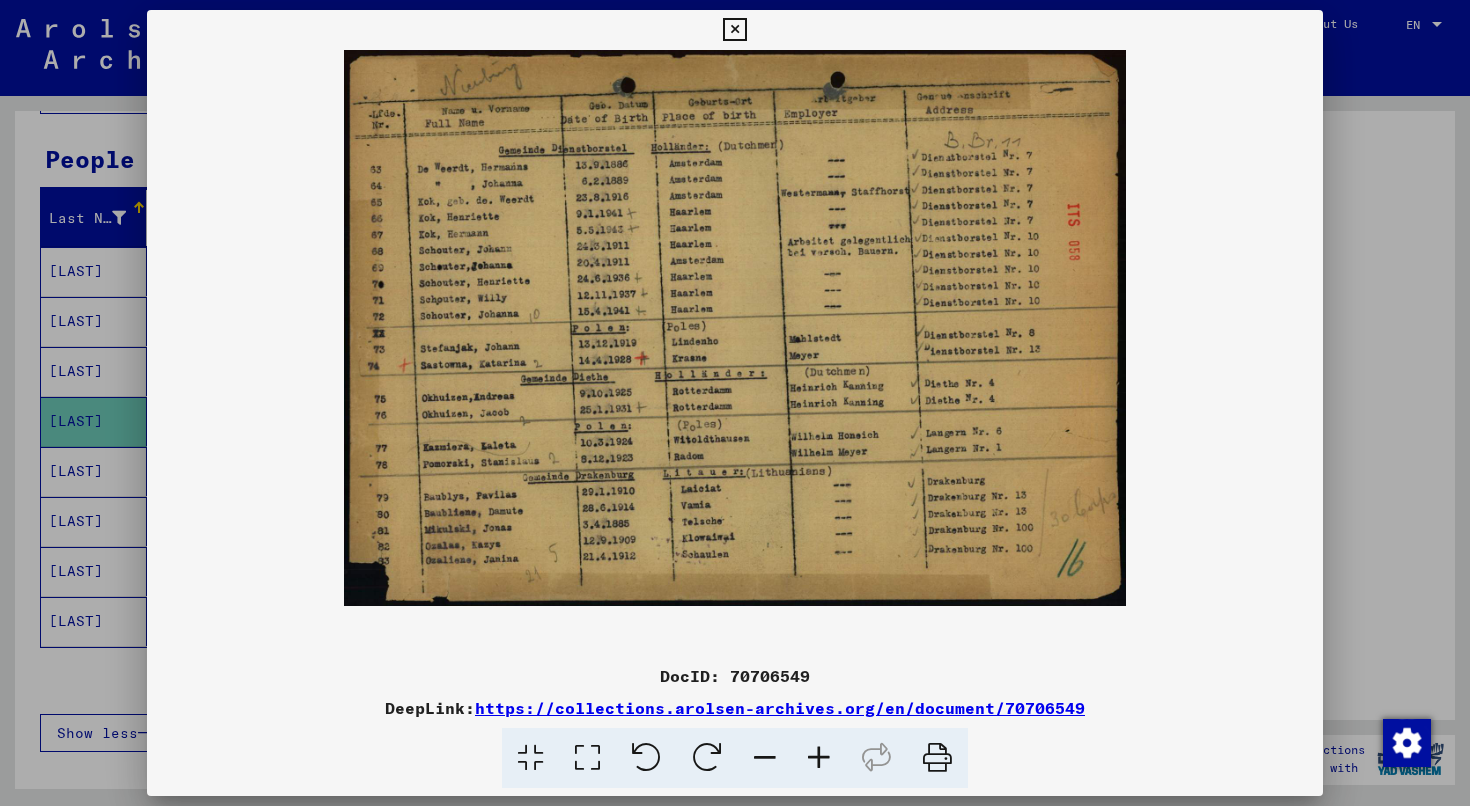click at bounding box center [819, 758] 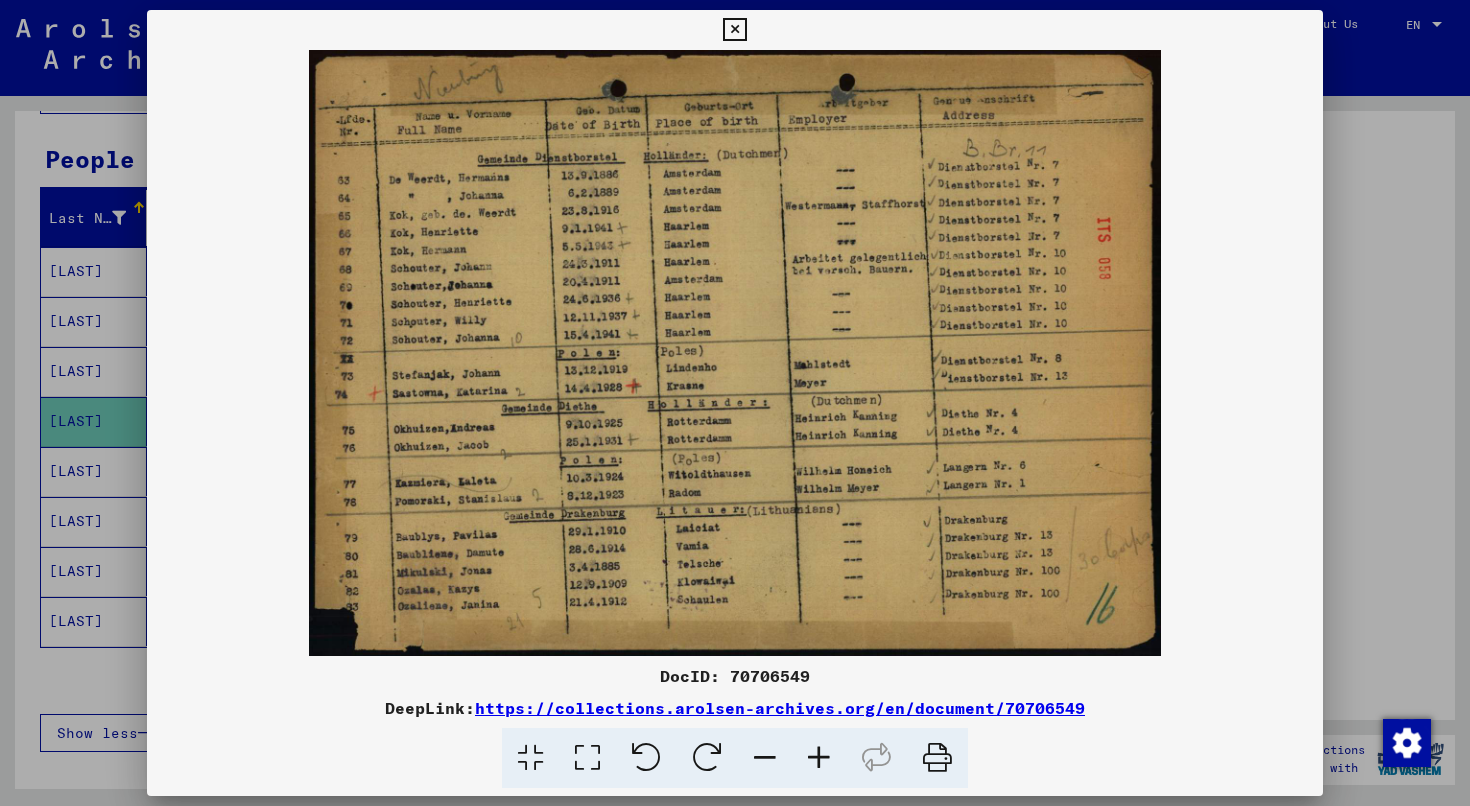 click at bounding box center [937, 758] 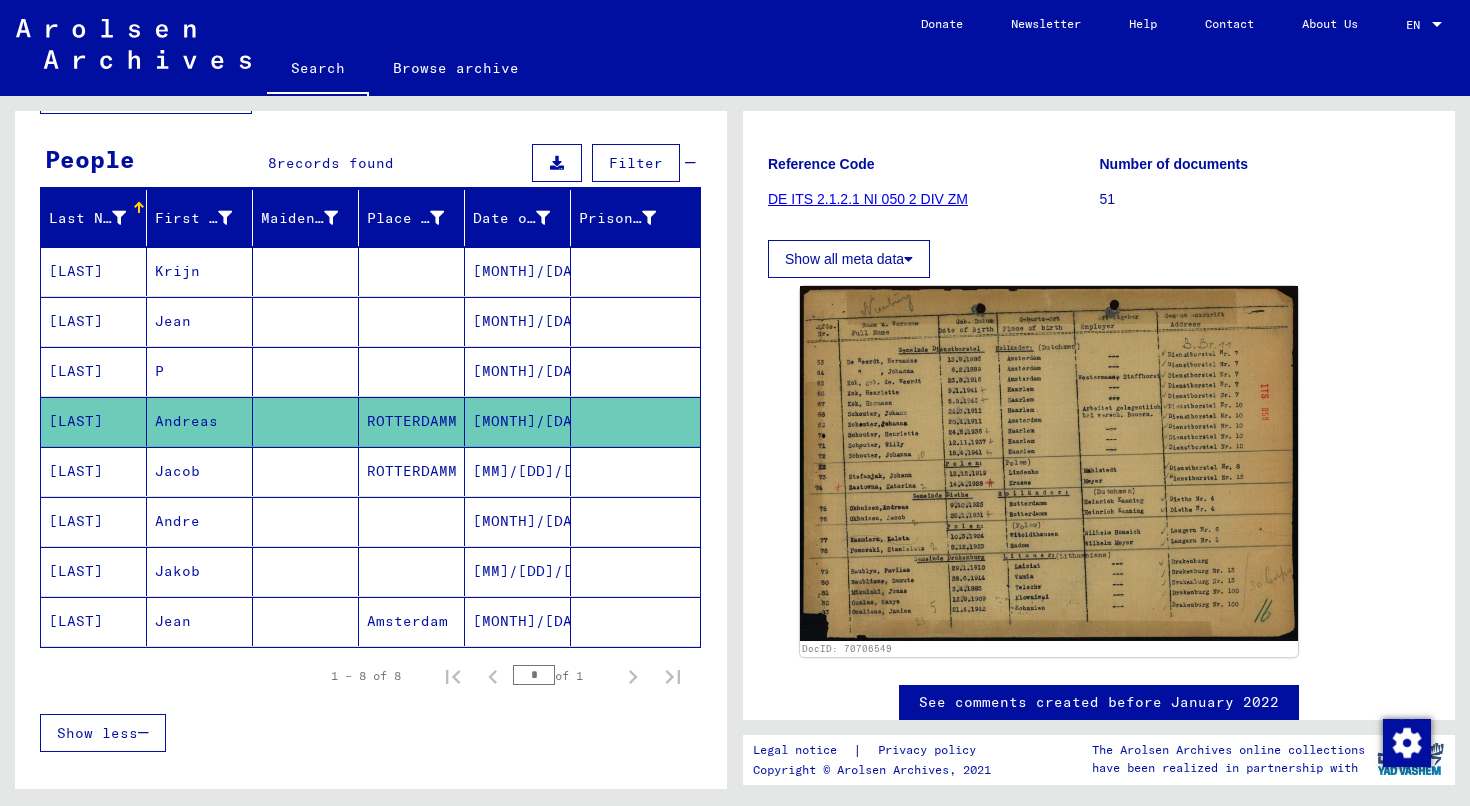 scroll, scrollTop: 215, scrollLeft: 0, axis: vertical 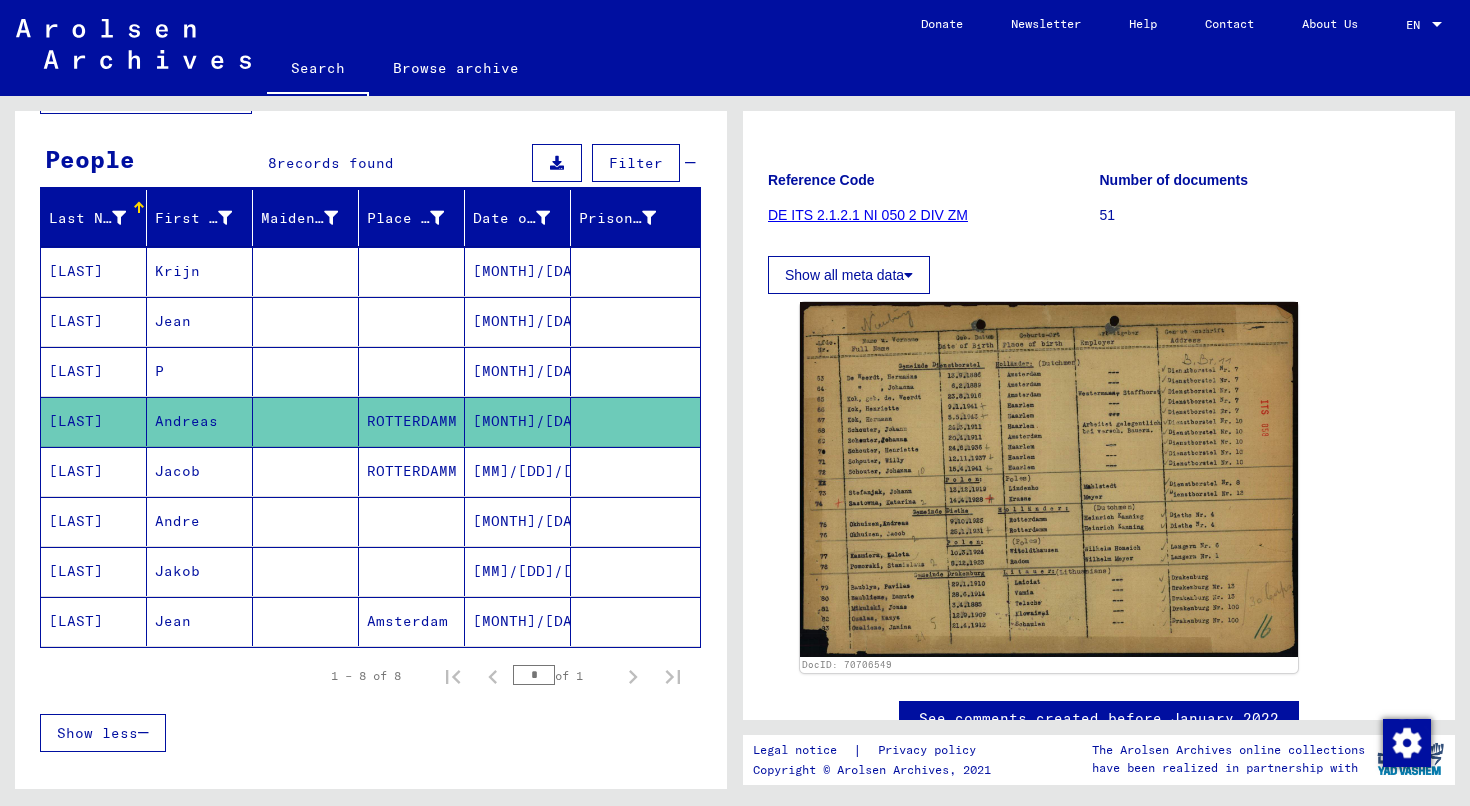 click on "DE ITS 2.1.2.1 NI 050 2 DIV ZM" 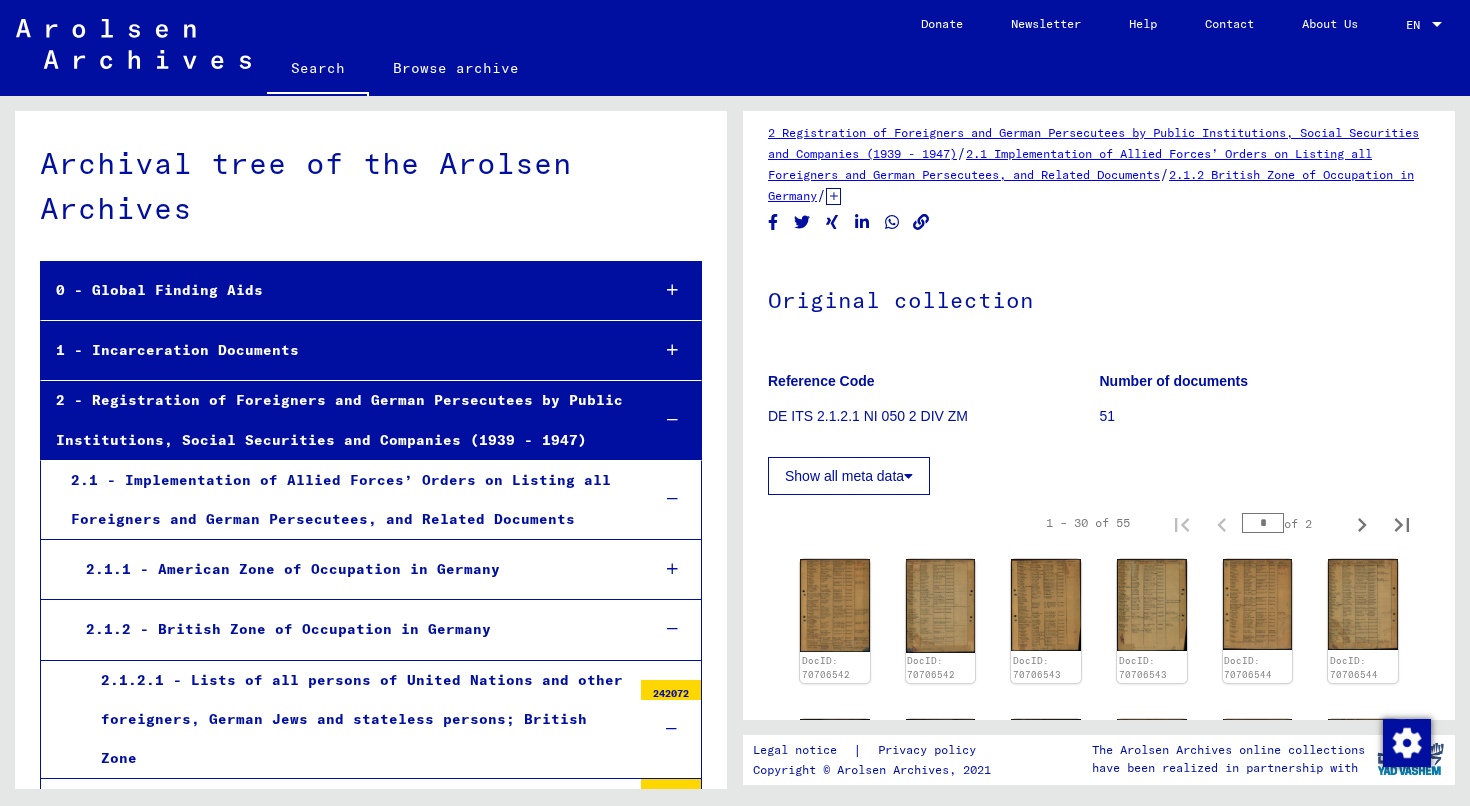 scroll, scrollTop: 18, scrollLeft: 0, axis: vertical 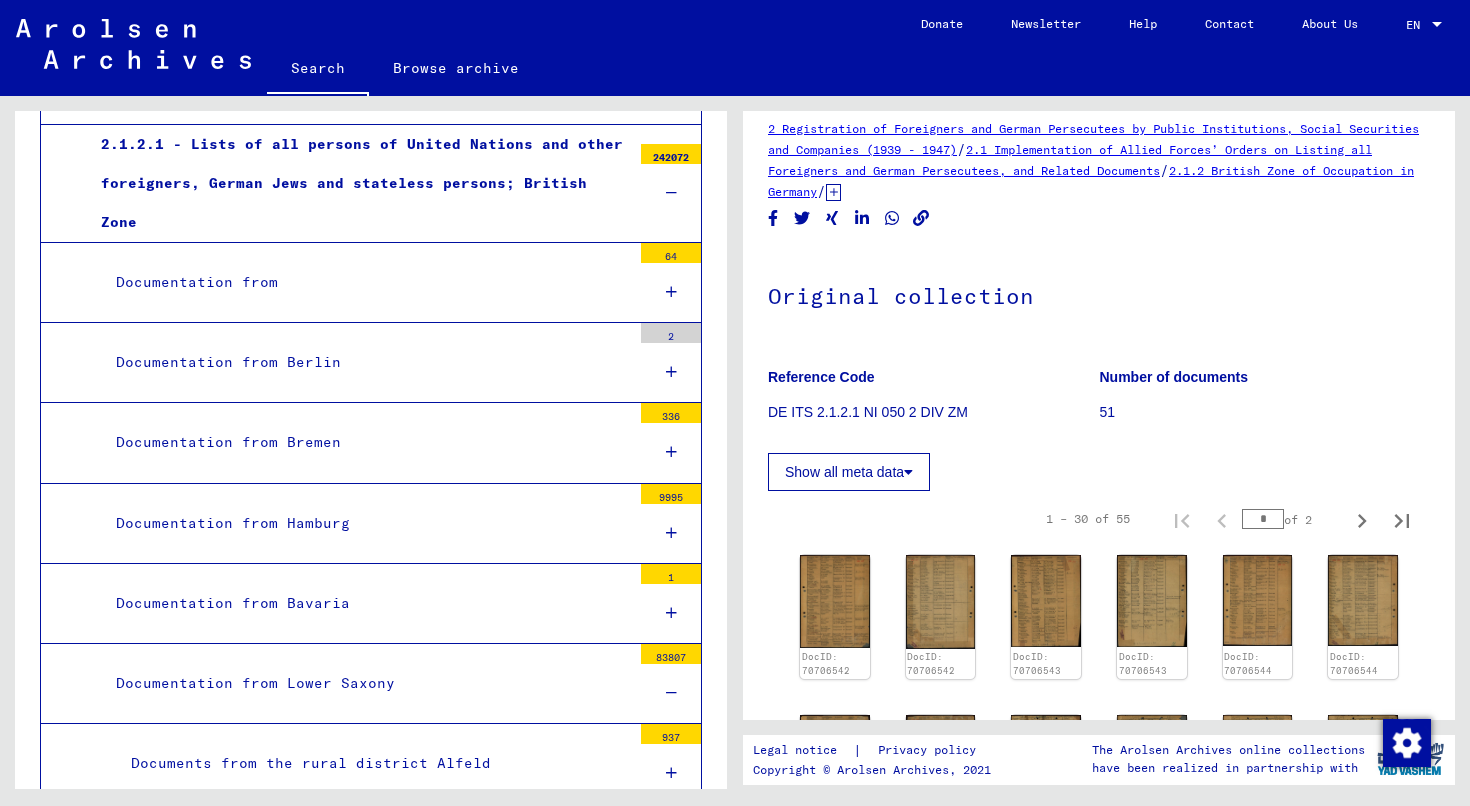 click on "9995" at bounding box center (671, 494) 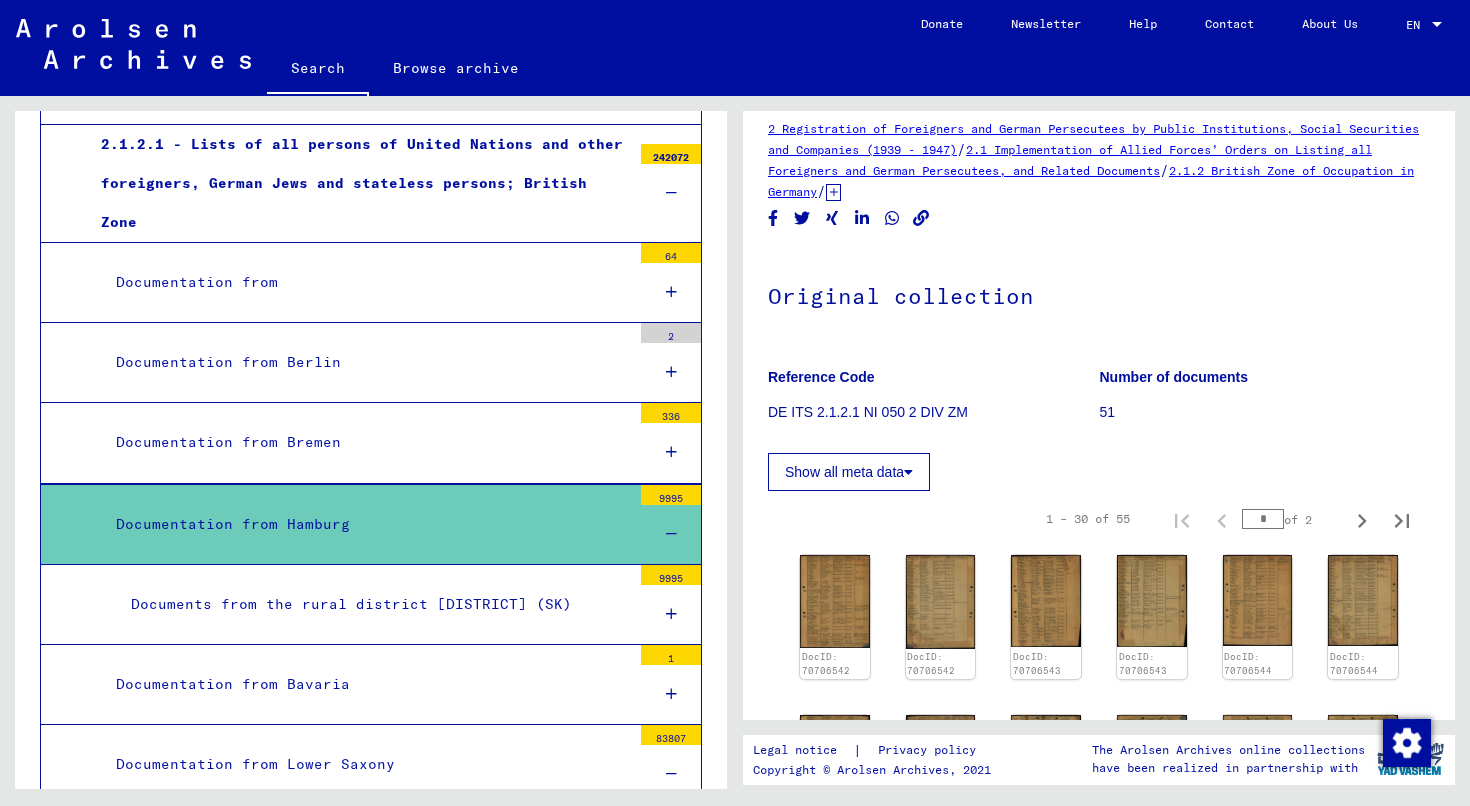 click on "Documentation from Hamburg" at bounding box center [366, 524] 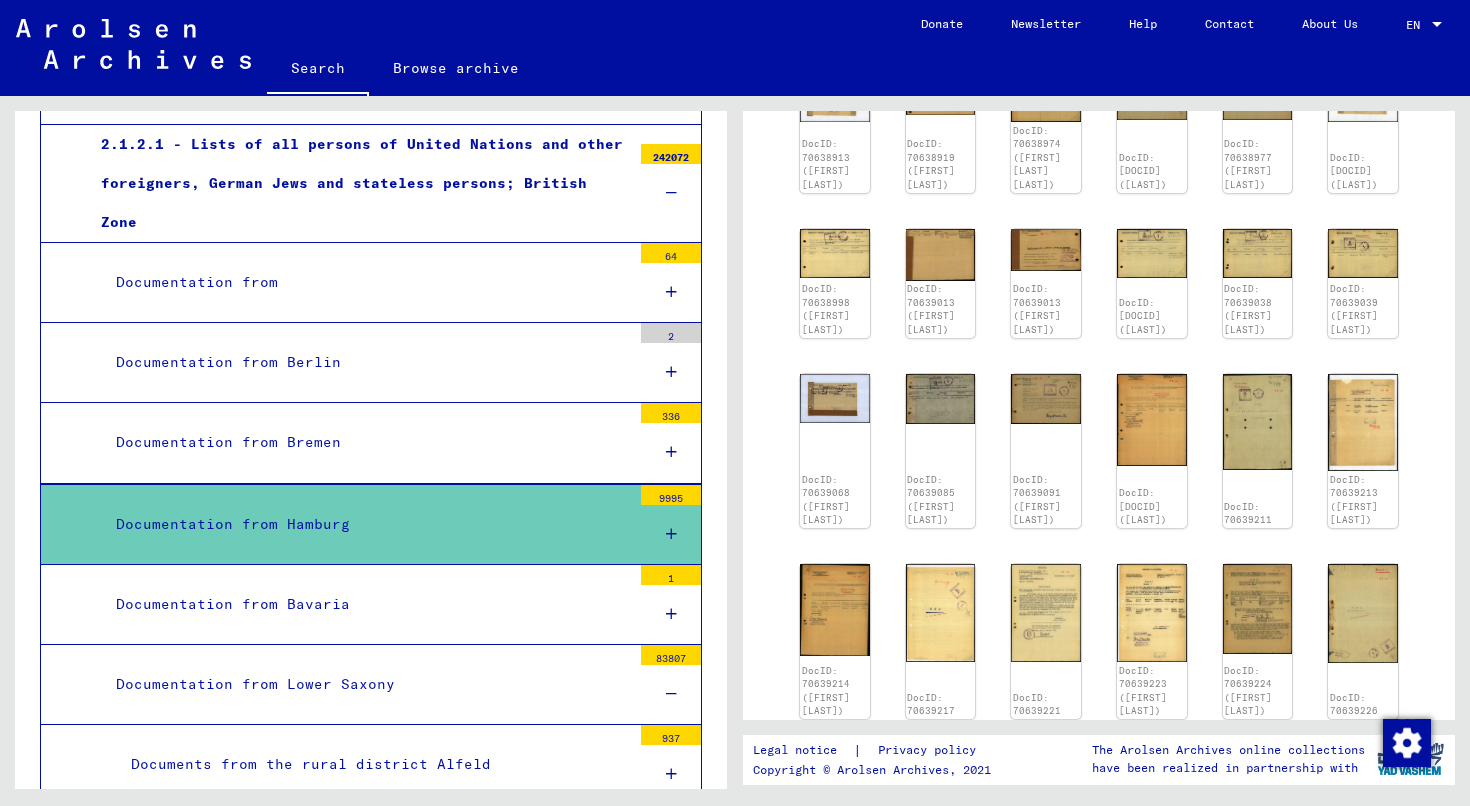 scroll, scrollTop: 620, scrollLeft: 0, axis: vertical 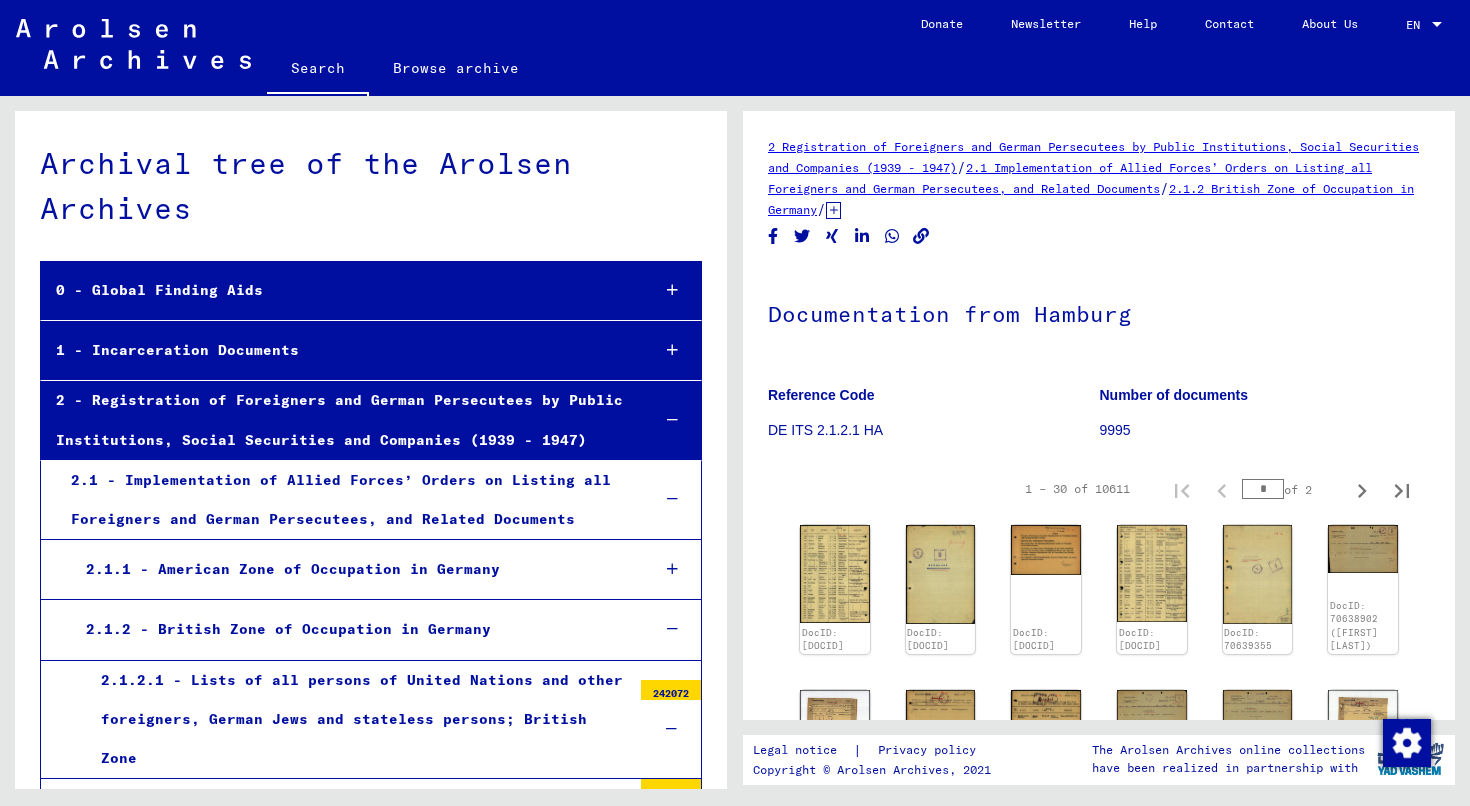 click on "Search" 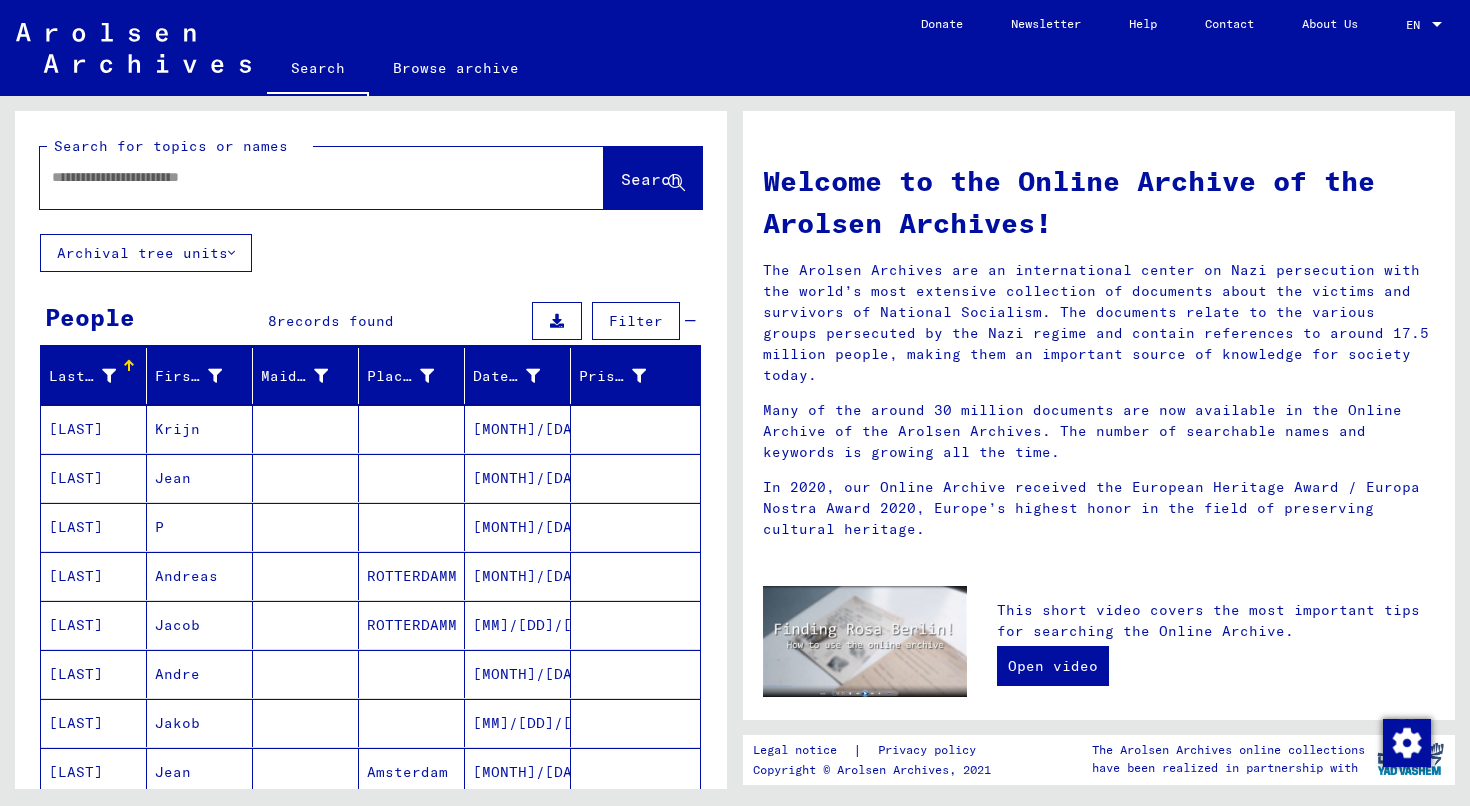 click at bounding box center (298, 177) 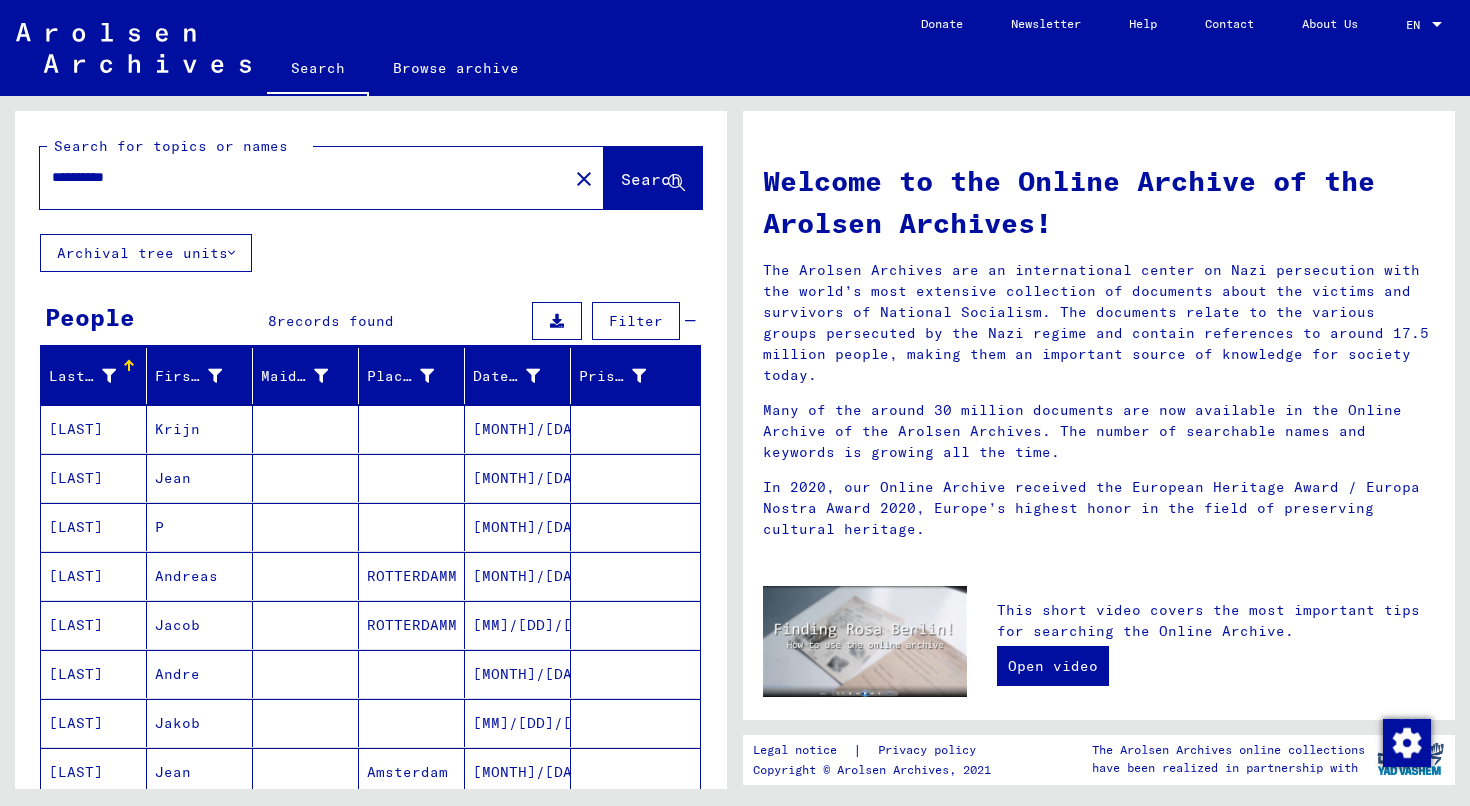 type on "**********" 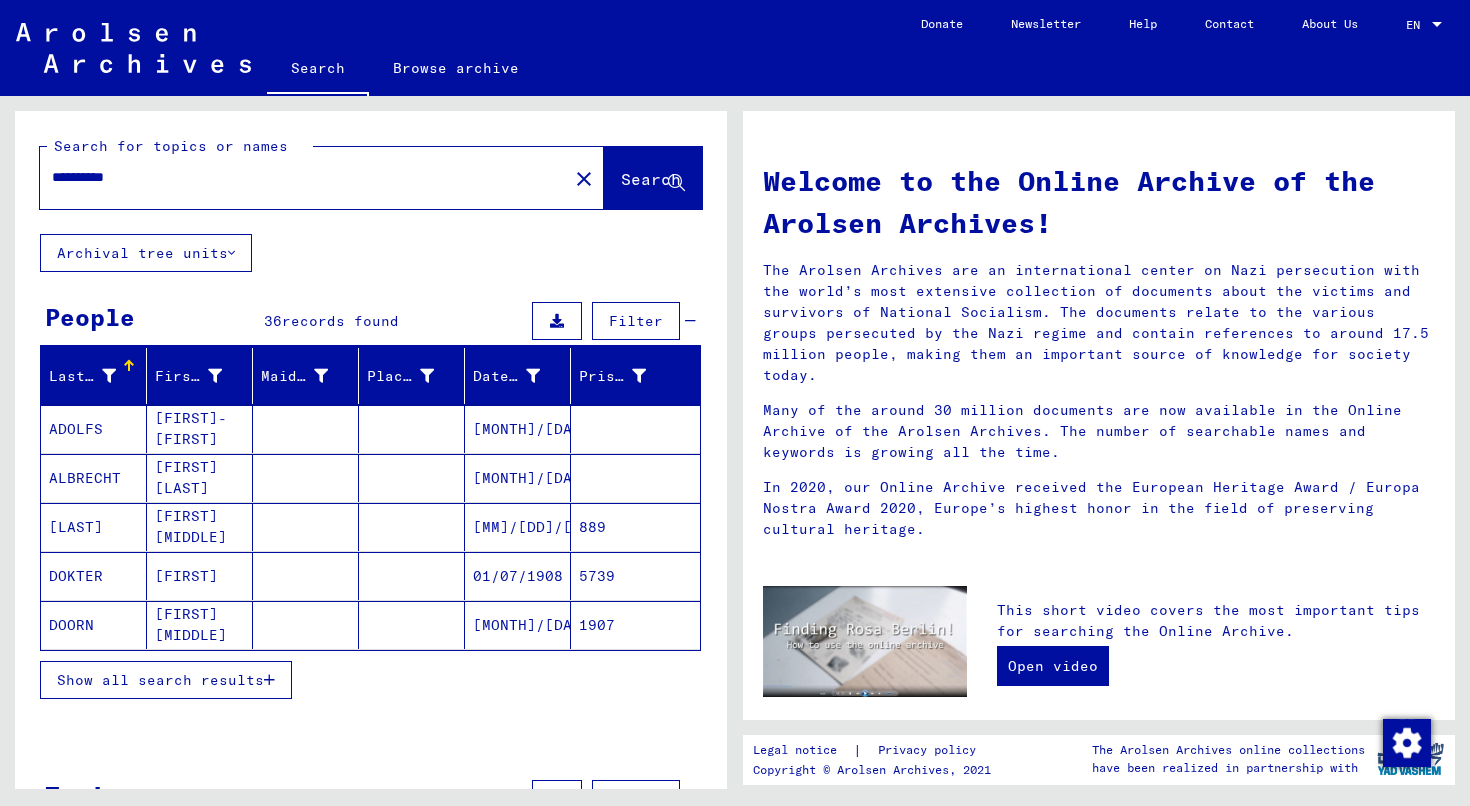 scroll, scrollTop: 19, scrollLeft: 0, axis: vertical 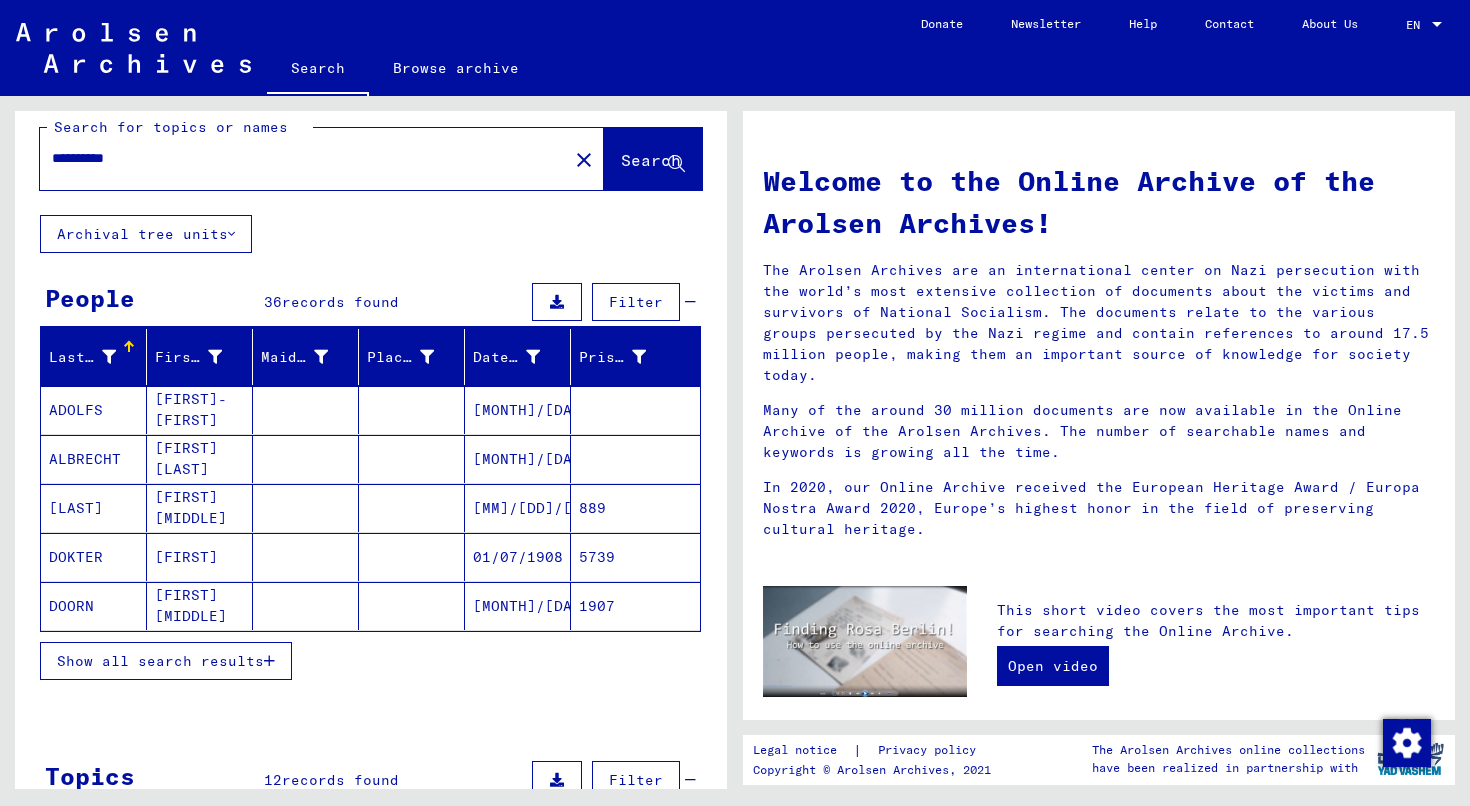 click on "Show all search results" at bounding box center [160, 661] 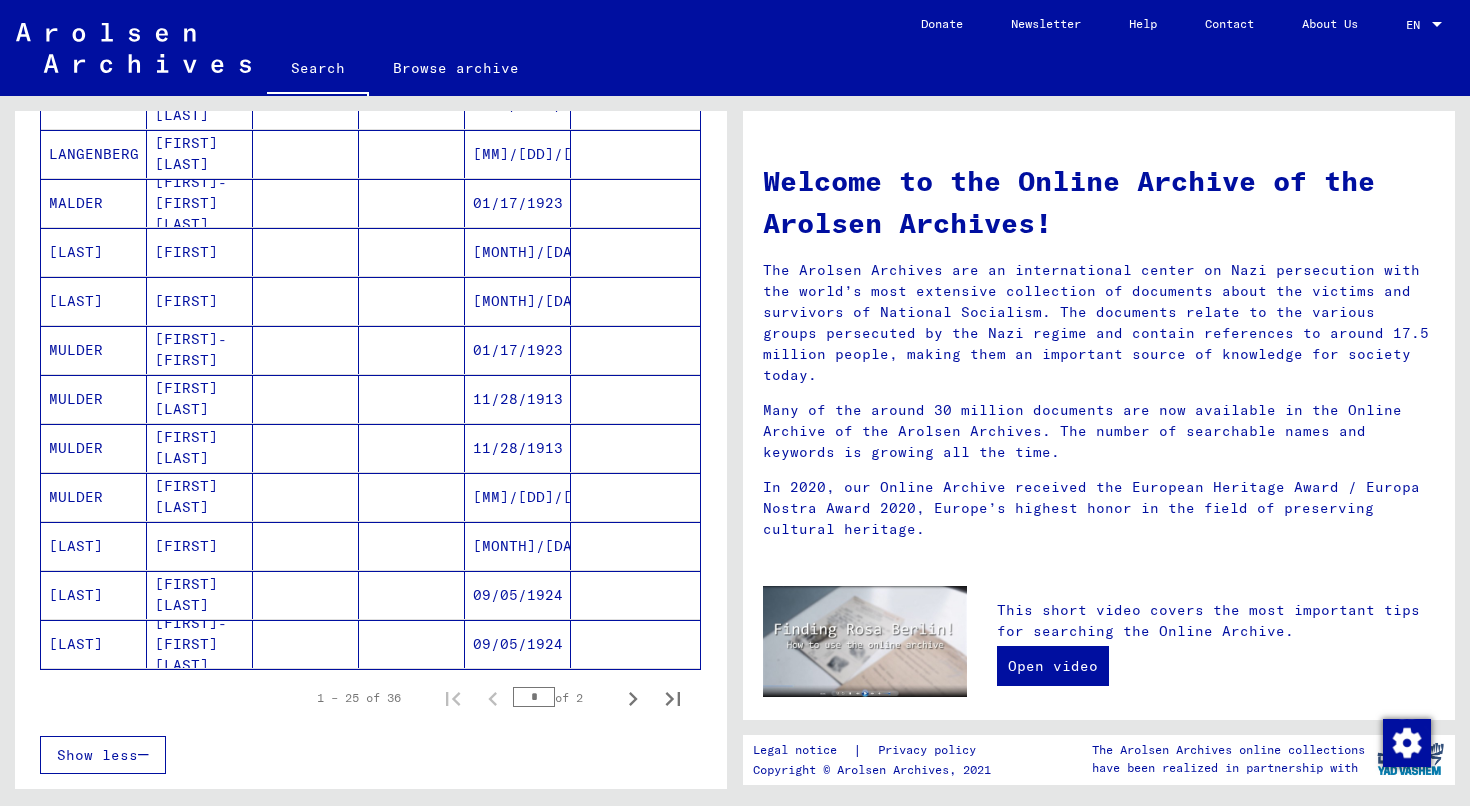 scroll, scrollTop: 963, scrollLeft: 0, axis: vertical 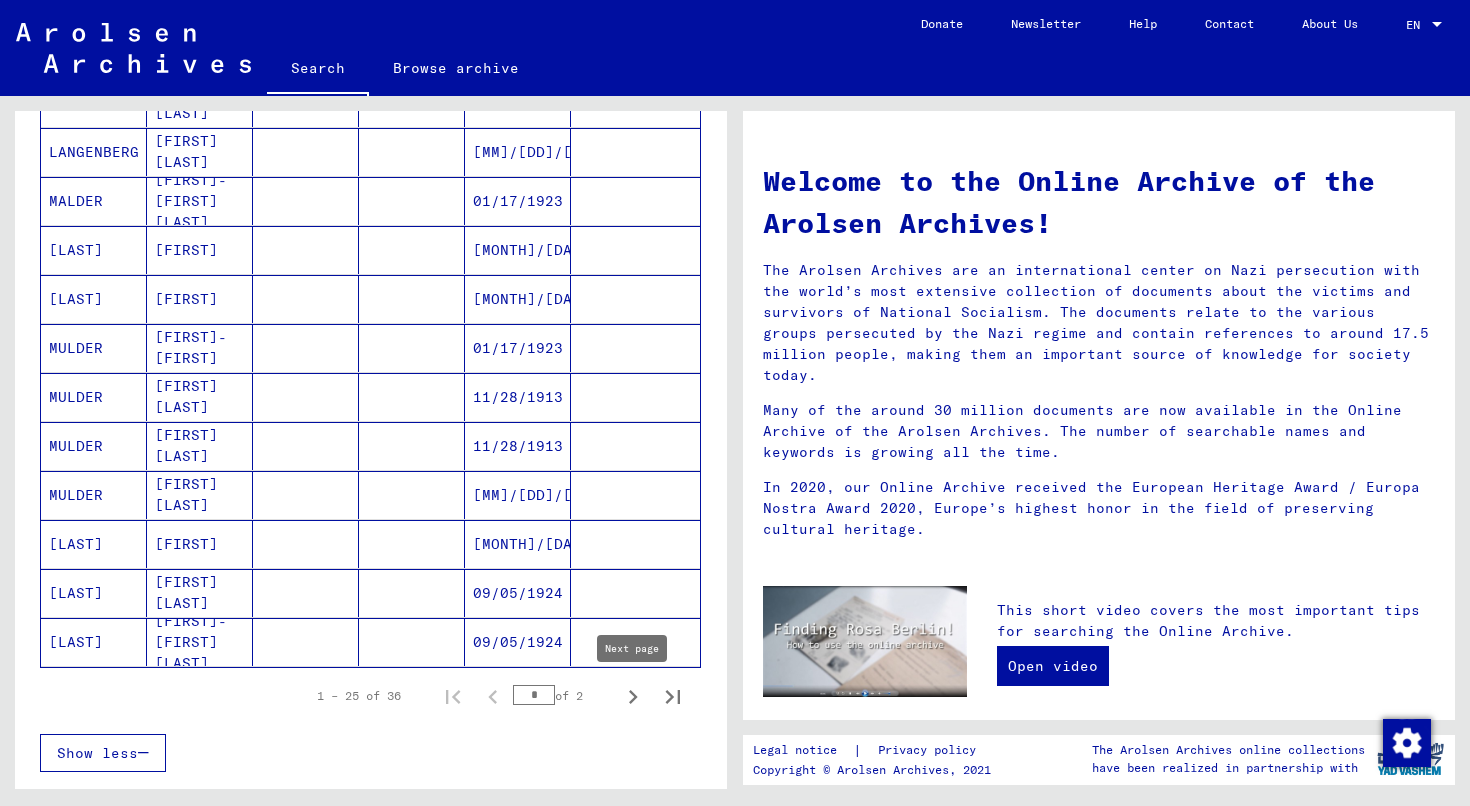 click 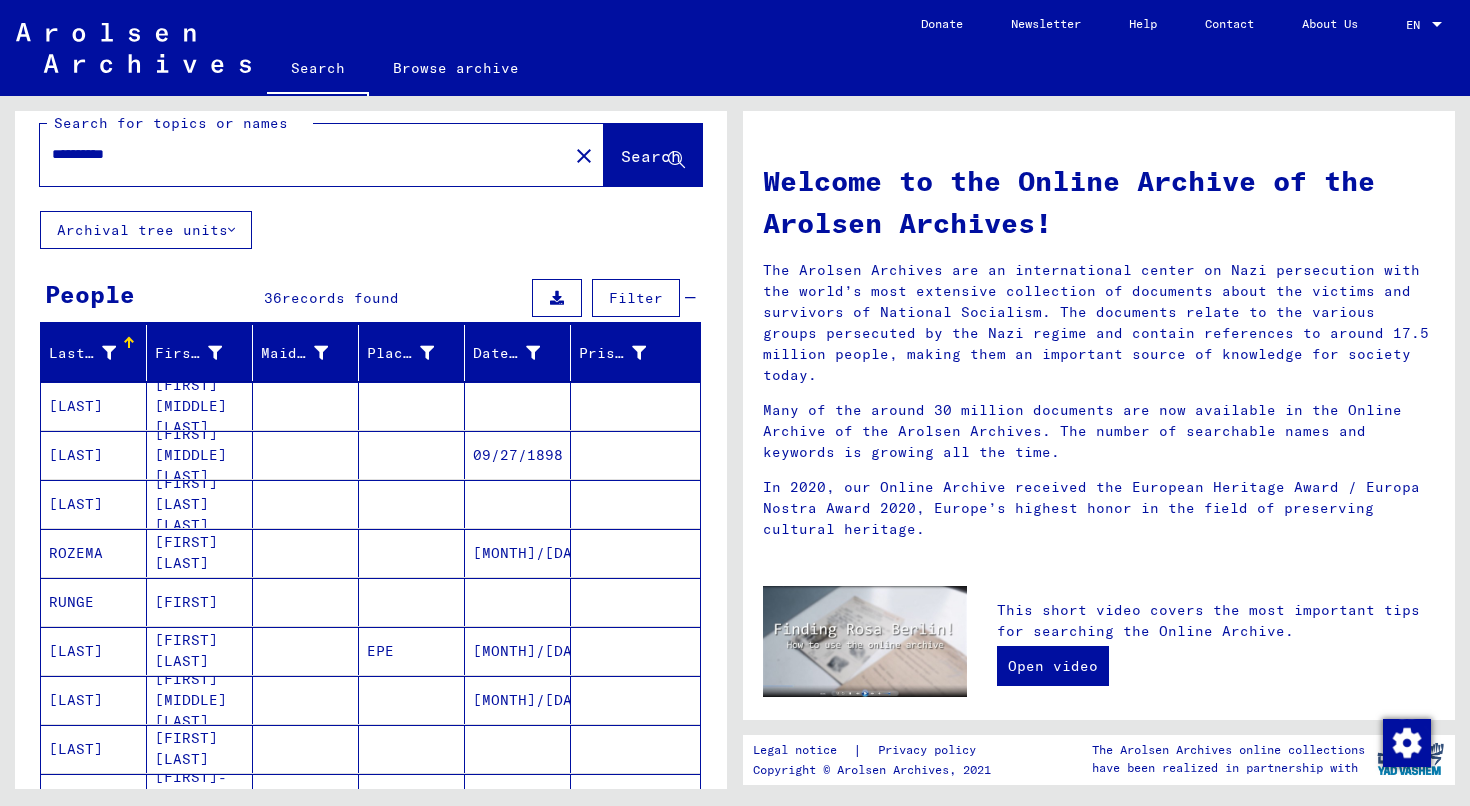 scroll, scrollTop: 0, scrollLeft: 0, axis: both 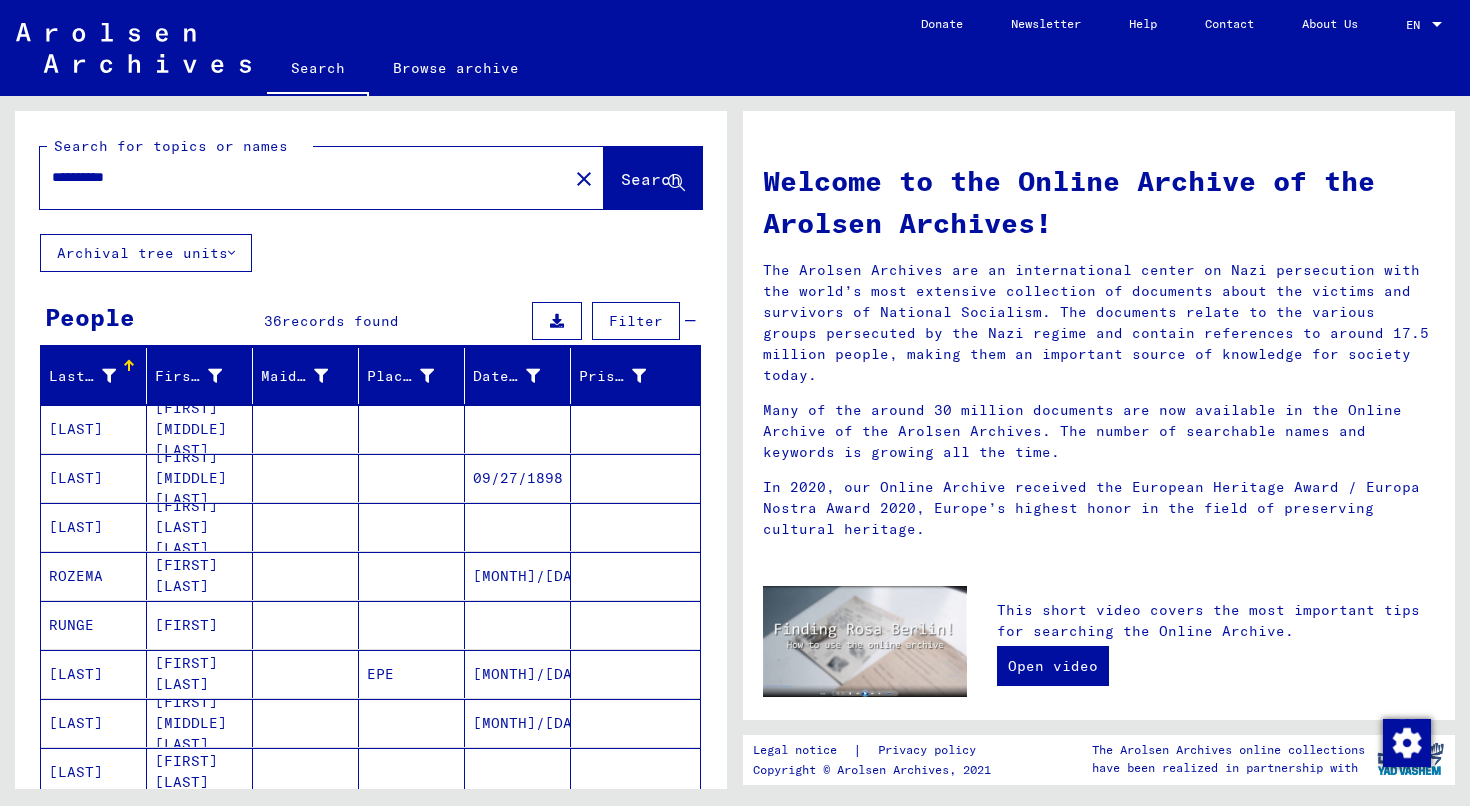 click on "**********" at bounding box center [298, 177] 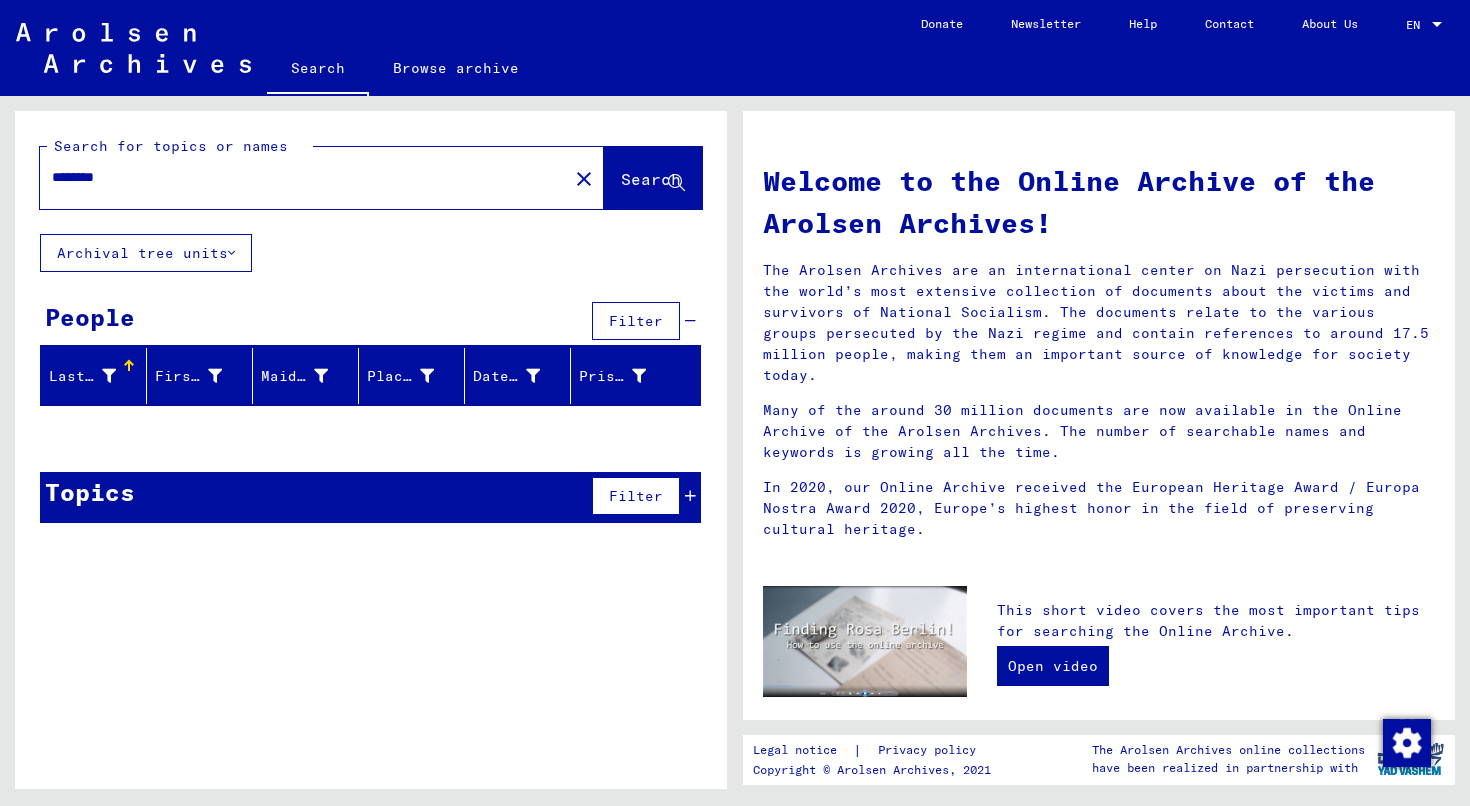 drag, startPoint x: 145, startPoint y: 180, endPoint x: 20, endPoint y: 179, distance: 125.004 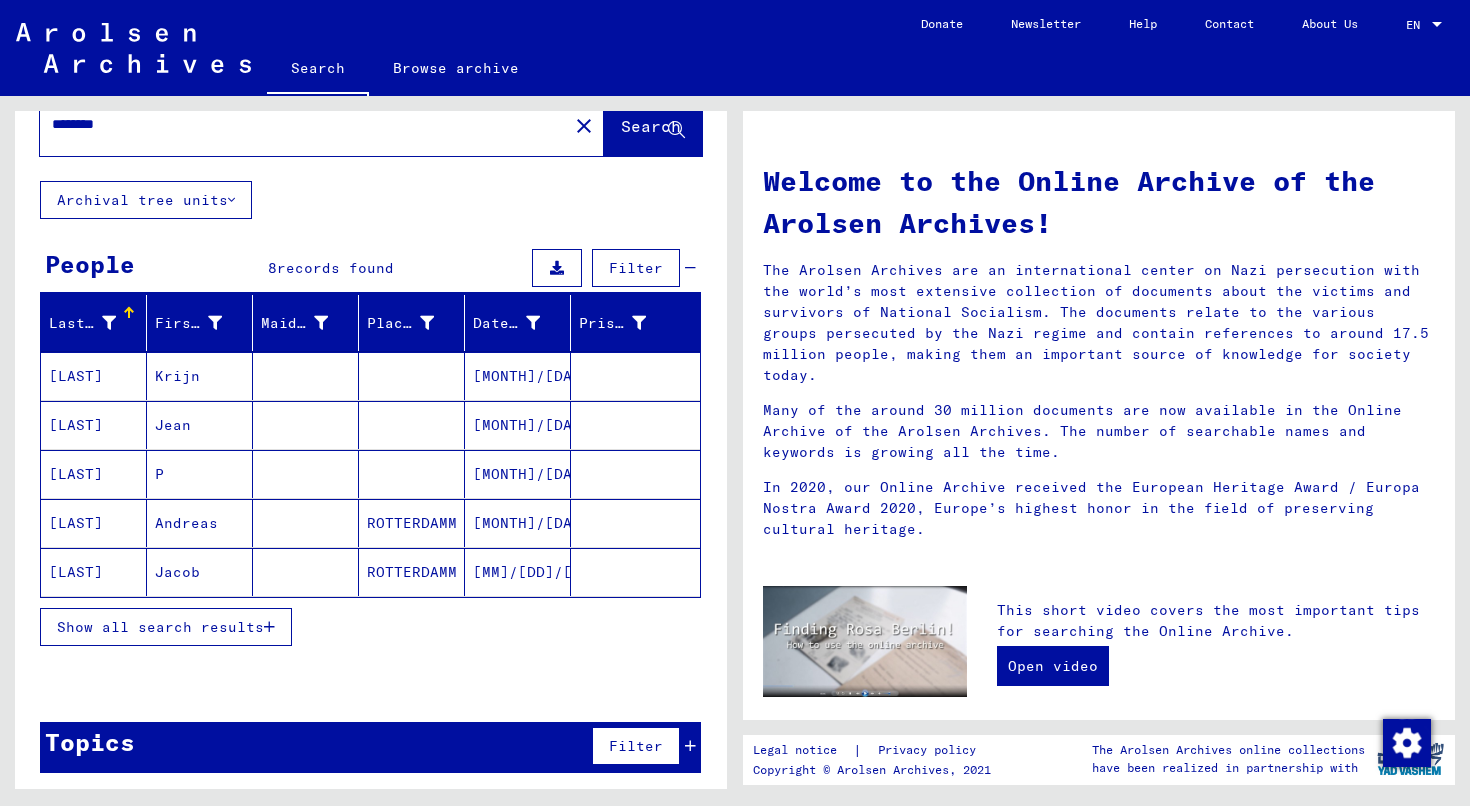 scroll, scrollTop: 59, scrollLeft: 0, axis: vertical 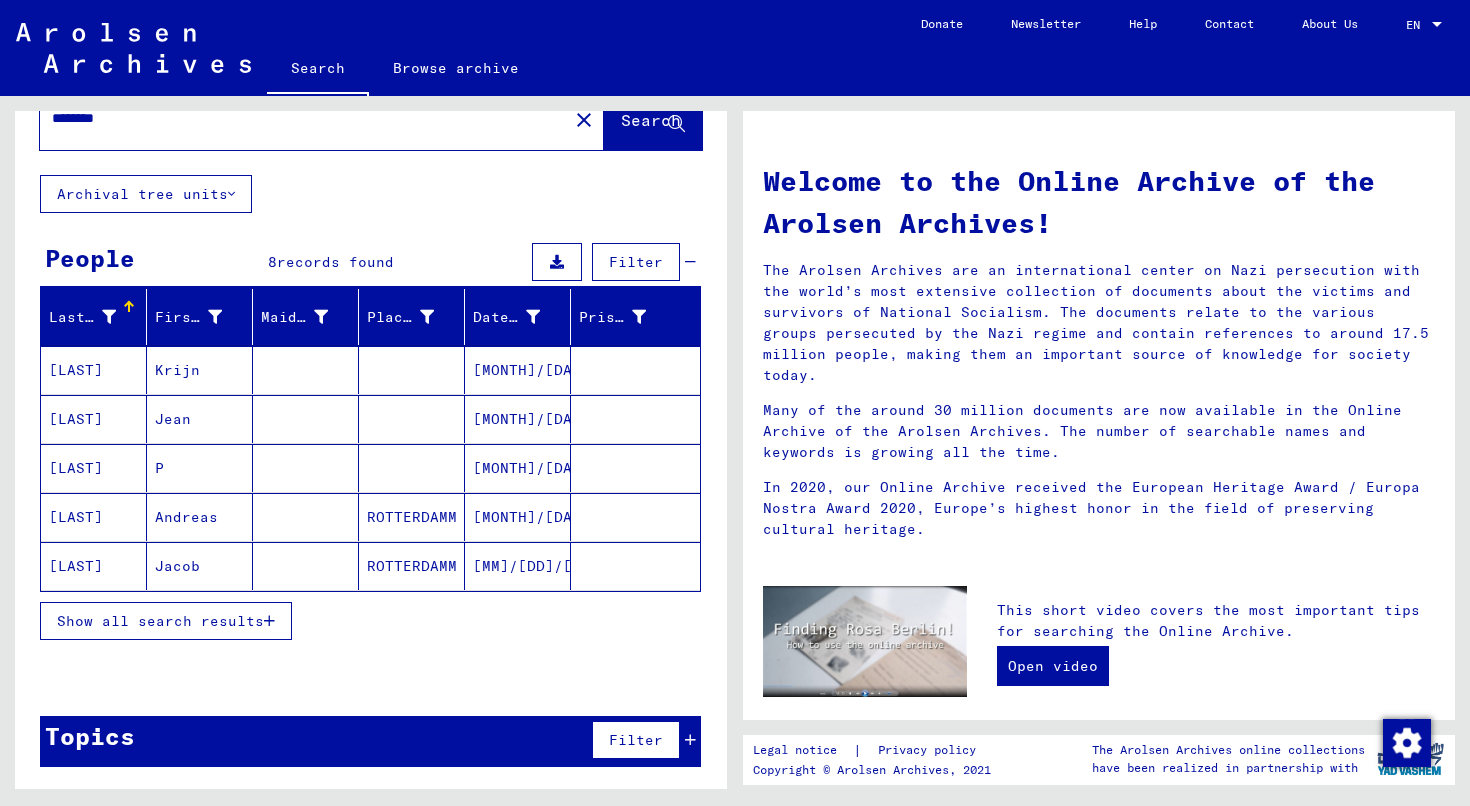 click on "Show all search results" at bounding box center [160, 621] 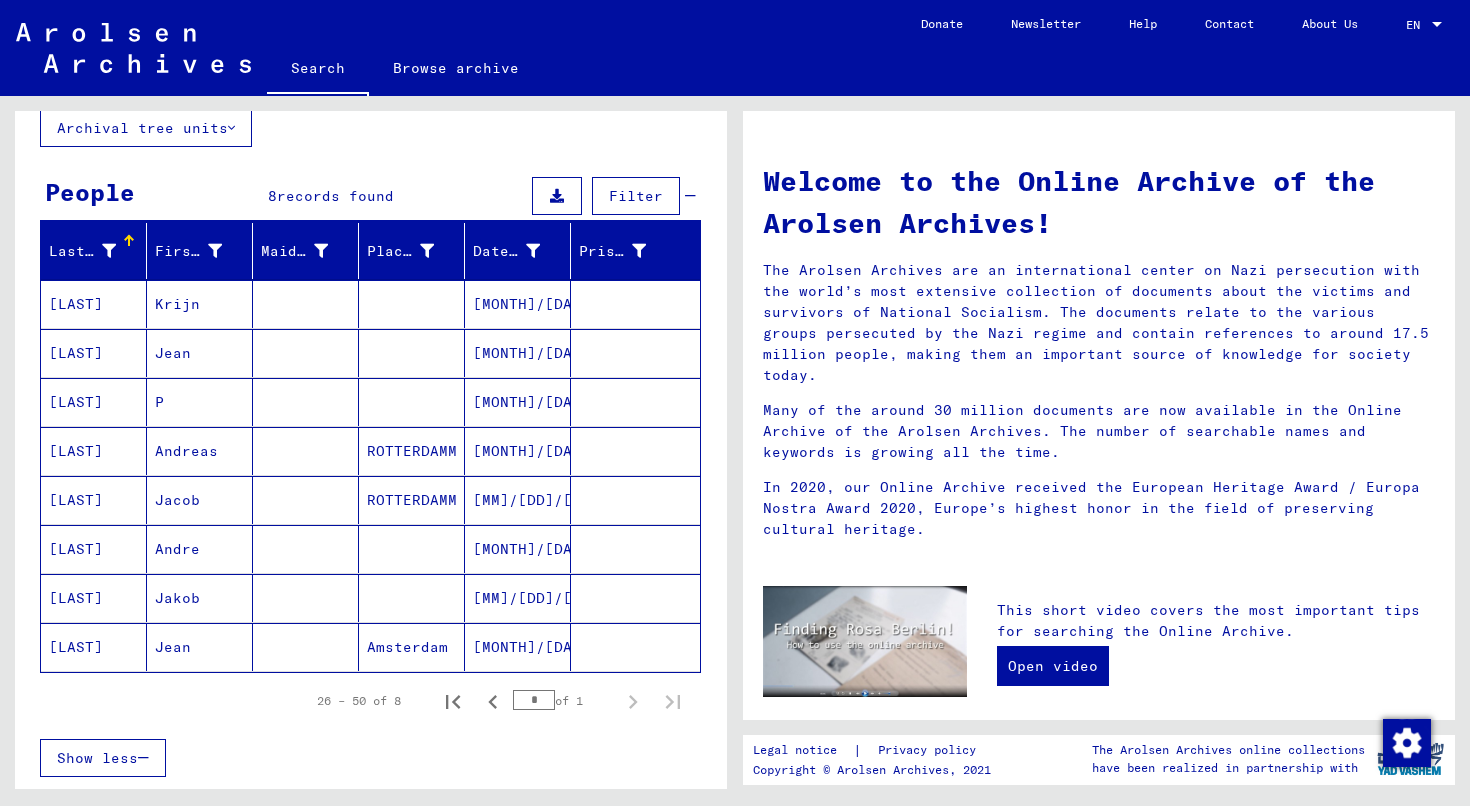 scroll, scrollTop: 126, scrollLeft: 0, axis: vertical 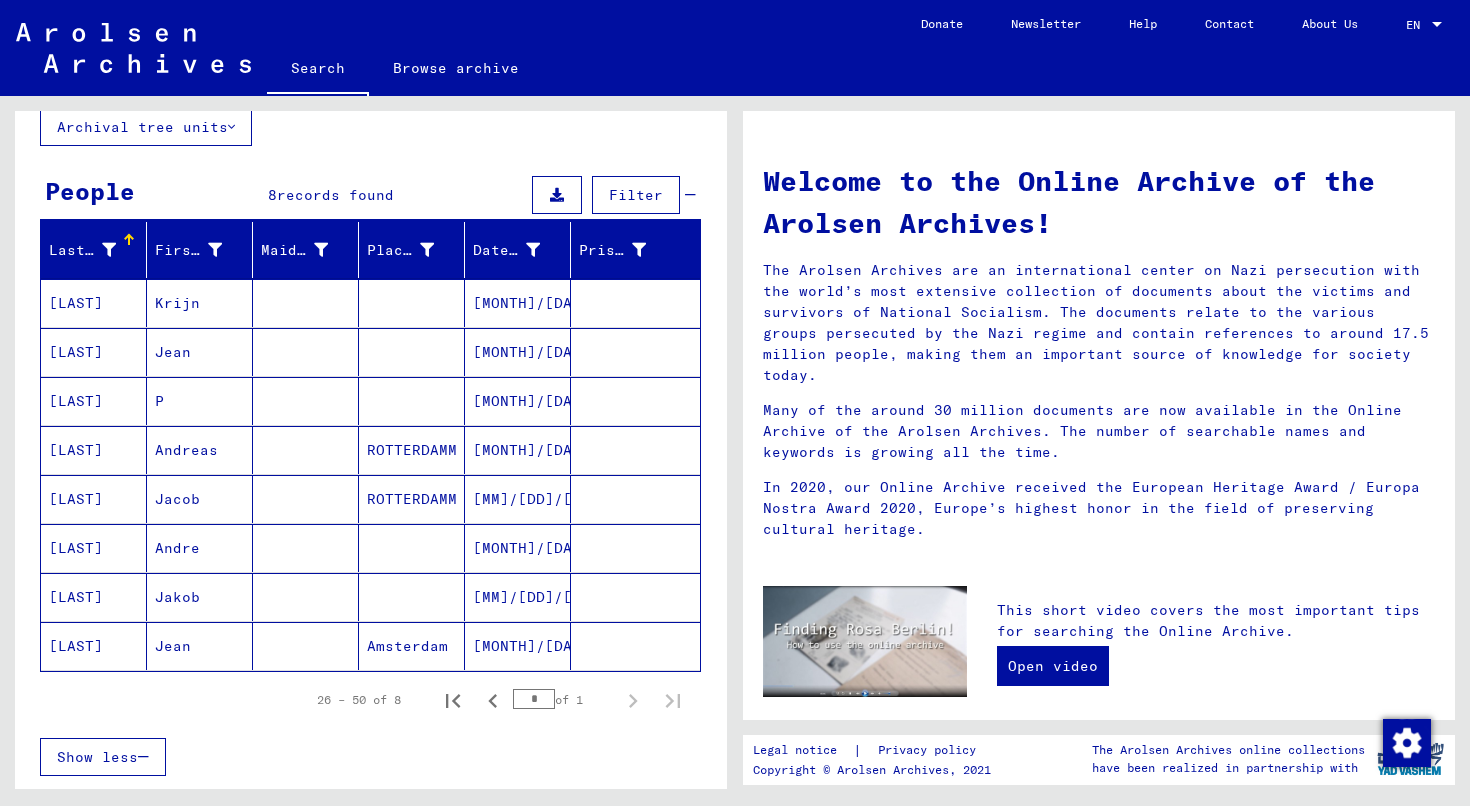 click on "[LAST]" at bounding box center [94, 646] 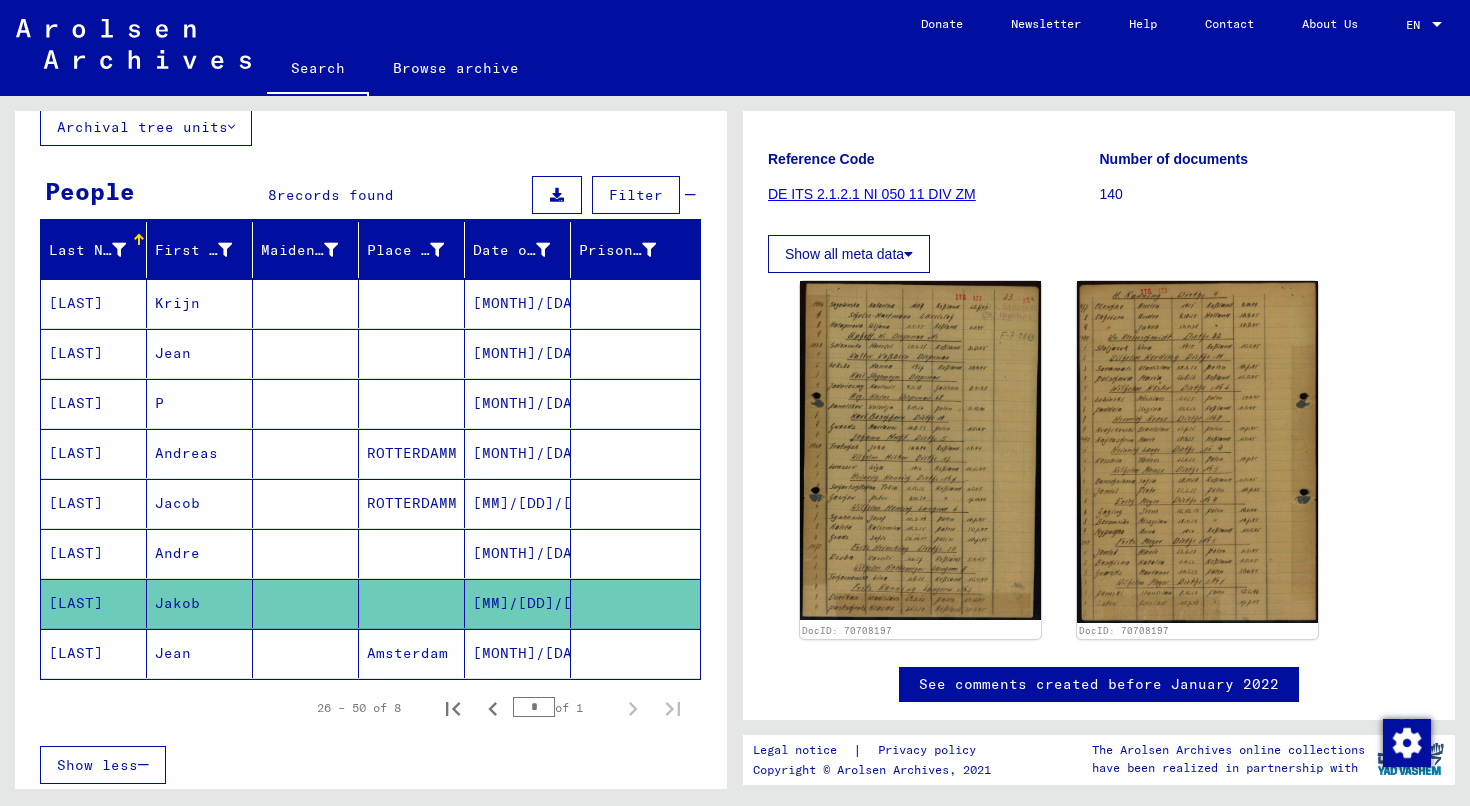 scroll, scrollTop: 249, scrollLeft: 0, axis: vertical 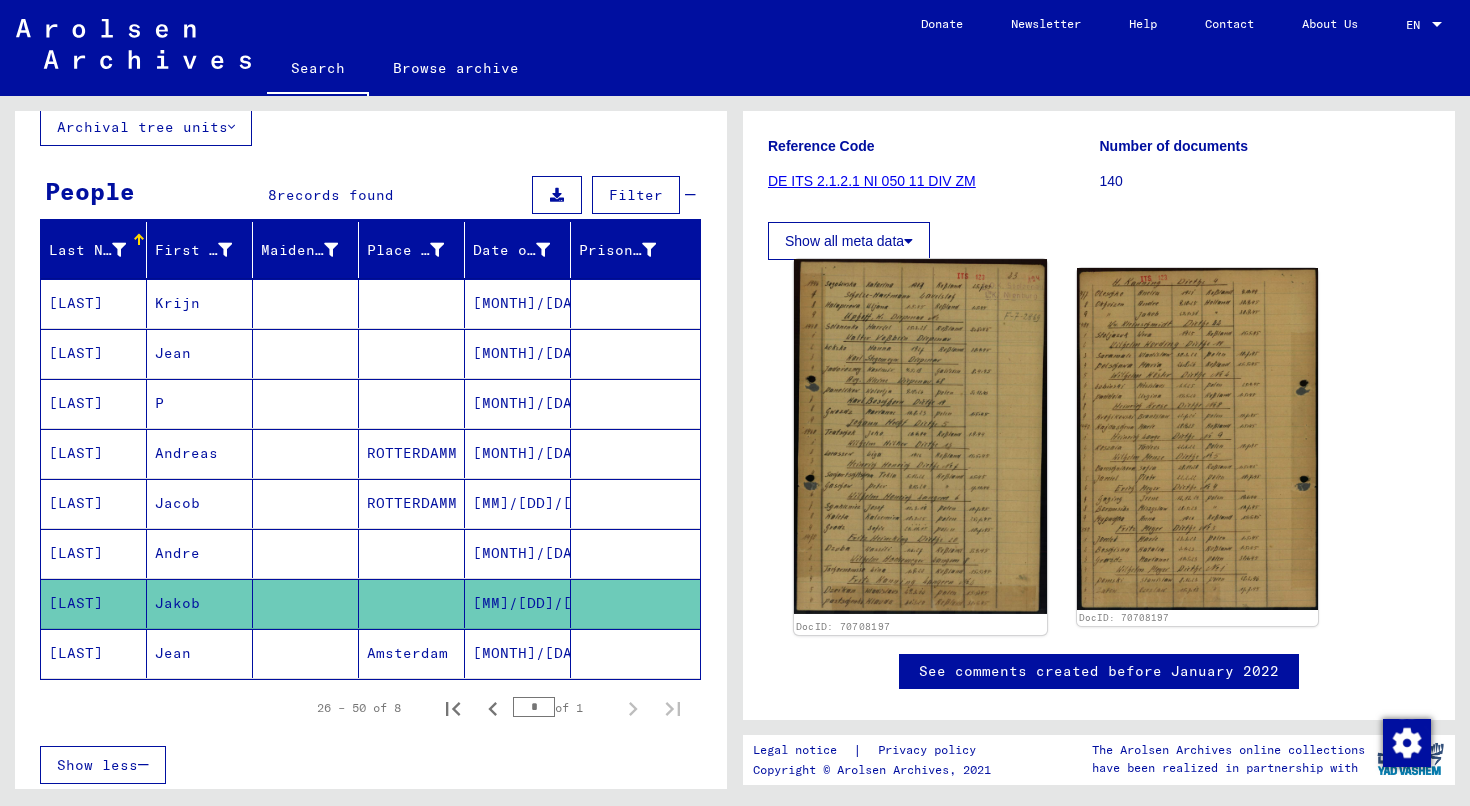 click 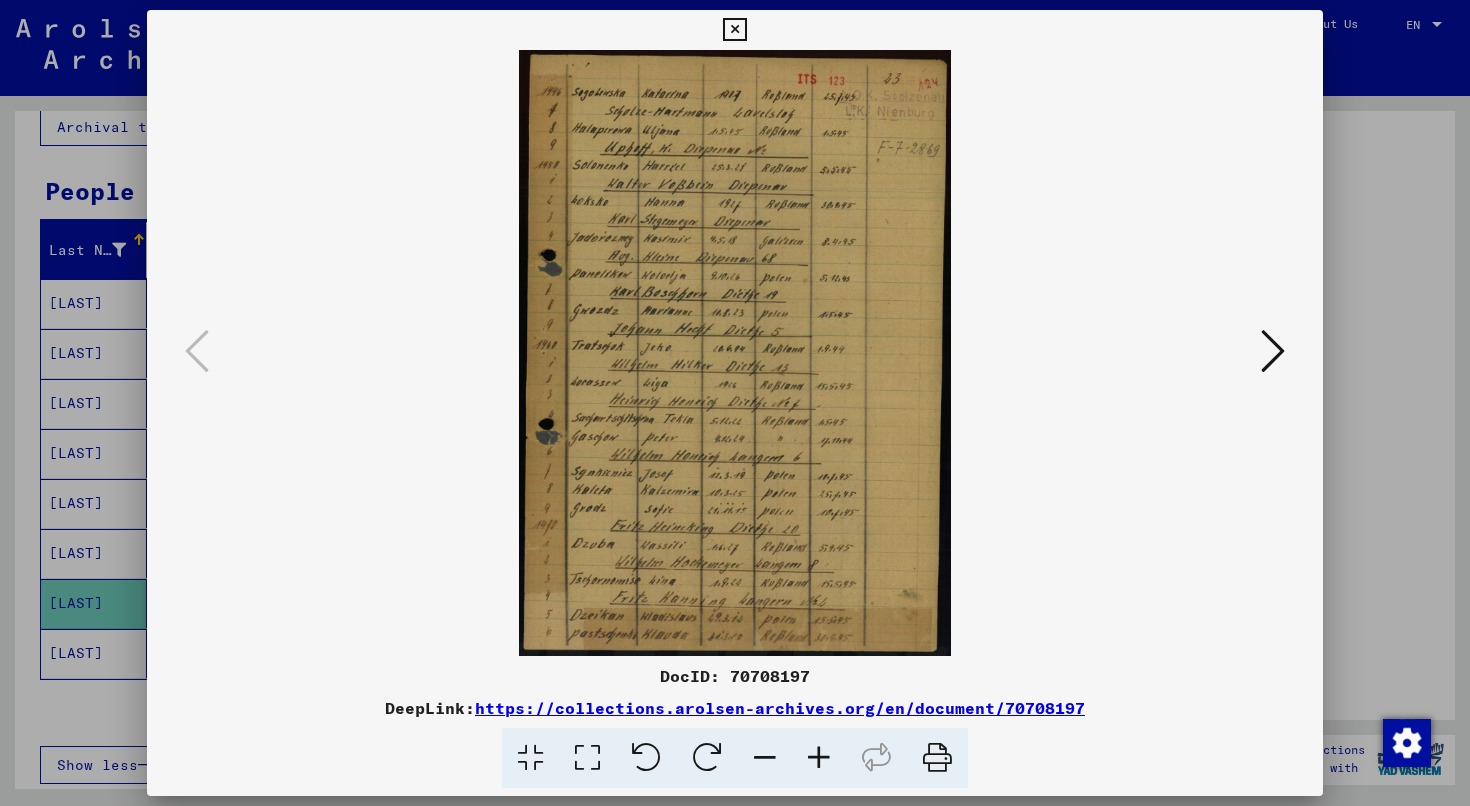 click at bounding box center (819, 758) 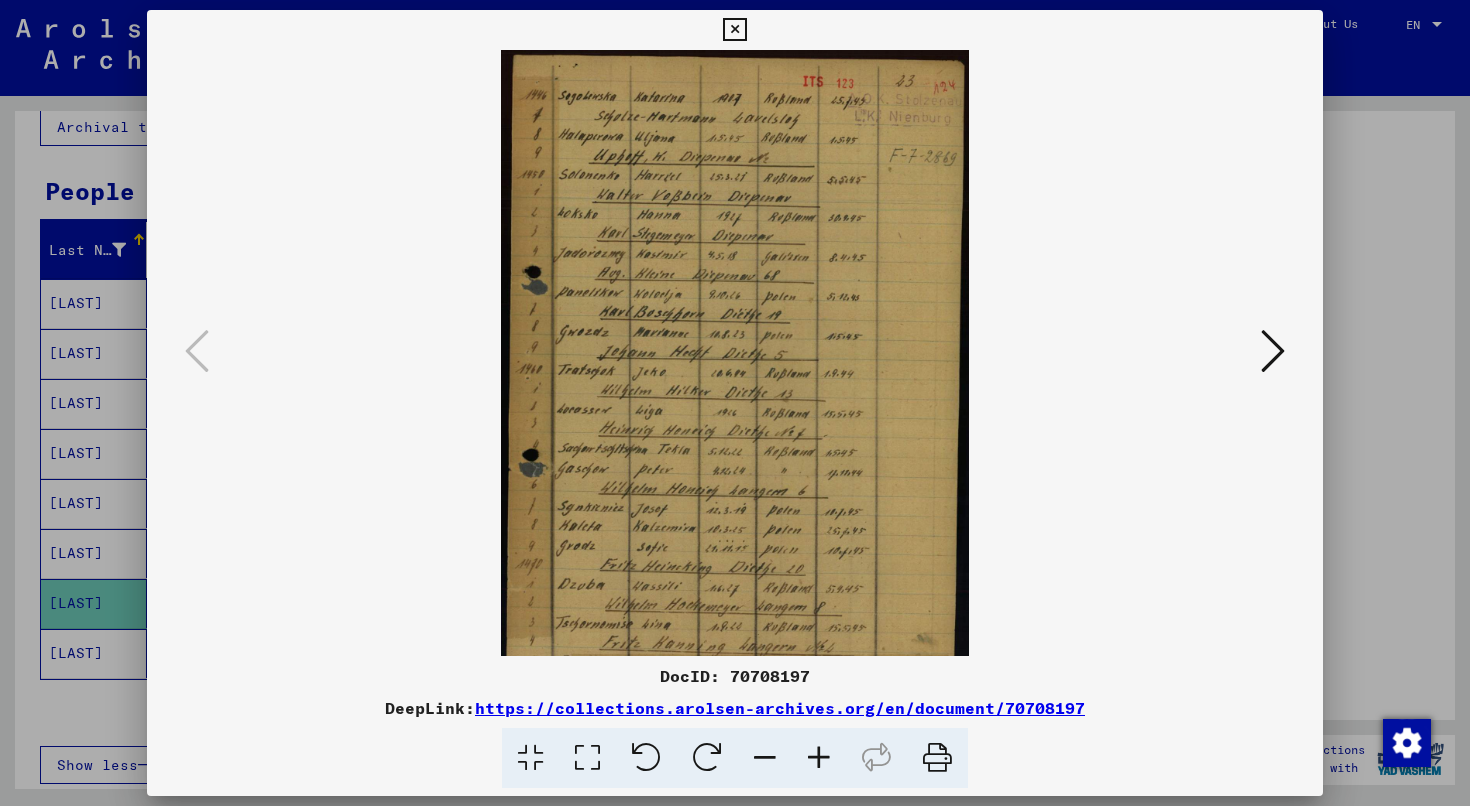 click at bounding box center (819, 758) 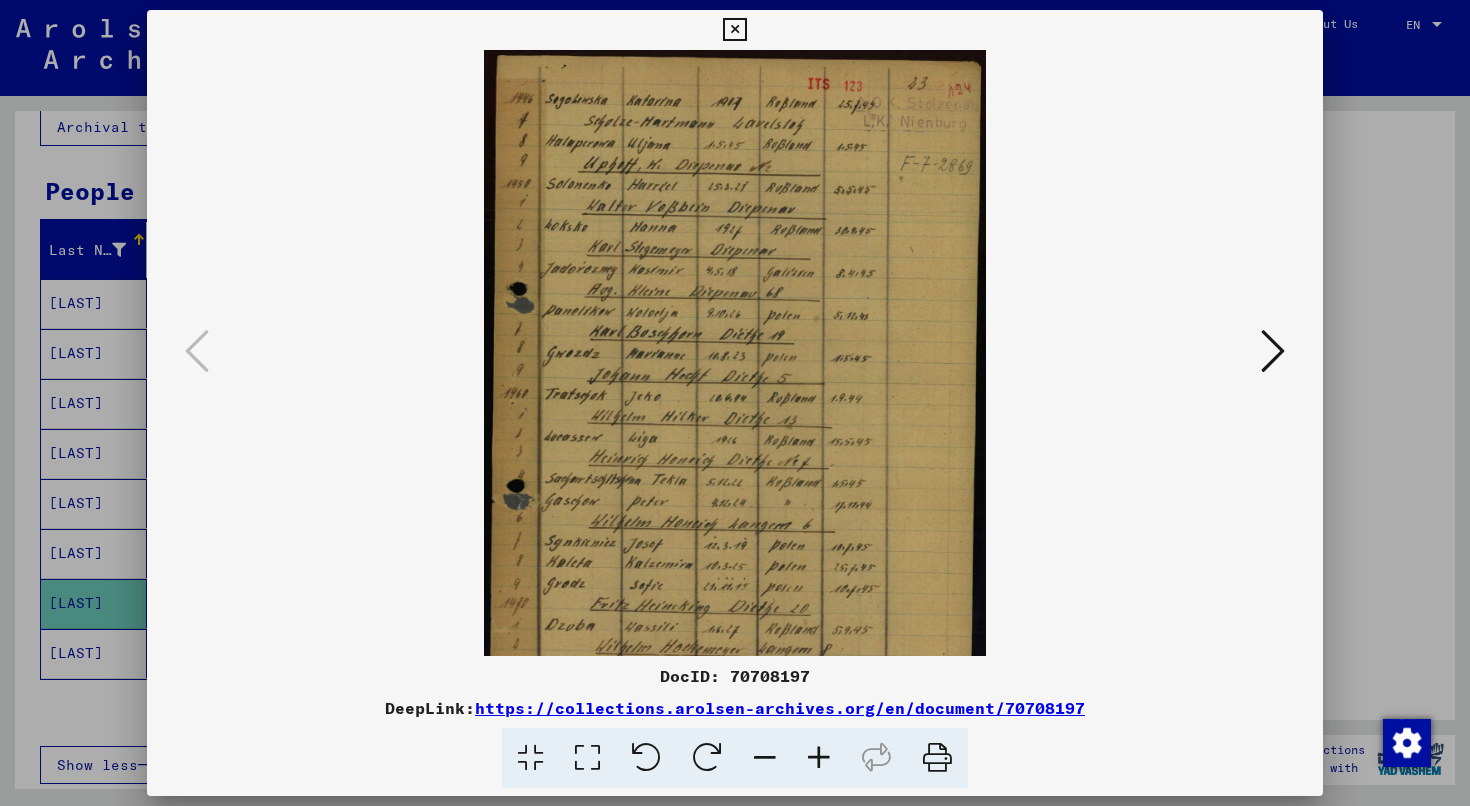 click at bounding box center [819, 758] 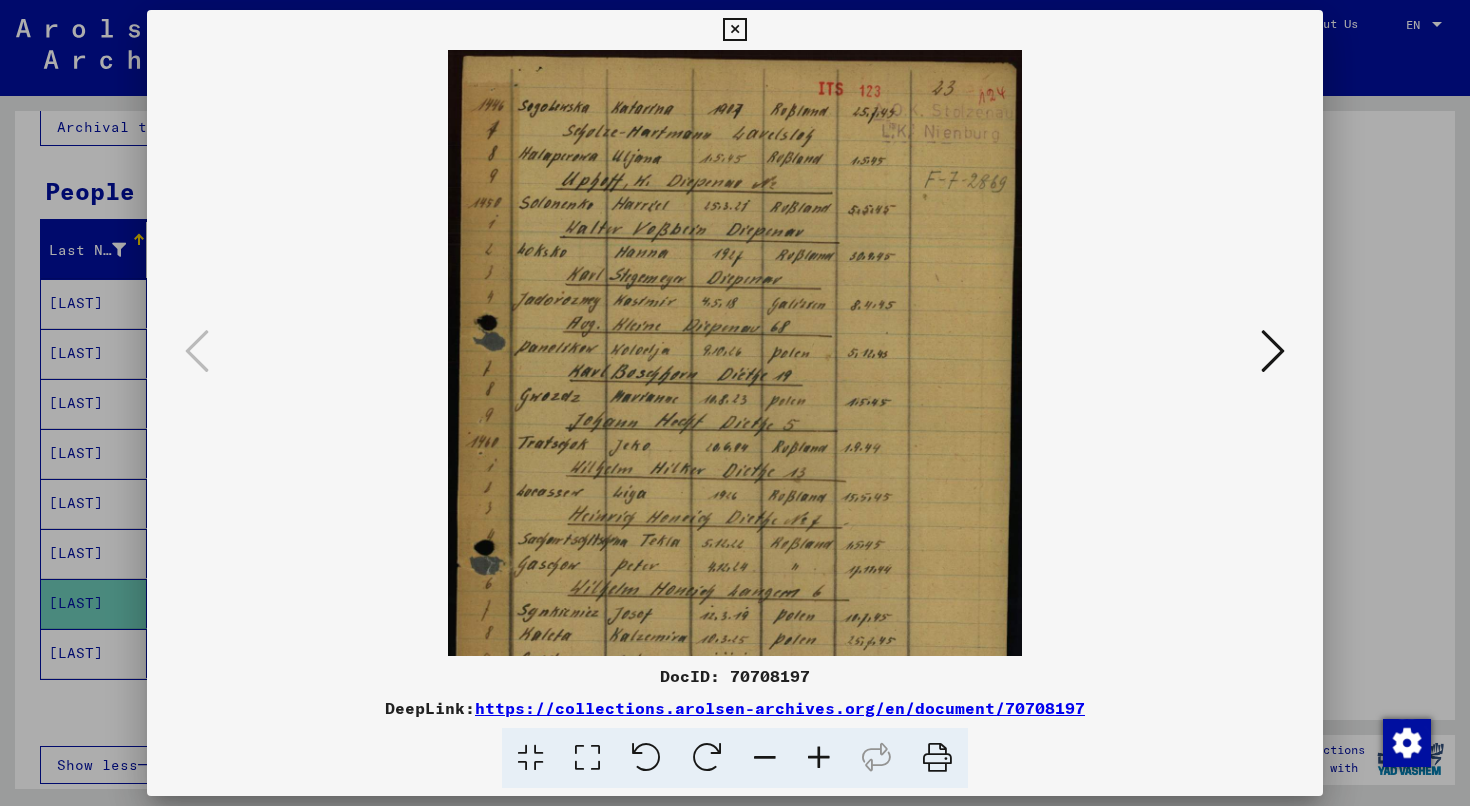 click at bounding box center [819, 758] 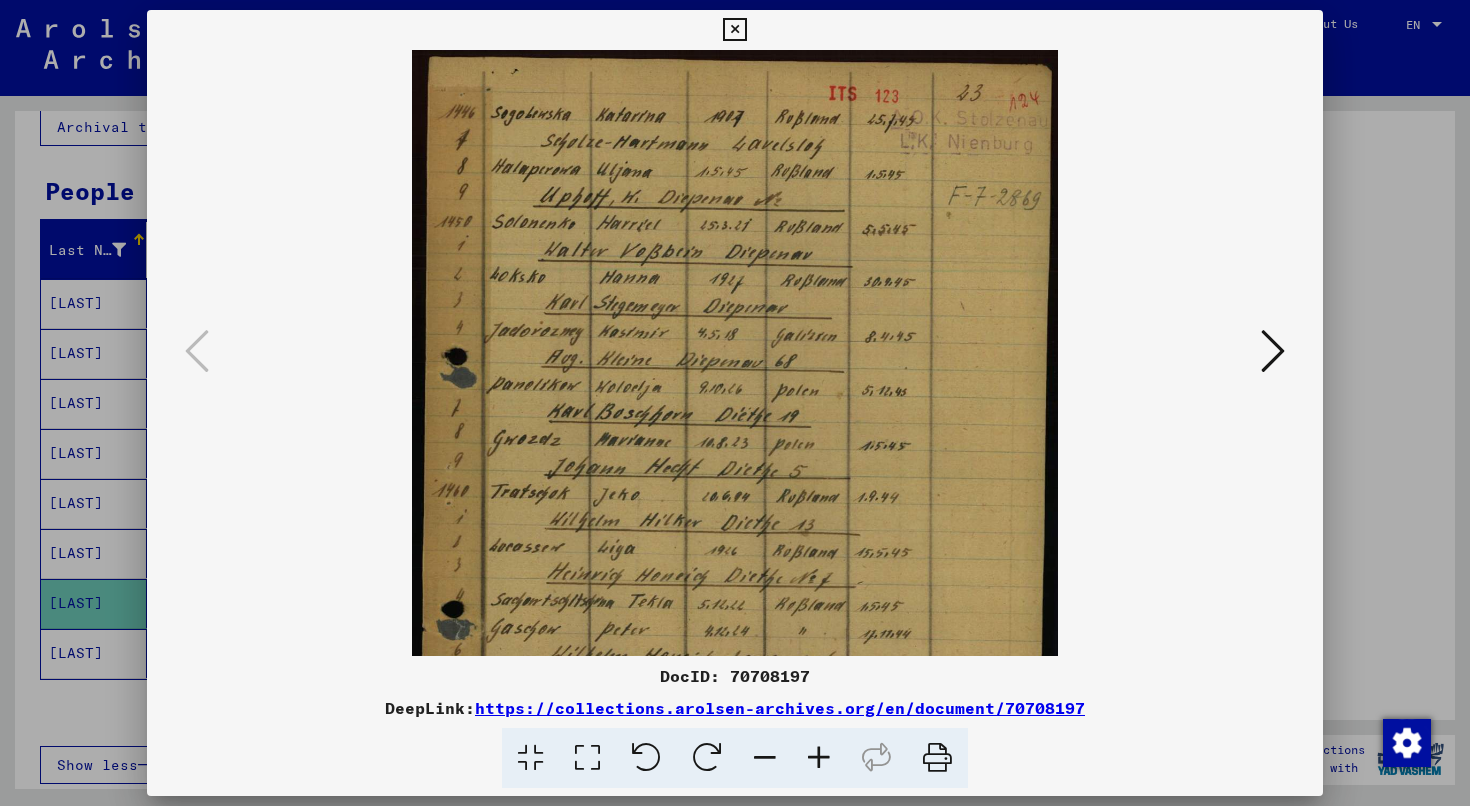 click at bounding box center [819, 758] 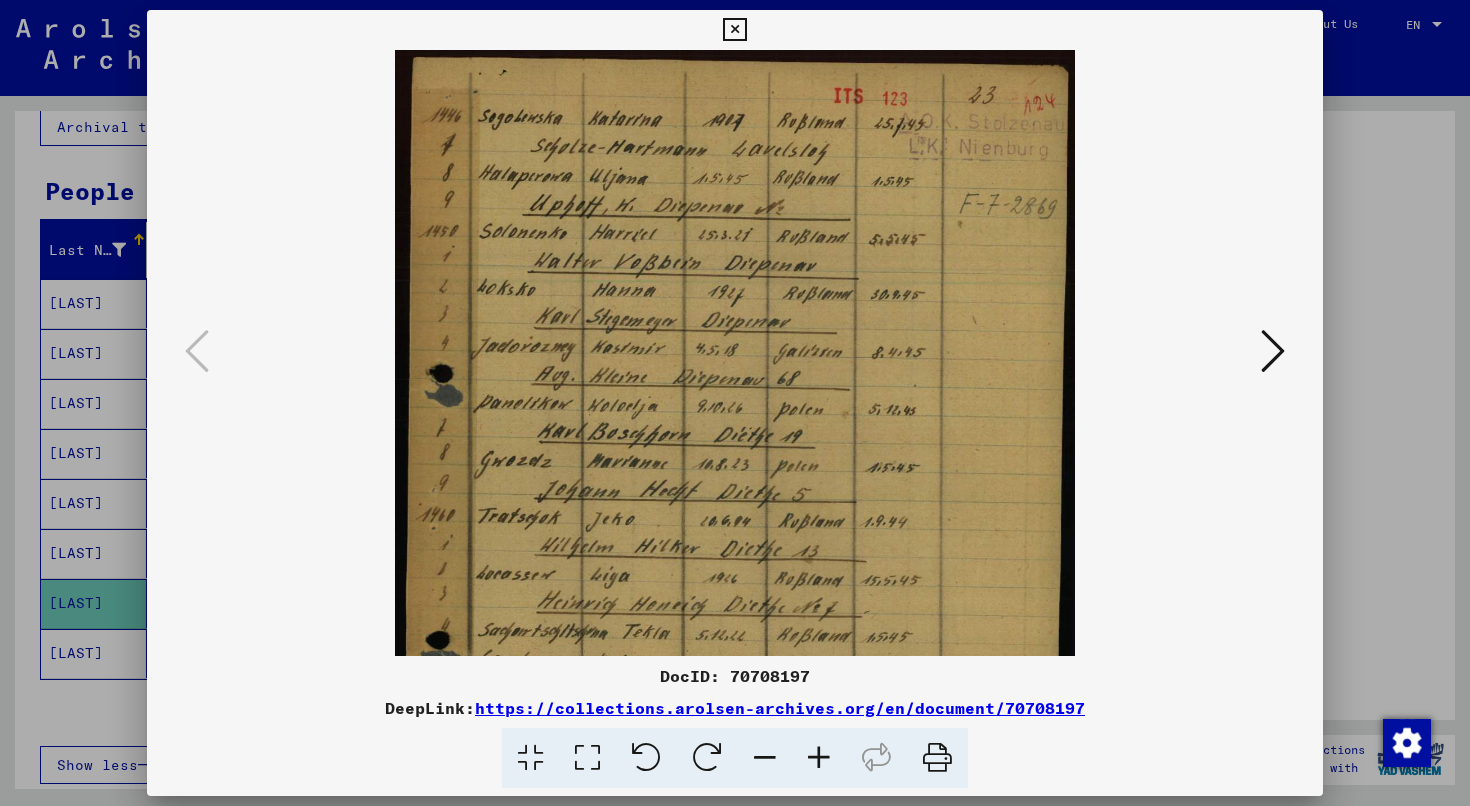 click at bounding box center (819, 758) 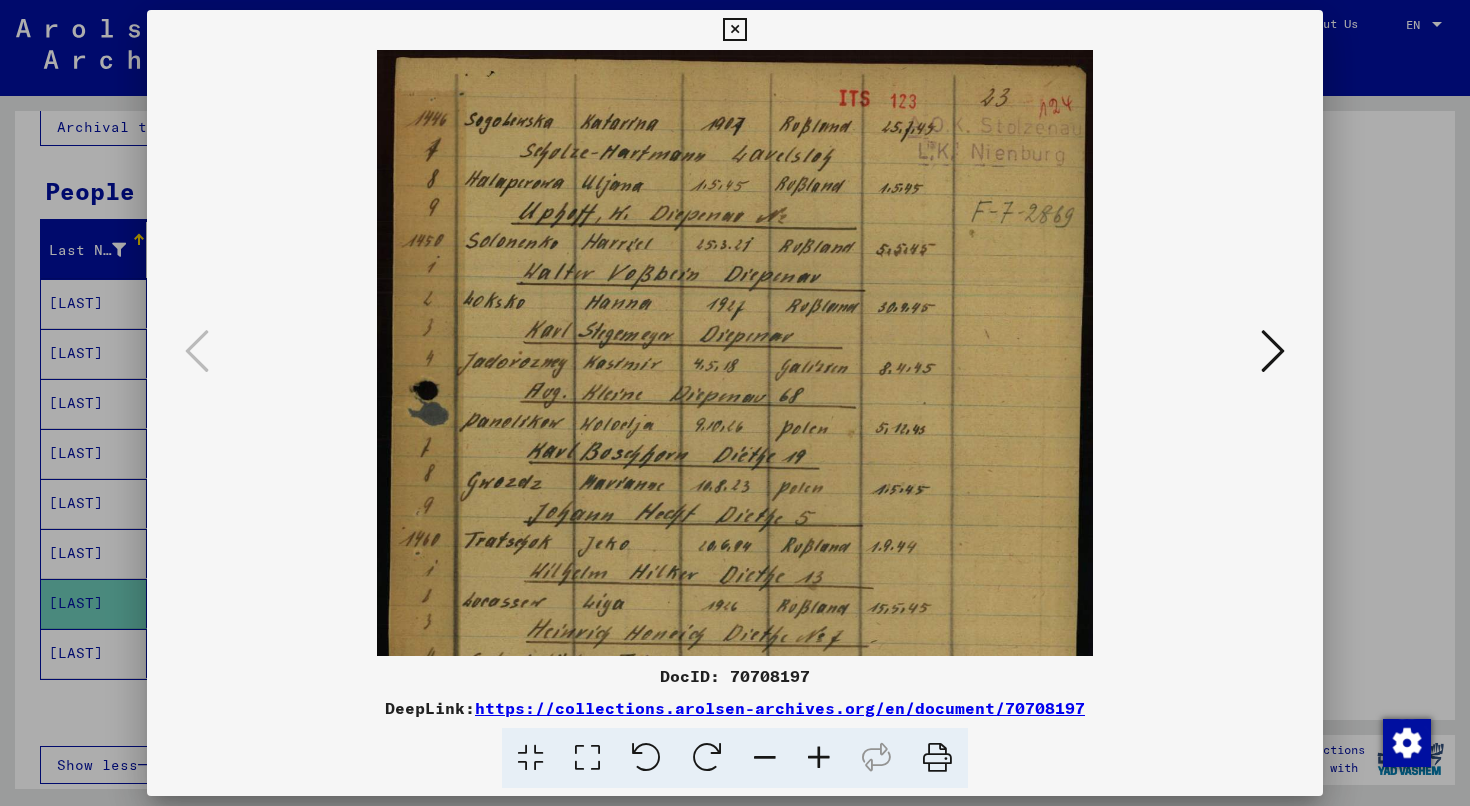 click at bounding box center (819, 758) 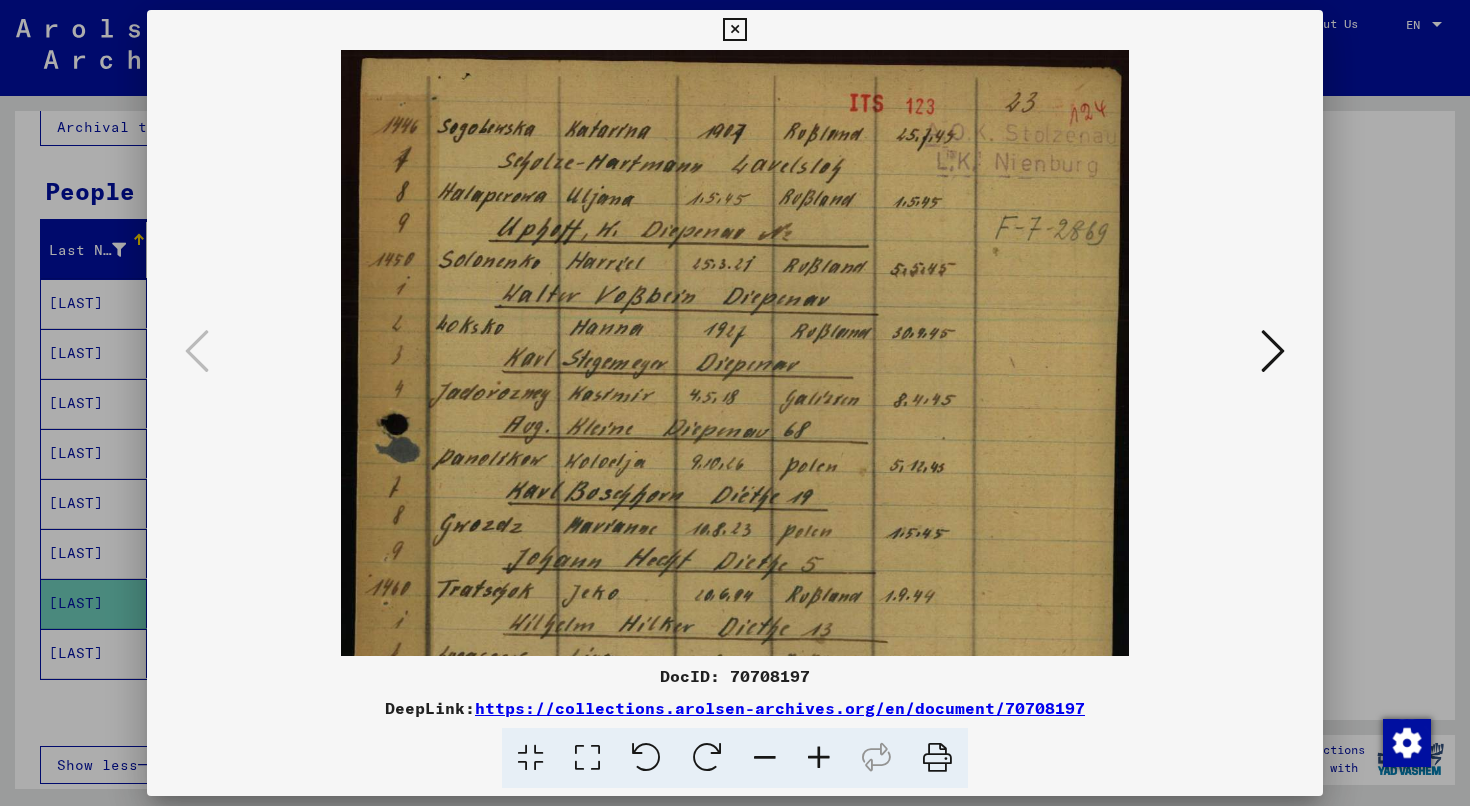 click at bounding box center [819, 758] 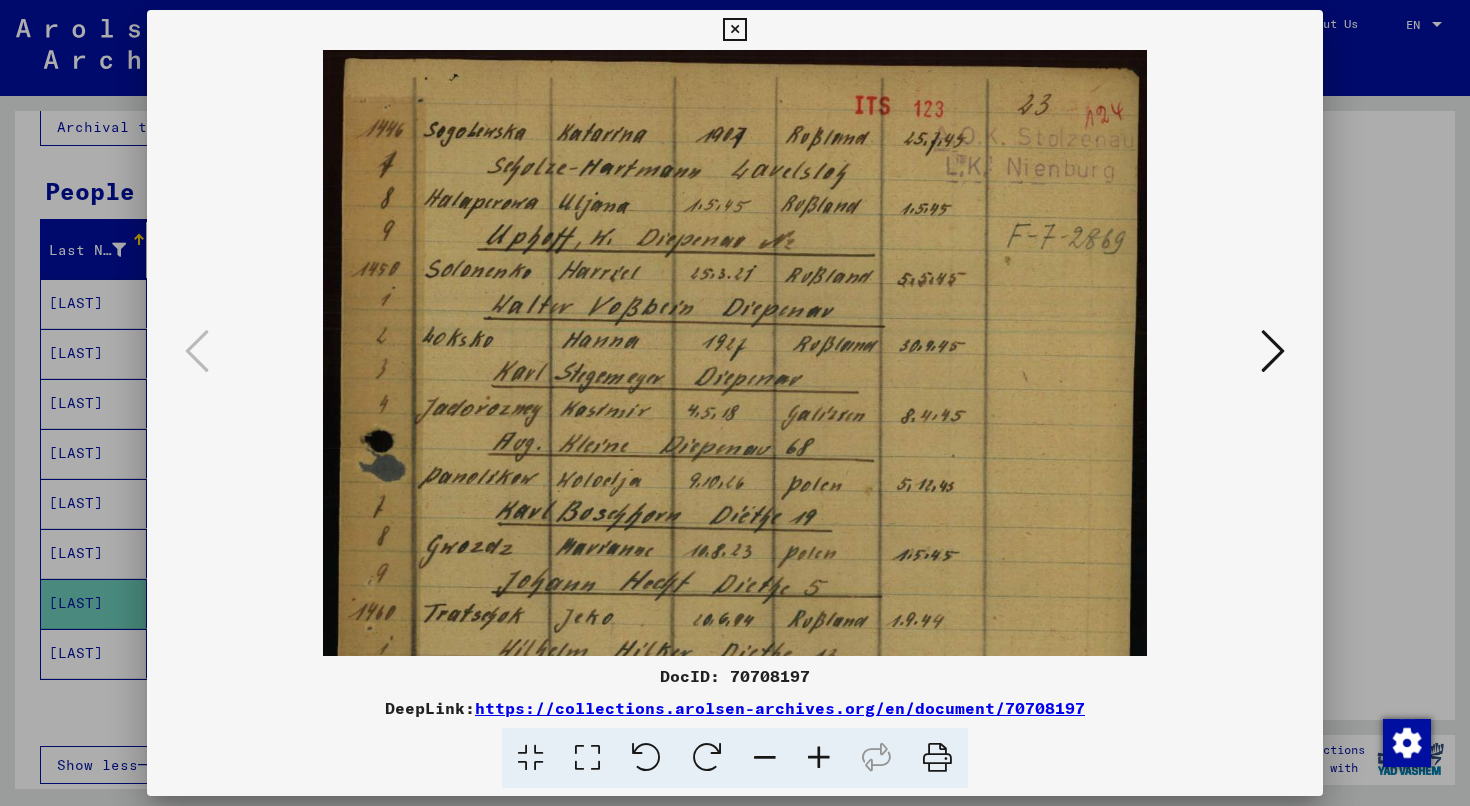 click at bounding box center (819, 758) 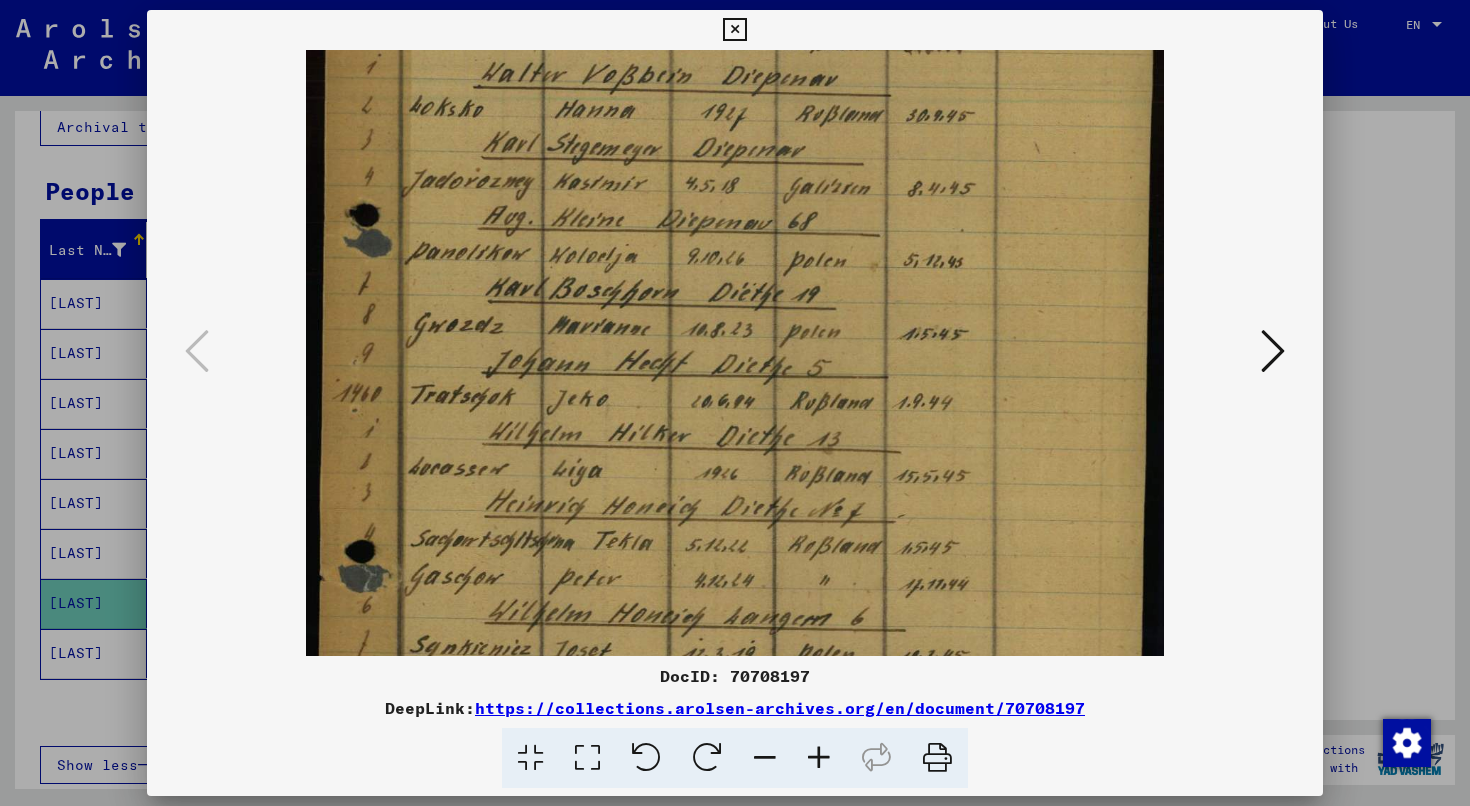 scroll, scrollTop: 250, scrollLeft: 0, axis: vertical 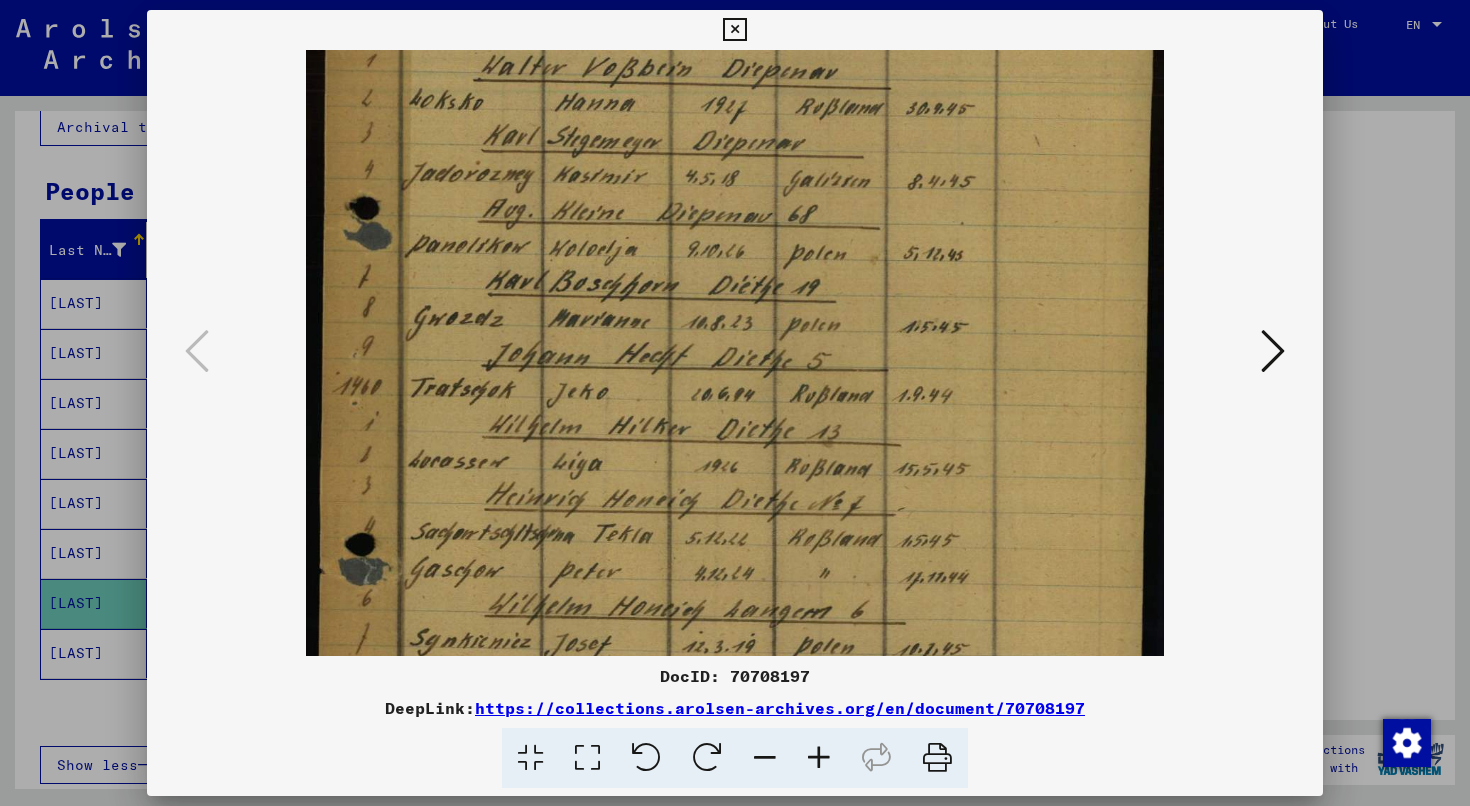 drag, startPoint x: 745, startPoint y: 262, endPoint x: 710, endPoint y: 40, distance: 224.74208 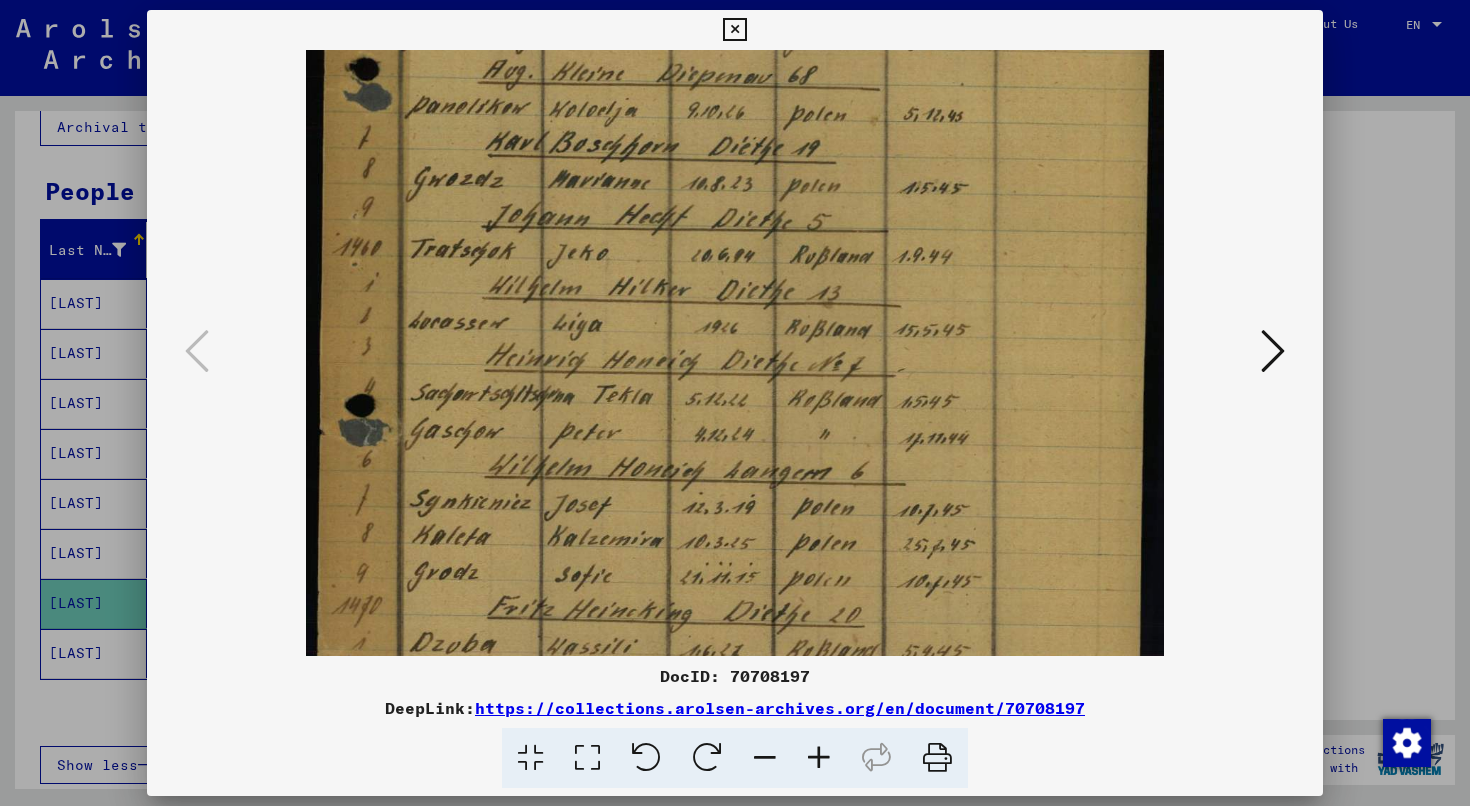 scroll, scrollTop: 393, scrollLeft: 0, axis: vertical 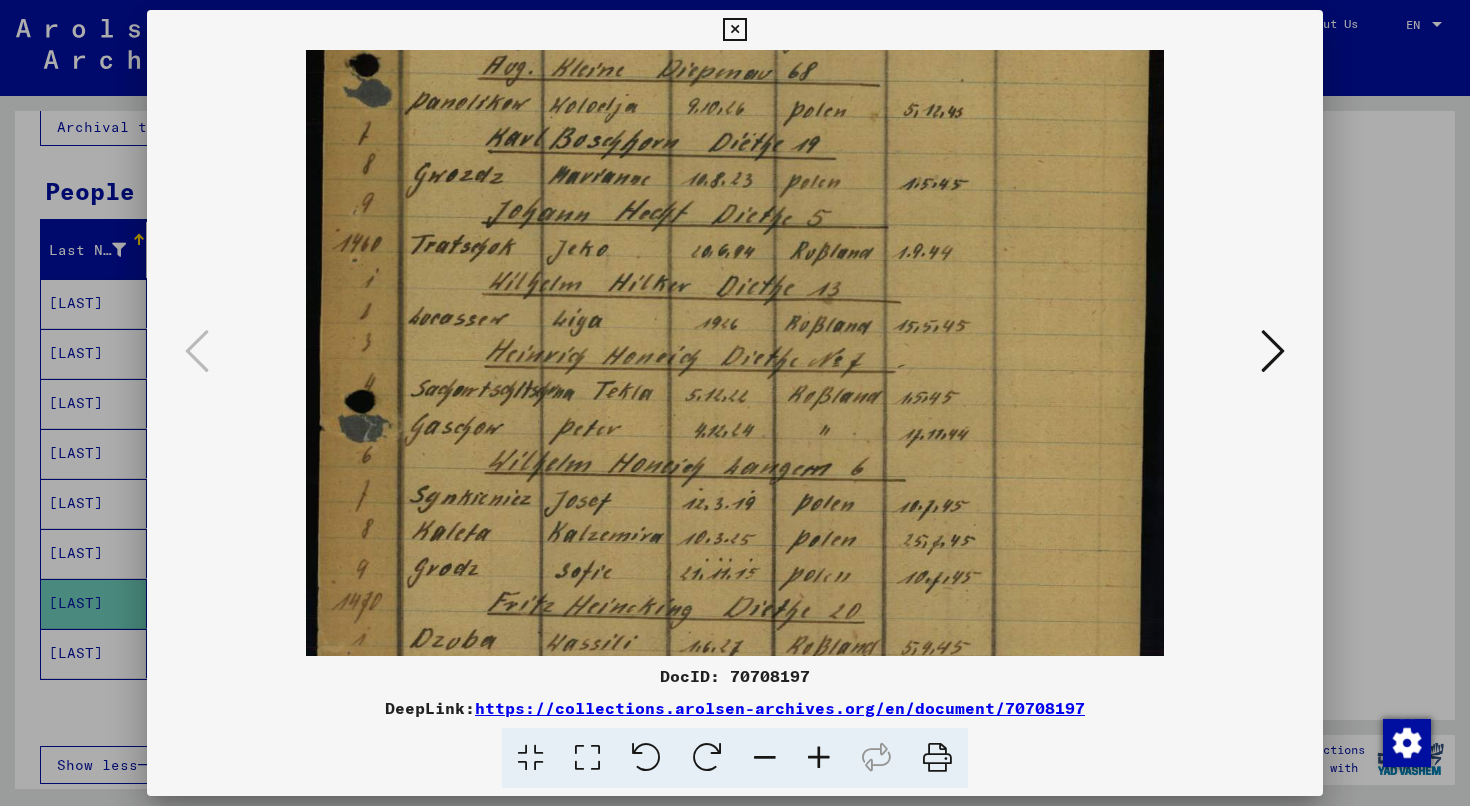 drag, startPoint x: 763, startPoint y: 470, endPoint x: 737, endPoint y: 327, distance: 145.34442 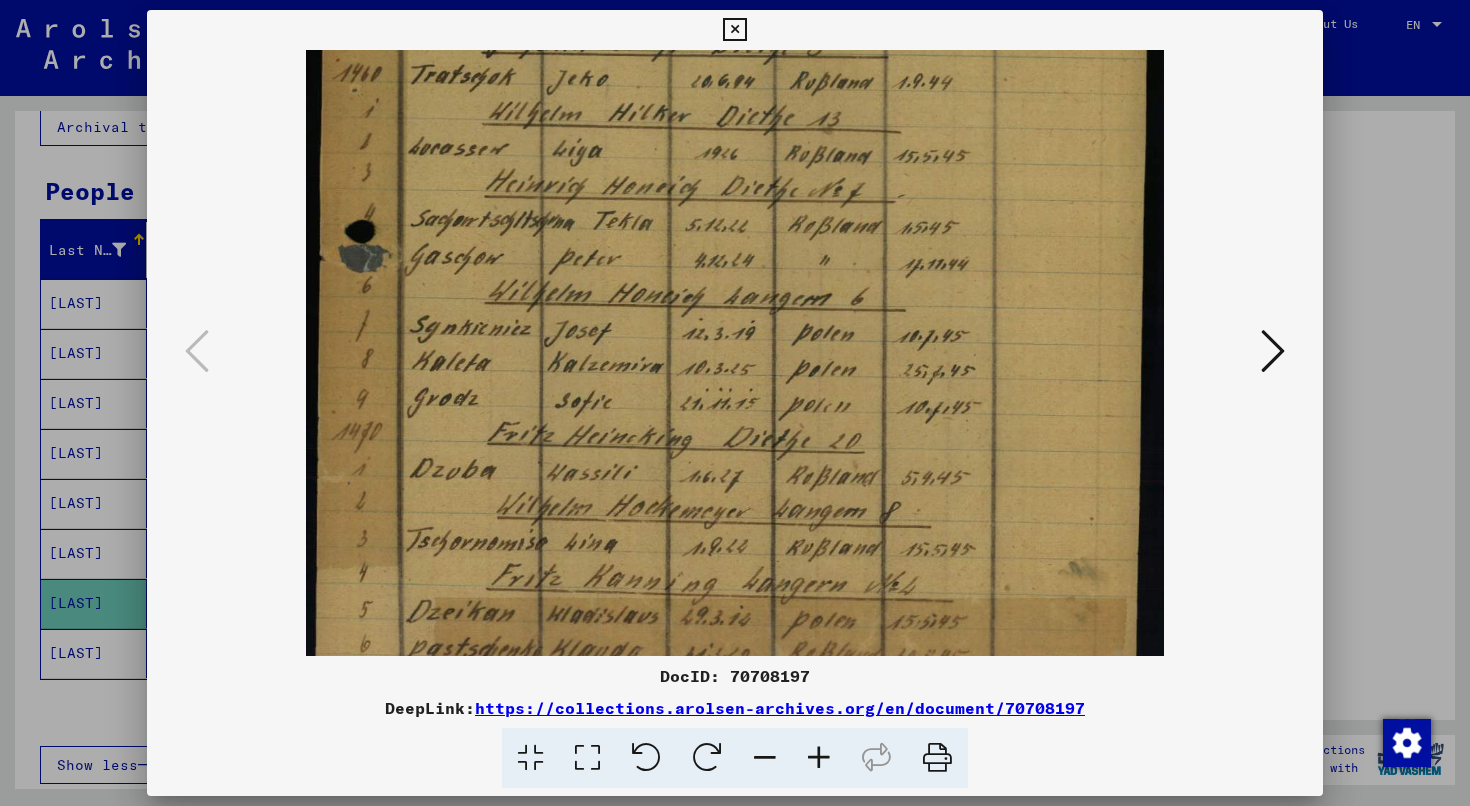 scroll, scrollTop: 566, scrollLeft: 0, axis: vertical 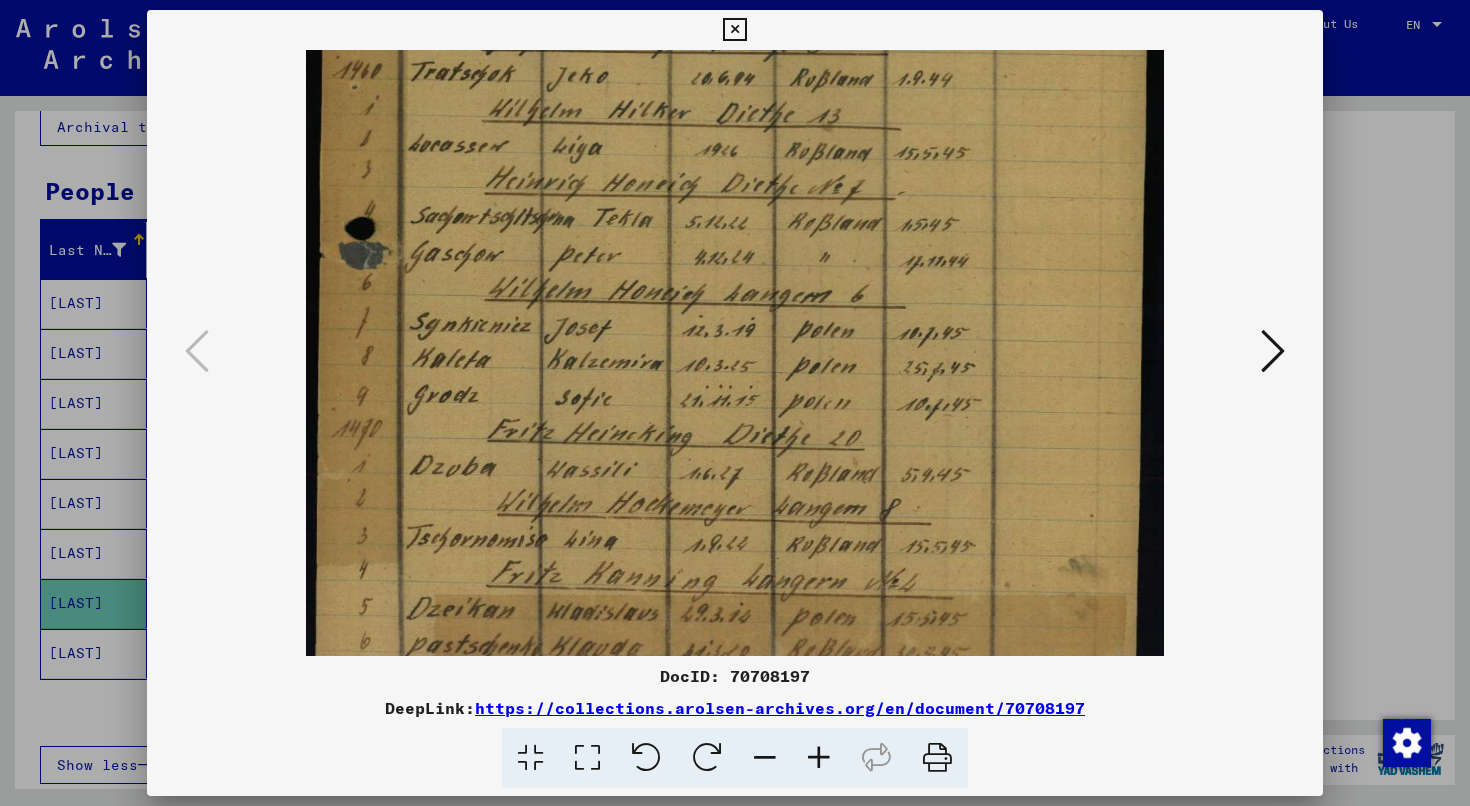drag, startPoint x: 756, startPoint y: 519, endPoint x: 748, endPoint y: 346, distance: 173.18488 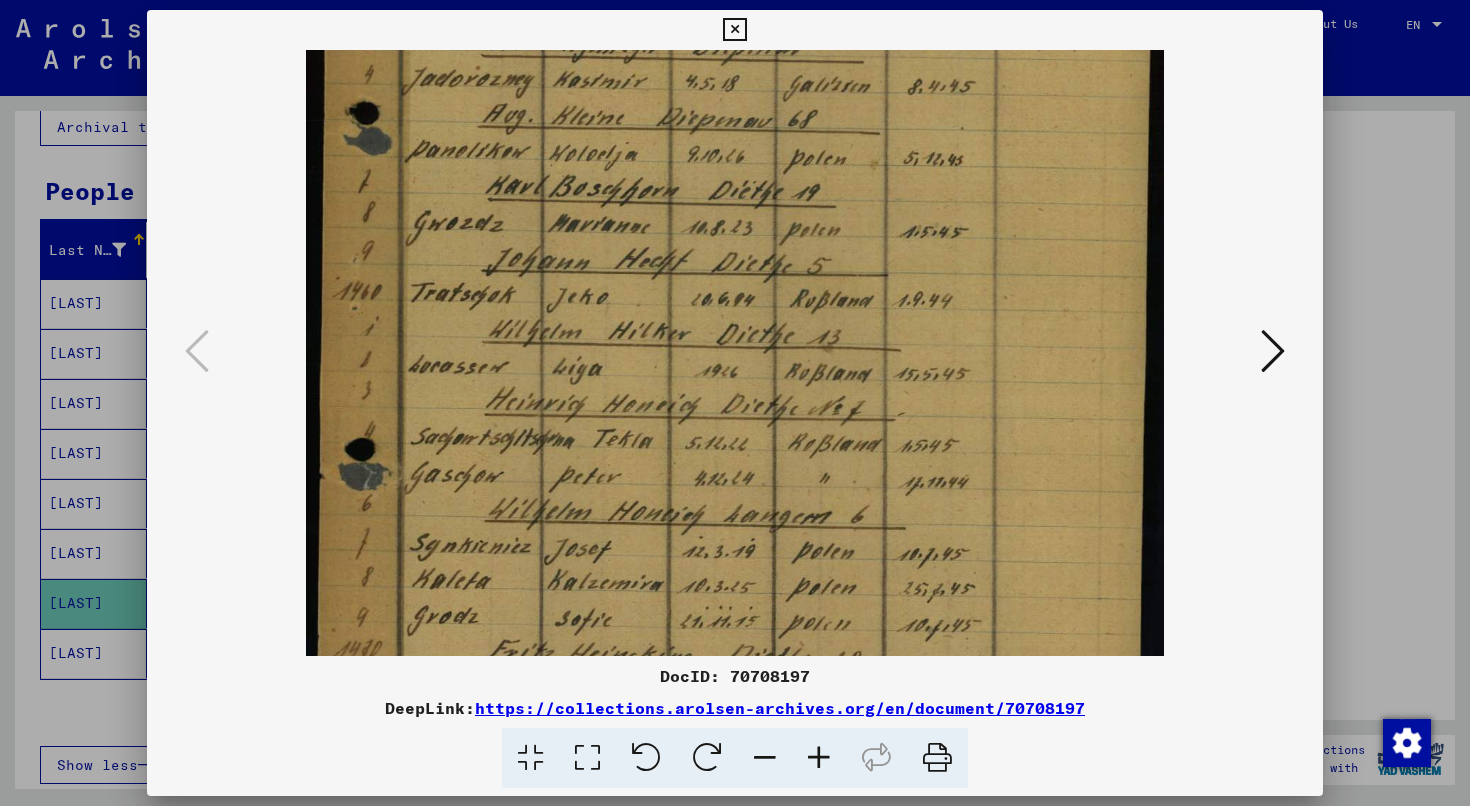 scroll, scrollTop: 209, scrollLeft: 0, axis: vertical 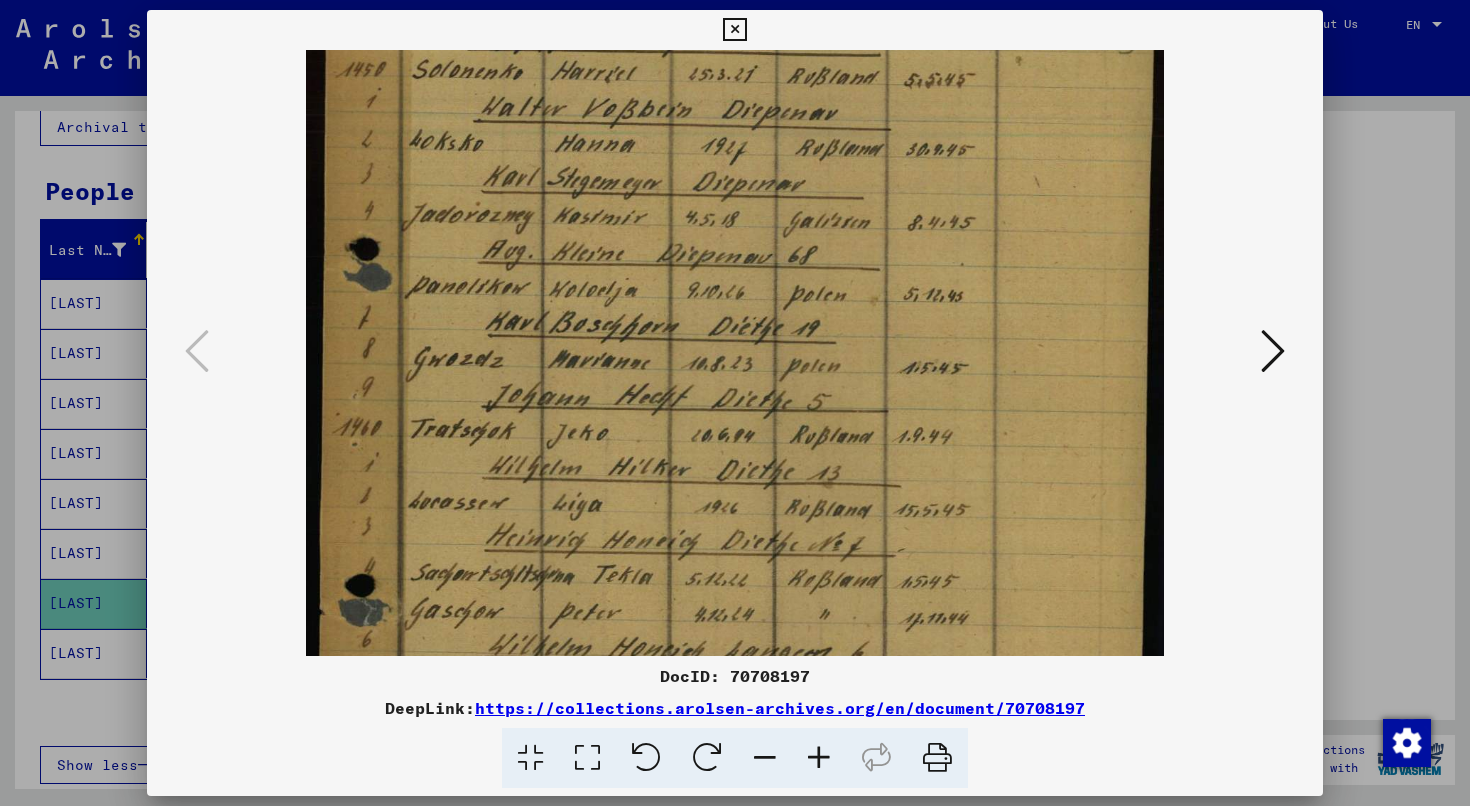 drag, startPoint x: 711, startPoint y: 440, endPoint x: 952, endPoint y: 634, distance: 309.38165 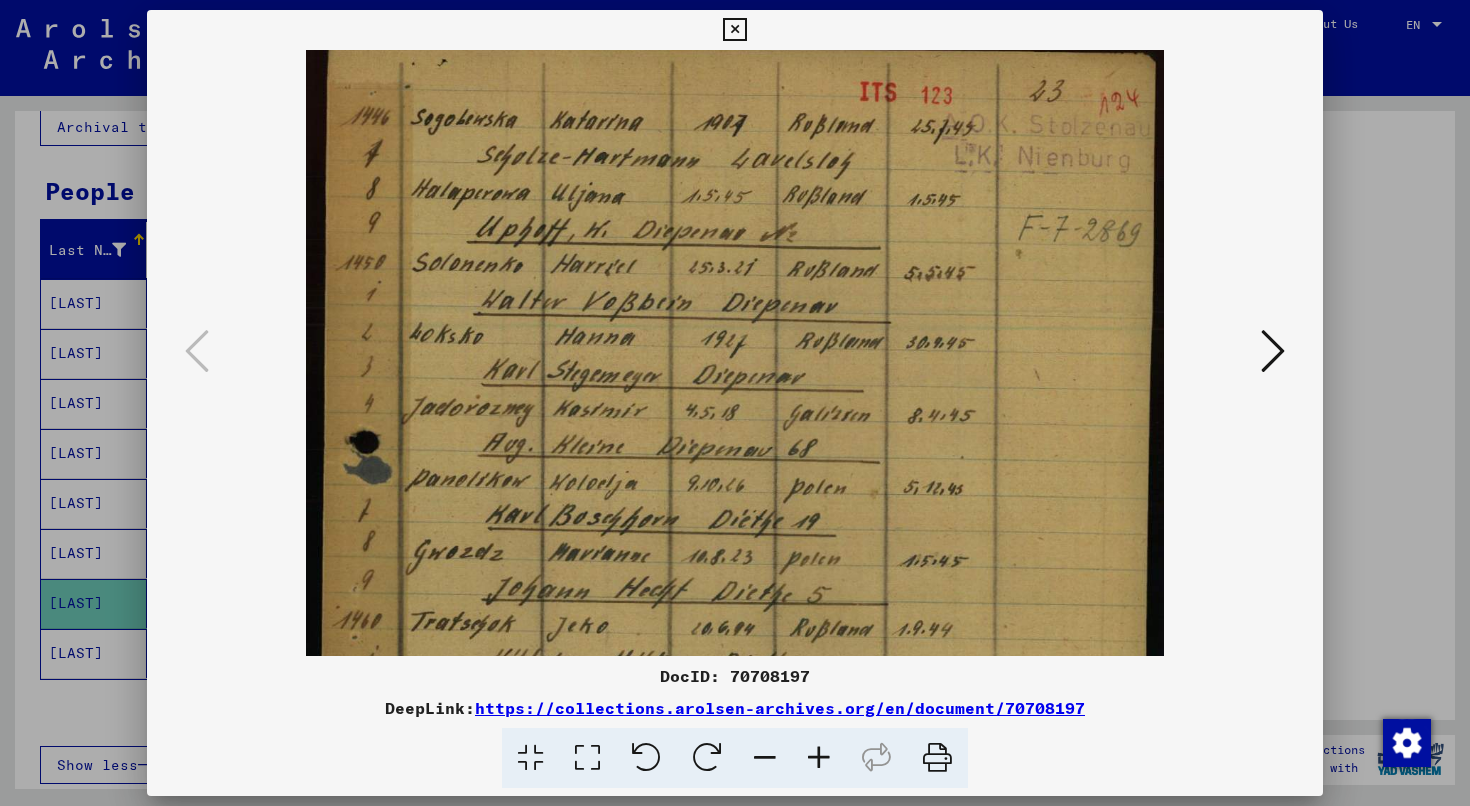 scroll, scrollTop: 0, scrollLeft: 0, axis: both 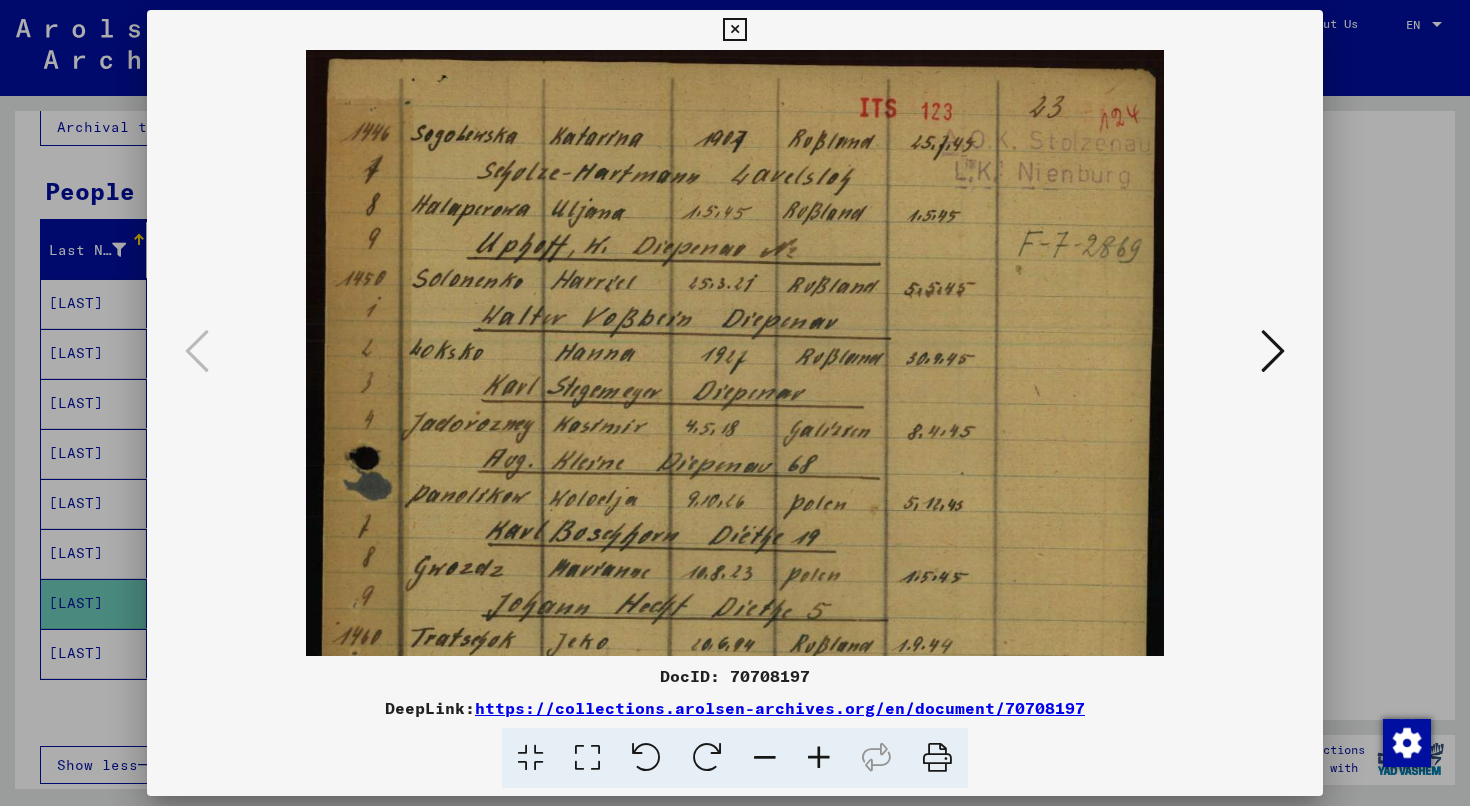 drag, startPoint x: 841, startPoint y: 332, endPoint x: 830, endPoint y: 636, distance: 304.19894 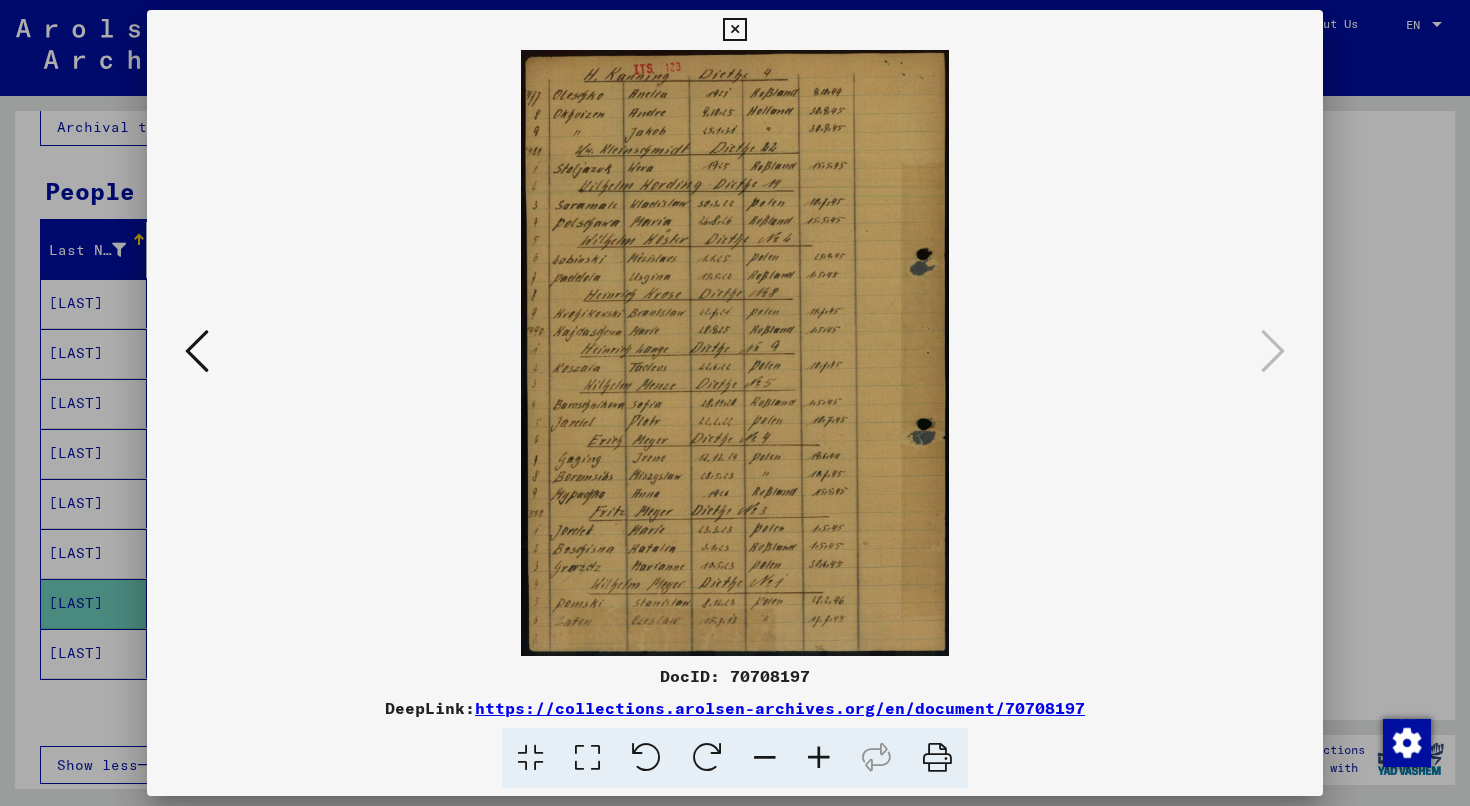 click at bounding box center (735, 353) 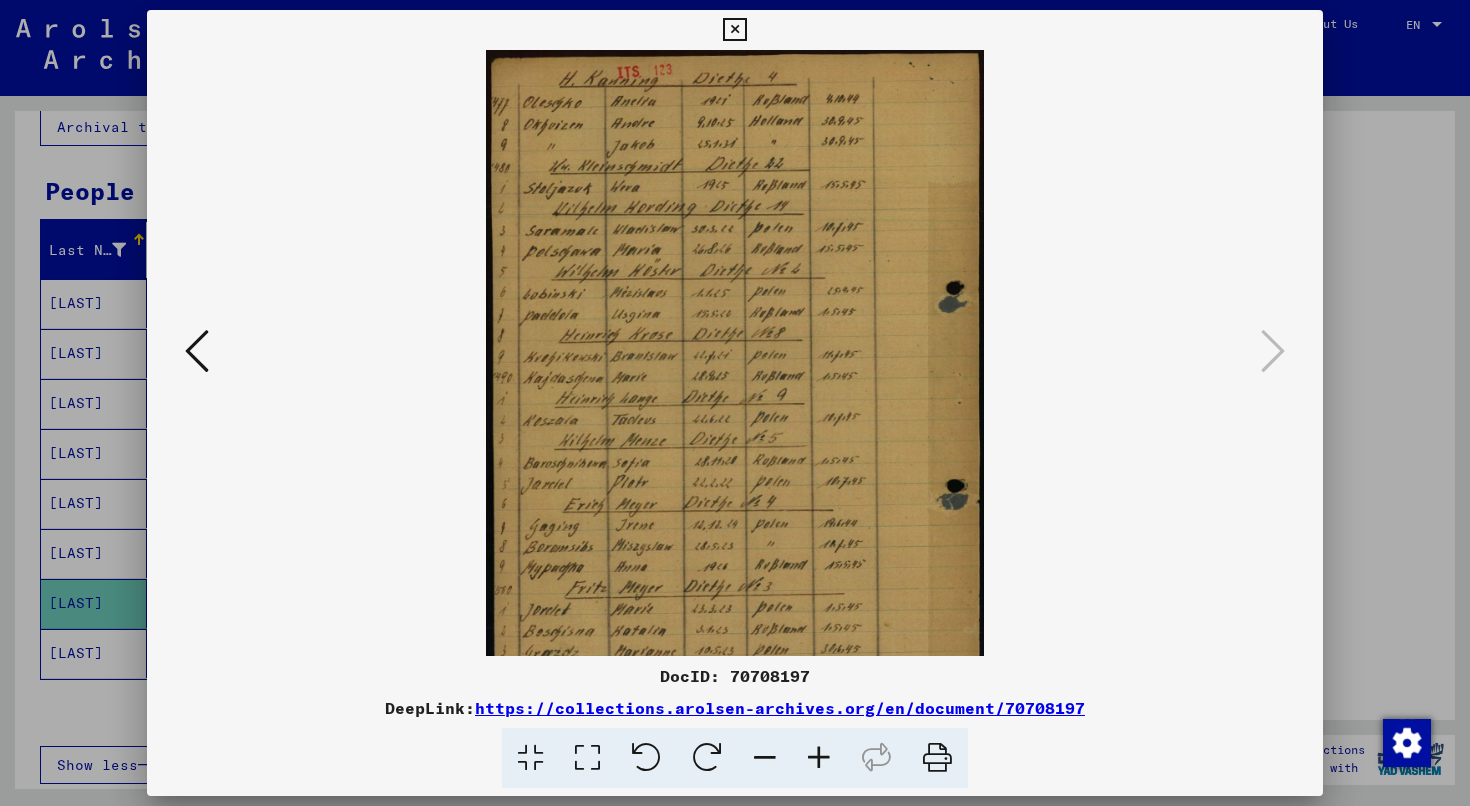 click at bounding box center [819, 758] 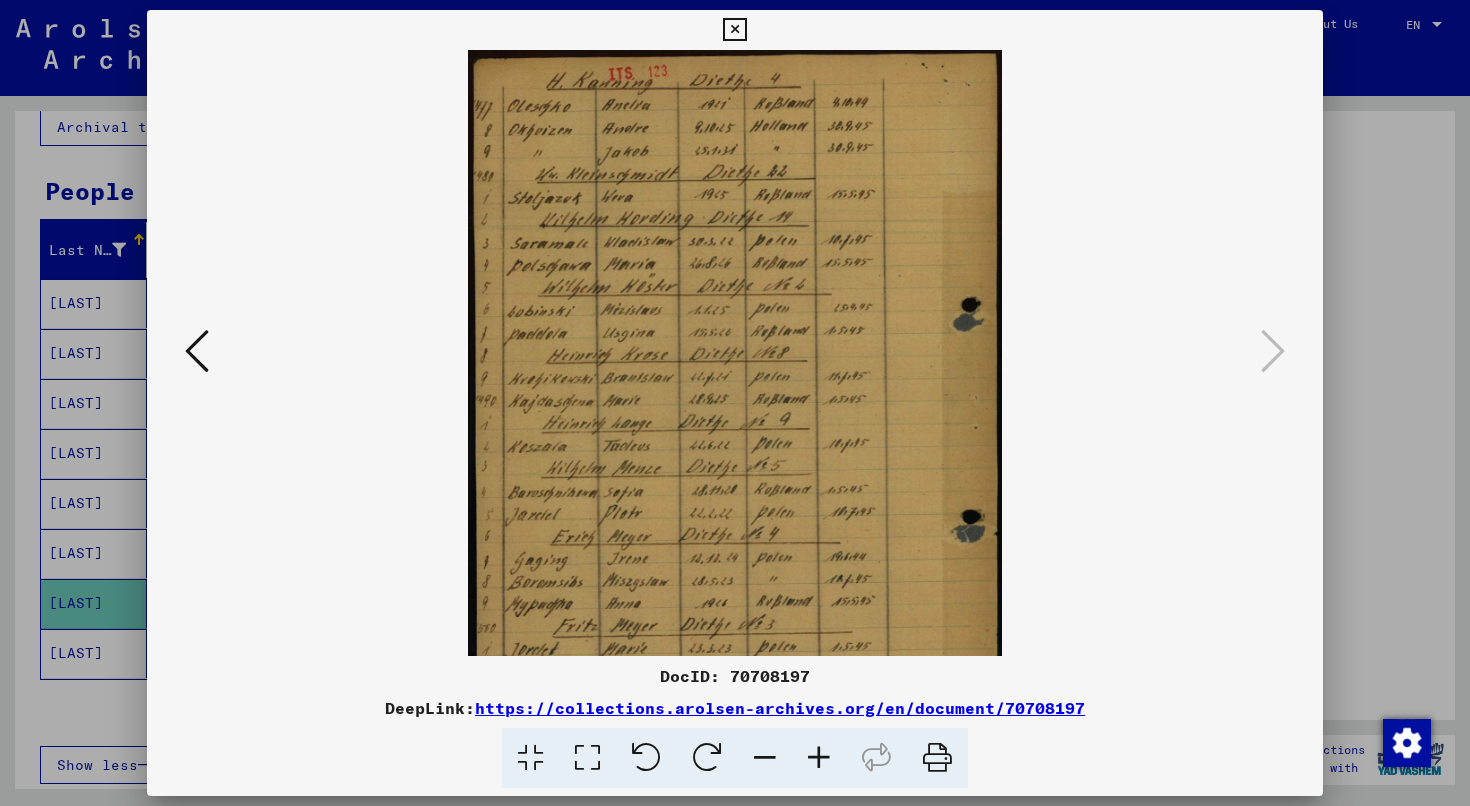 click at bounding box center [819, 758] 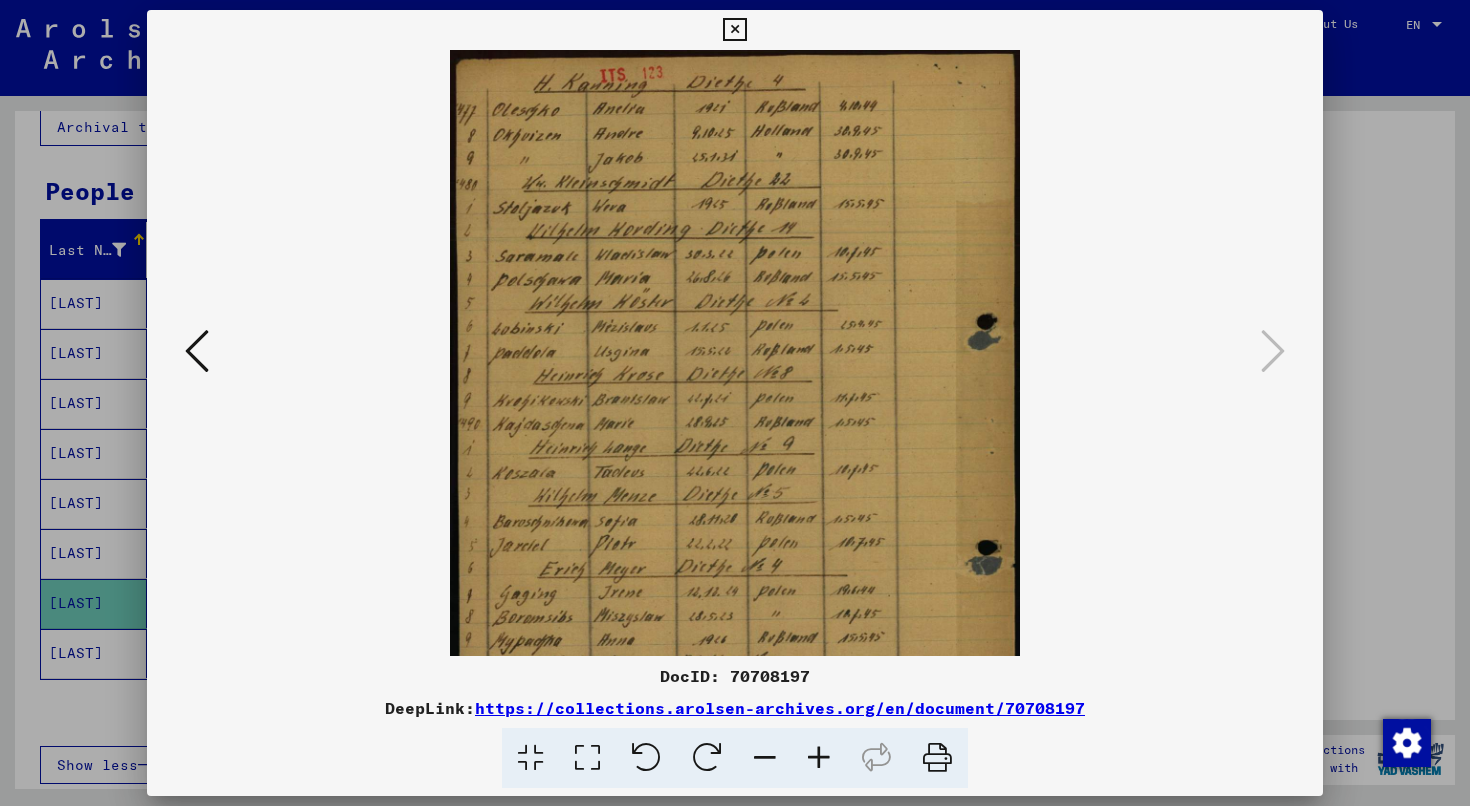 click at bounding box center [819, 758] 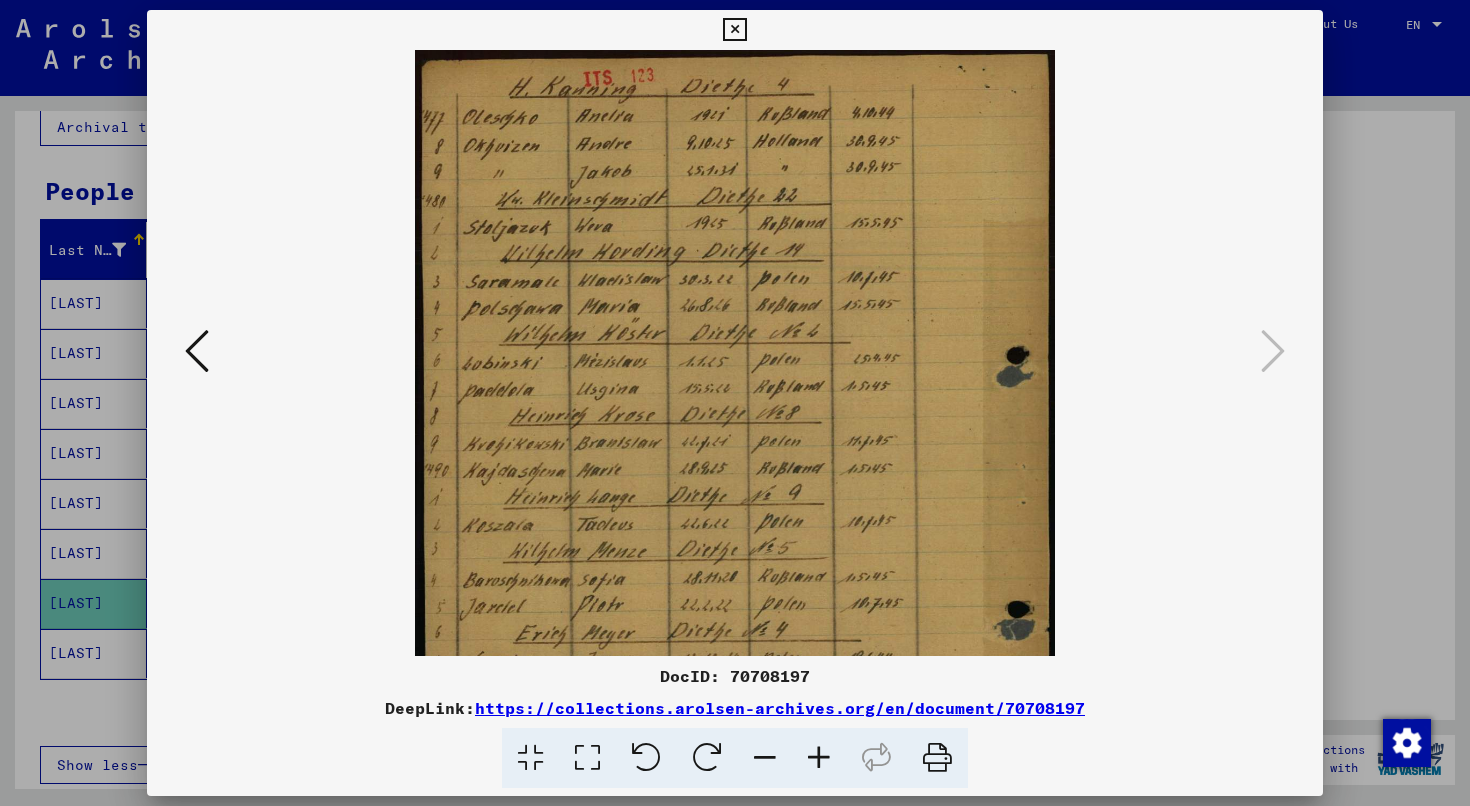 click at bounding box center (819, 758) 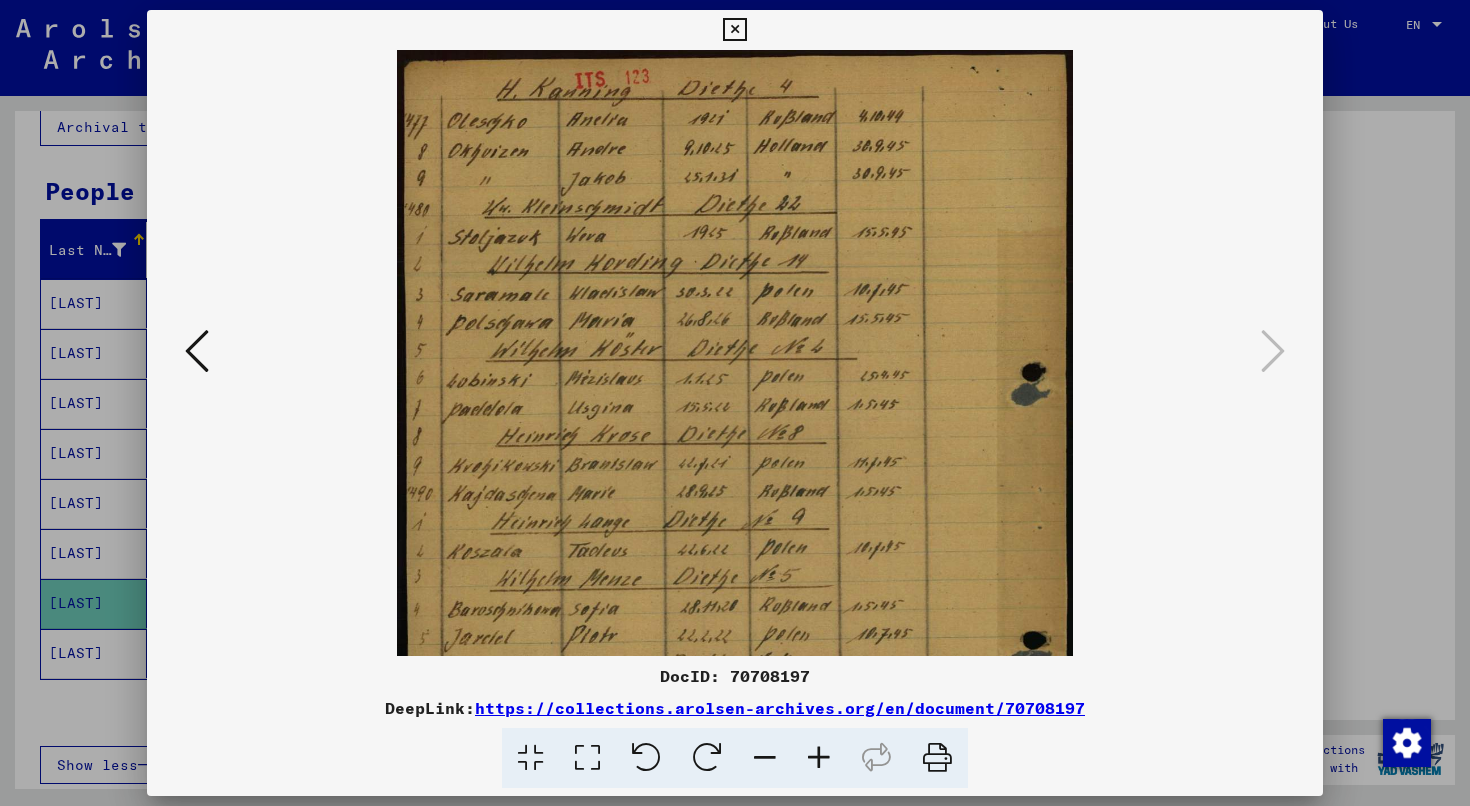 click at bounding box center [819, 758] 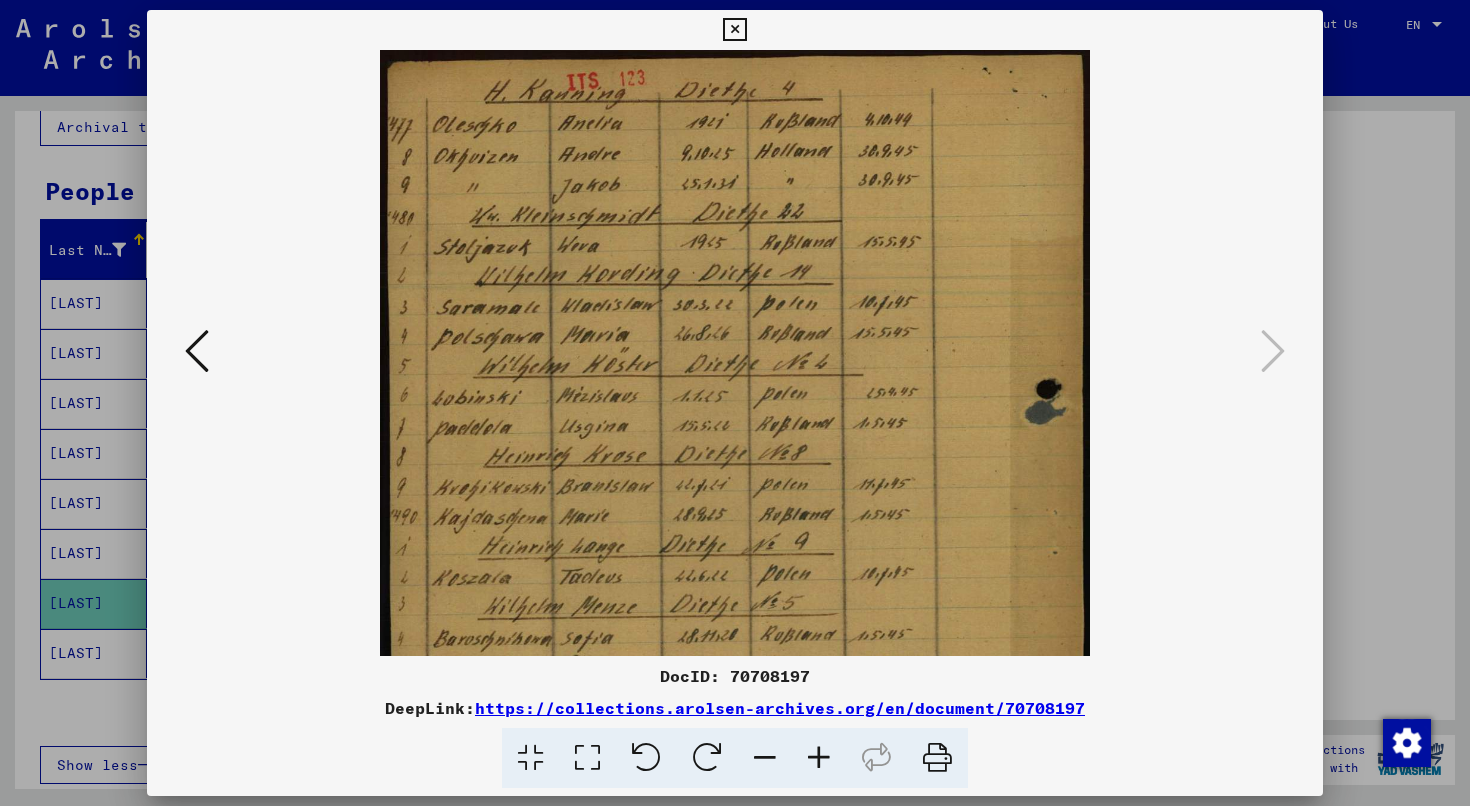 click at bounding box center [819, 758] 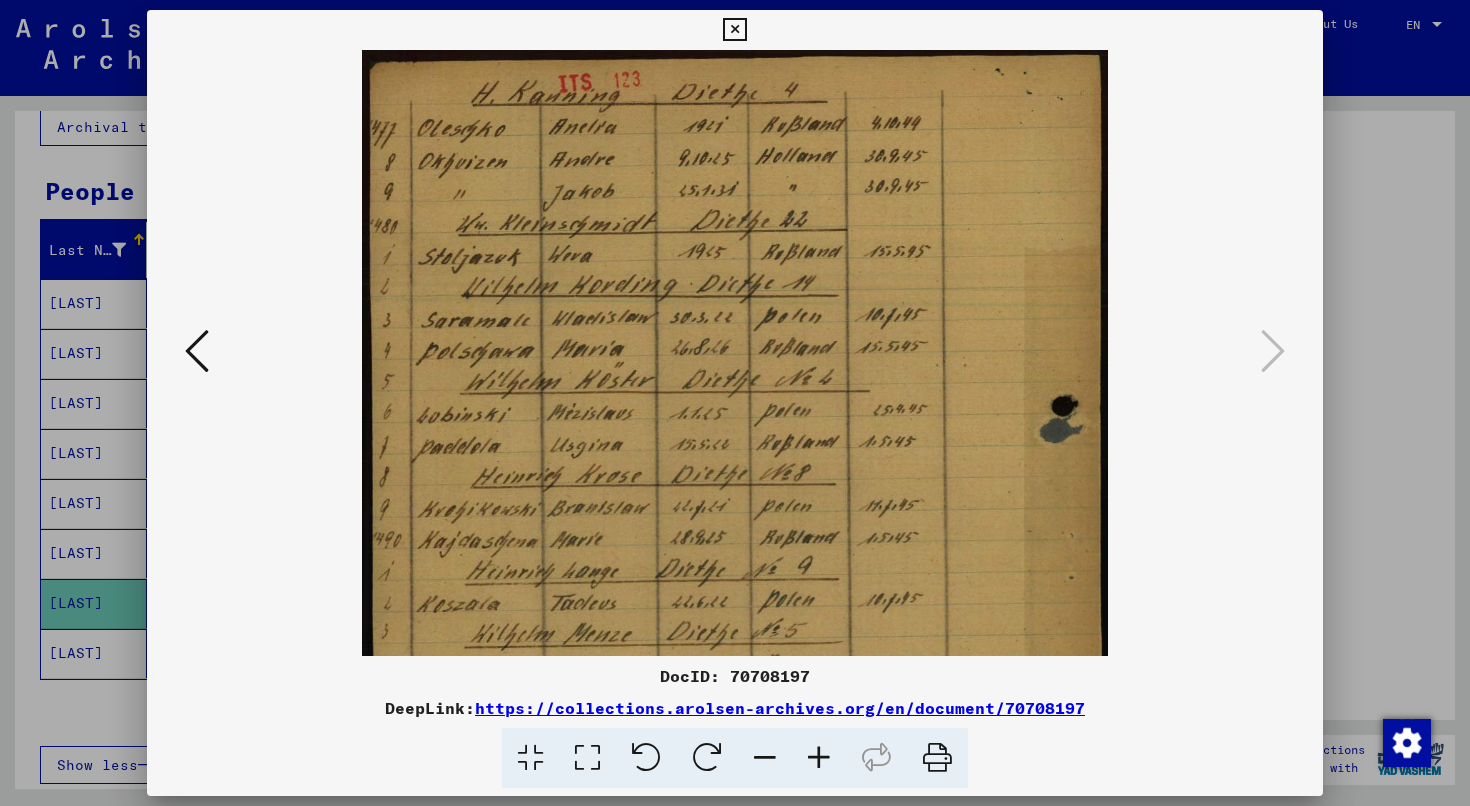 click at bounding box center [819, 758] 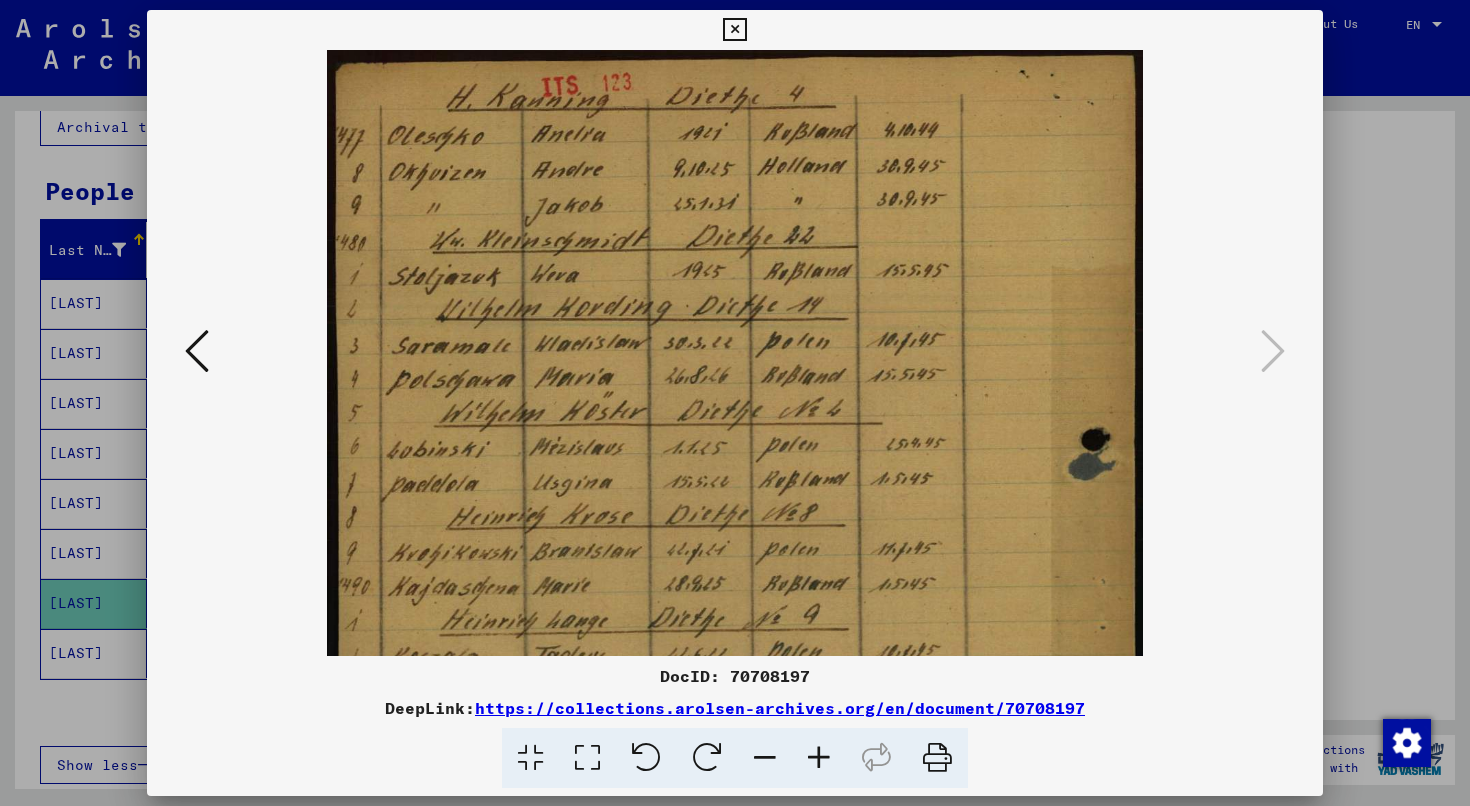 click at bounding box center (819, 758) 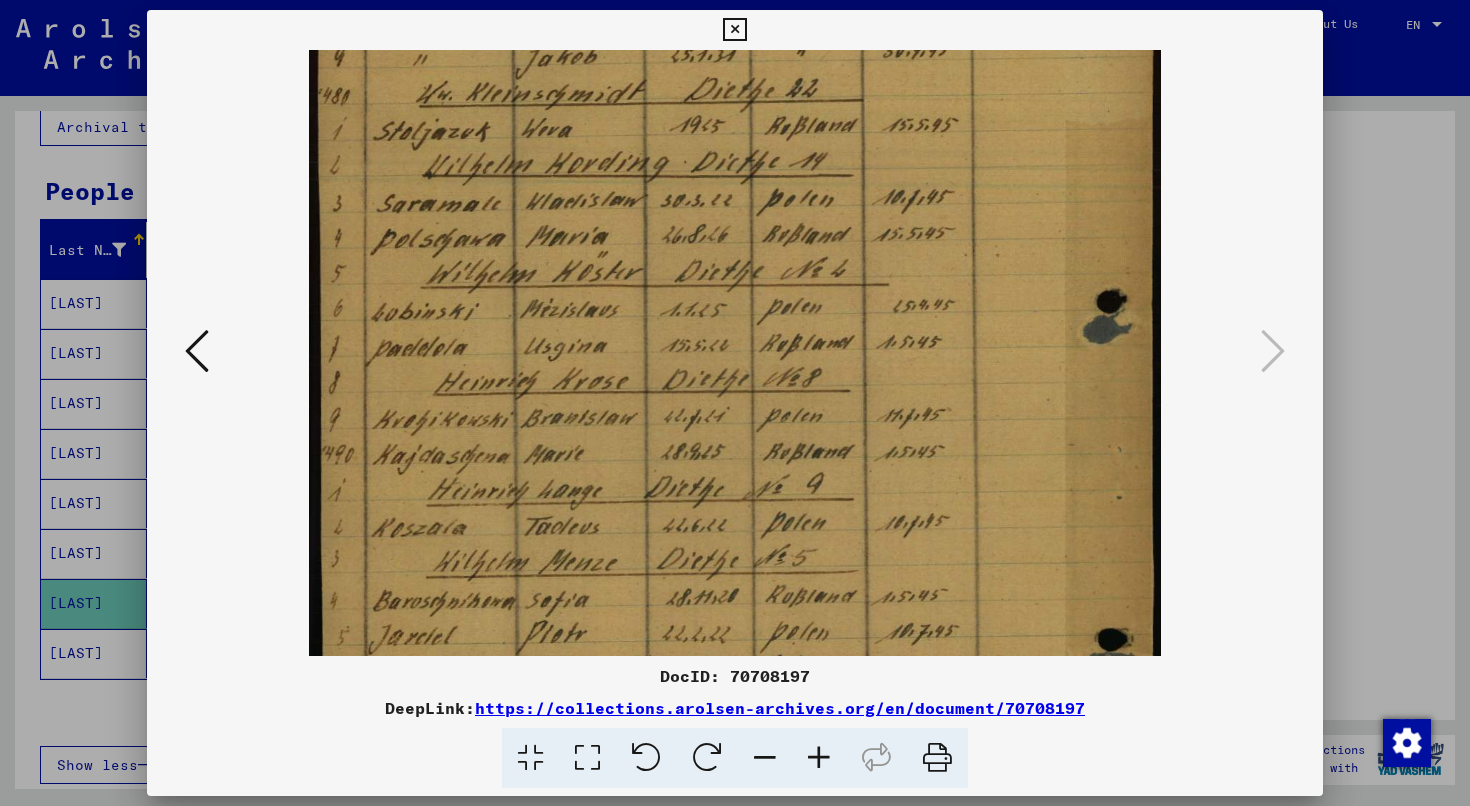 scroll, scrollTop: 156, scrollLeft: 0, axis: vertical 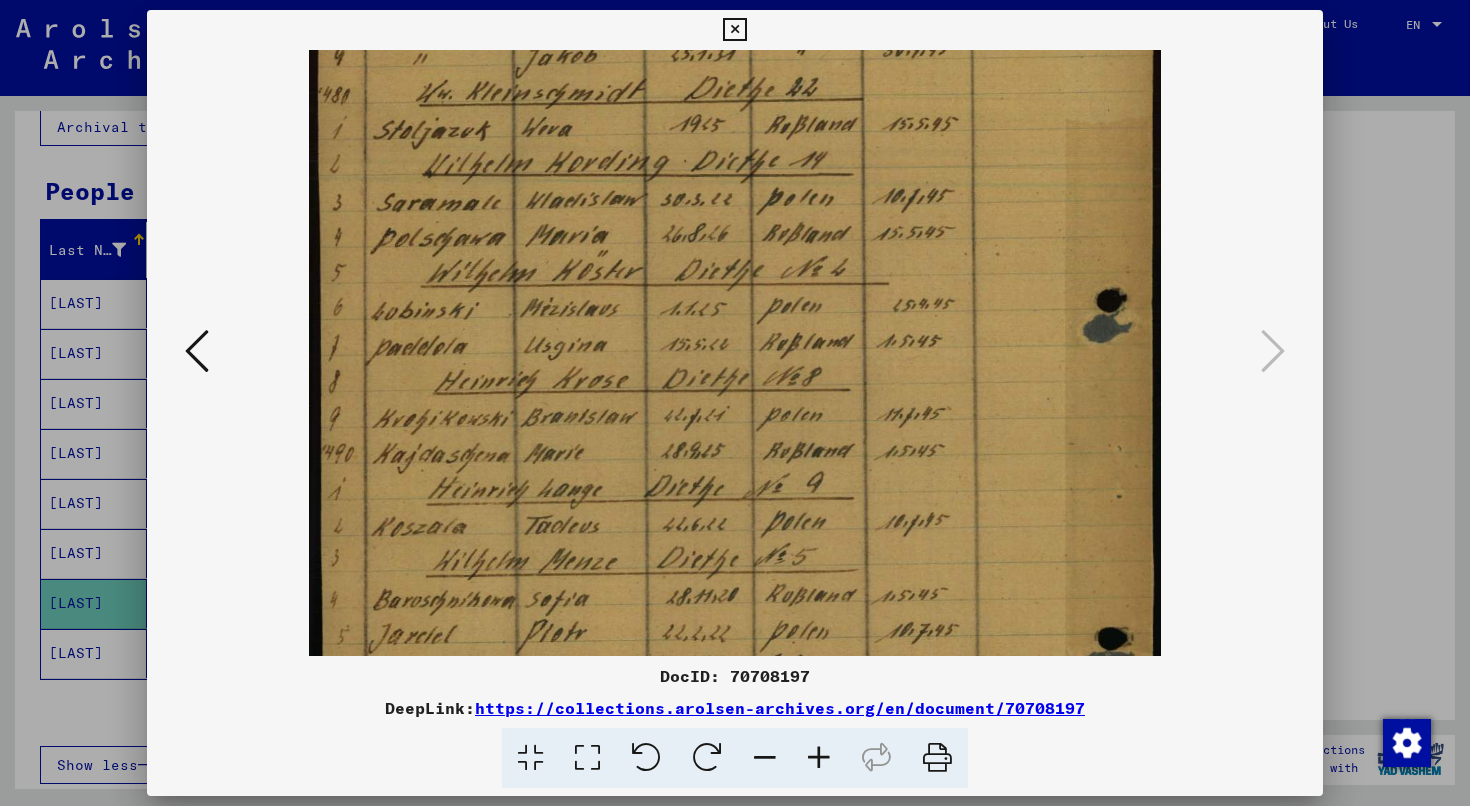 drag, startPoint x: 748, startPoint y: 481, endPoint x: 721, endPoint y: 325, distance: 158.31929 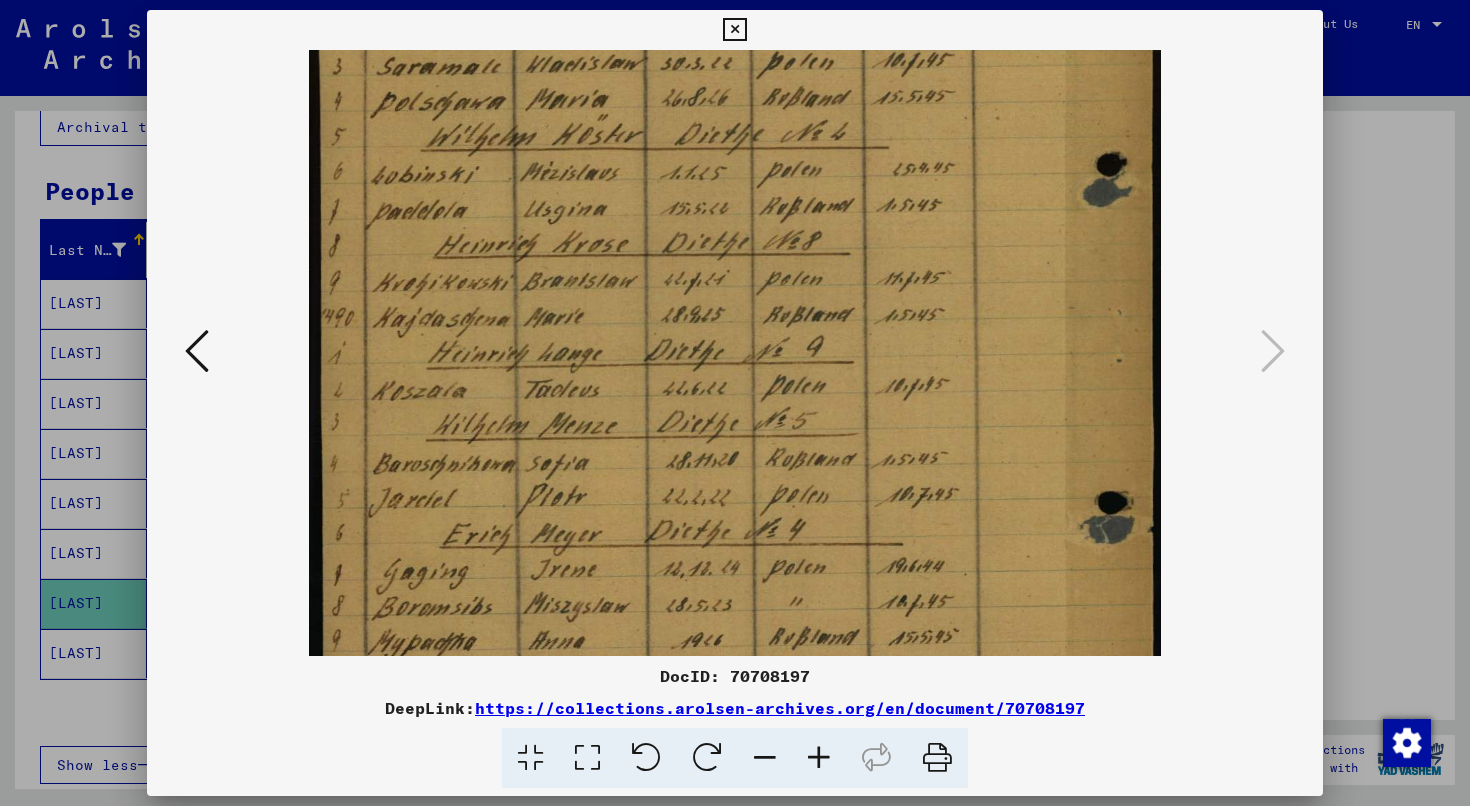 scroll, scrollTop: 319, scrollLeft: 0, axis: vertical 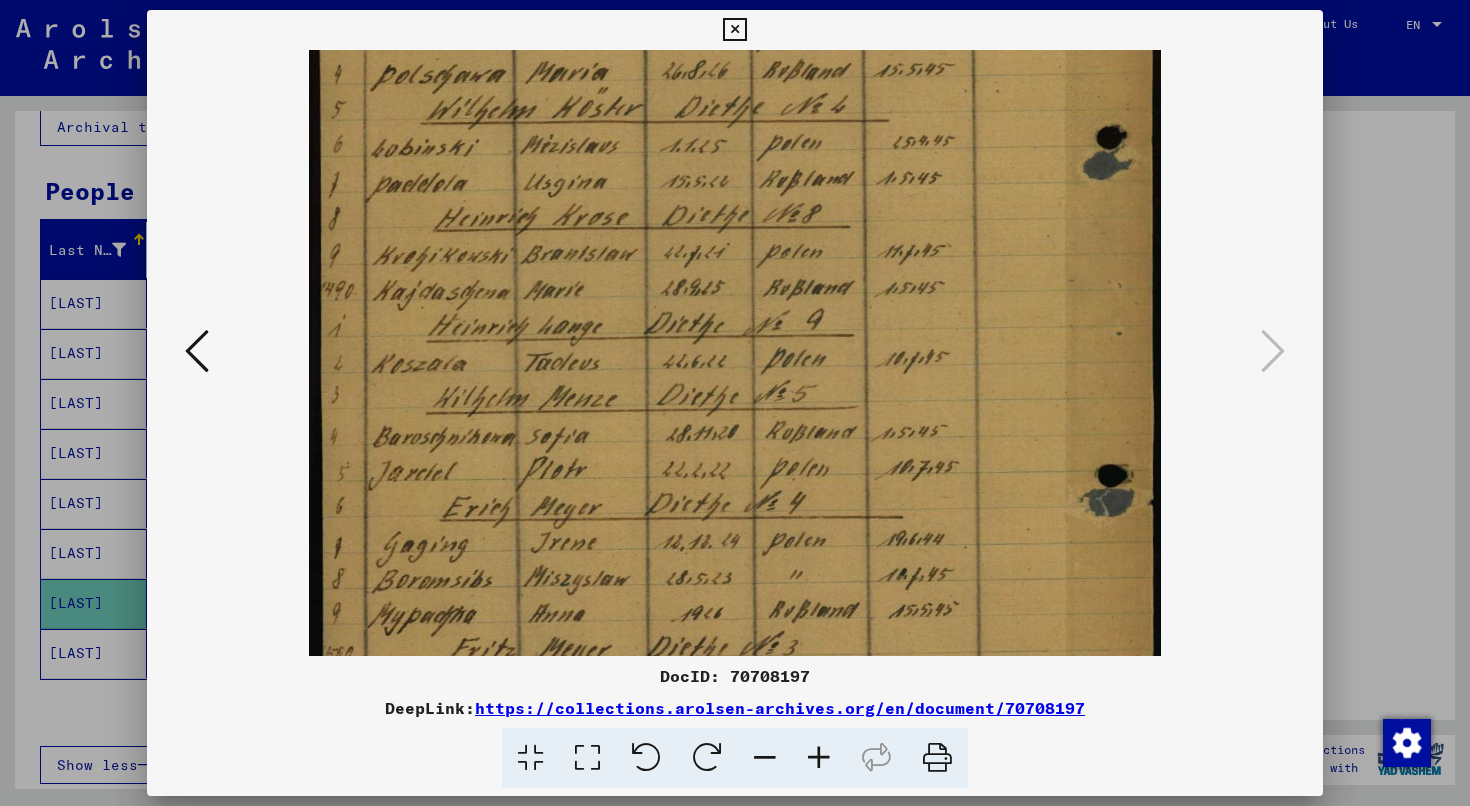 drag, startPoint x: 717, startPoint y: 483, endPoint x: 731, endPoint y: 320, distance: 163.60013 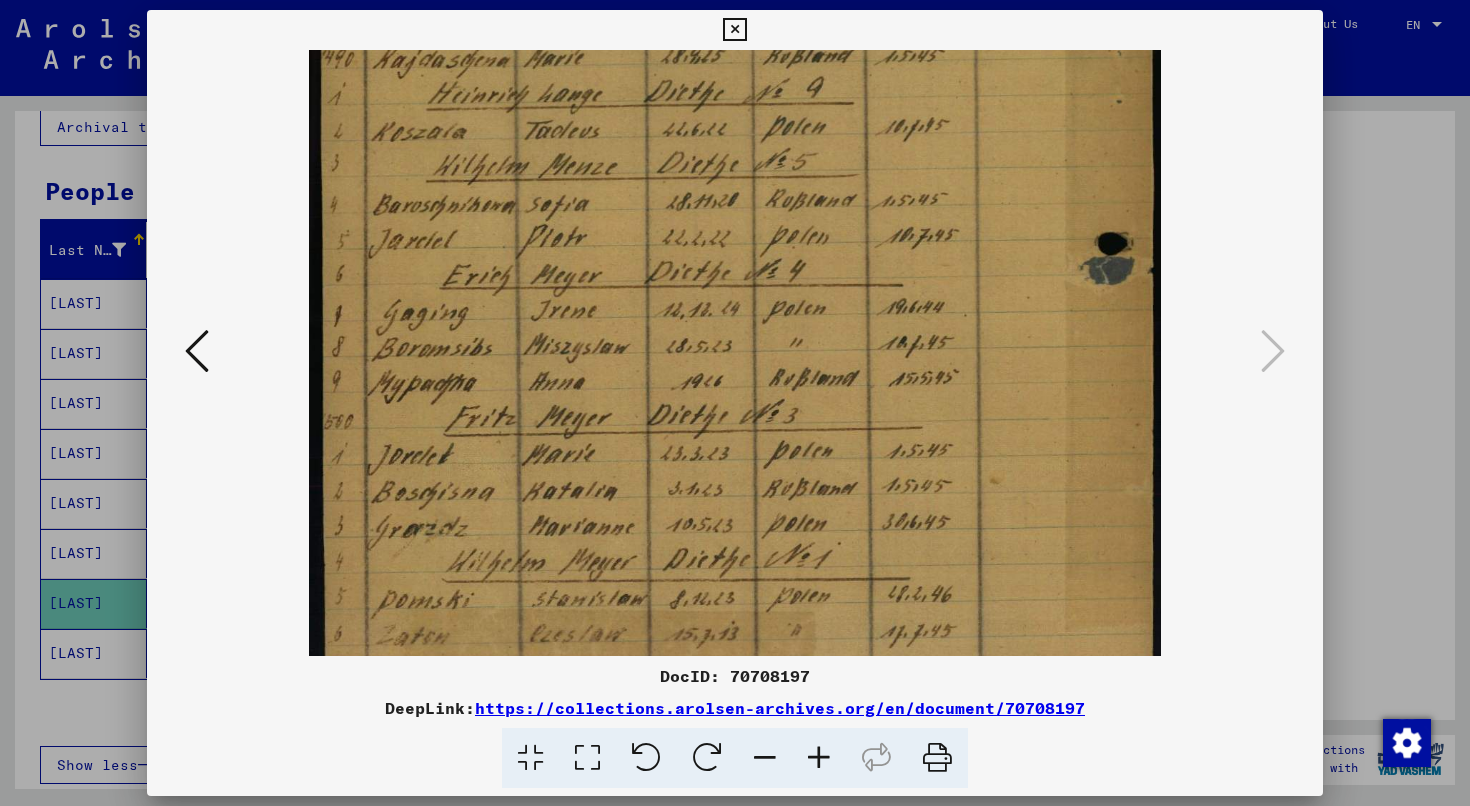 scroll, scrollTop: 552, scrollLeft: 0, axis: vertical 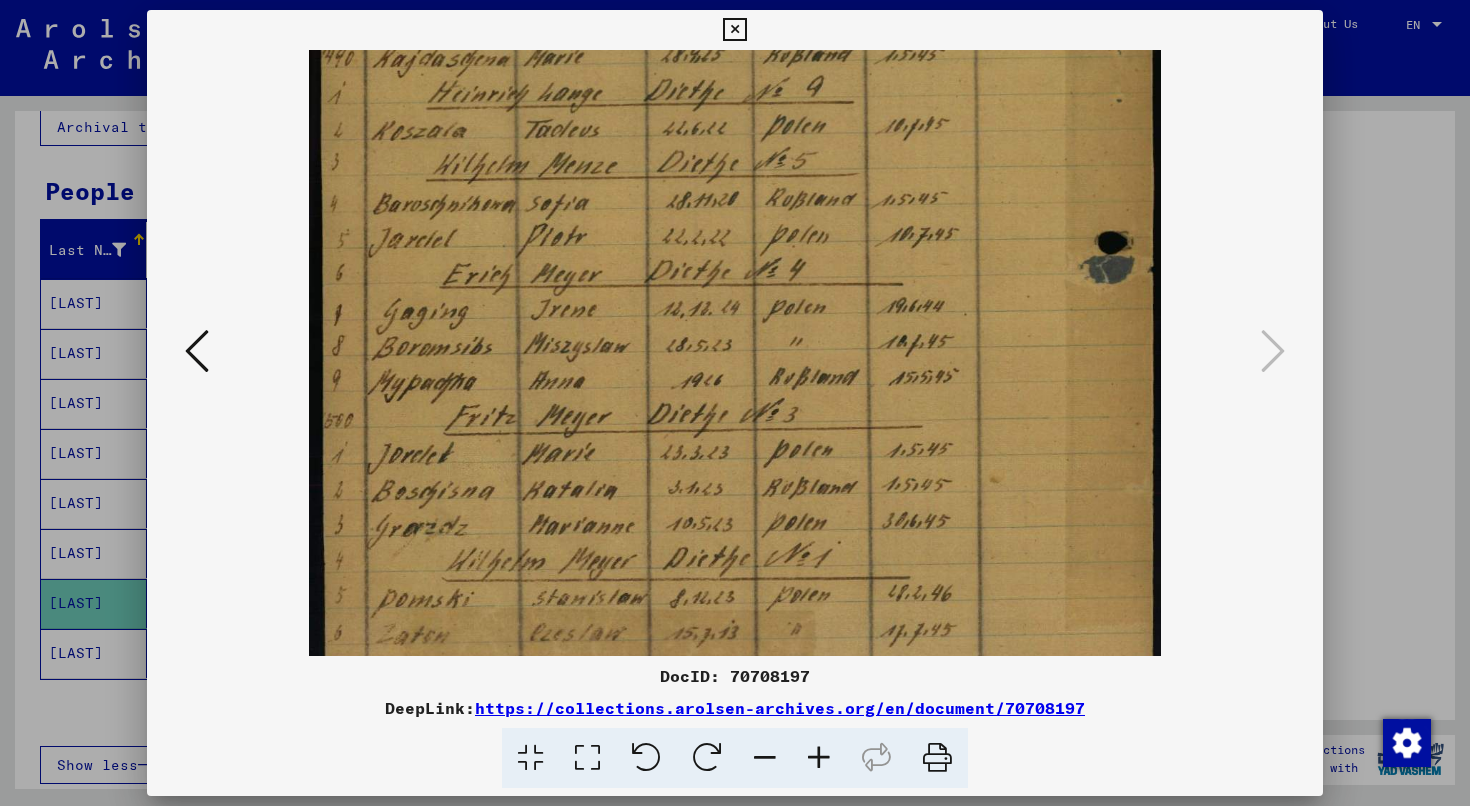 drag, startPoint x: 718, startPoint y: 546, endPoint x: 722, endPoint y: 313, distance: 233.03433 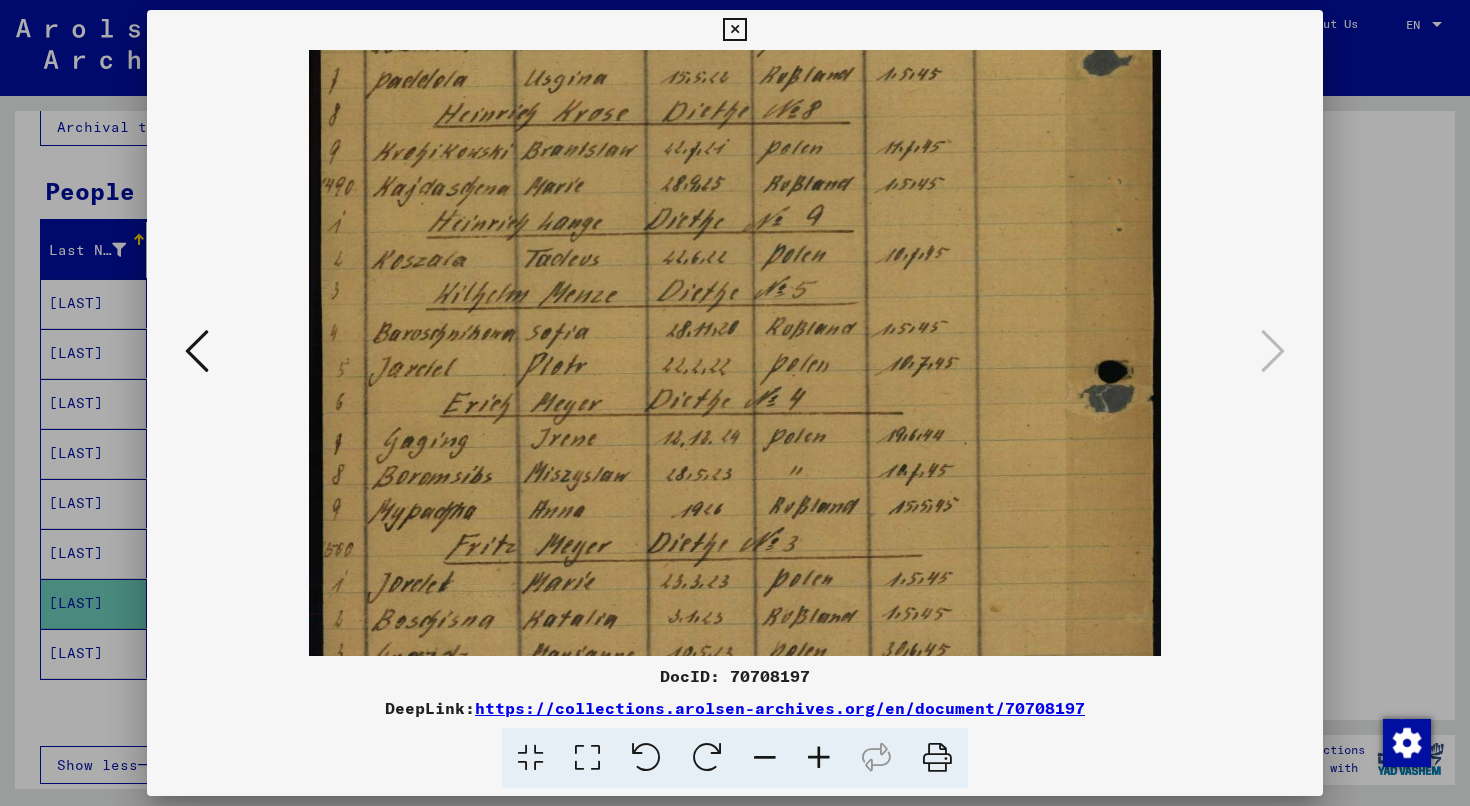 scroll, scrollTop: 590, scrollLeft: 0, axis: vertical 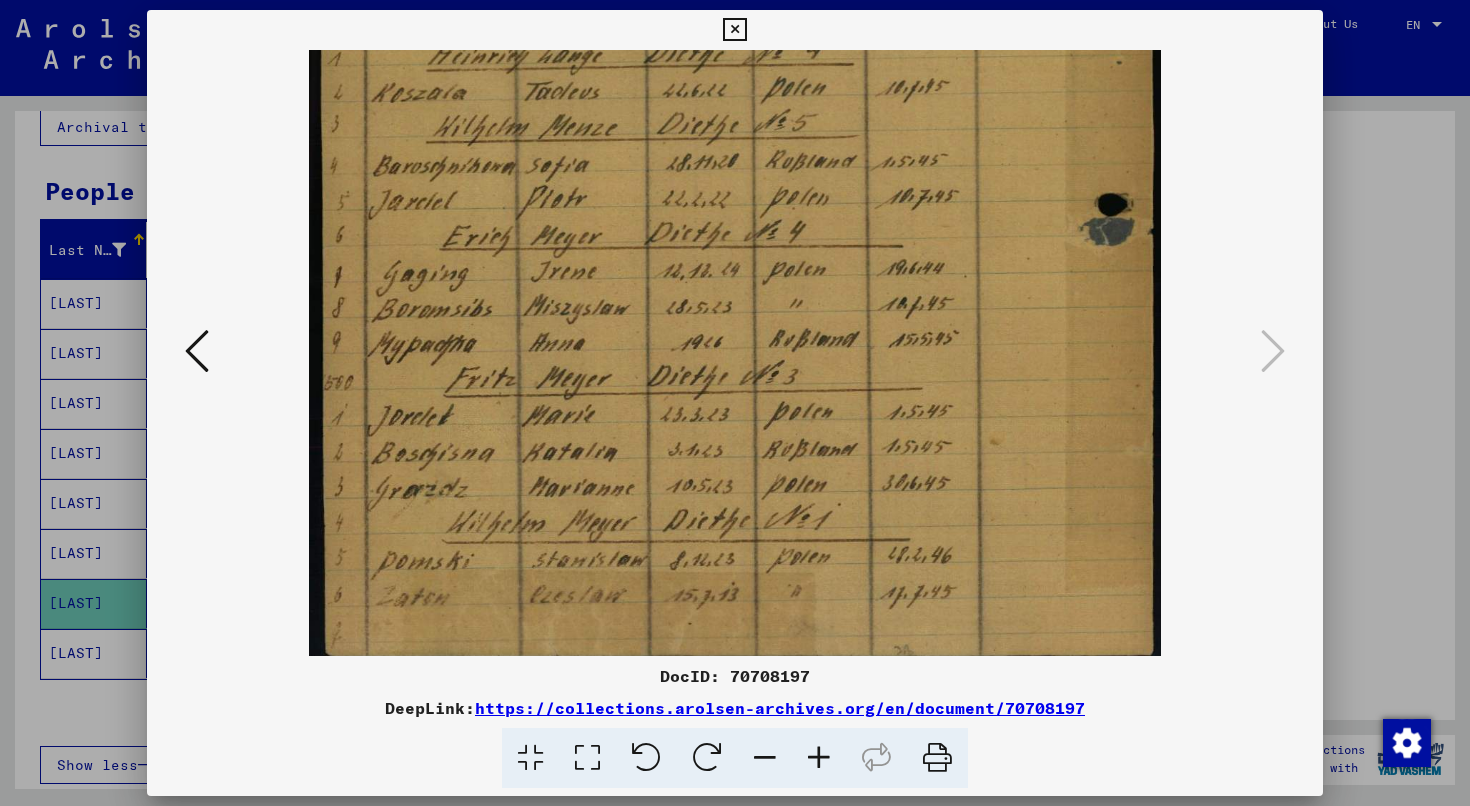drag, startPoint x: 718, startPoint y: 551, endPoint x: 725, endPoint y: 308, distance: 243.1008 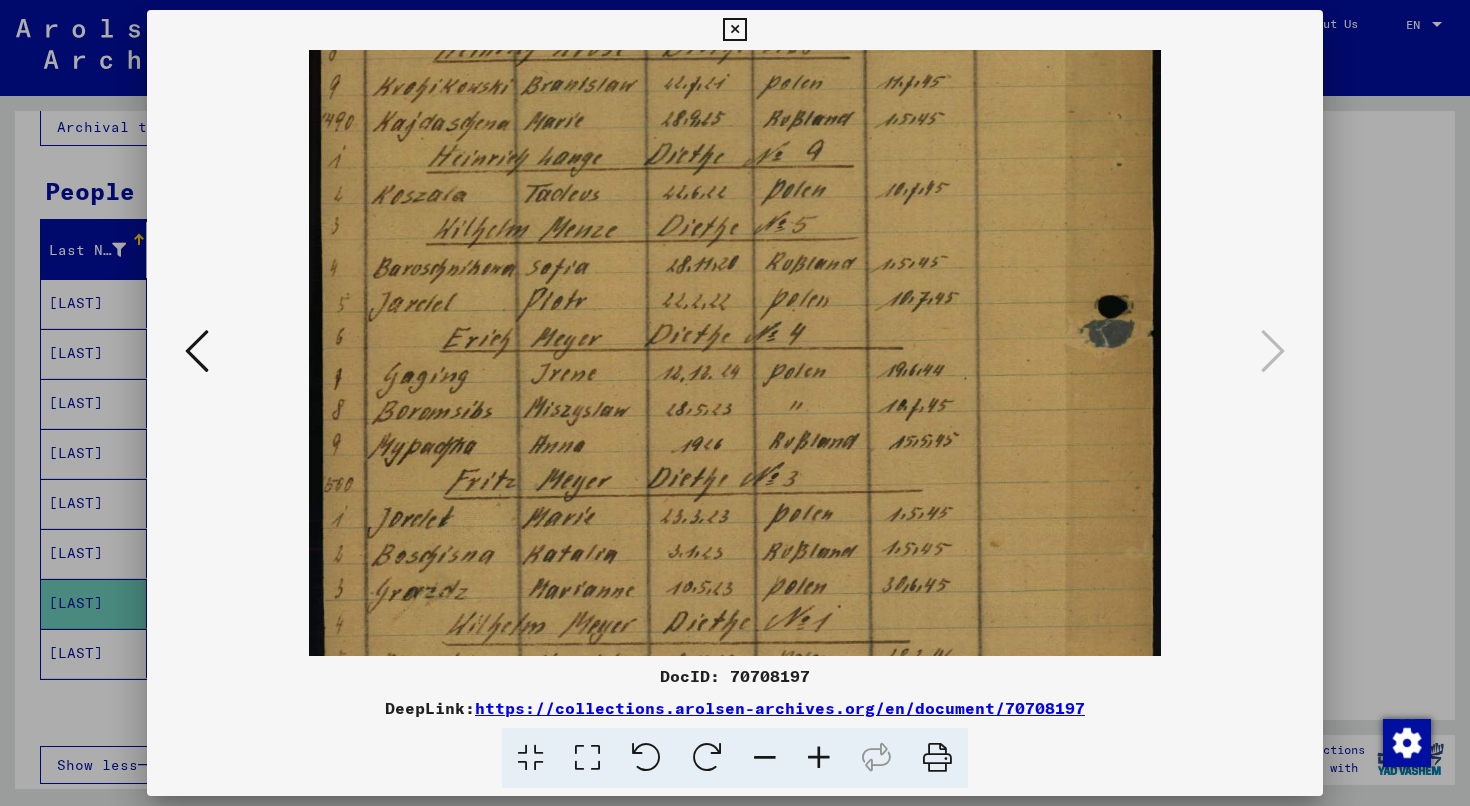 scroll, scrollTop: 480, scrollLeft: 0, axis: vertical 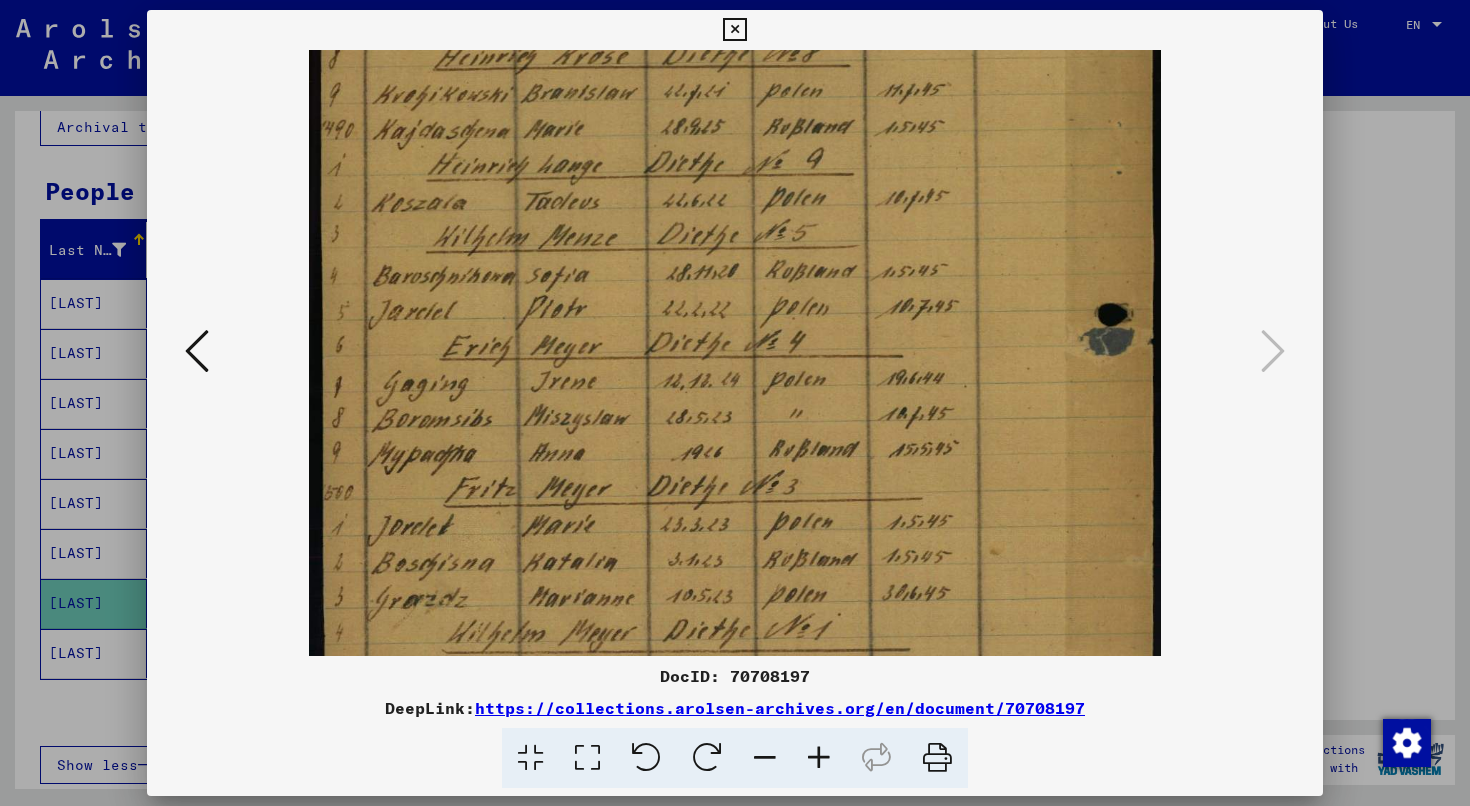 drag, startPoint x: 558, startPoint y: 158, endPoint x: 582, endPoint y: 268, distance: 112.587746 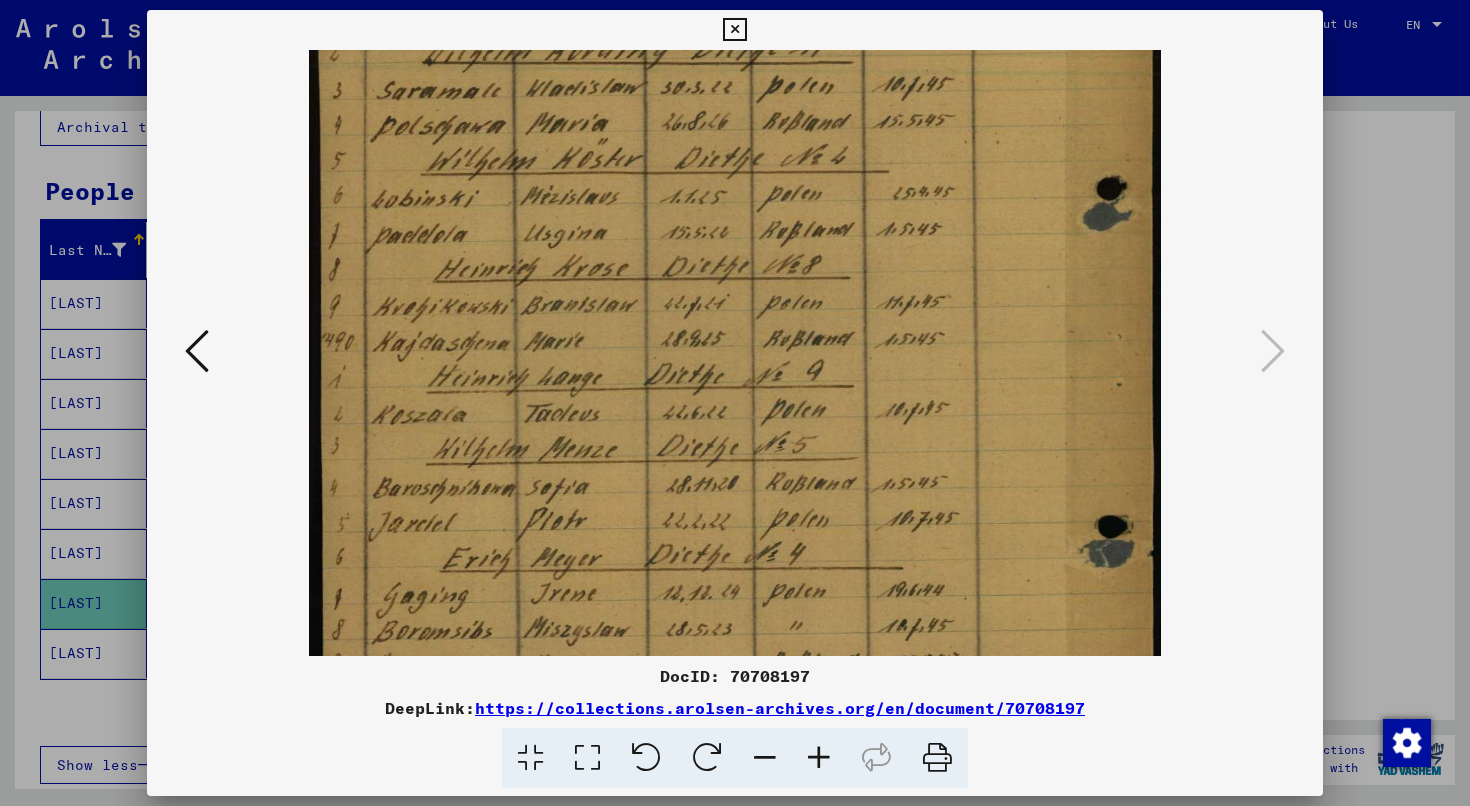 scroll, scrollTop: 256, scrollLeft: 0, axis: vertical 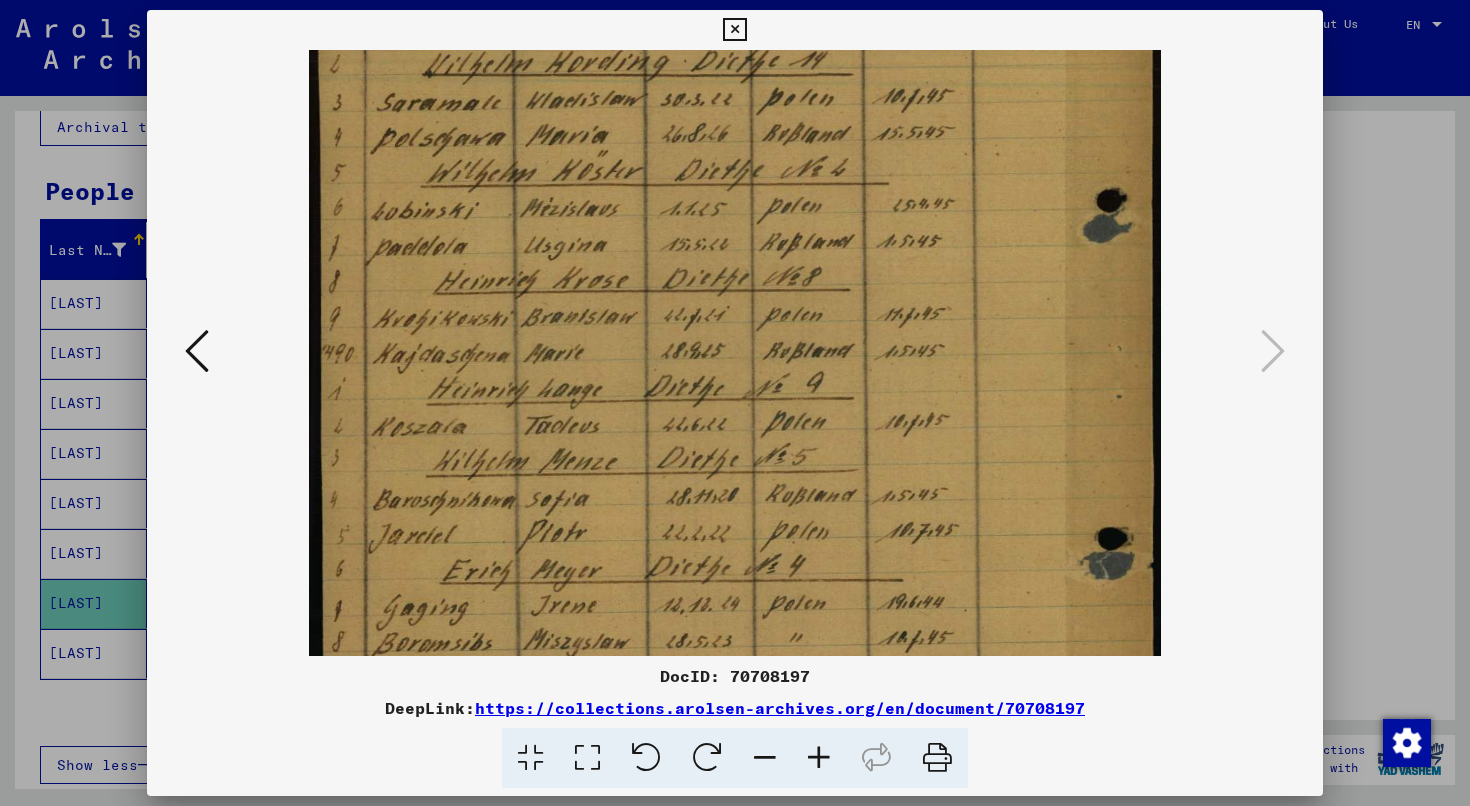 drag, startPoint x: 545, startPoint y: 165, endPoint x: 612, endPoint y: 389, distance: 233.80548 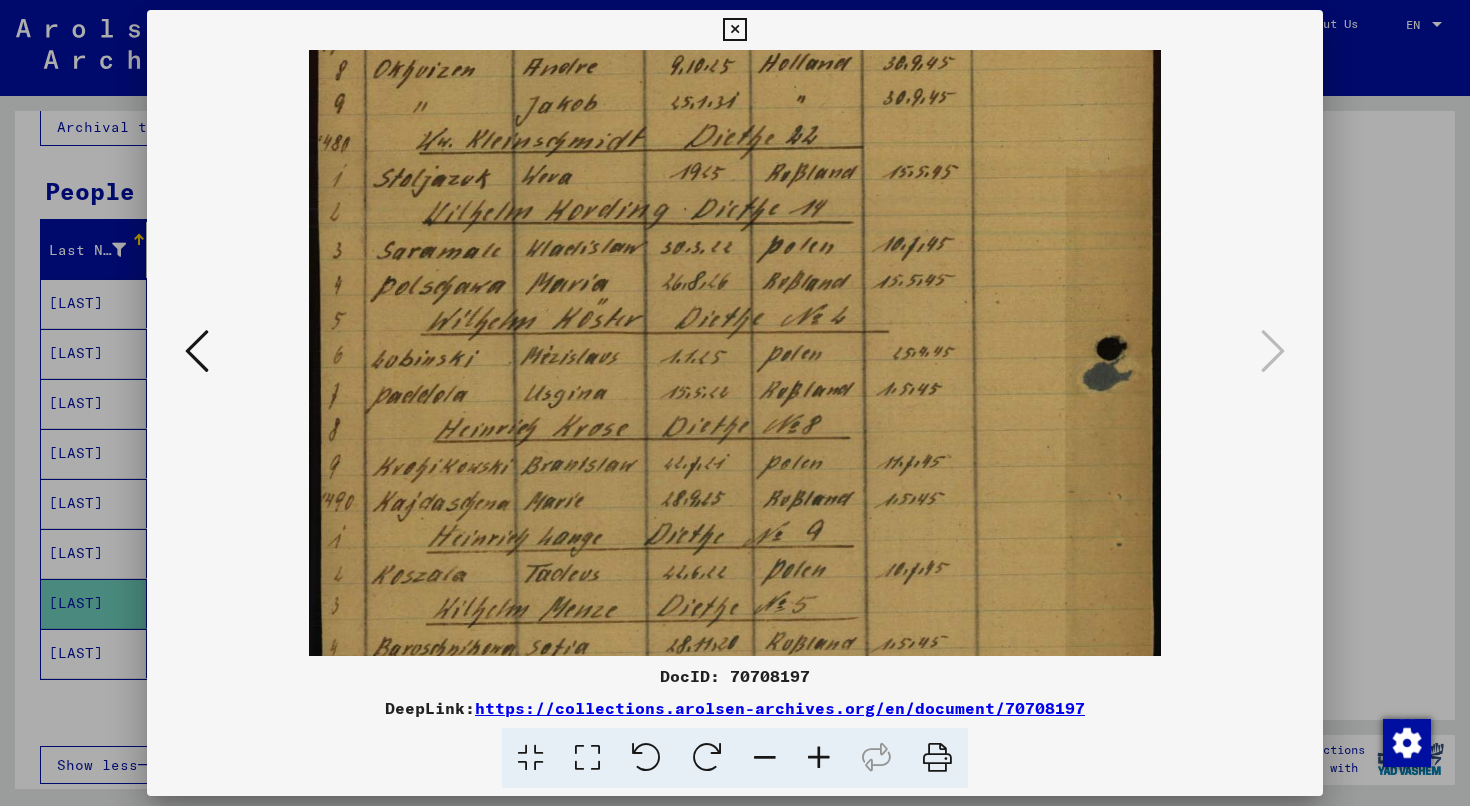 scroll, scrollTop: 105, scrollLeft: 0, axis: vertical 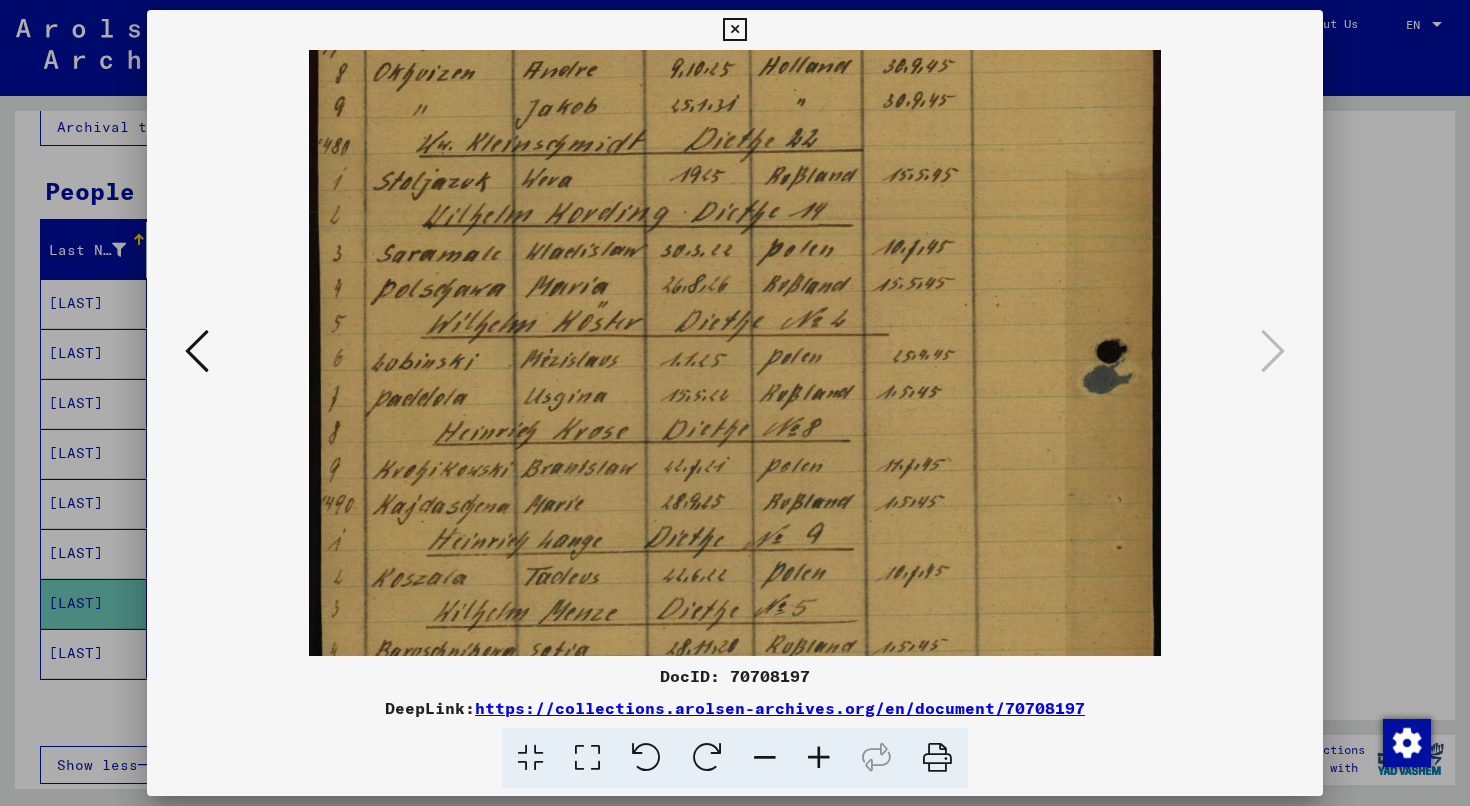 drag, startPoint x: 533, startPoint y: 232, endPoint x: 588, endPoint y: 383, distance: 160.7047 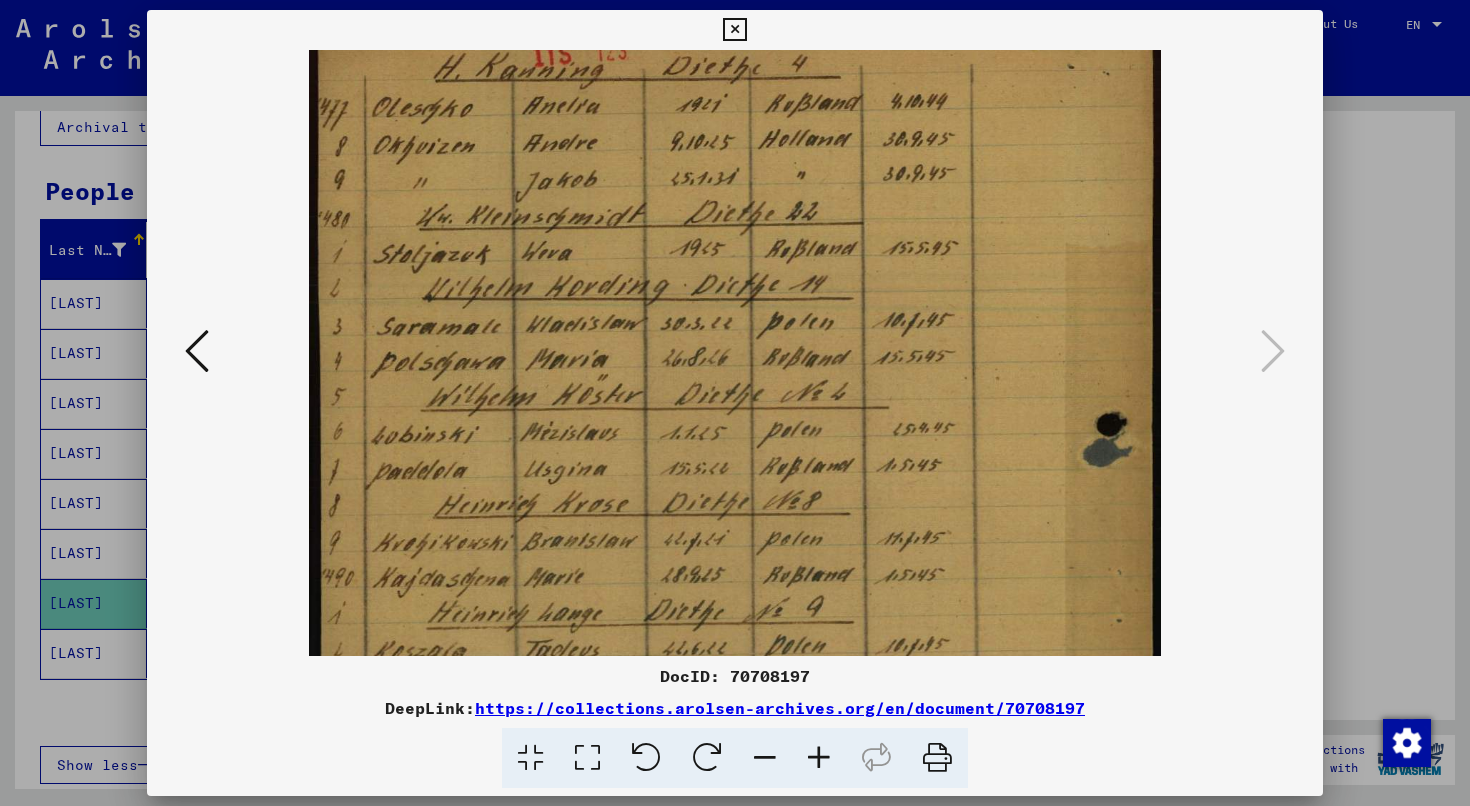 scroll, scrollTop: 0, scrollLeft: 0, axis: both 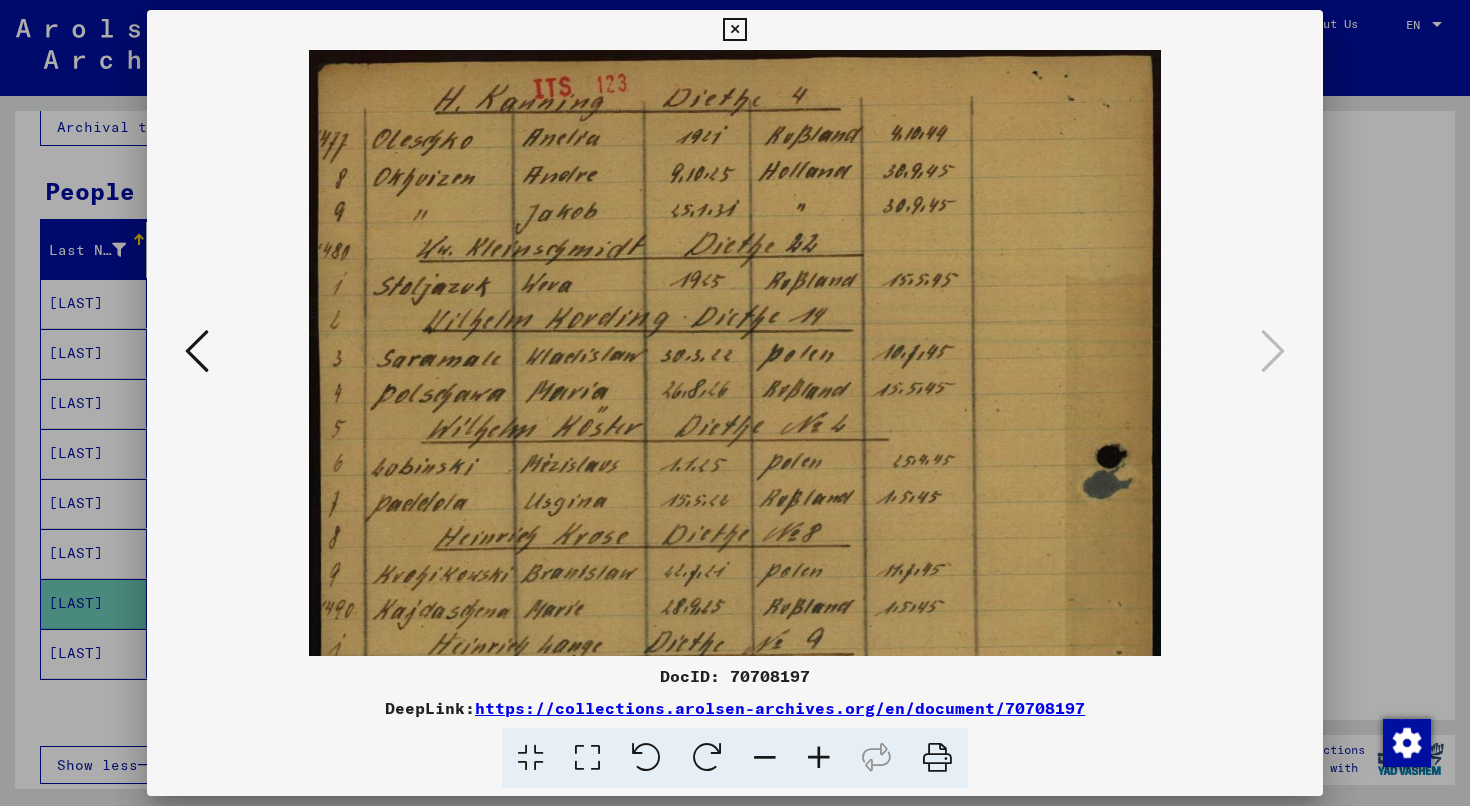 drag, startPoint x: 546, startPoint y: 243, endPoint x: 604, endPoint y: 448, distance: 213.04694 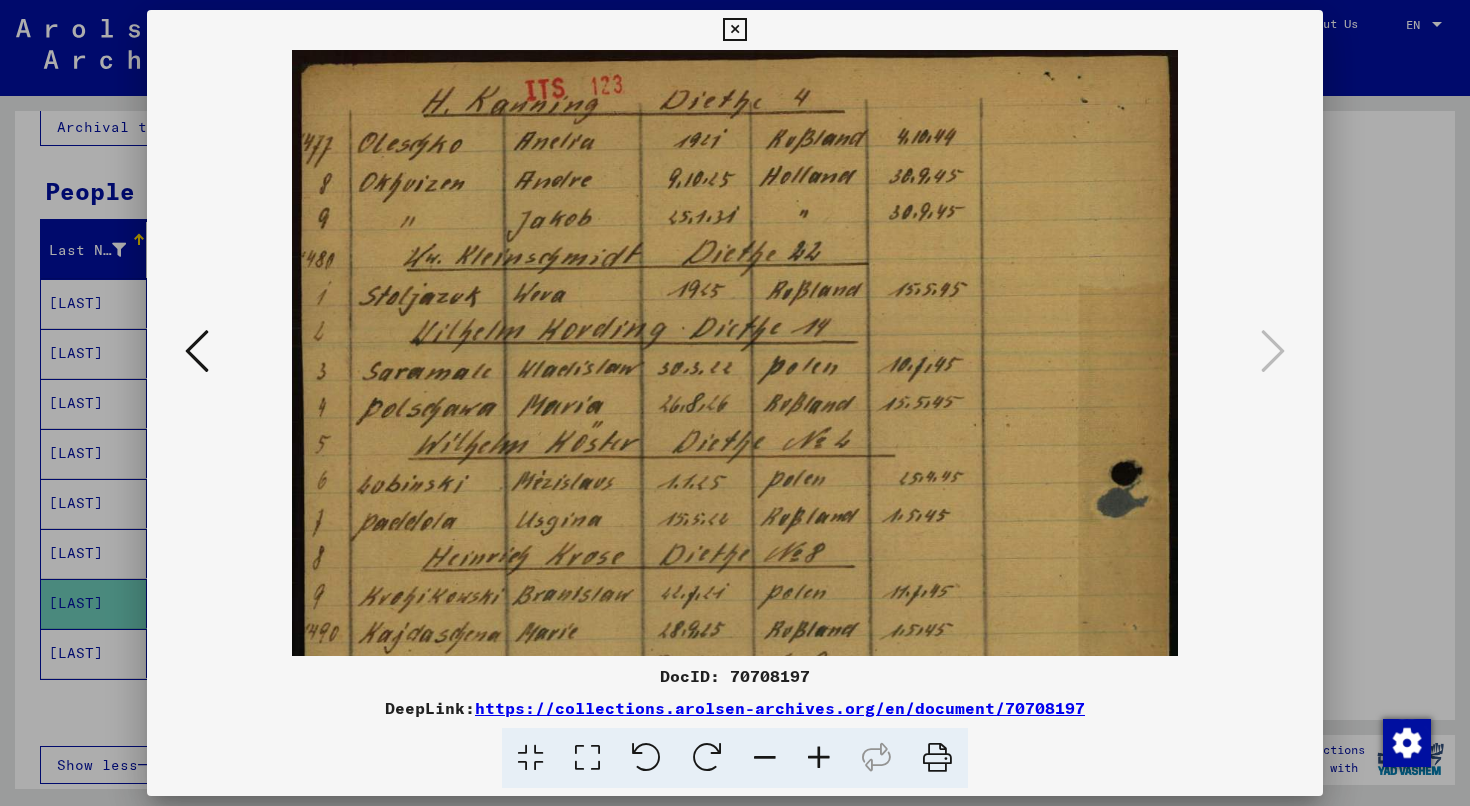 click at bounding box center (819, 758) 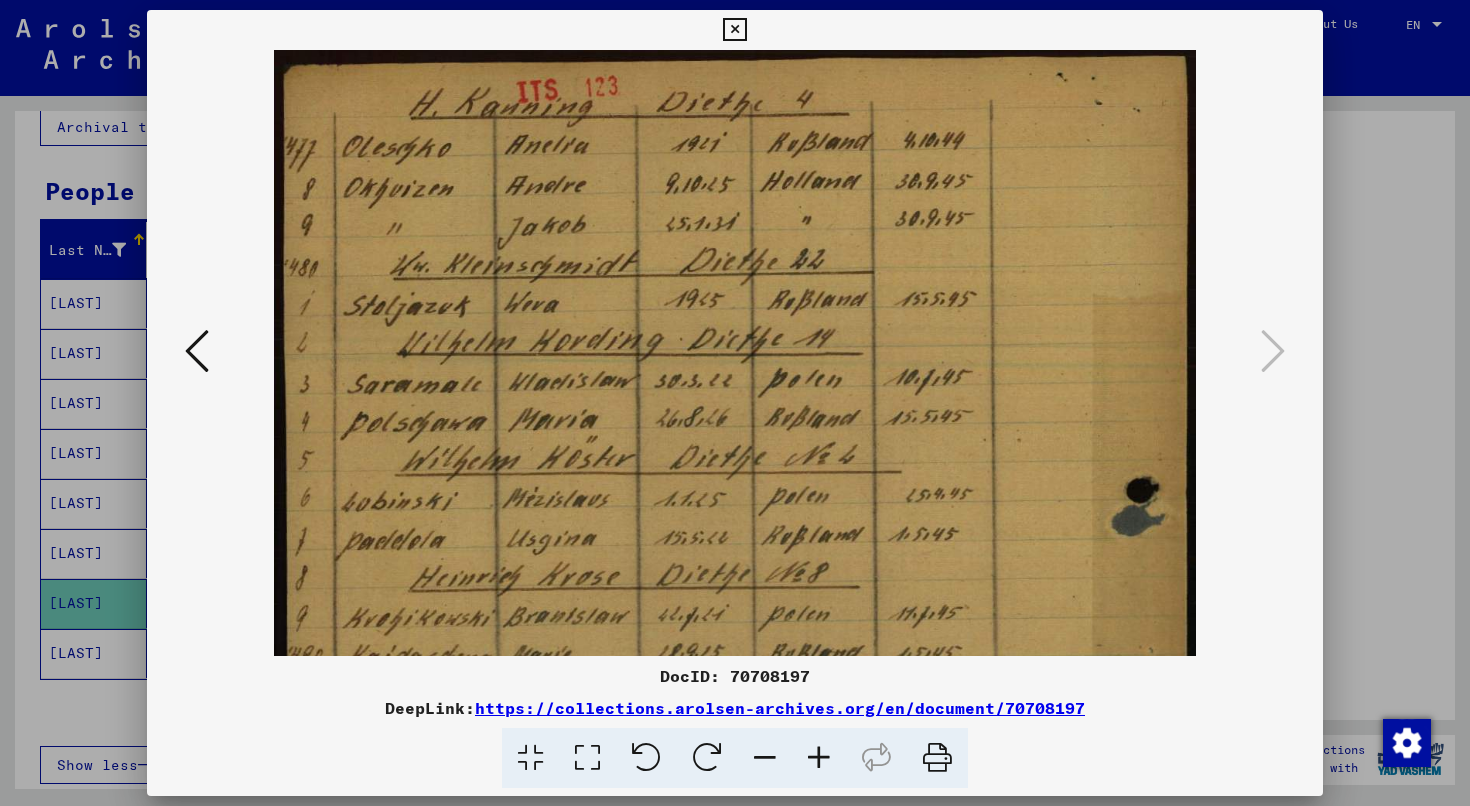 click at bounding box center (819, 758) 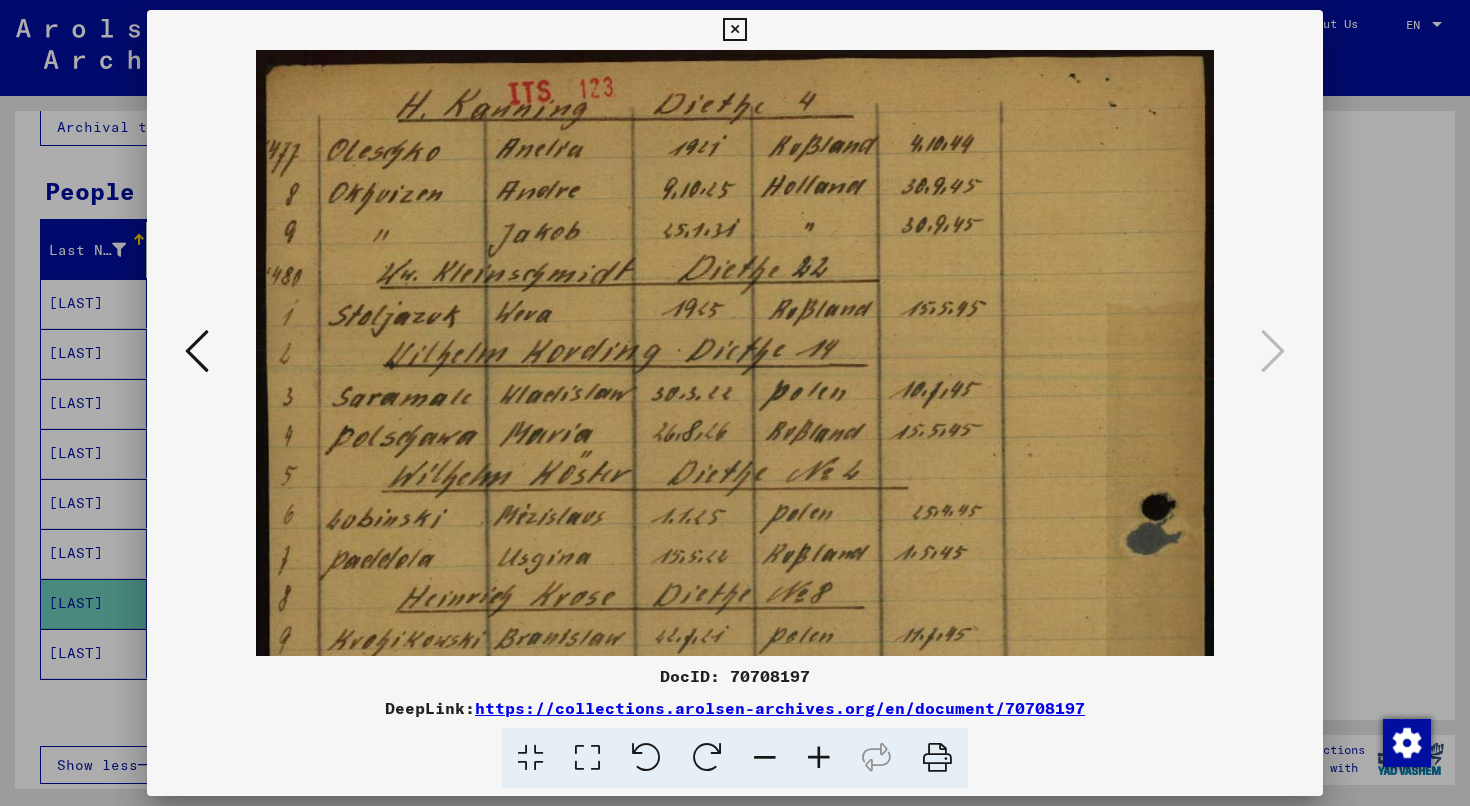 click at bounding box center (819, 758) 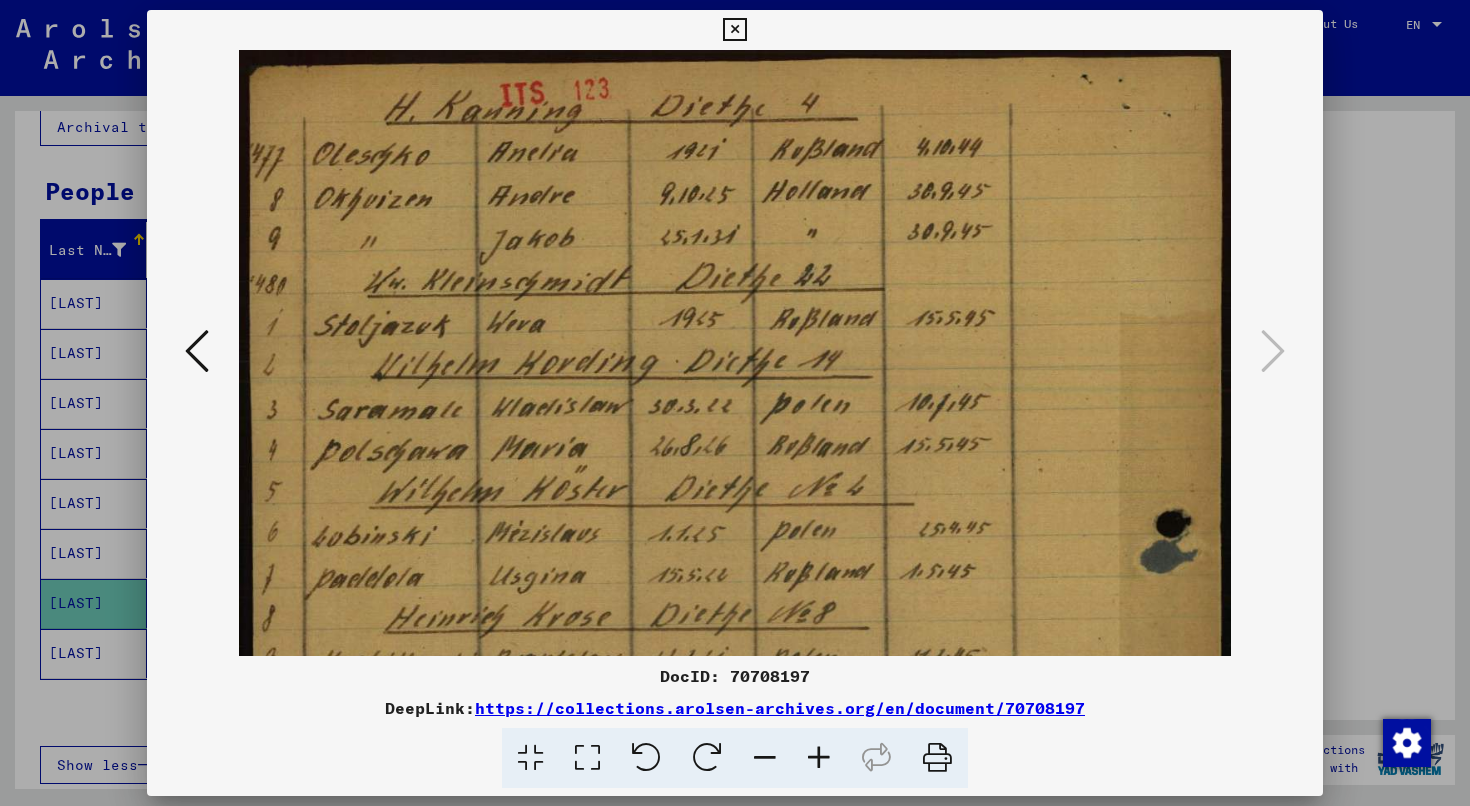click at bounding box center [819, 758] 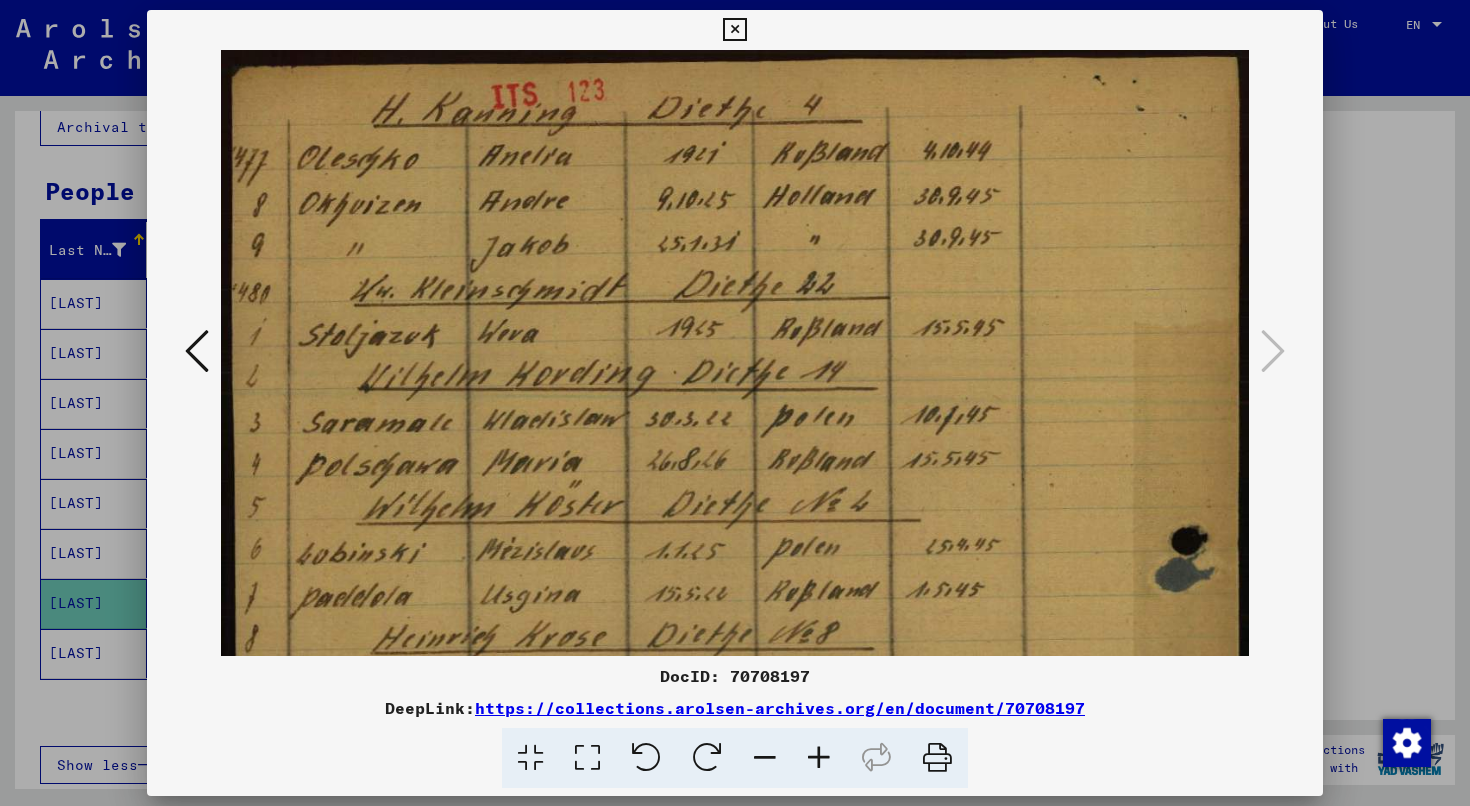 click at bounding box center (819, 758) 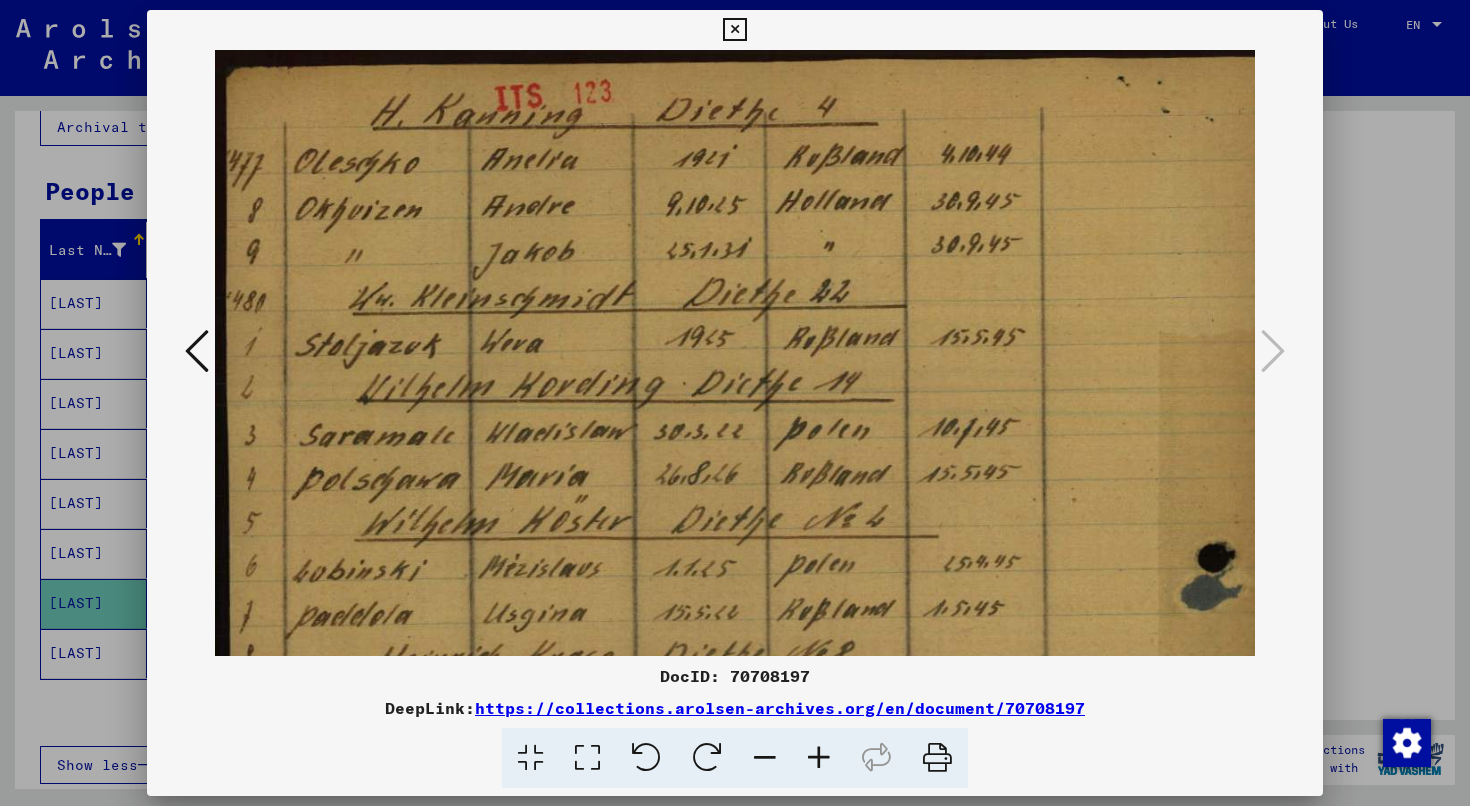 click at bounding box center [819, 758] 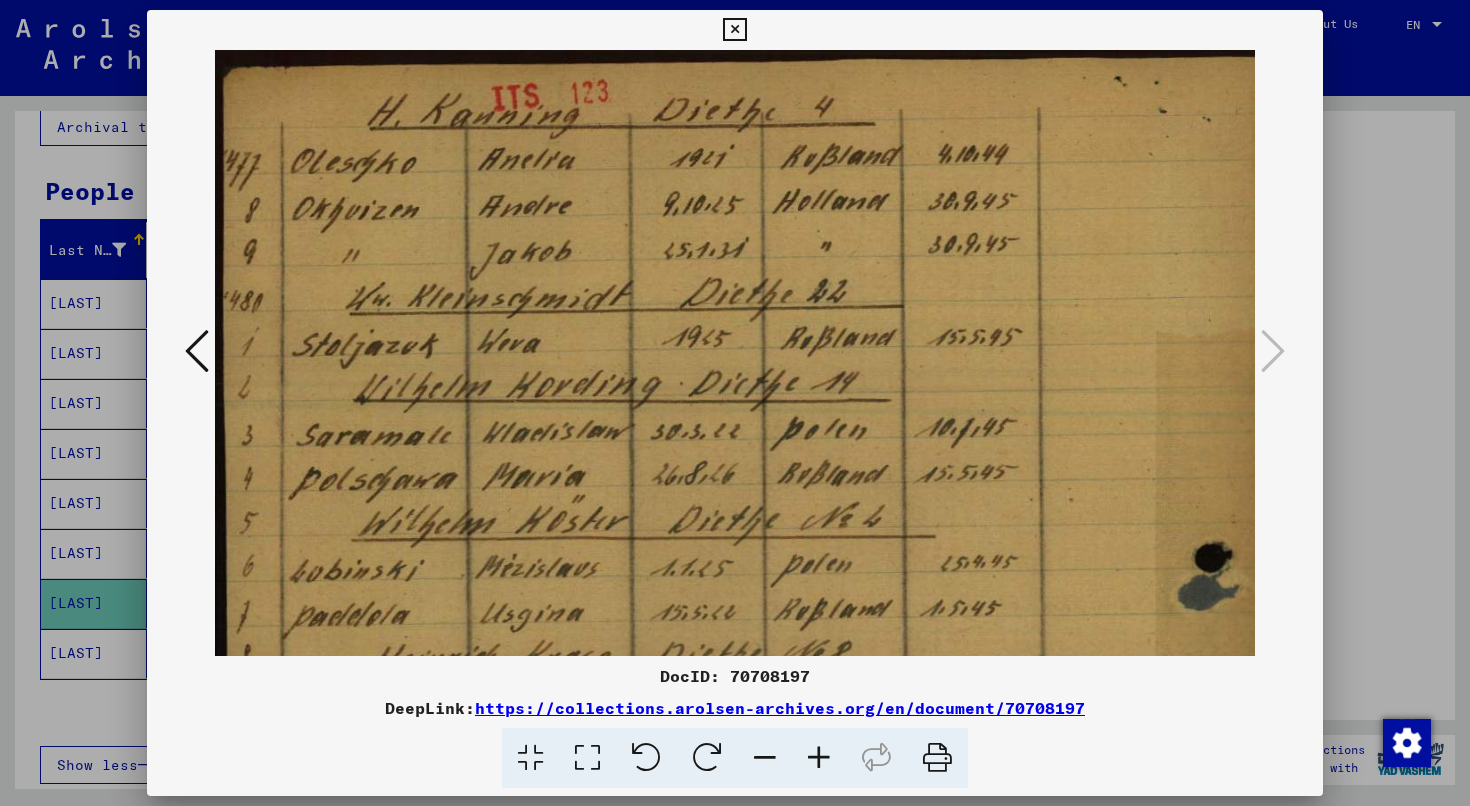 drag, startPoint x: 473, startPoint y: 241, endPoint x: 470, endPoint y: 278, distance: 37.12142 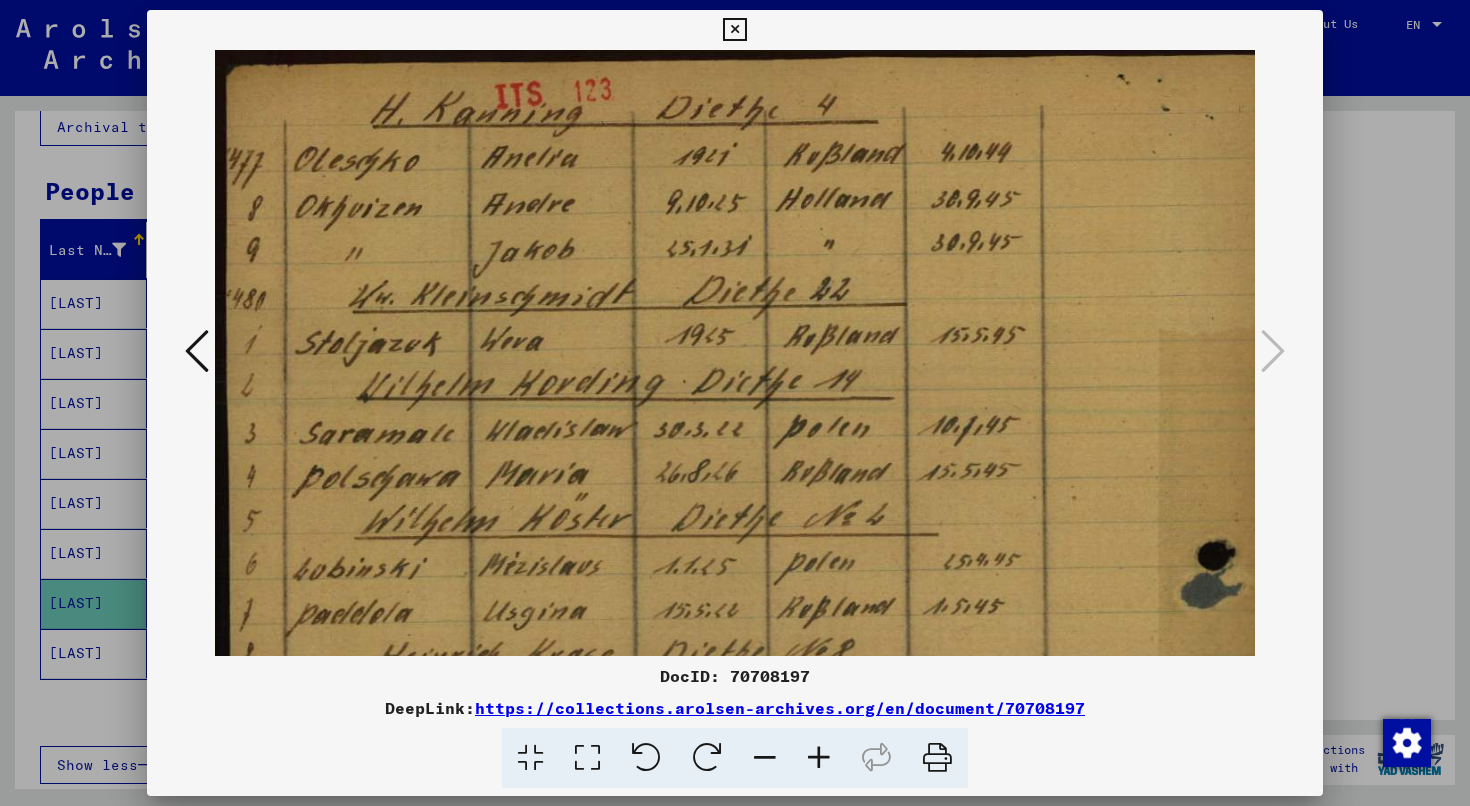 scroll, scrollTop: 0, scrollLeft: 0, axis: both 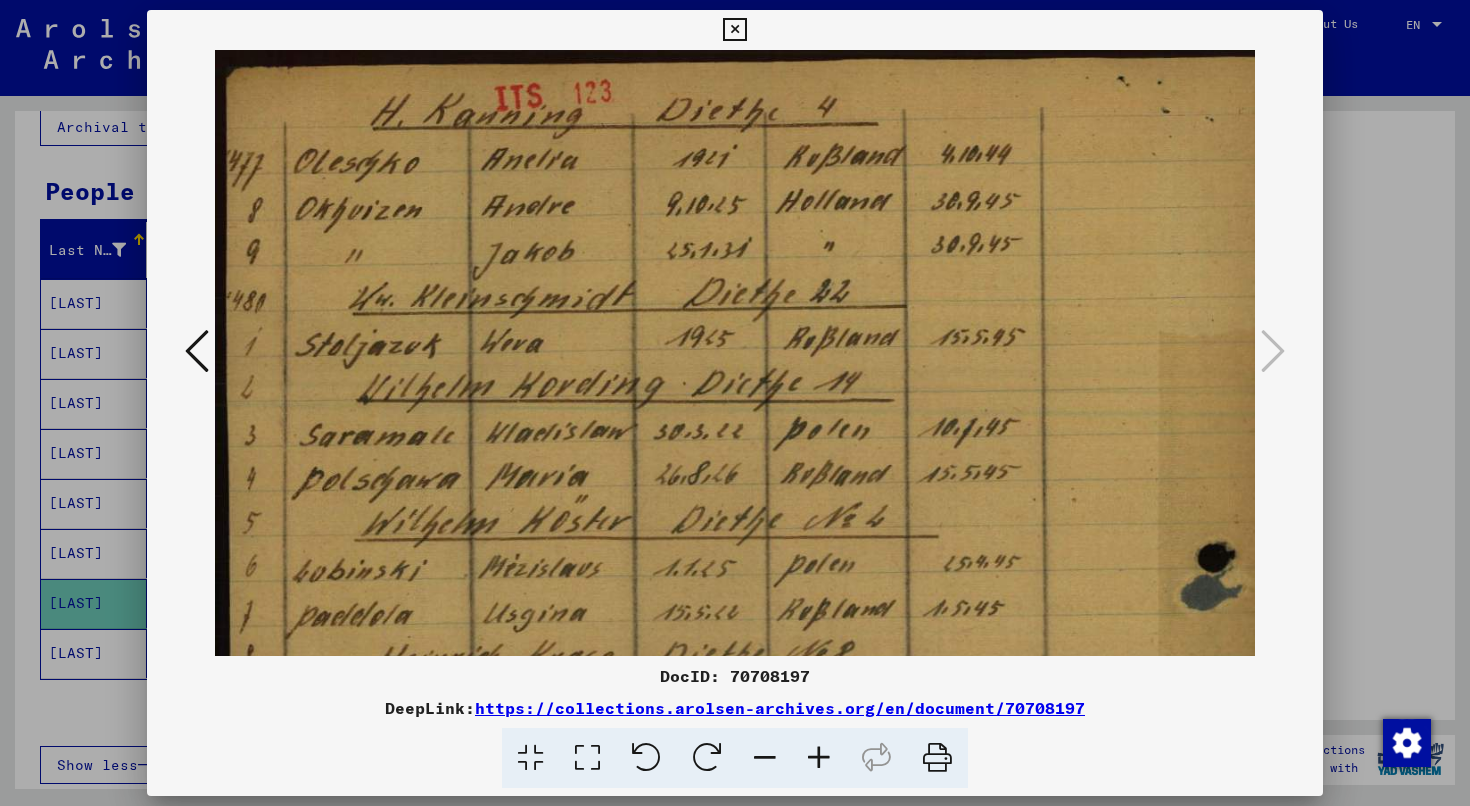 drag, startPoint x: 413, startPoint y: 368, endPoint x: 493, endPoint y: 374, distance: 80.224686 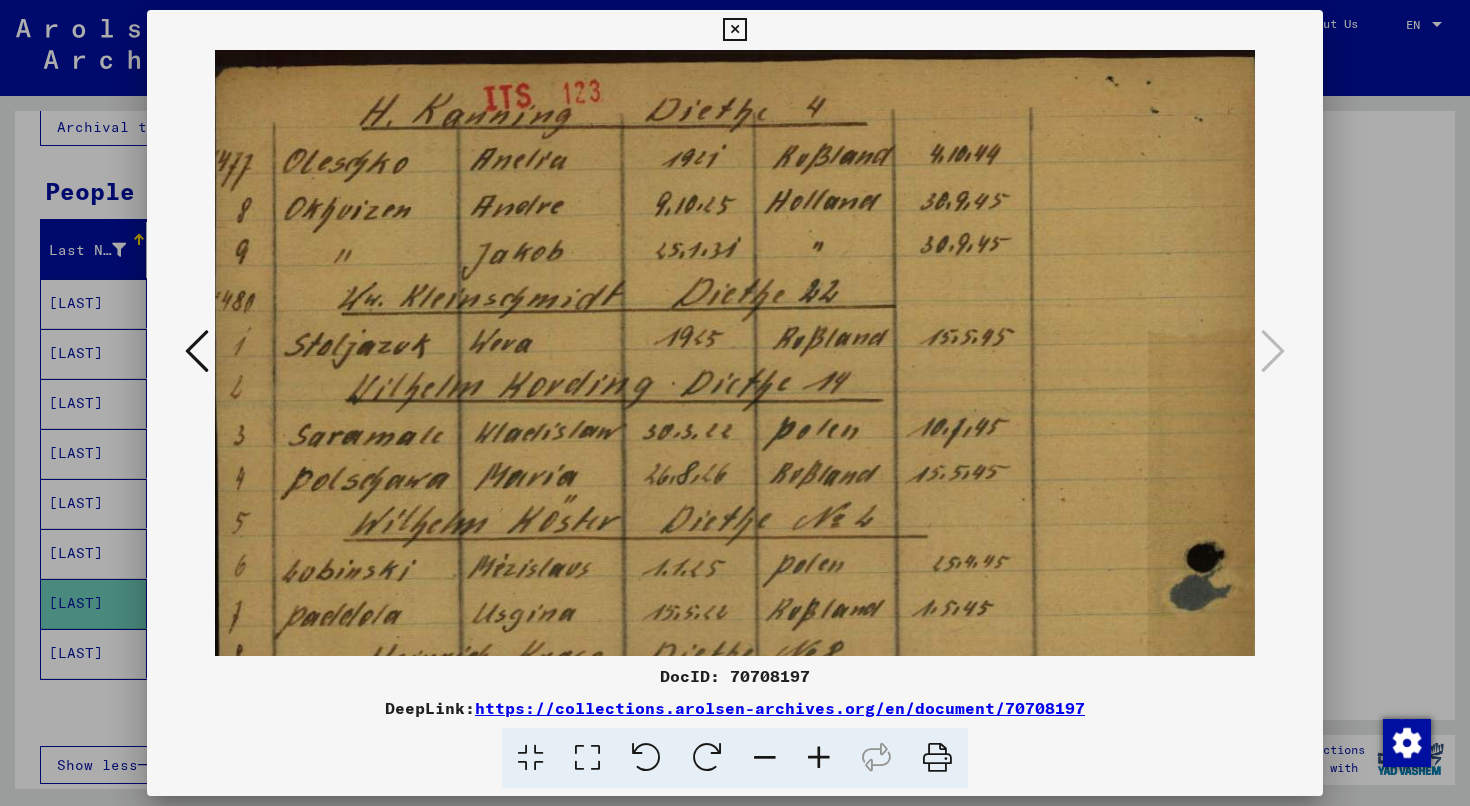 scroll, scrollTop: 0, scrollLeft: 13, axis: horizontal 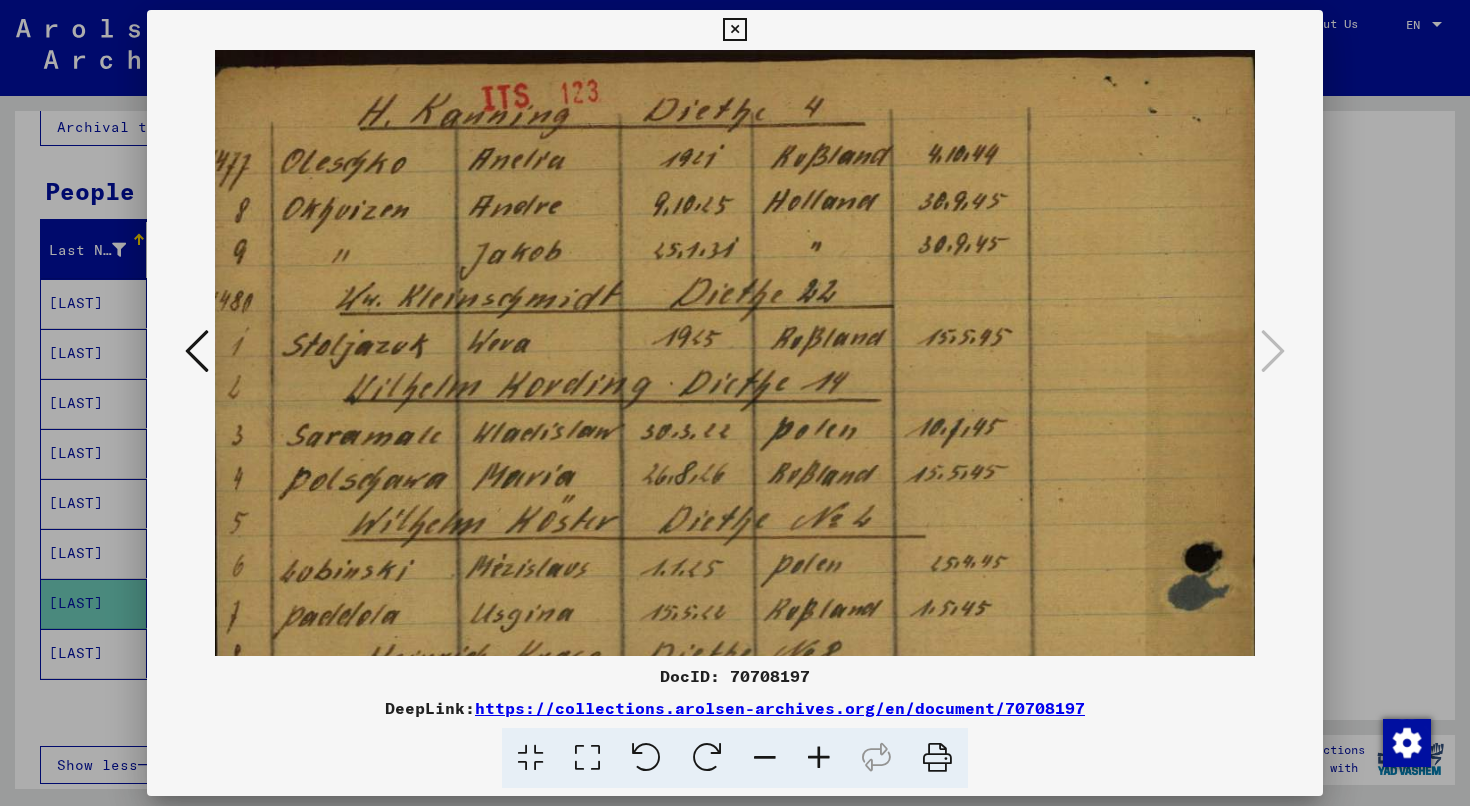 drag, startPoint x: 251, startPoint y: 352, endPoint x: 269, endPoint y: 422, distance: 72.277245 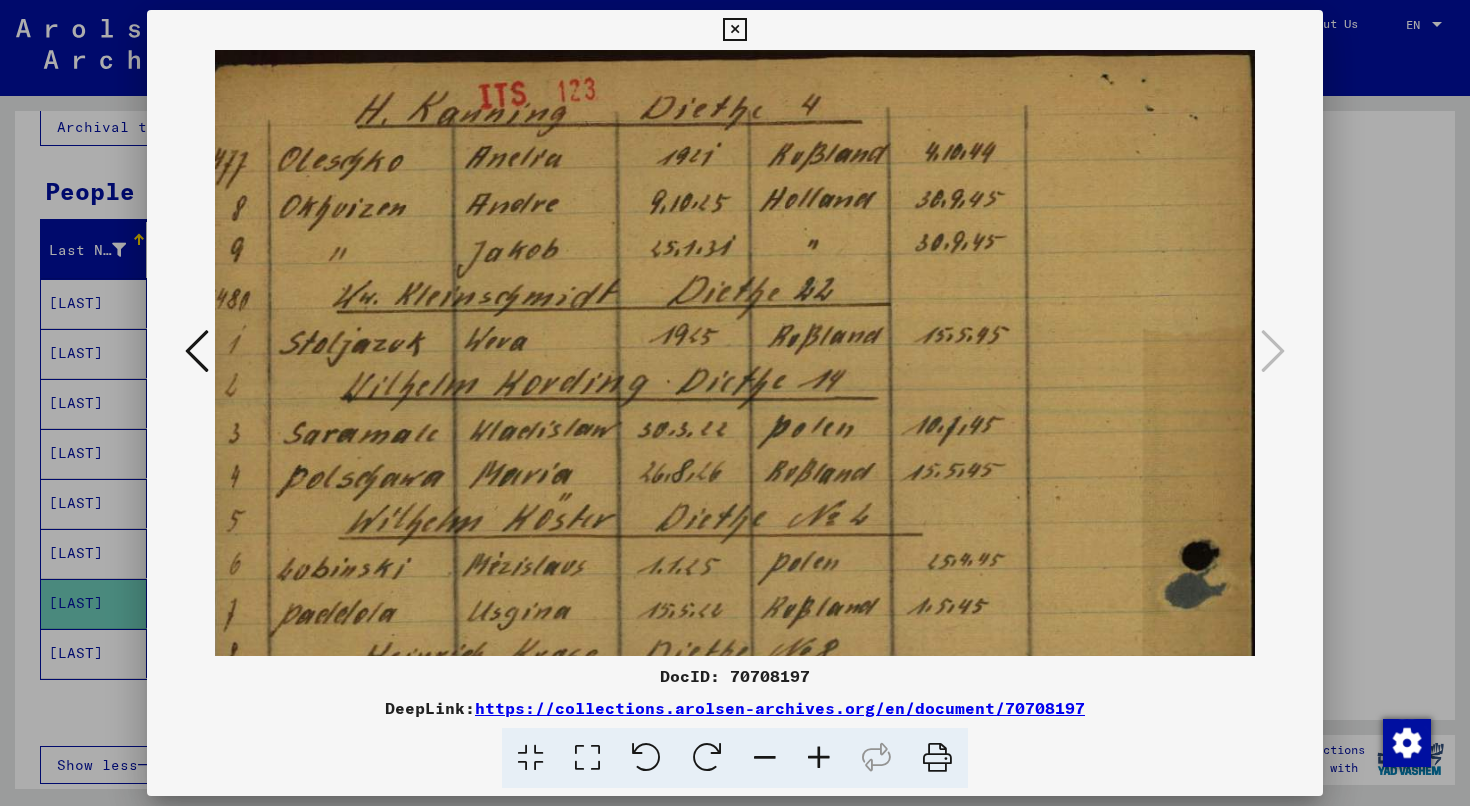 scroll, scrollTop: 0, scrollLeft: 16, axis: horizontal 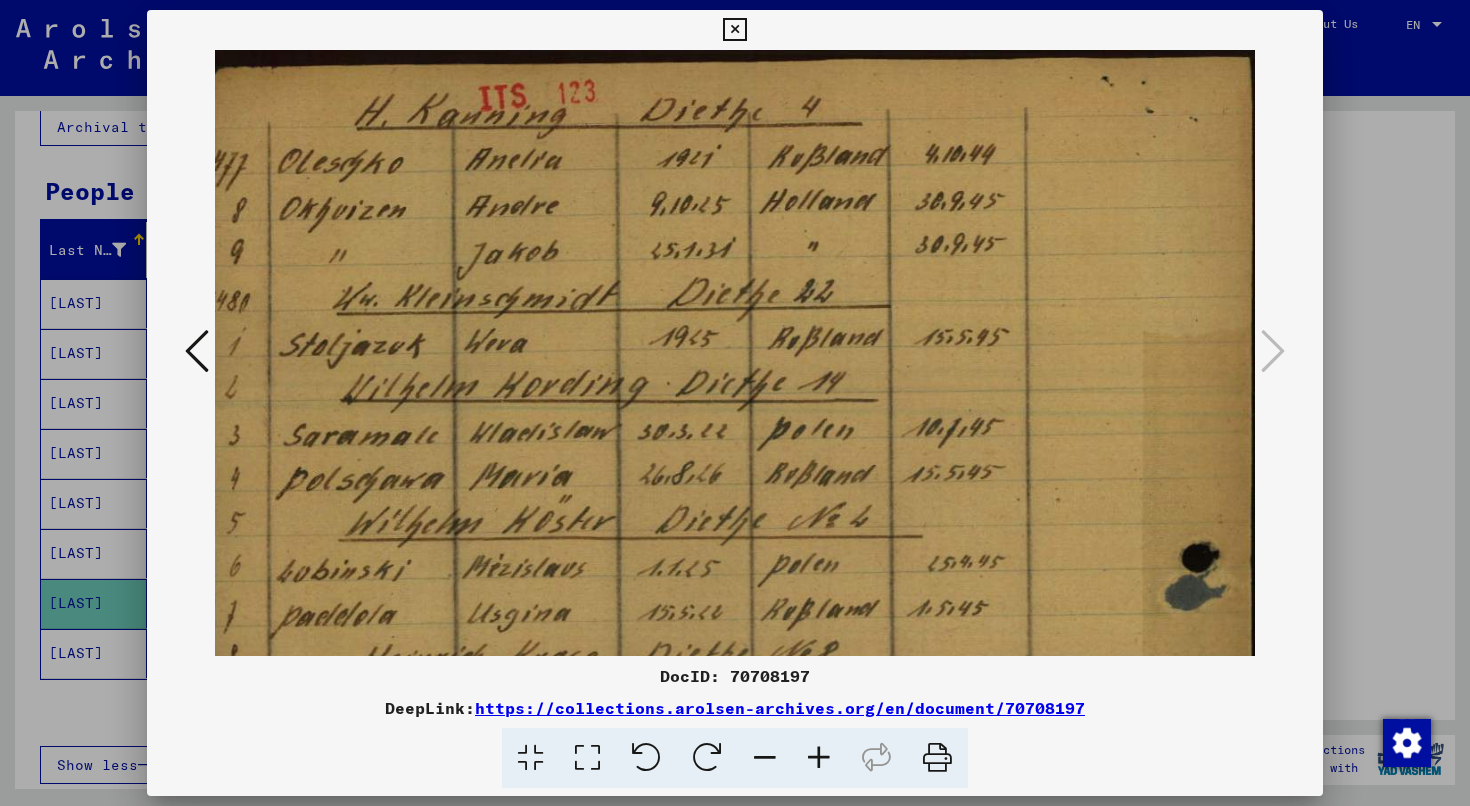 drag, startPoint x: 468, startPoint y: 327, endPoint x: 455, endPoint y: 377, distance: 51.662365 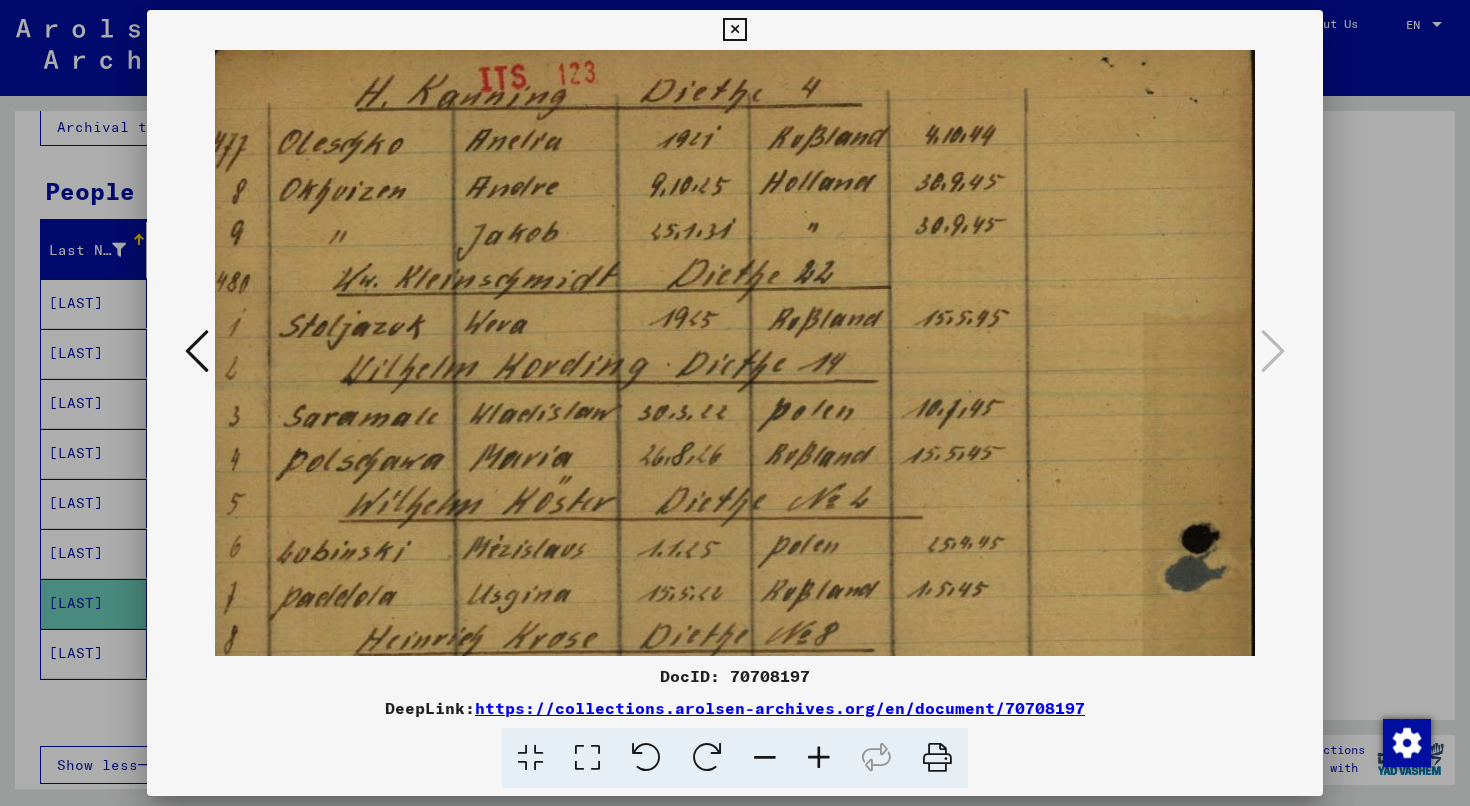 scroll, scrollTop: 20, scrollLeft: 16, axis: both 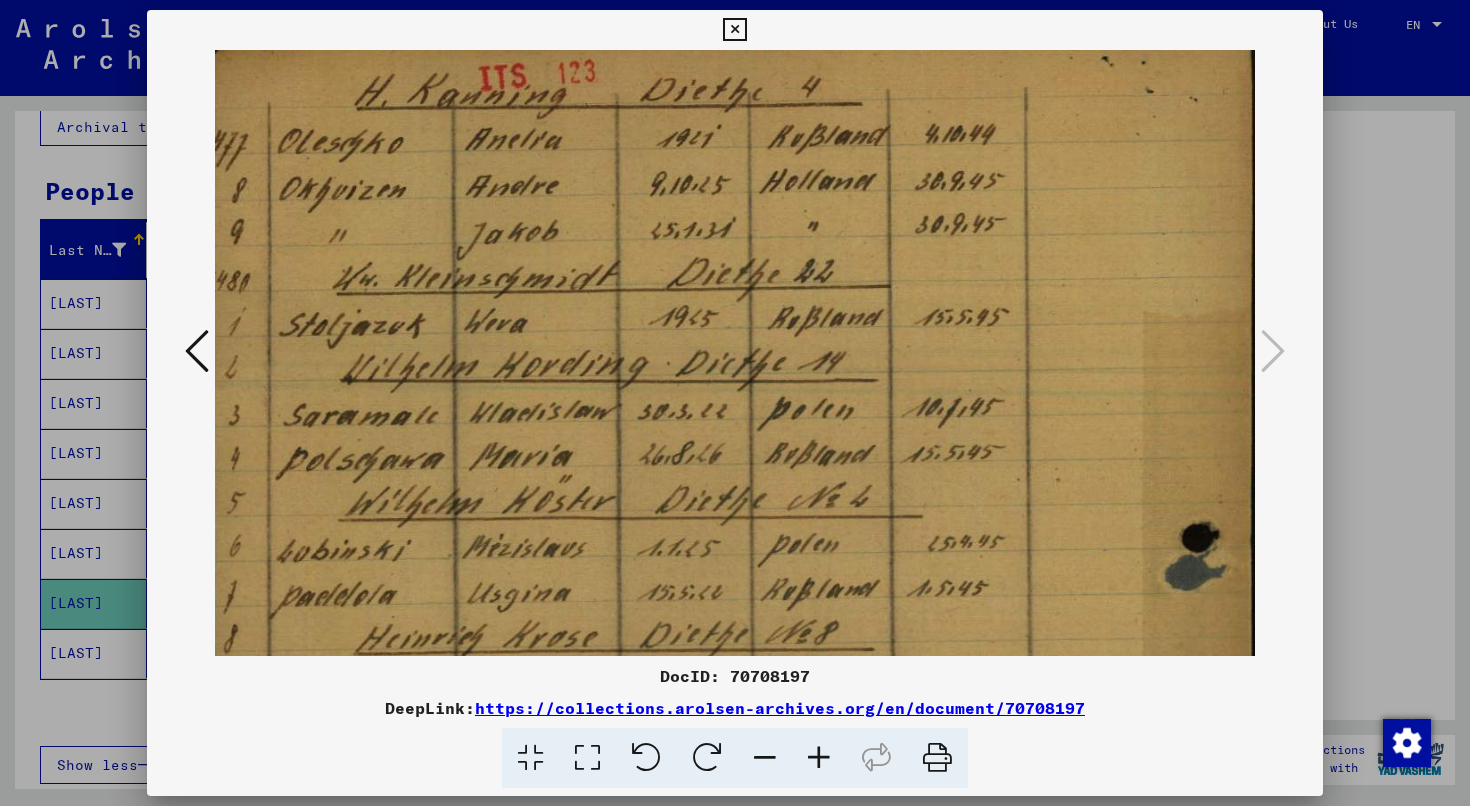 drag, startPoint x: 585, startPoint y: 451, endPoint x: 585, endPoint y: 431, distance: 20 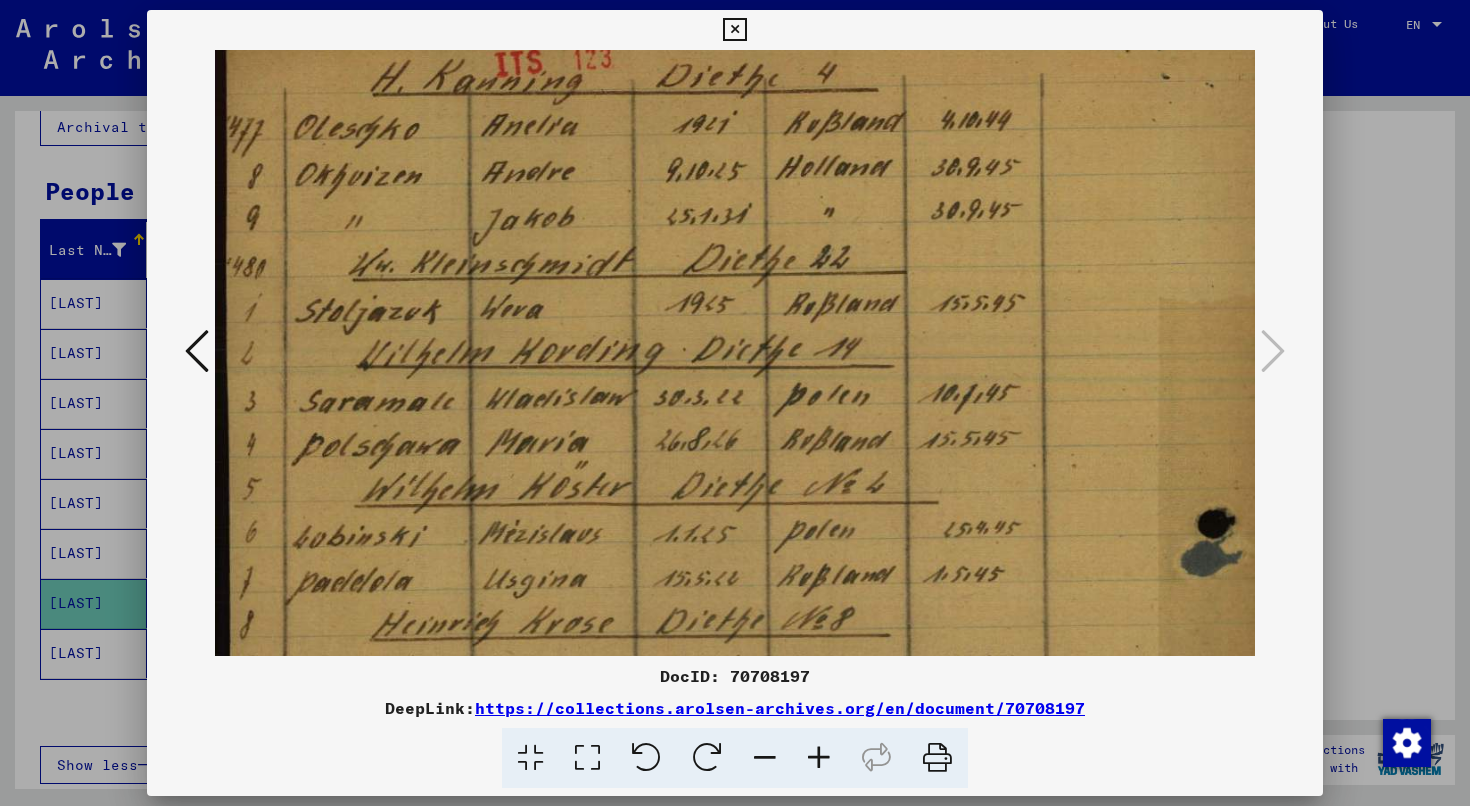scroll, scrollTop: 0, scrollLeft: 13, axis: horizontal 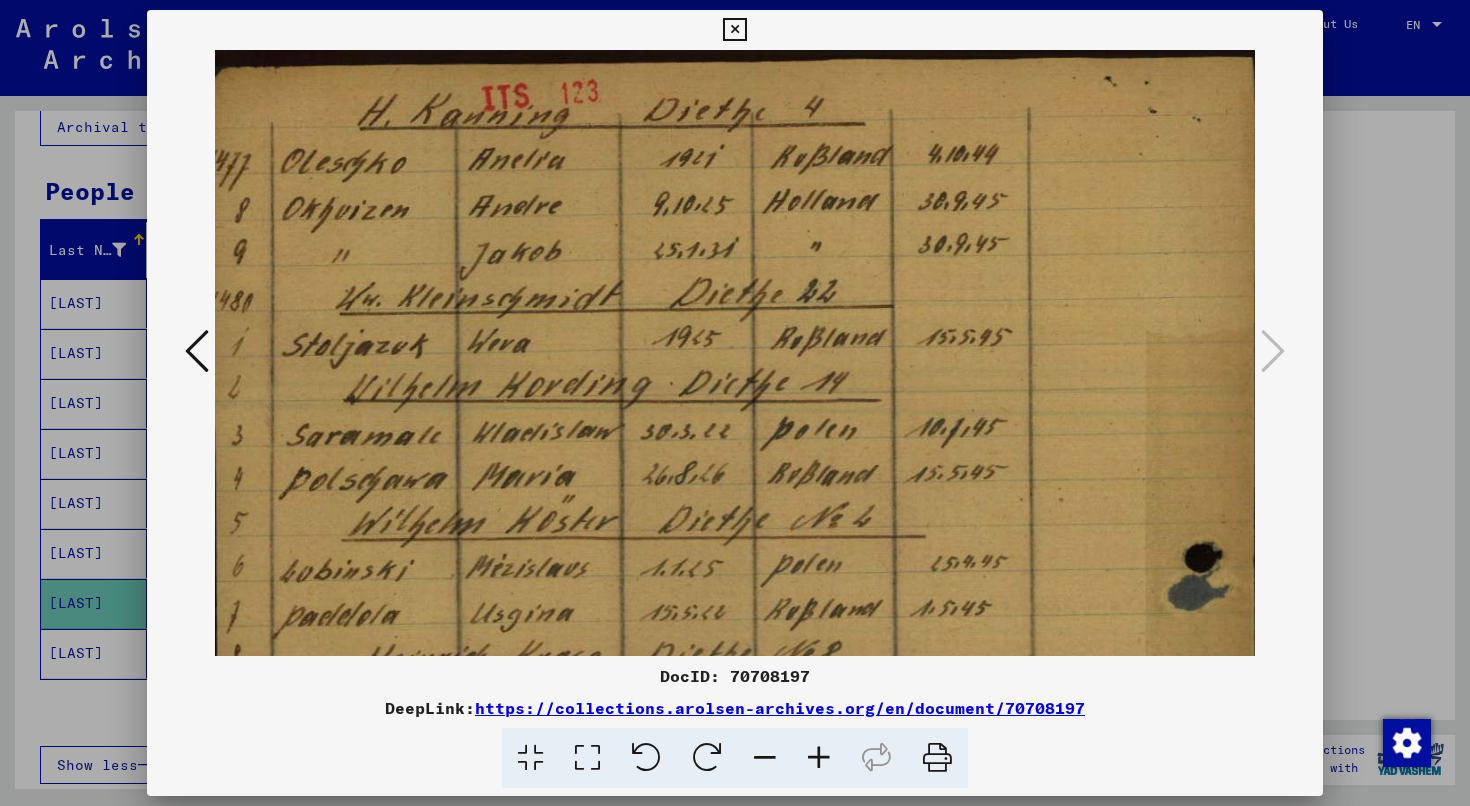 drag, startPoint x: 585, startPoint y: 431, endPoint x: 571, endPoint y: 628, distance: 197.49684 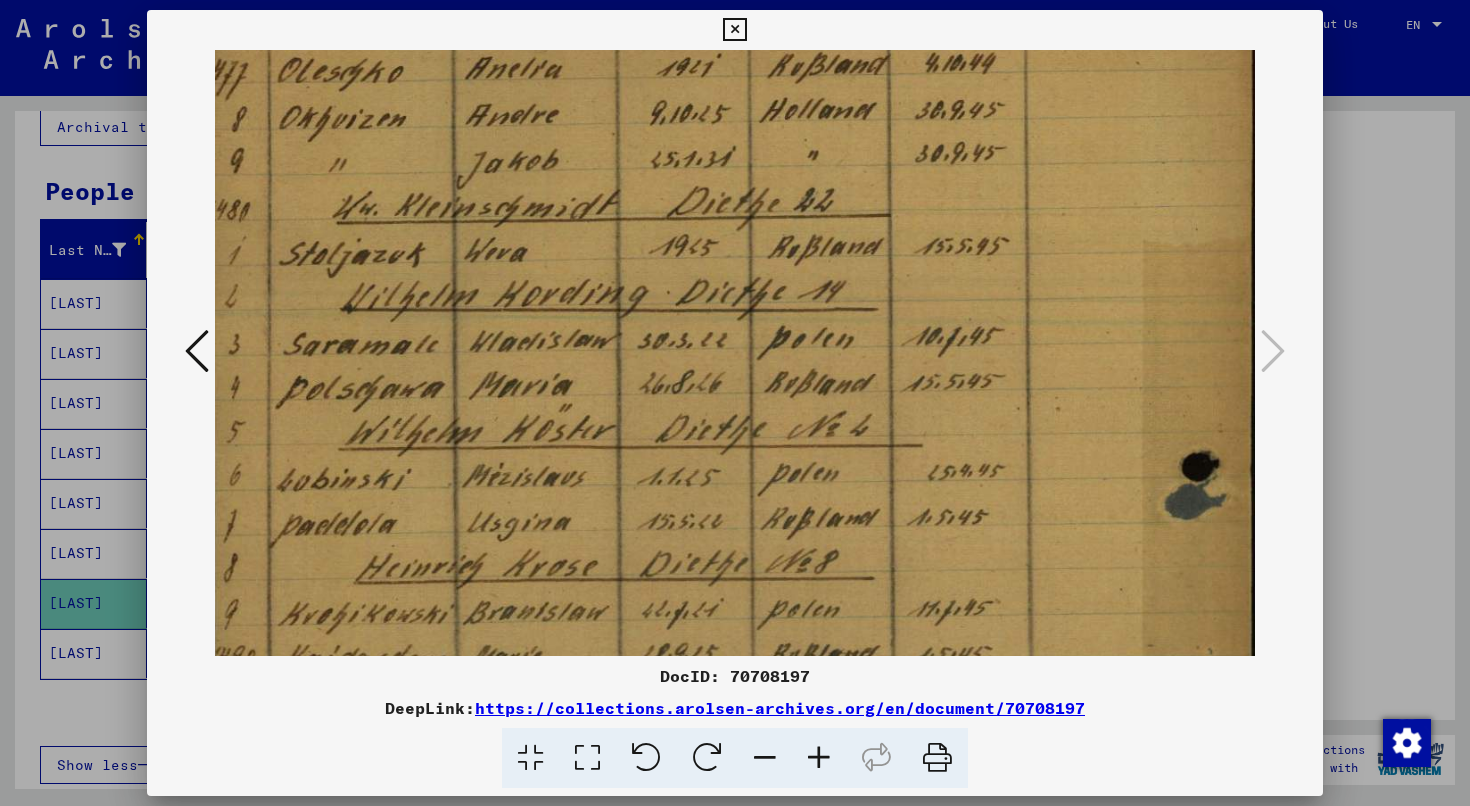 scroll, scrollTop: 0, scrollLeft: 16, axis: horizontal 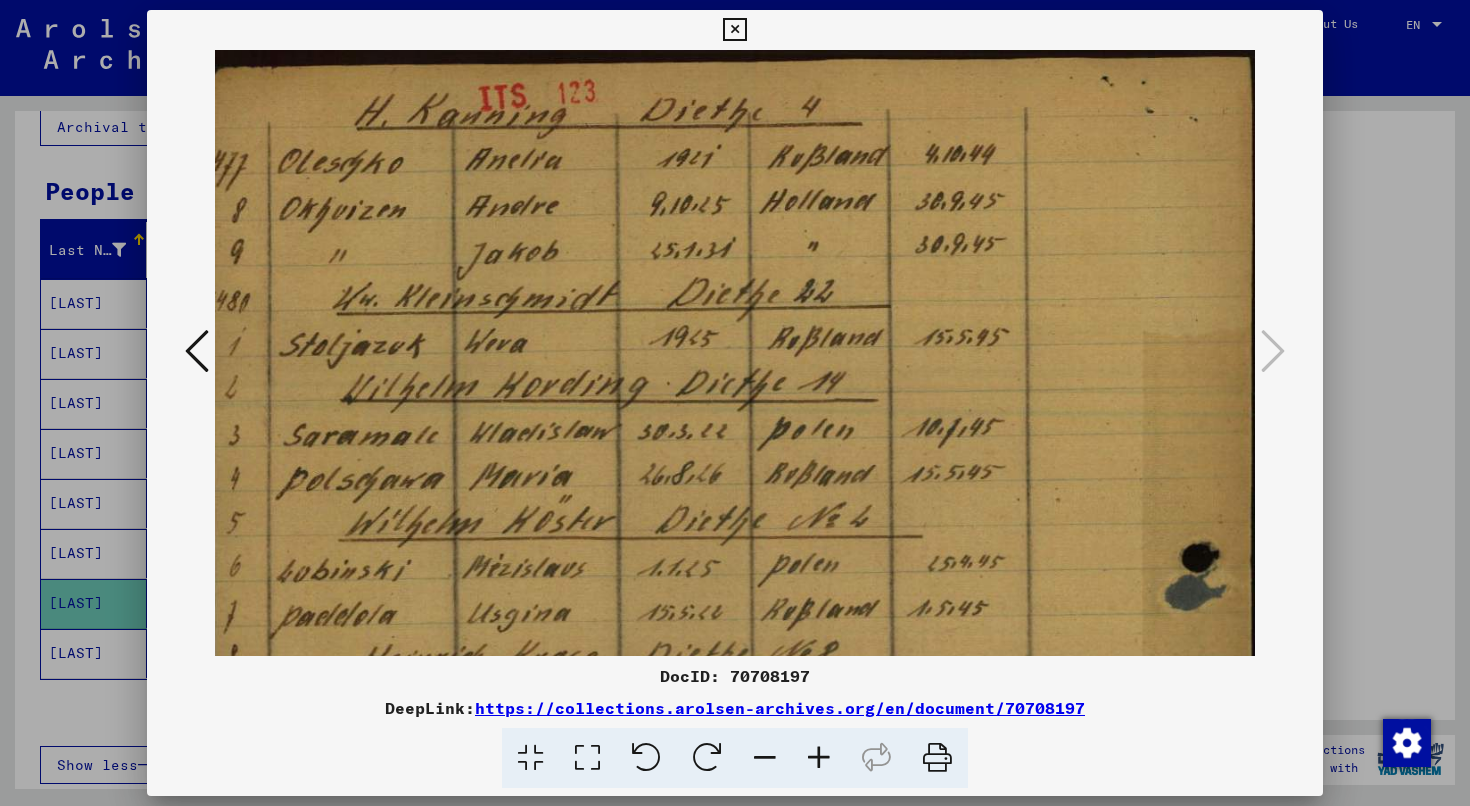 drag, startPoint x: 651, startPoint y: 434, endPoint x: 512, endPoint y: 806, distance: 397.12088 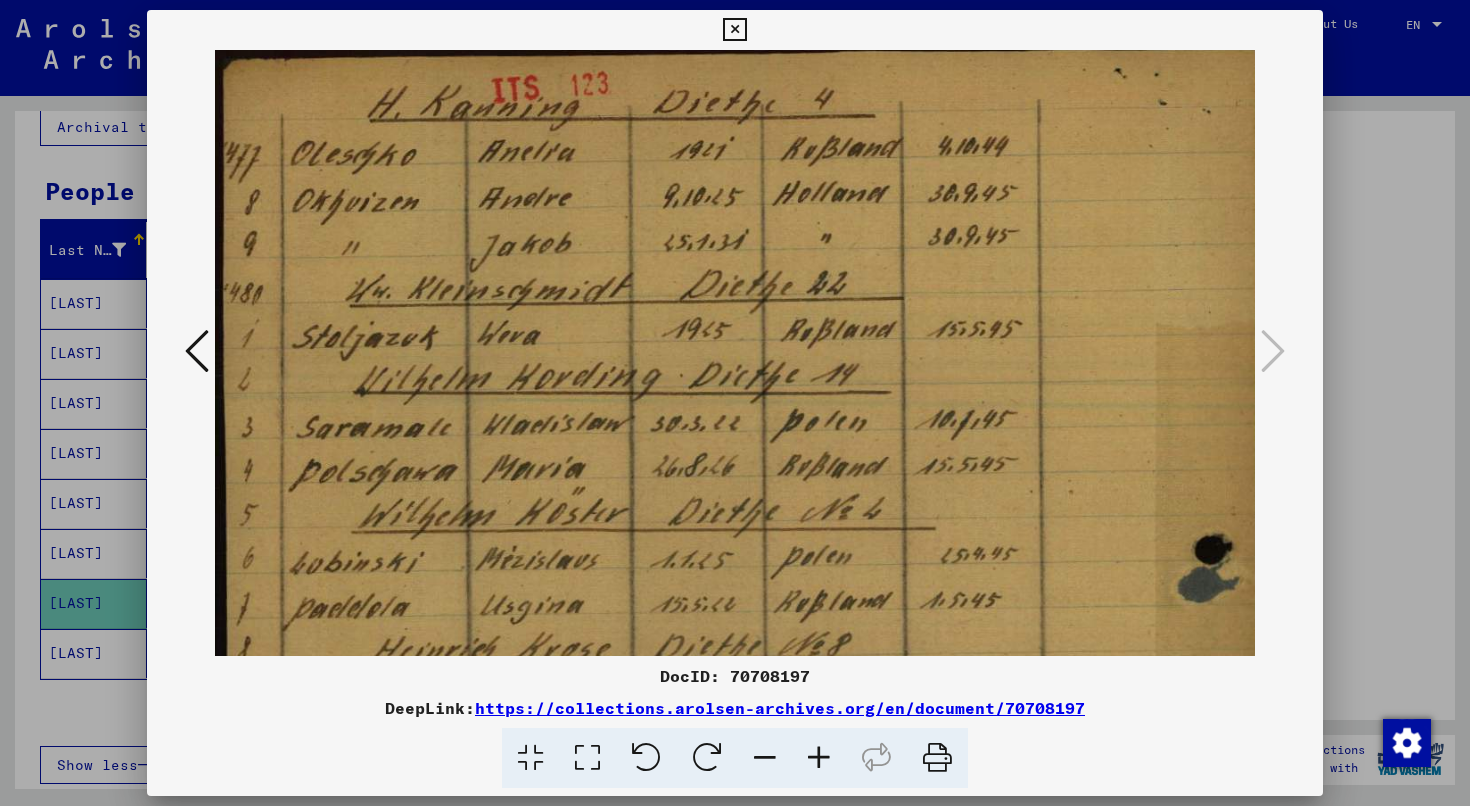 scroll, scrollTop: 0, scrollLeft: 0, axis: both 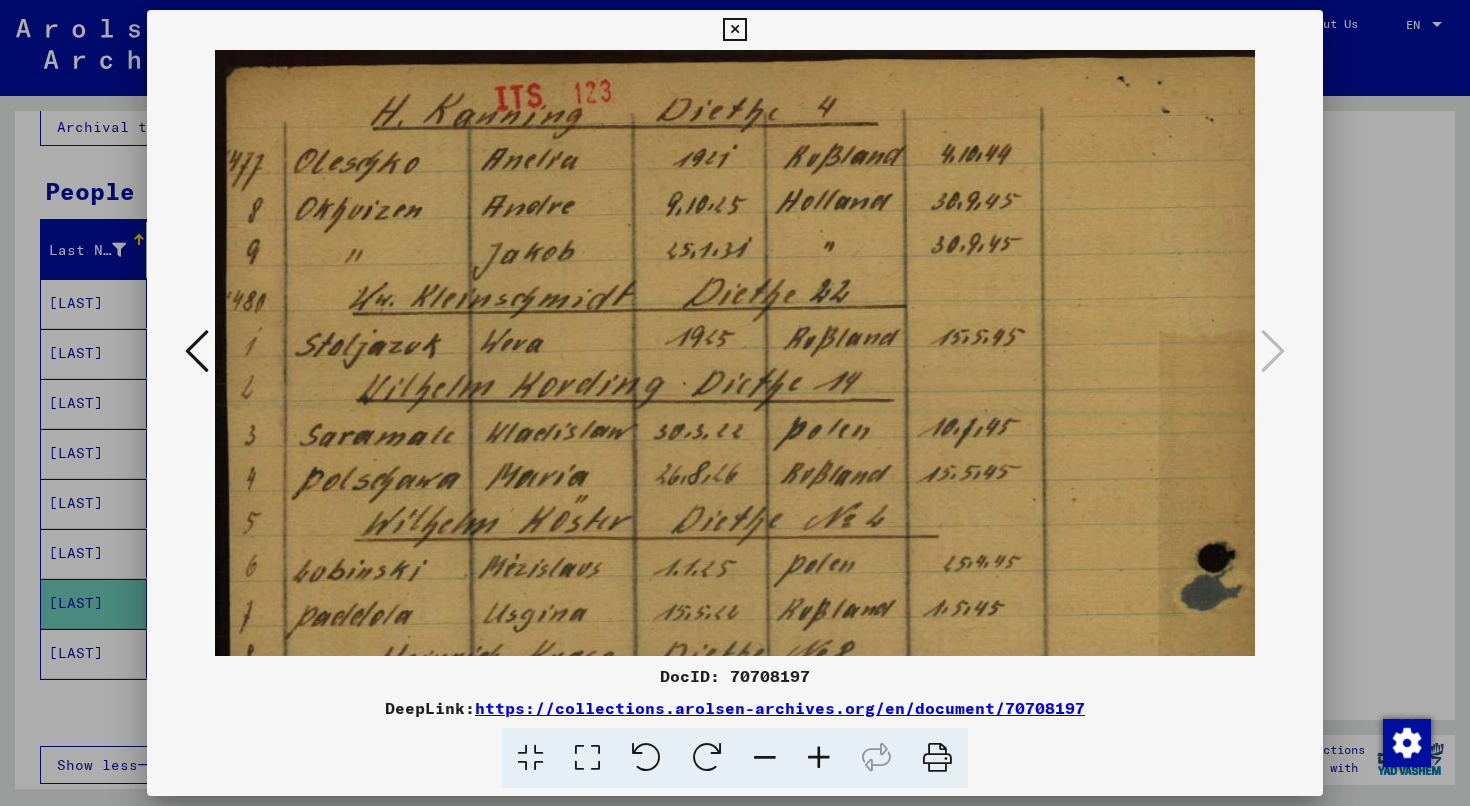 drag, startPoint x: 597, startPoint y: 268, endPoint x: 628, endPoint y: 388, distance: 123.9395 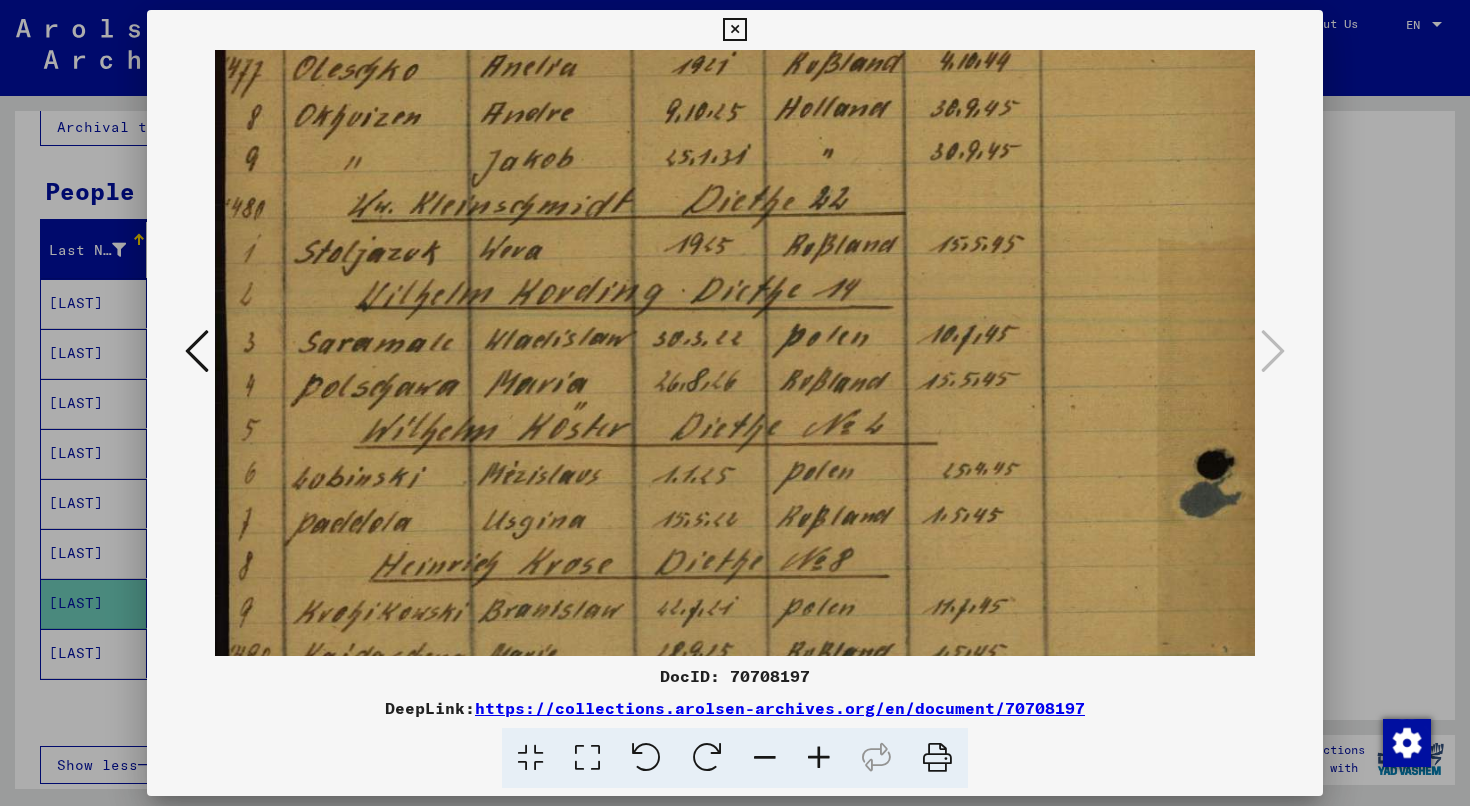 scroll, scrollTop: 96, scrollLeft: 0, axis: vertical 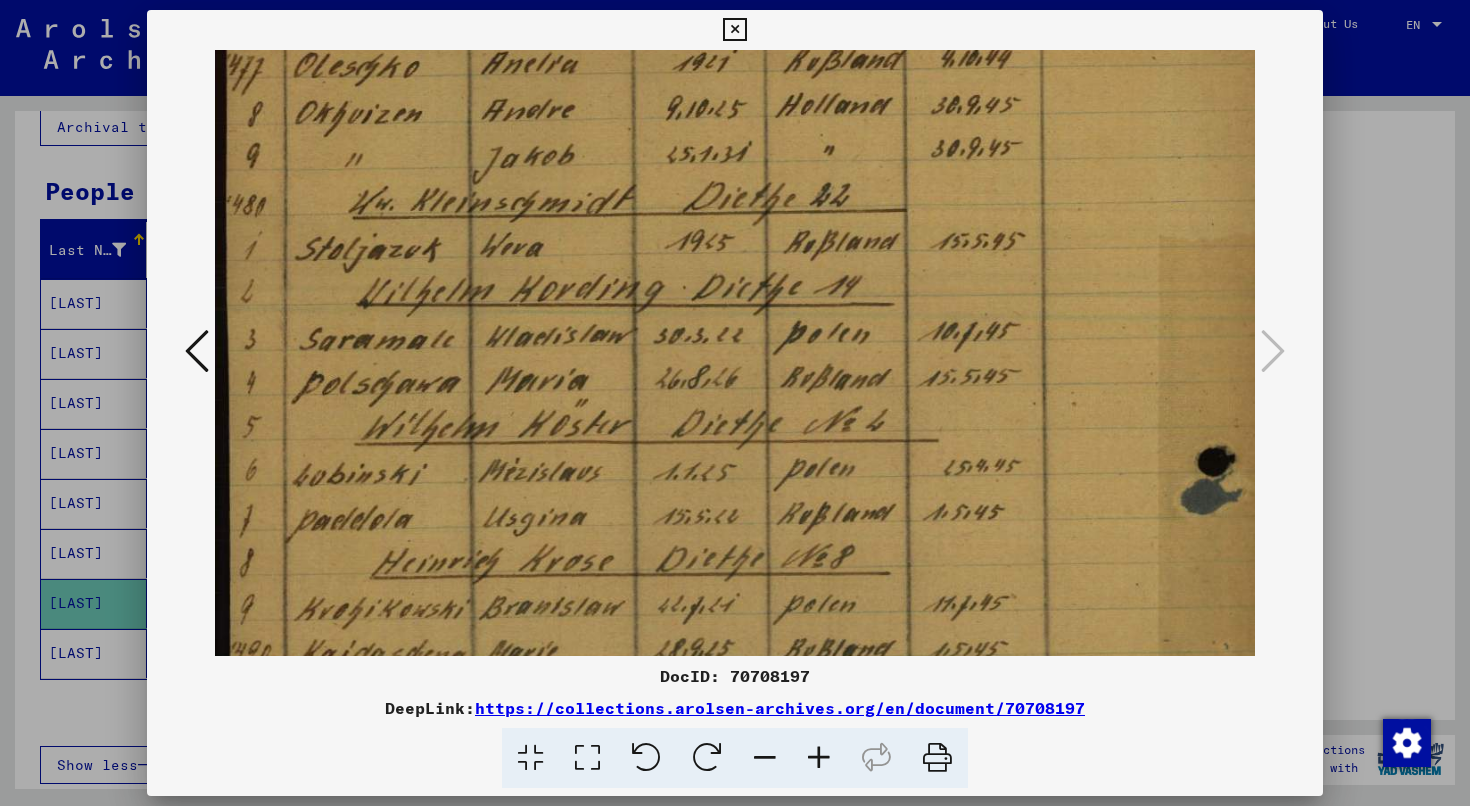 drag, startPoint x: 544, startPoint y: 381, endPoint x: 556, endPoint y: 317, distance: 65.11528 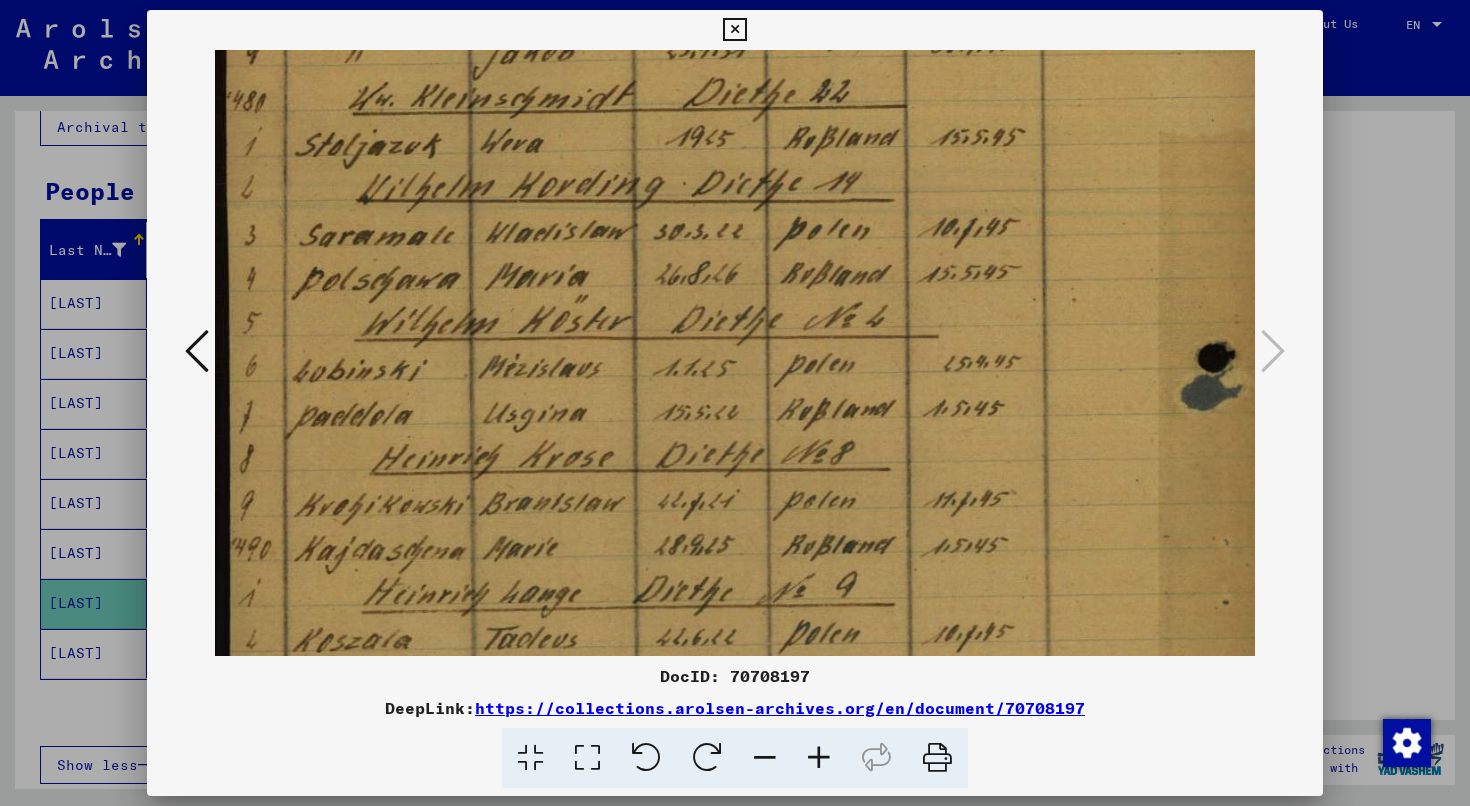 scroll, scrollTop: 0, scrollLeft: 0, axis: both 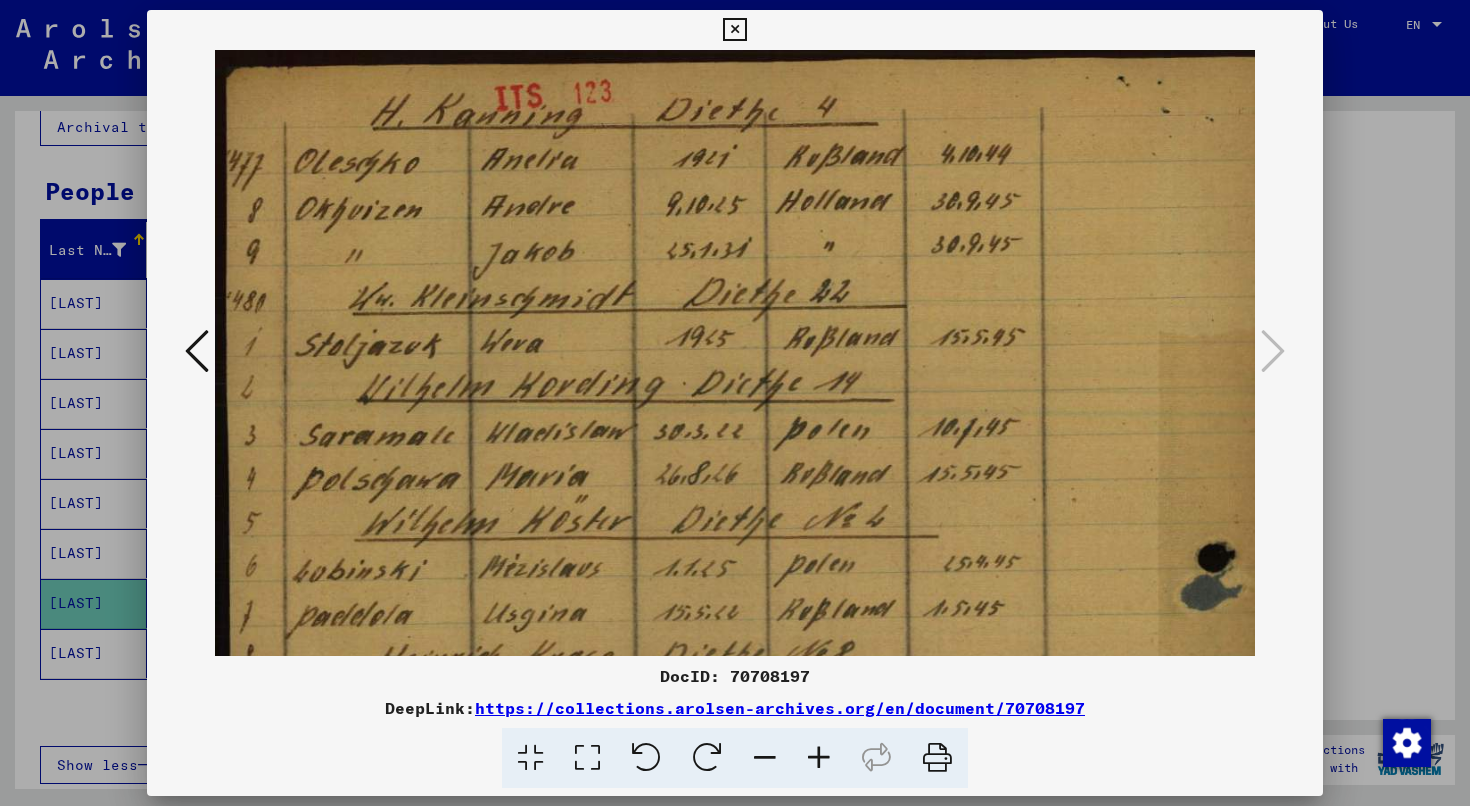 drag, startPoint x: 595, startPoint y: 456, endPoint x: 695, endPoint y: 806, distance: 364.0055 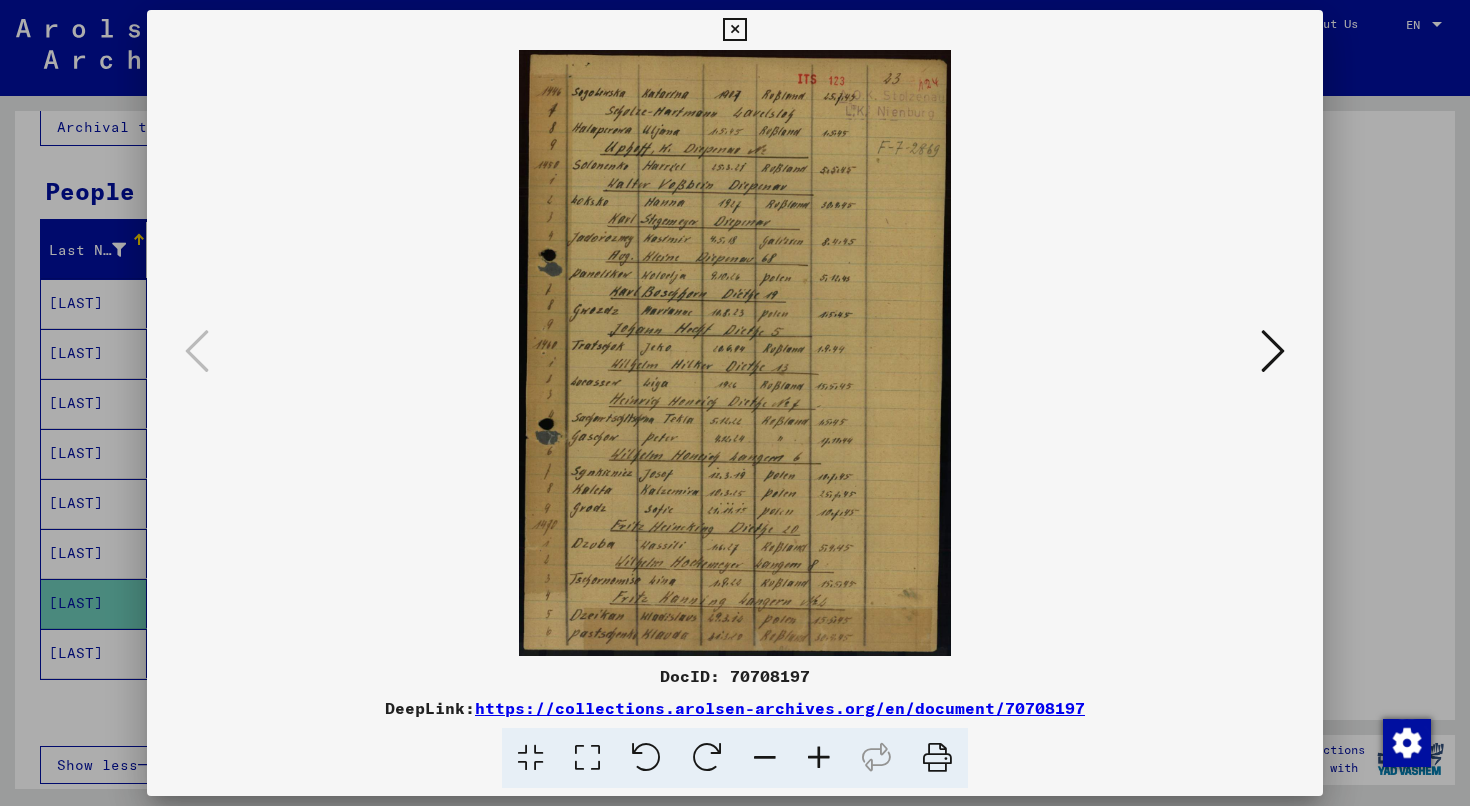 click at bounding box center [734, 30] 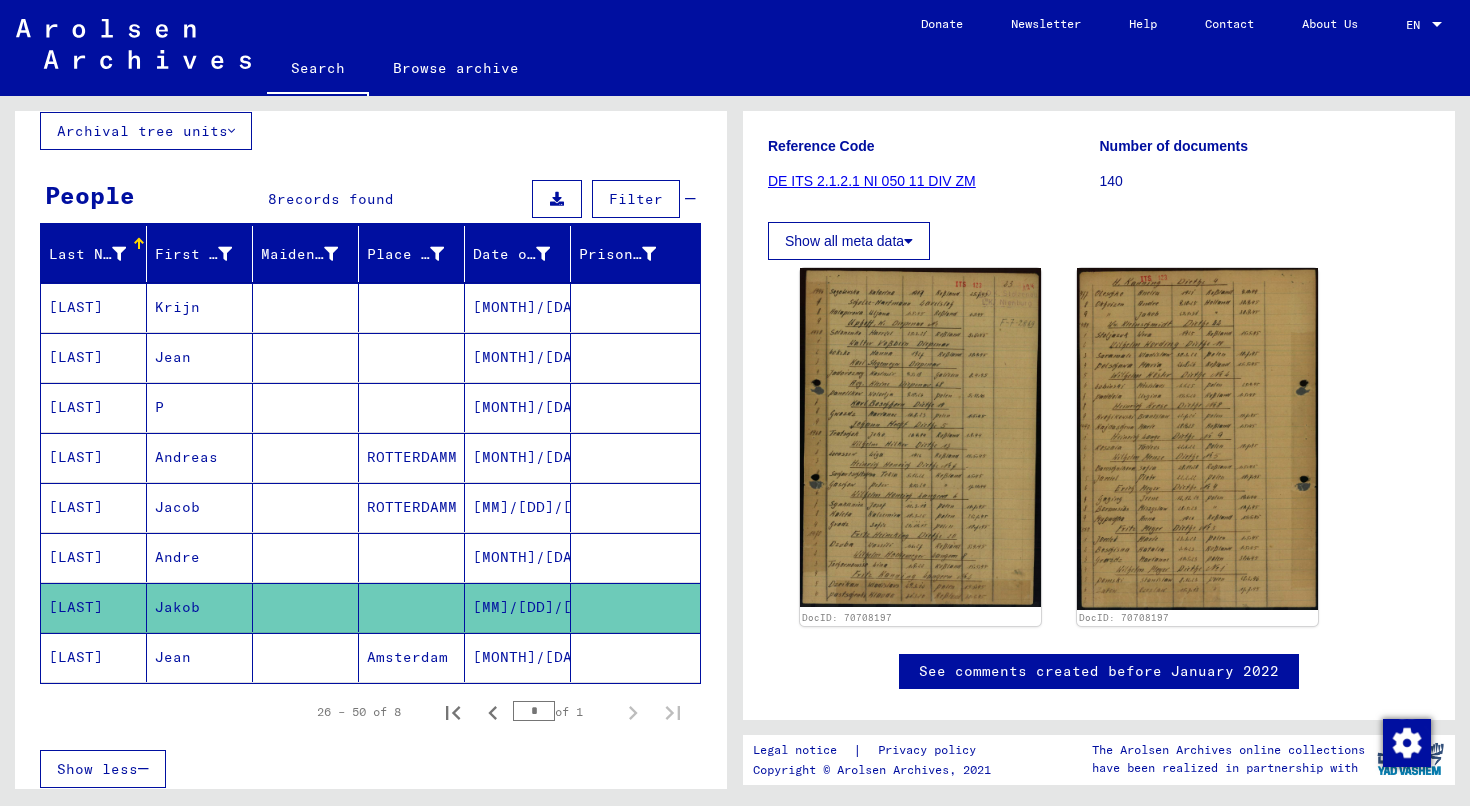 scroll, scrollTop: 0, scrollLeft: 0, axis: both 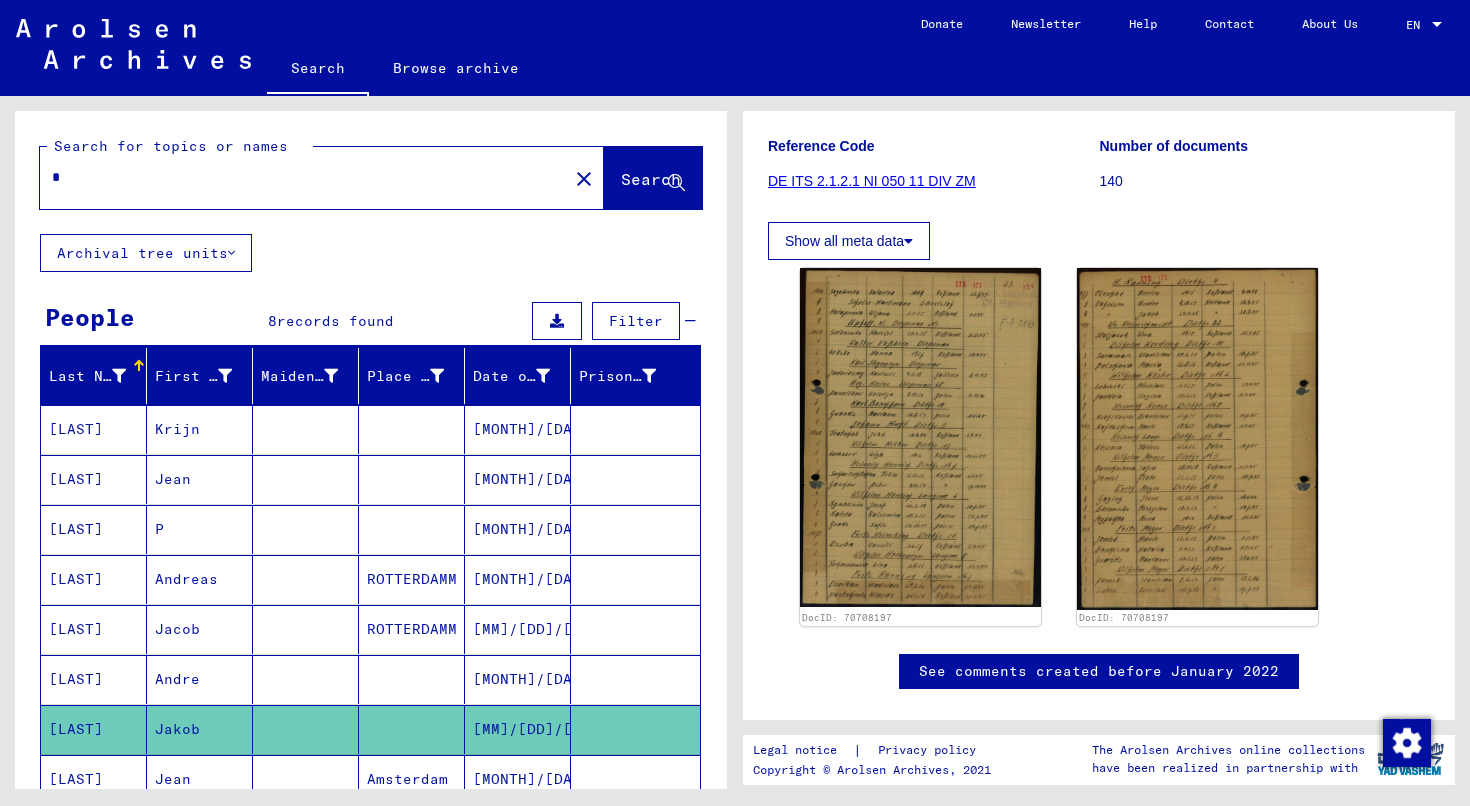 drag, startPoint x: 126, startPoint y: 169, endPoint x: 0, endPoint y: 182, distance: 126.66886 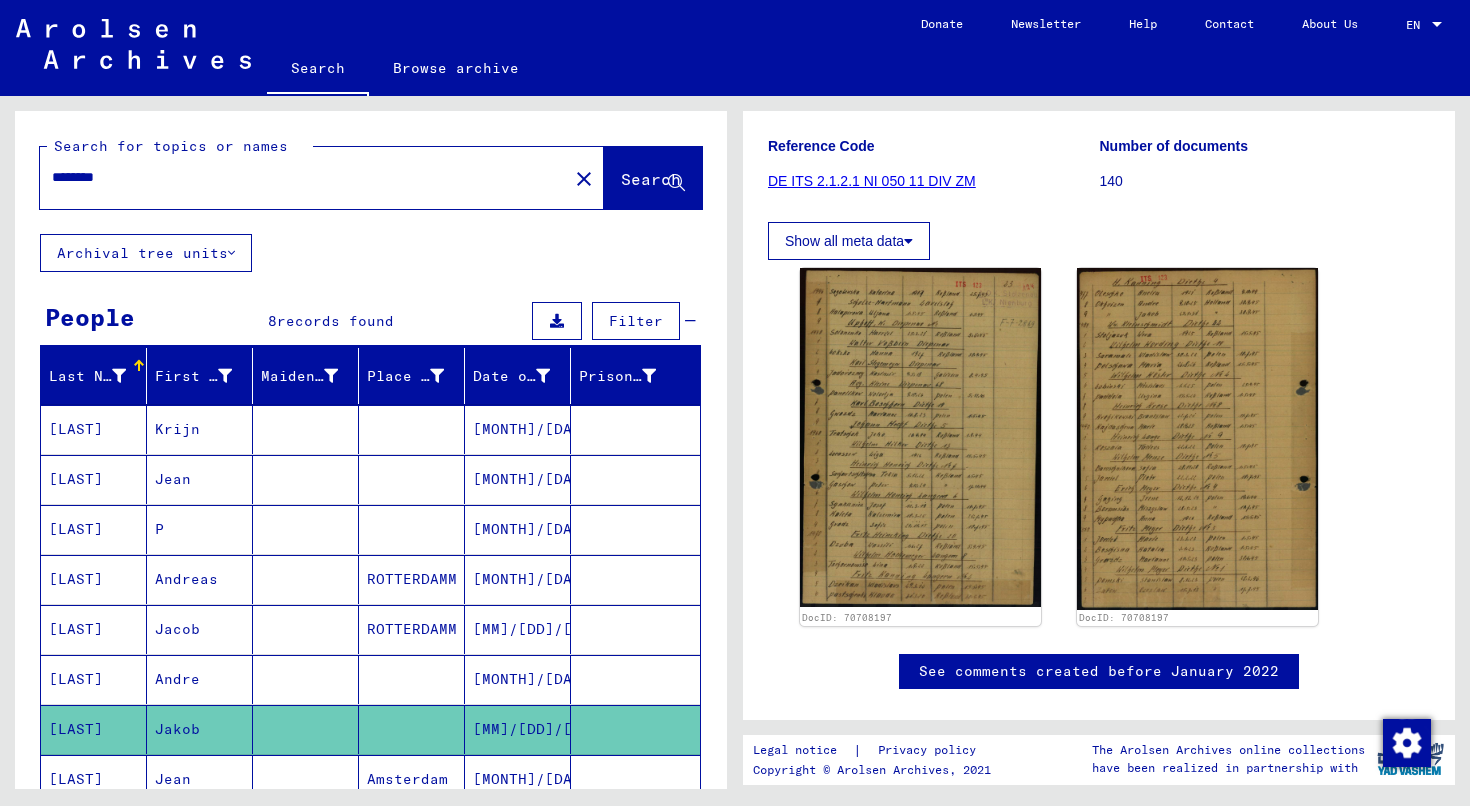 type on "********" 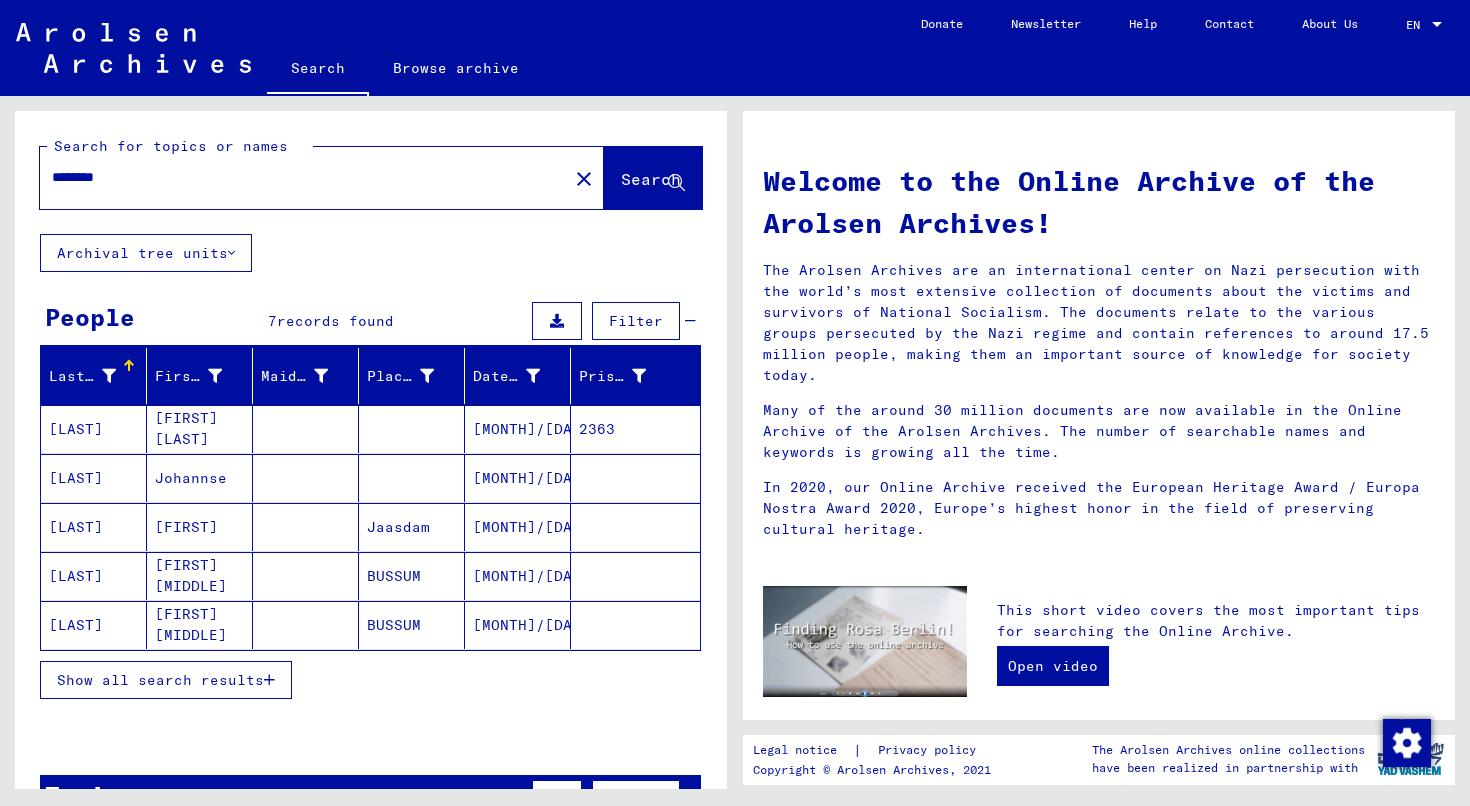 click on "Show all search results" at bounding box center (160, 680) 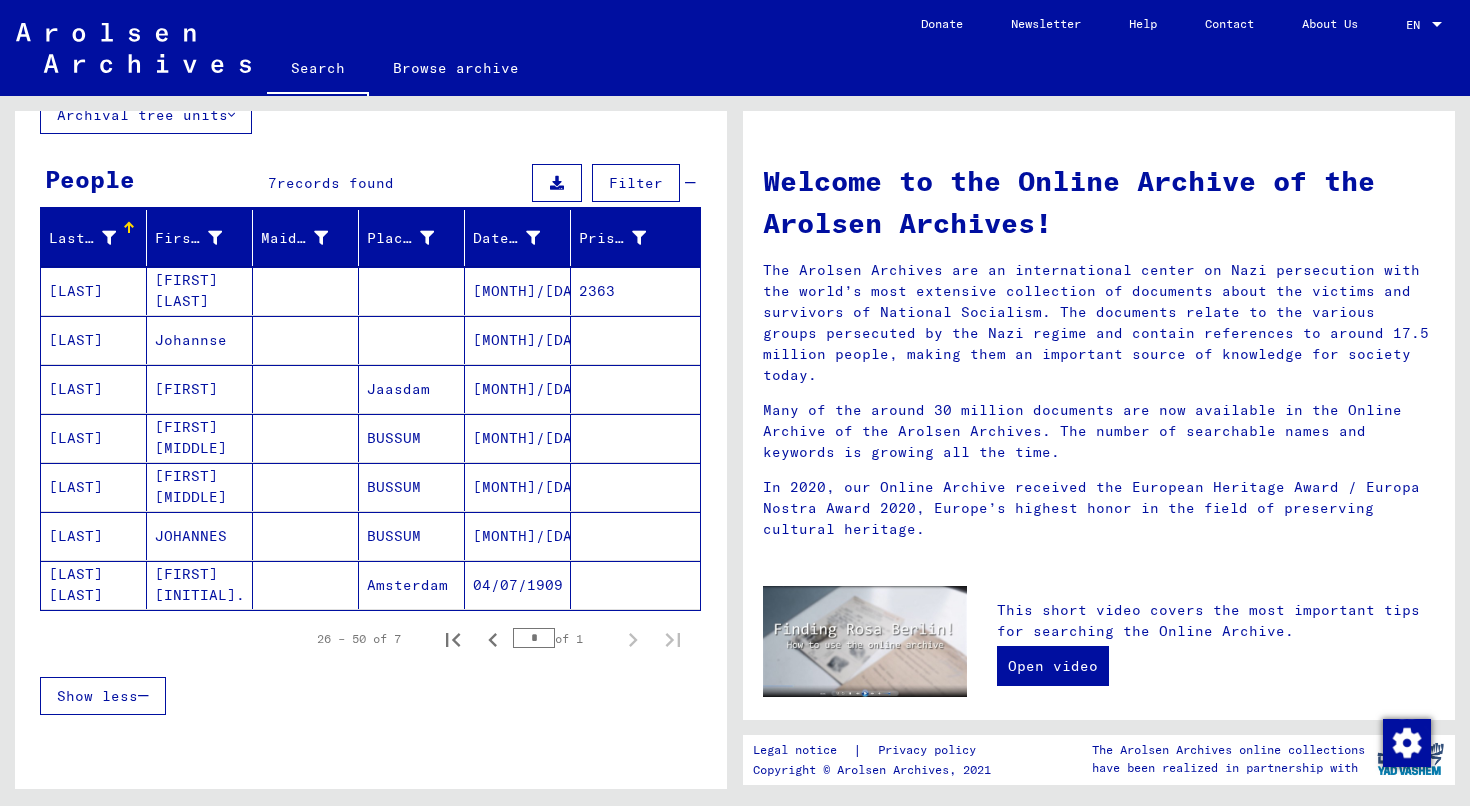 scroll, scrollTop: 0, scrollLeft: 0, axis: both 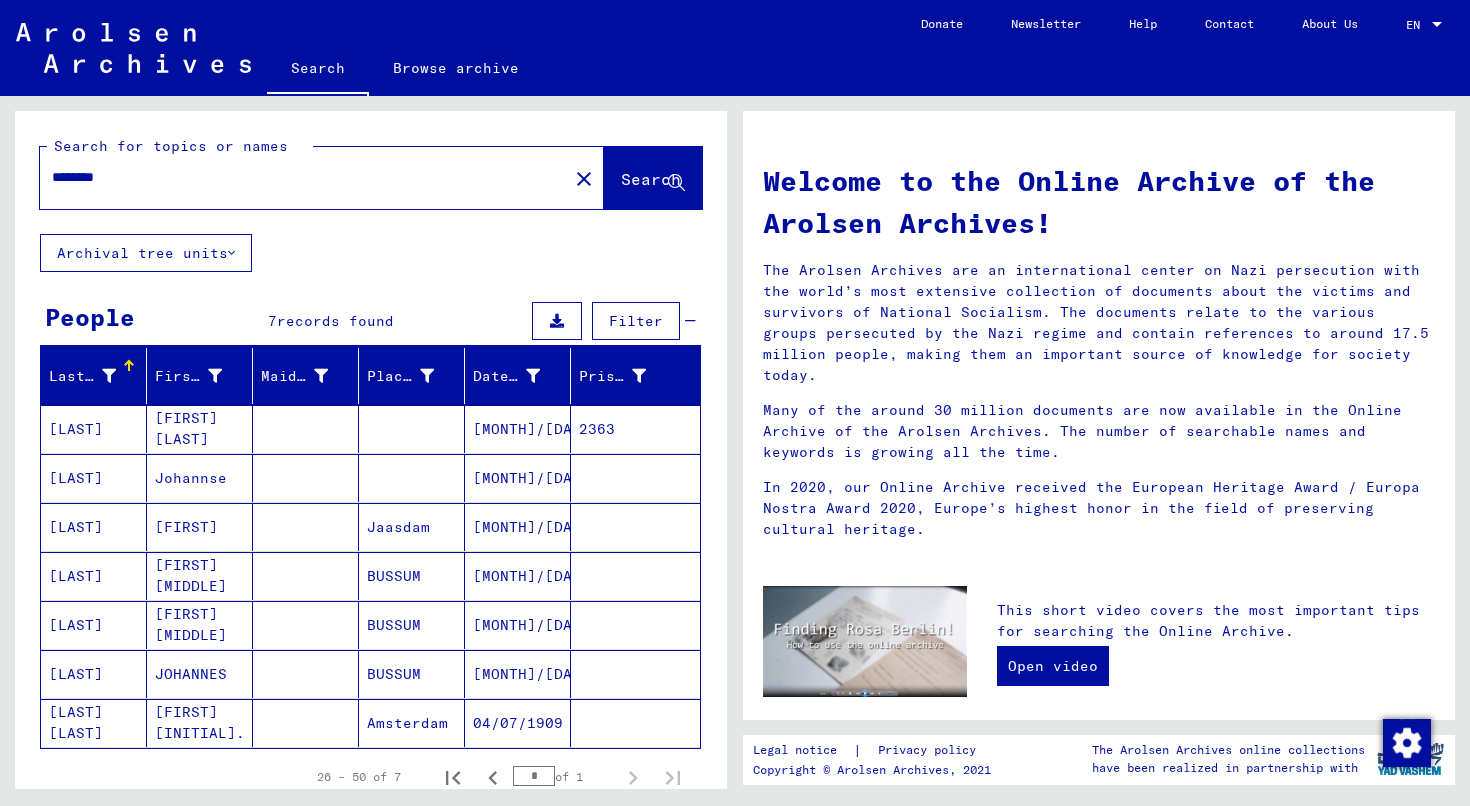 click on "[FIRST] [INITIAL]." 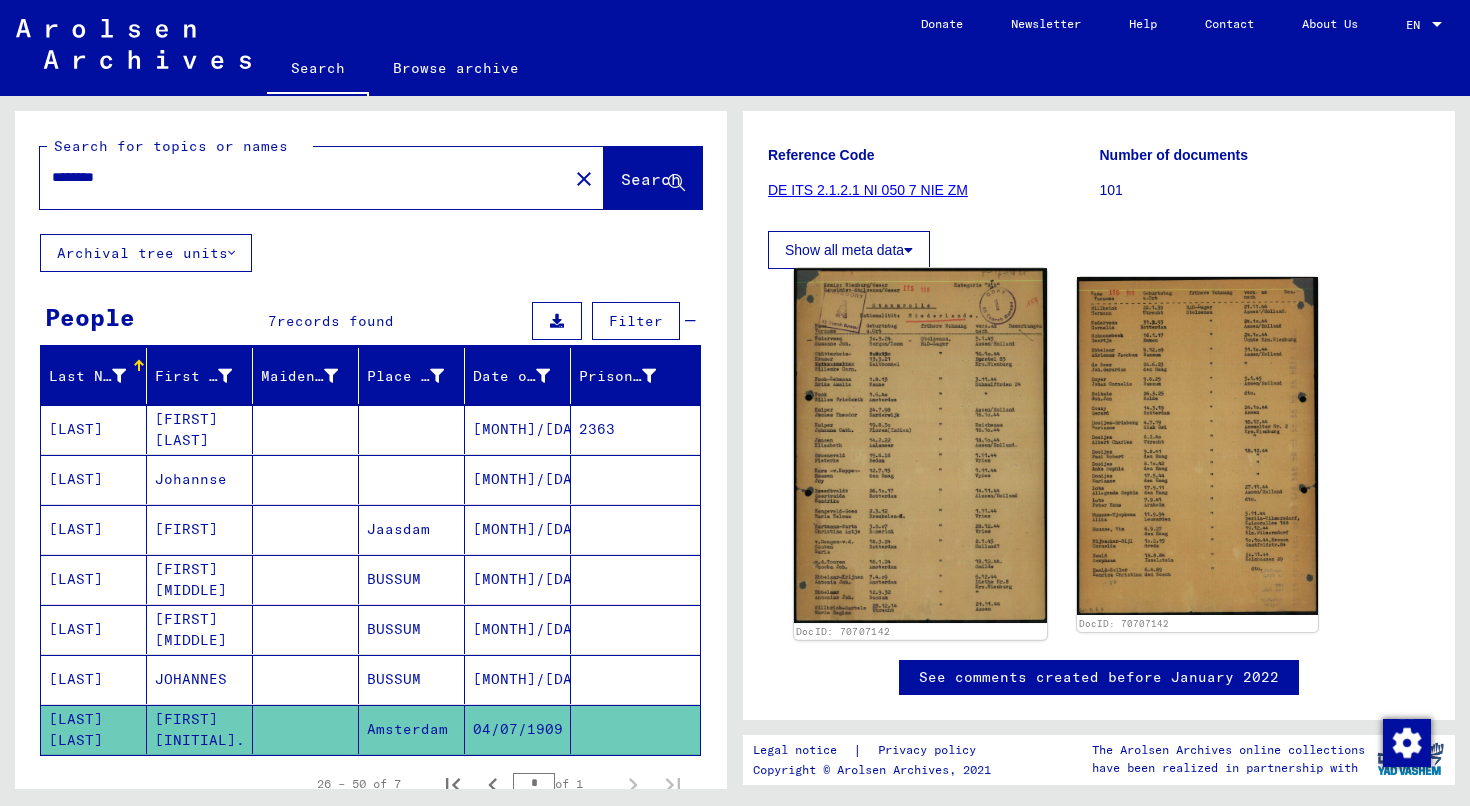 scroll, scrollTop: 242, scrollLeft: 0, axis: vertical 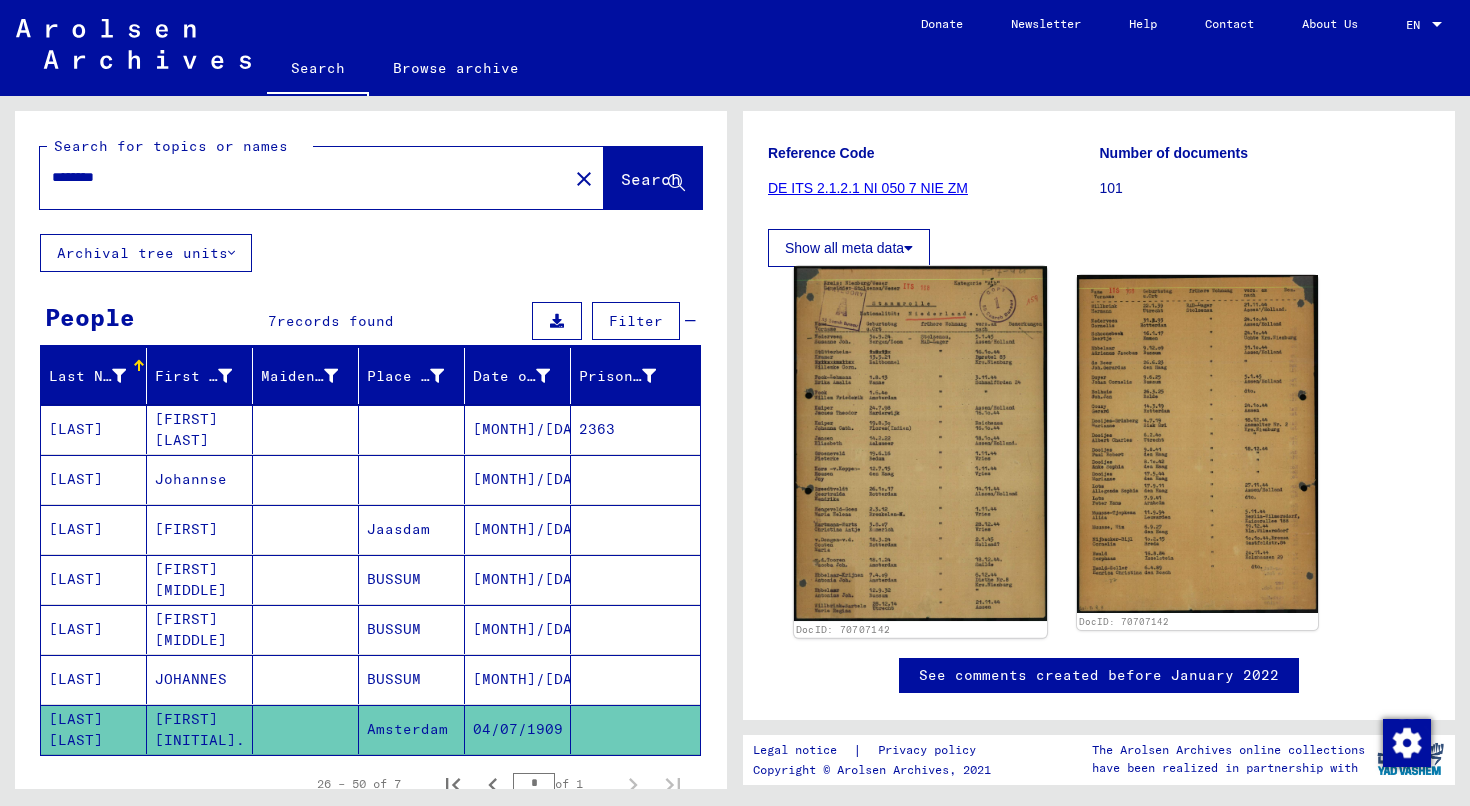 click 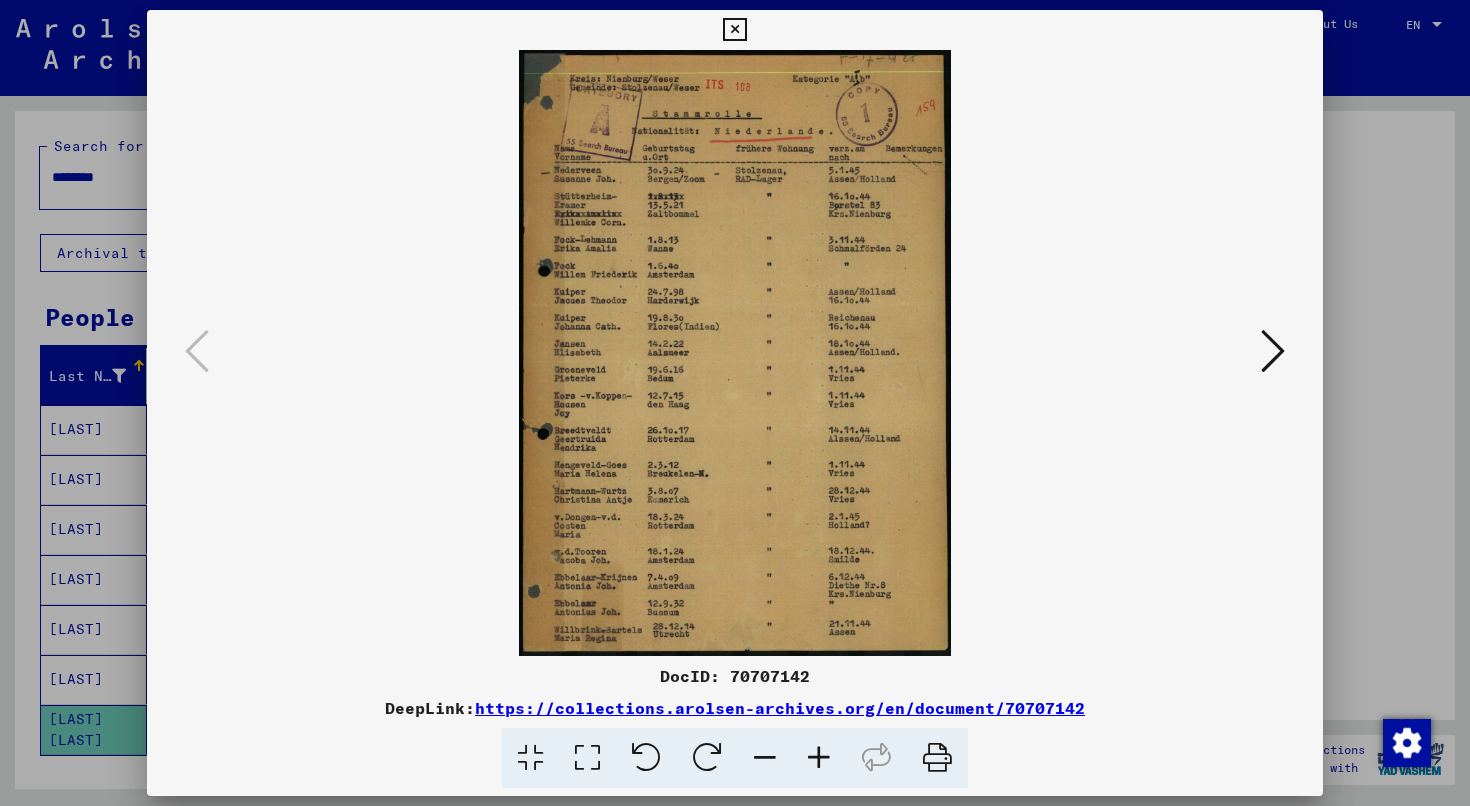 click at bounding box center (819, 758) 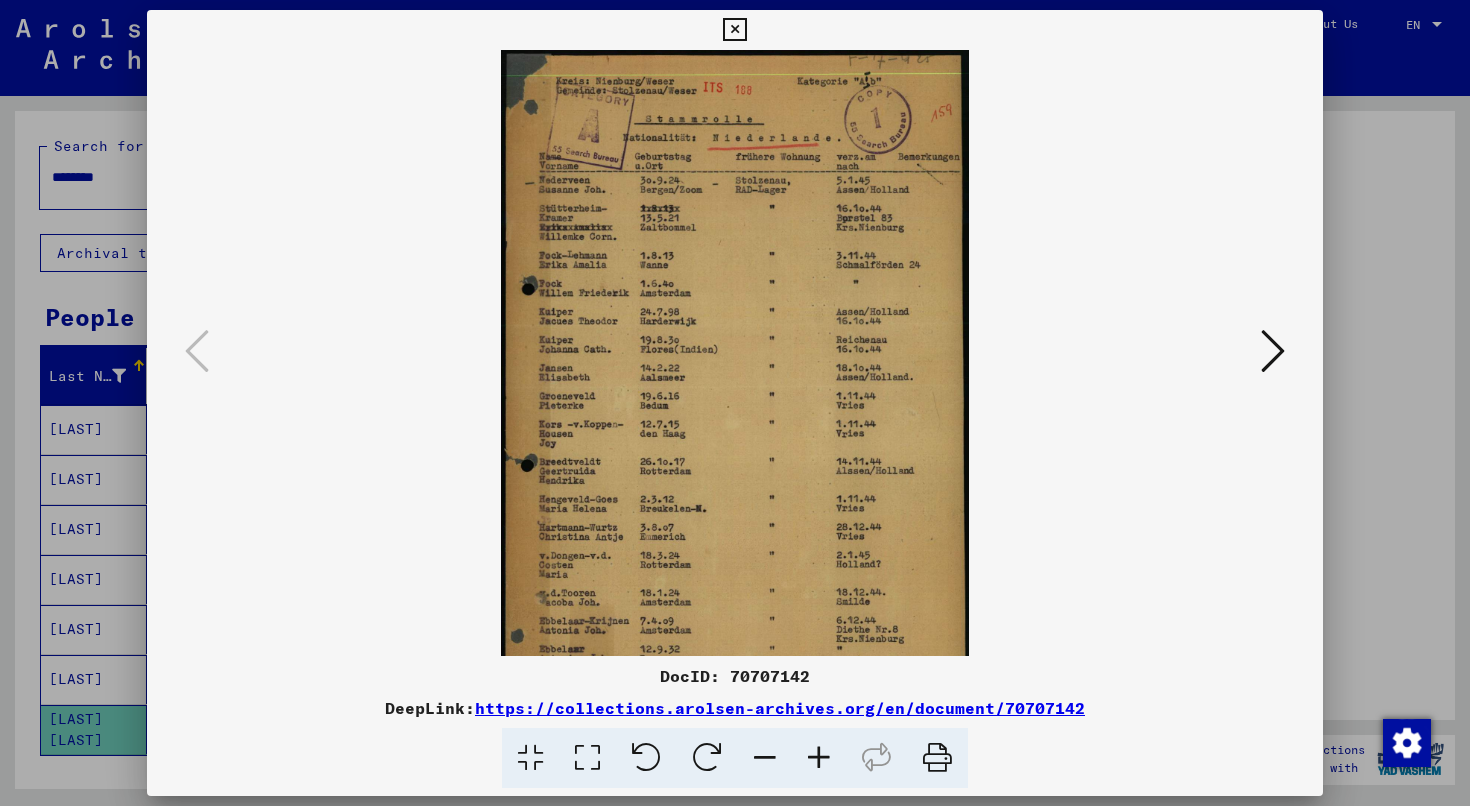 click at bounding box center (819, 758) 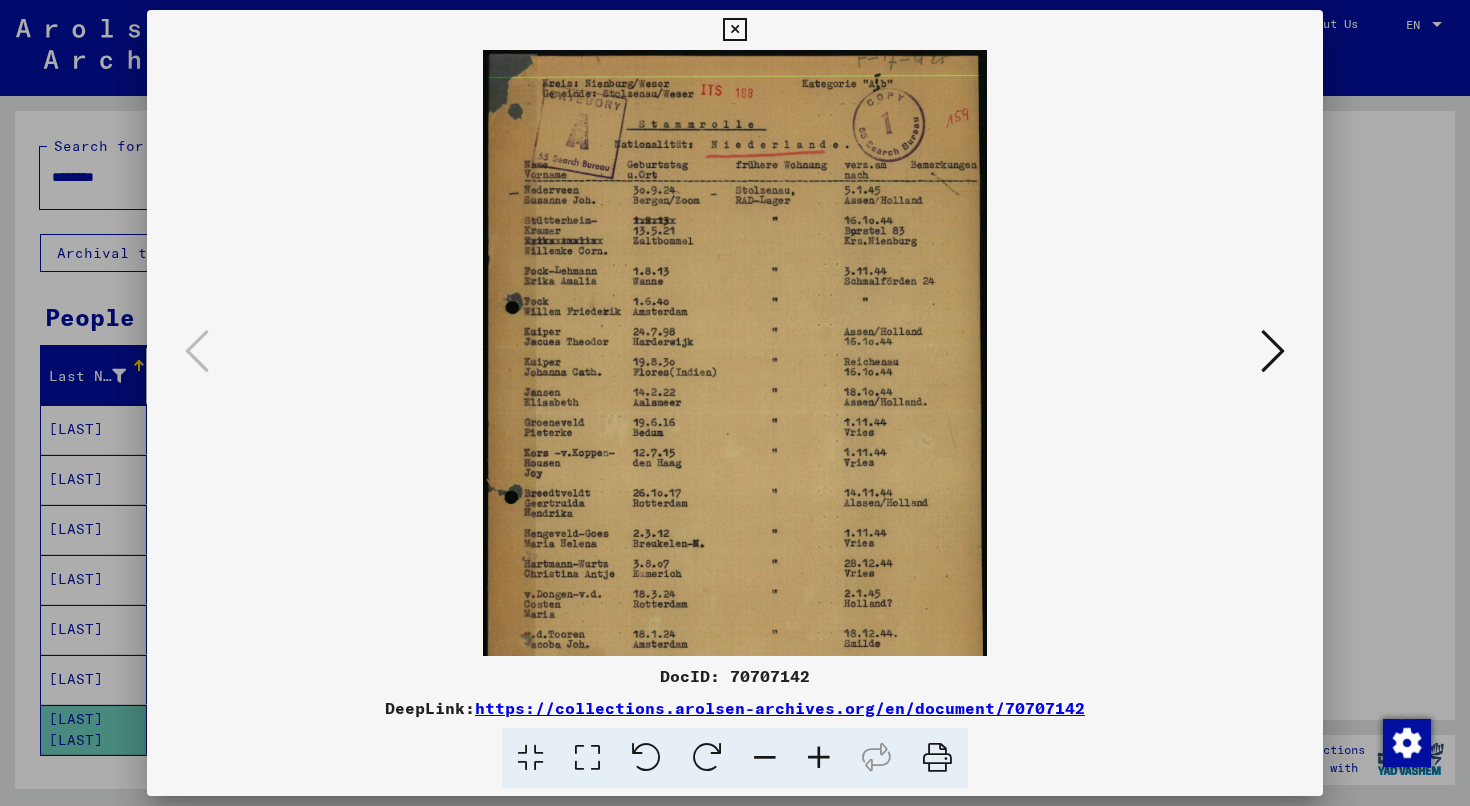 click at bounding box center (819, 758) 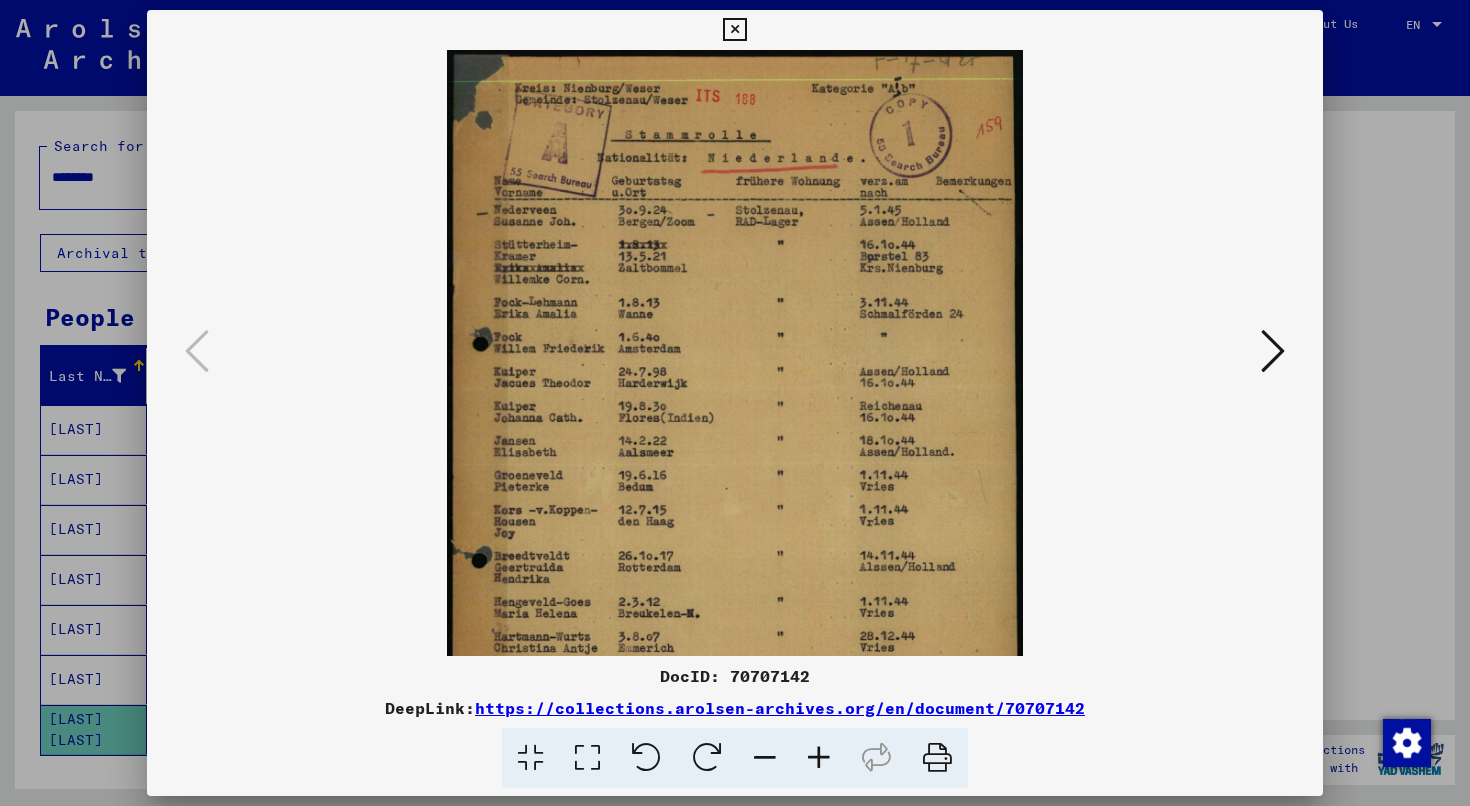 click at bounding box center [819, 758] 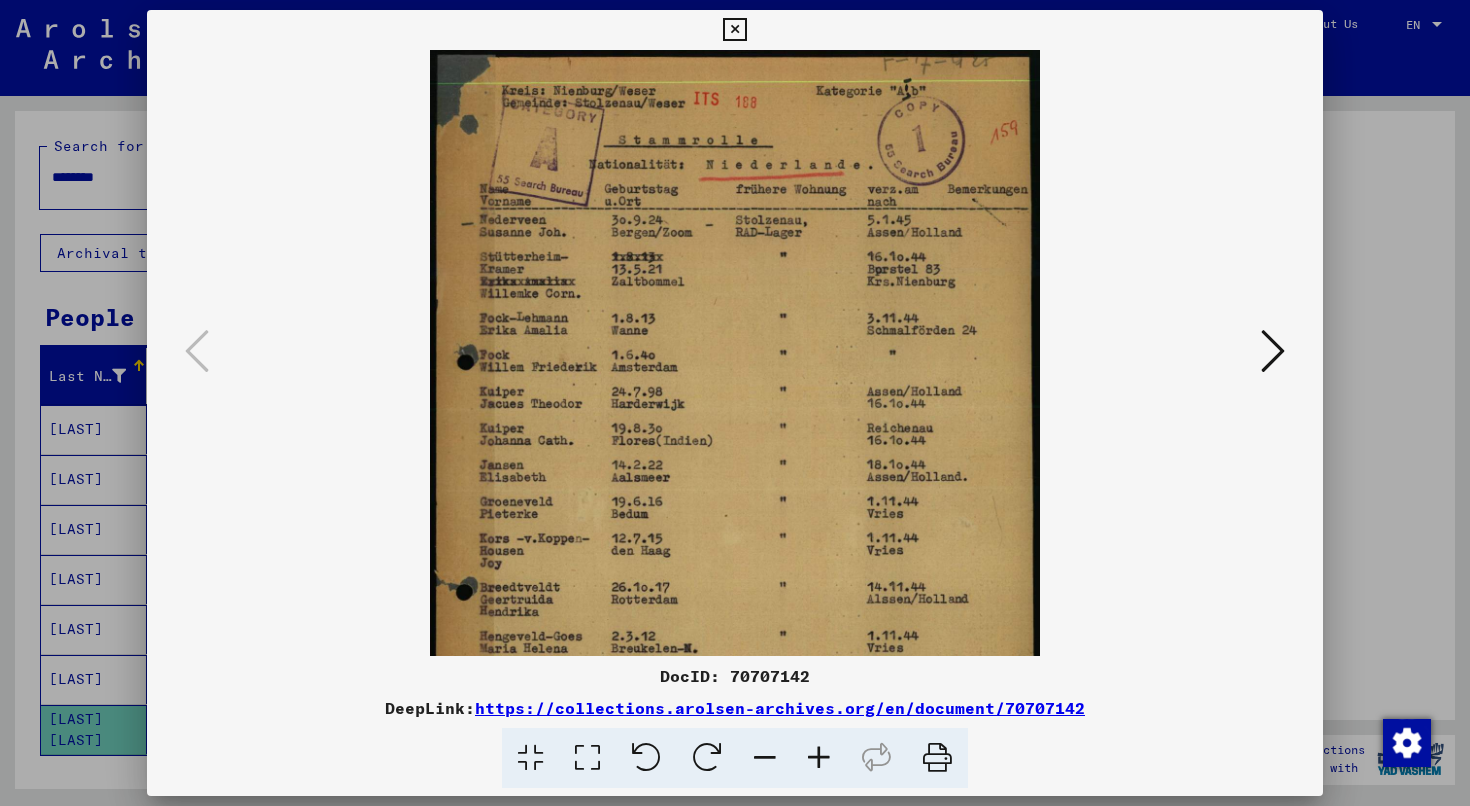 click at bounding box center [819, 758] 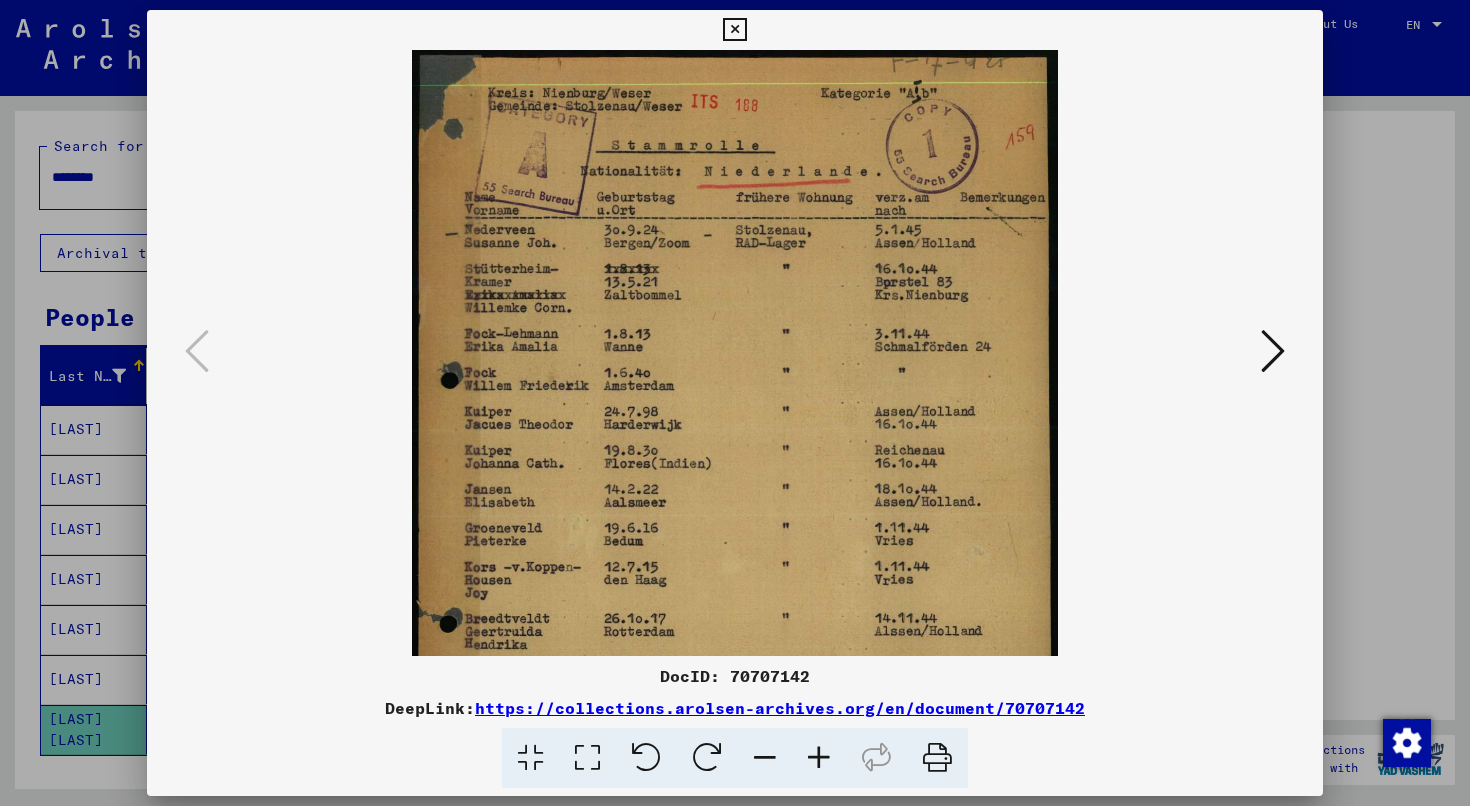 click at bounding box center (819, 758) 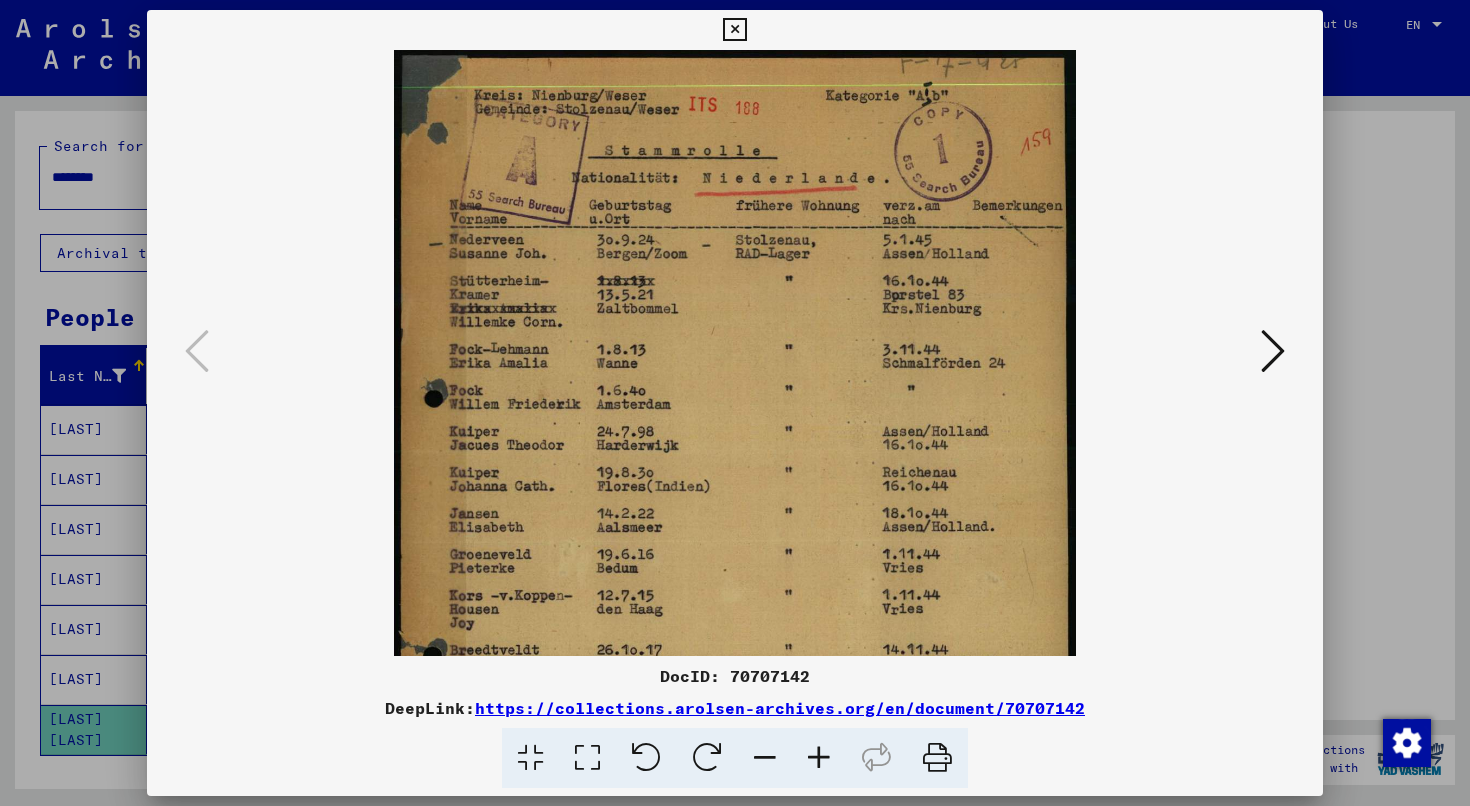 click at bounding box center (819, 758) 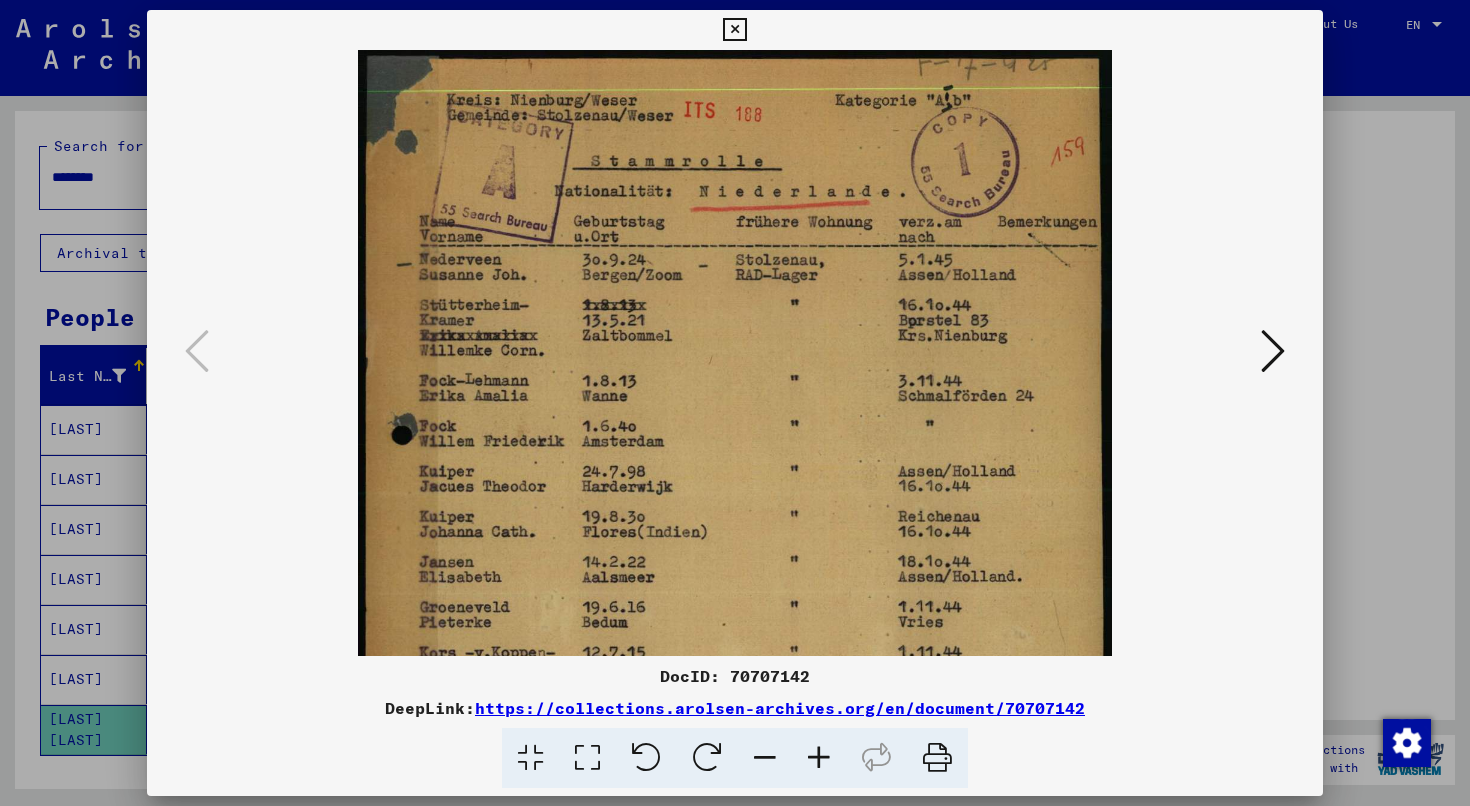click at bounding box center (819, 758) 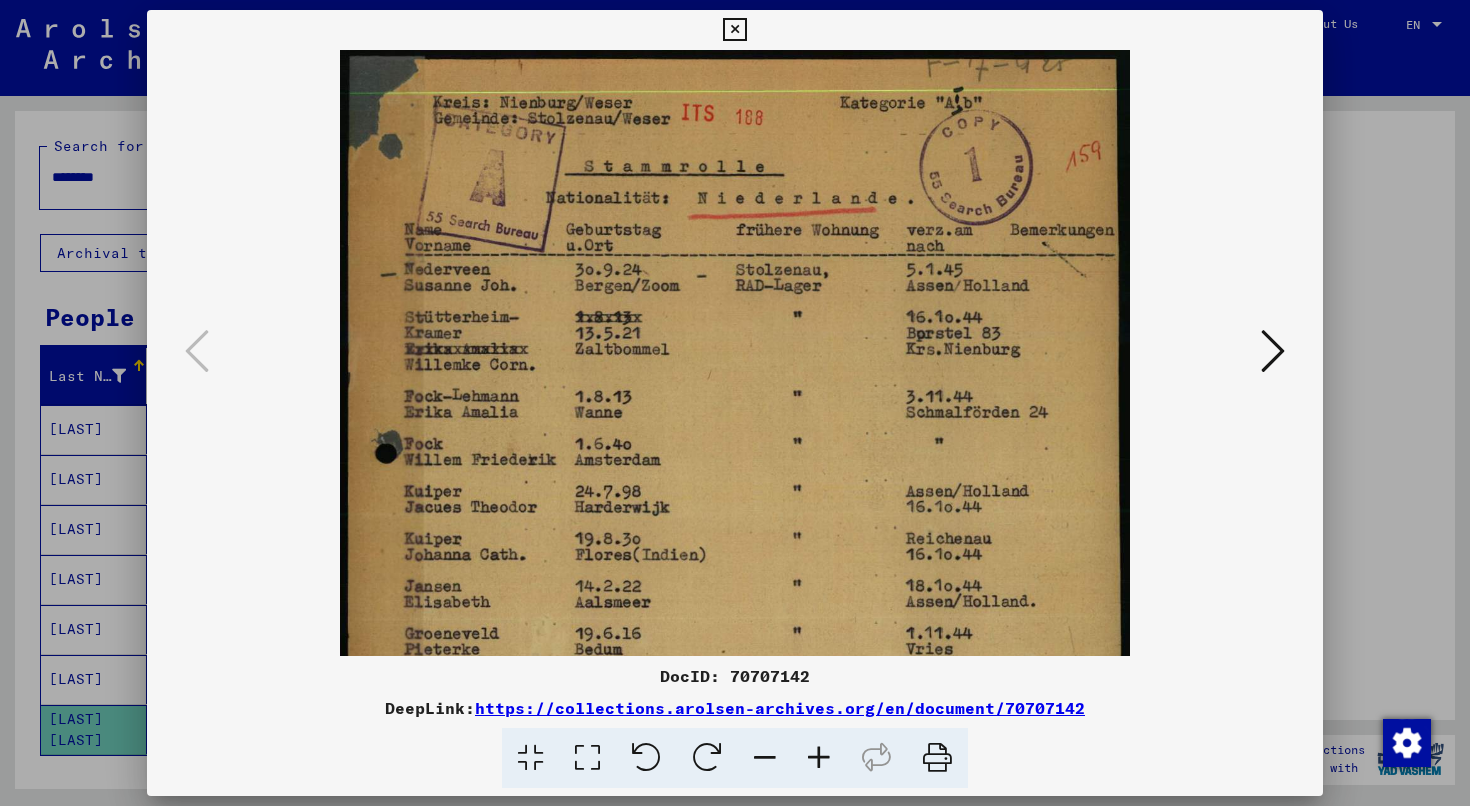 click at bounding box center [819, 758] 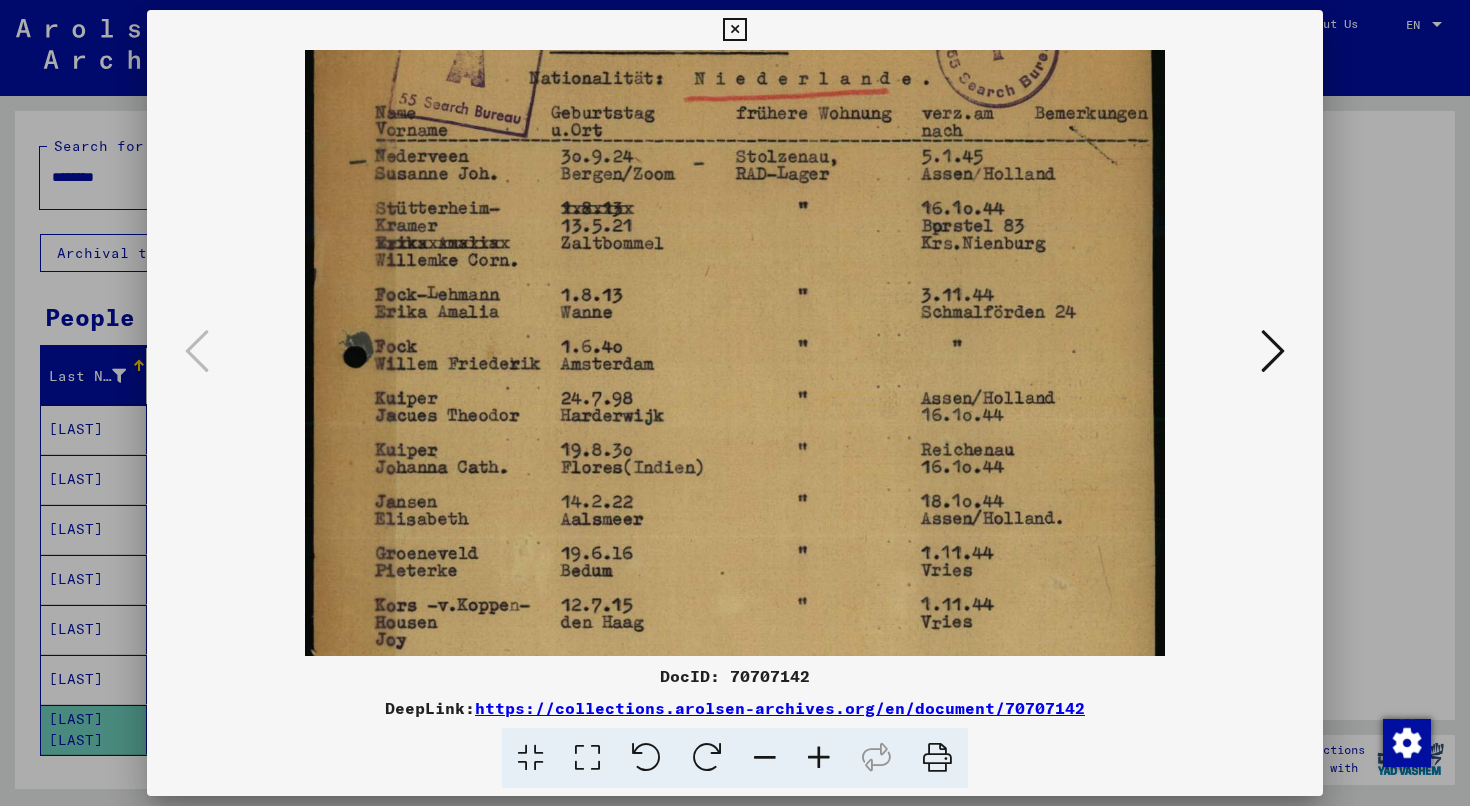 scroll, scrollTop: 136, scrollLeft: 0, axis: vertical 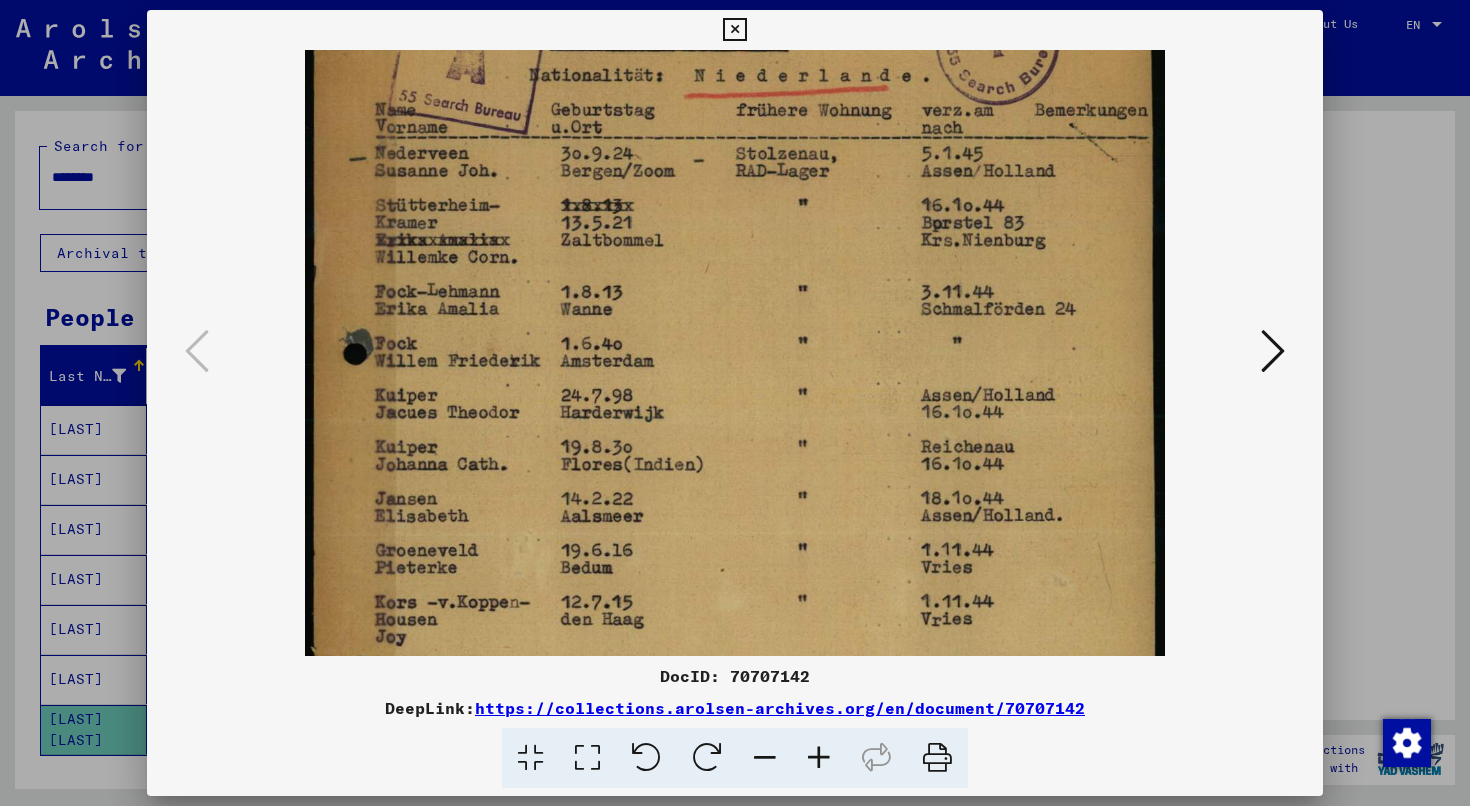 drag, startPoint x: 670, startPoint y: 414, endPoint x: 741, endPoint y: 404, distance: 71.70077 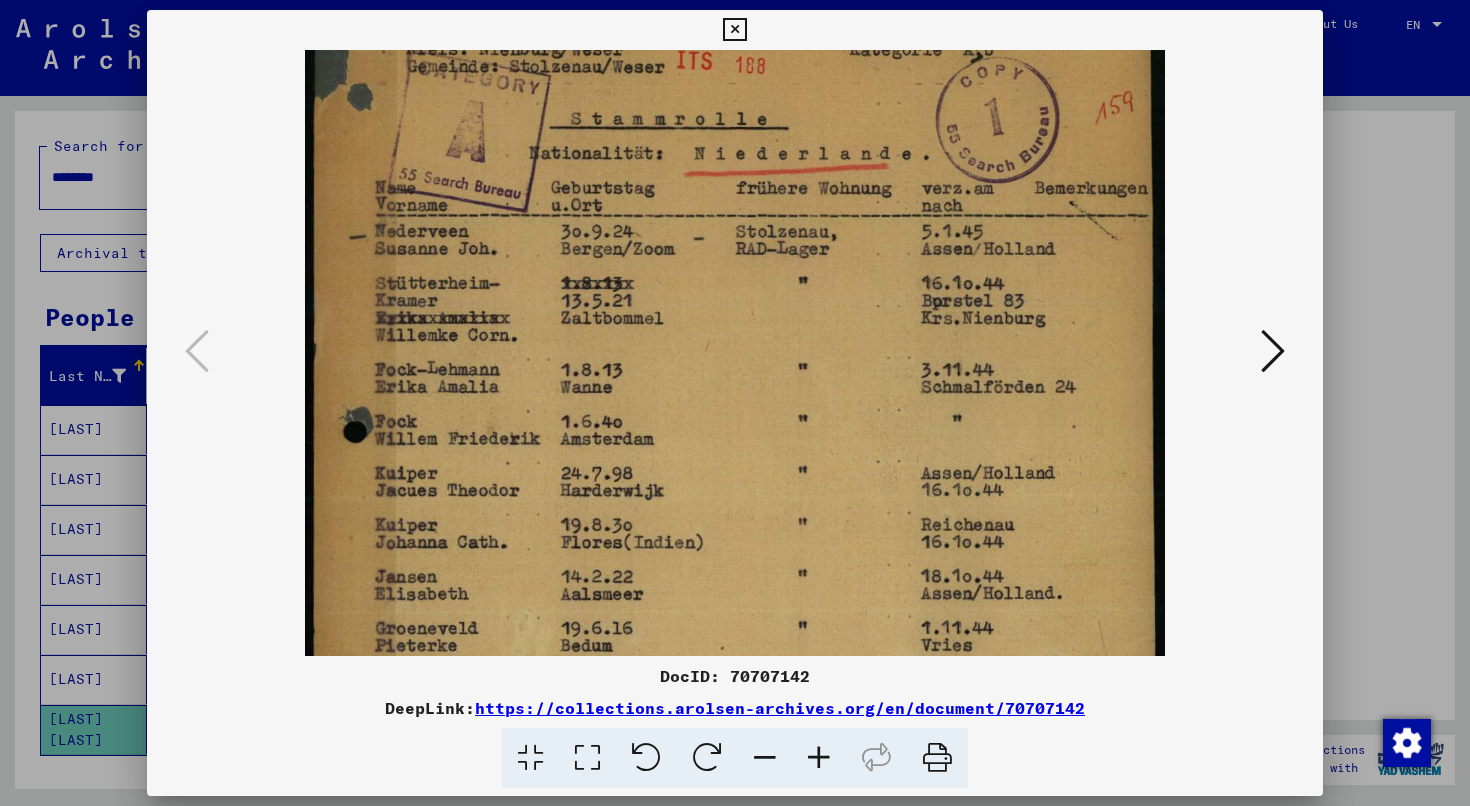 scroll, scrollTop: 53, scrollLeft: 0, axis: vertical 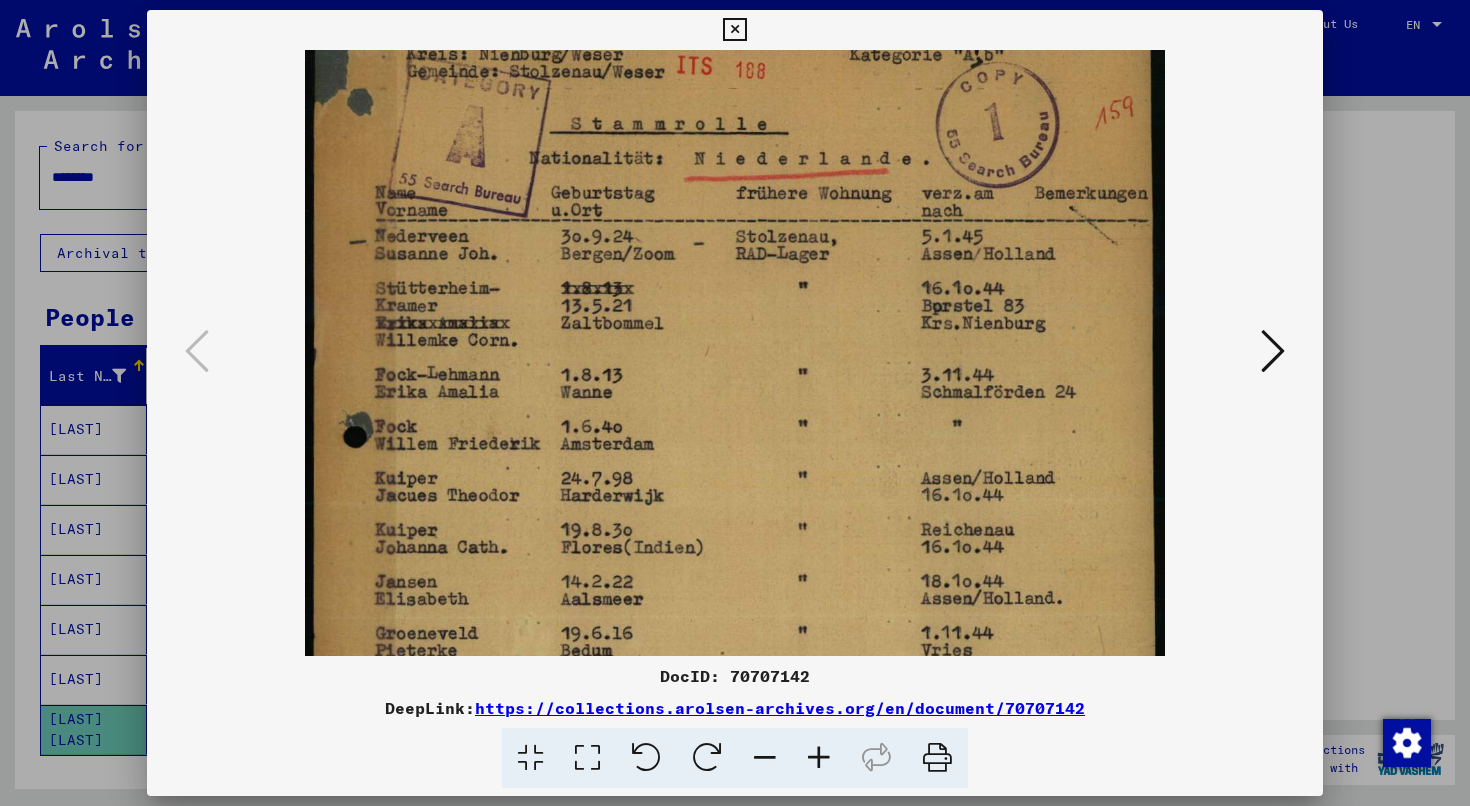 drag, startPoint x: 731, startPoint y: 489, endPoint x: 729, endPoint y: 572, distance: 83.02409 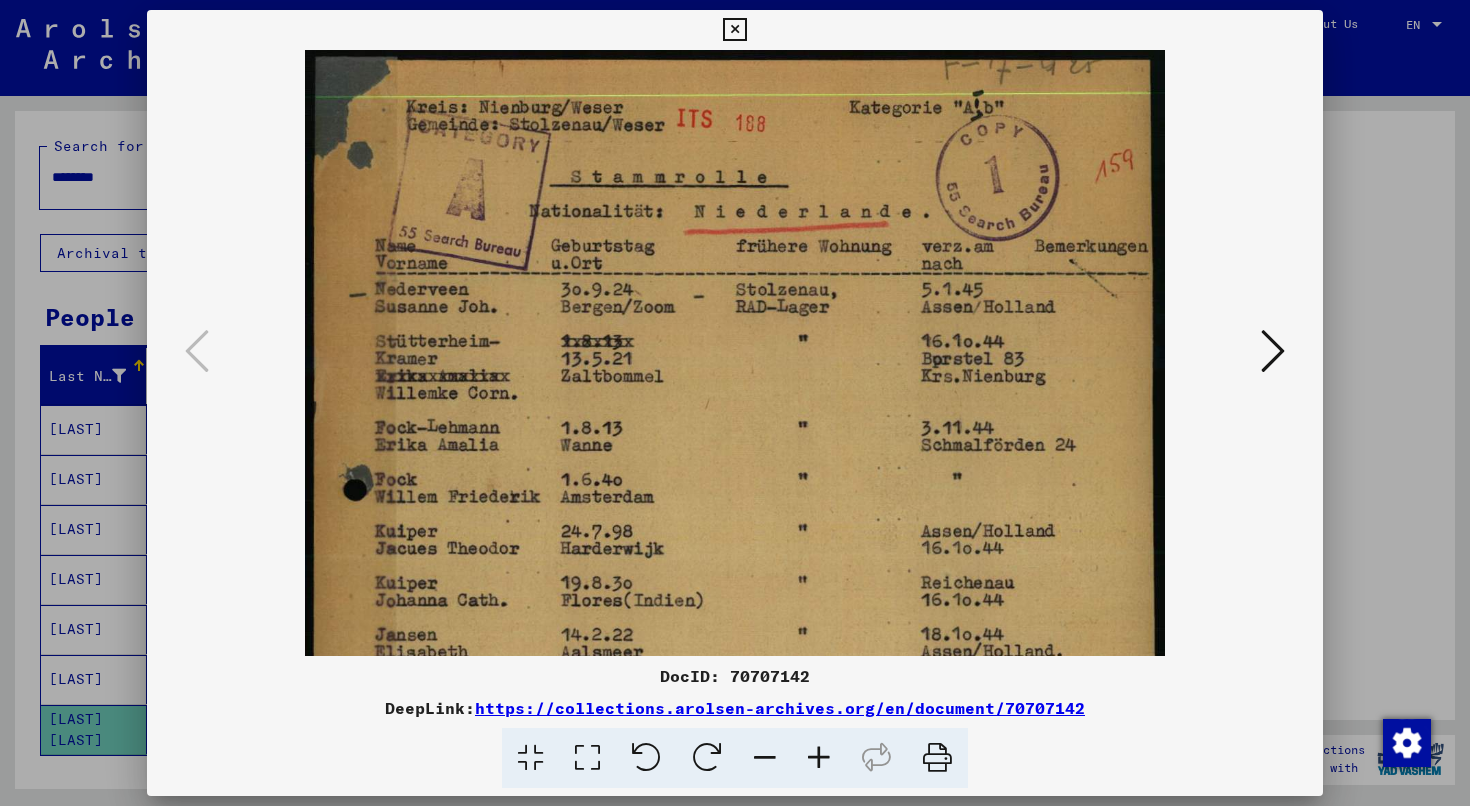 drag, startPoint x: 742, startPoint y: 285, endPoint x: 752, endPoint y: 545, distance: 260.19223 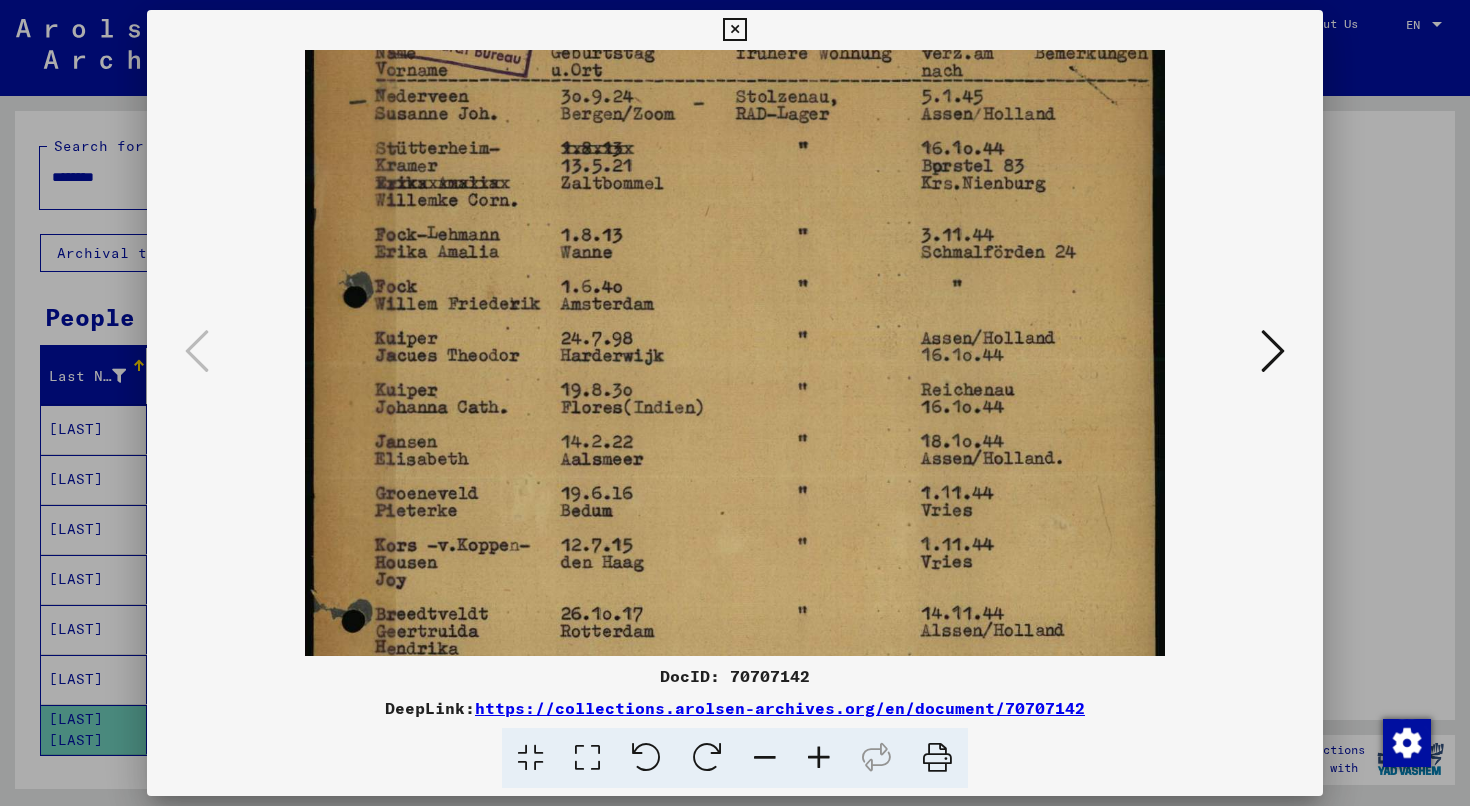 scroll, scrollTop: 195, scrollLeft: 0, axis: vertical 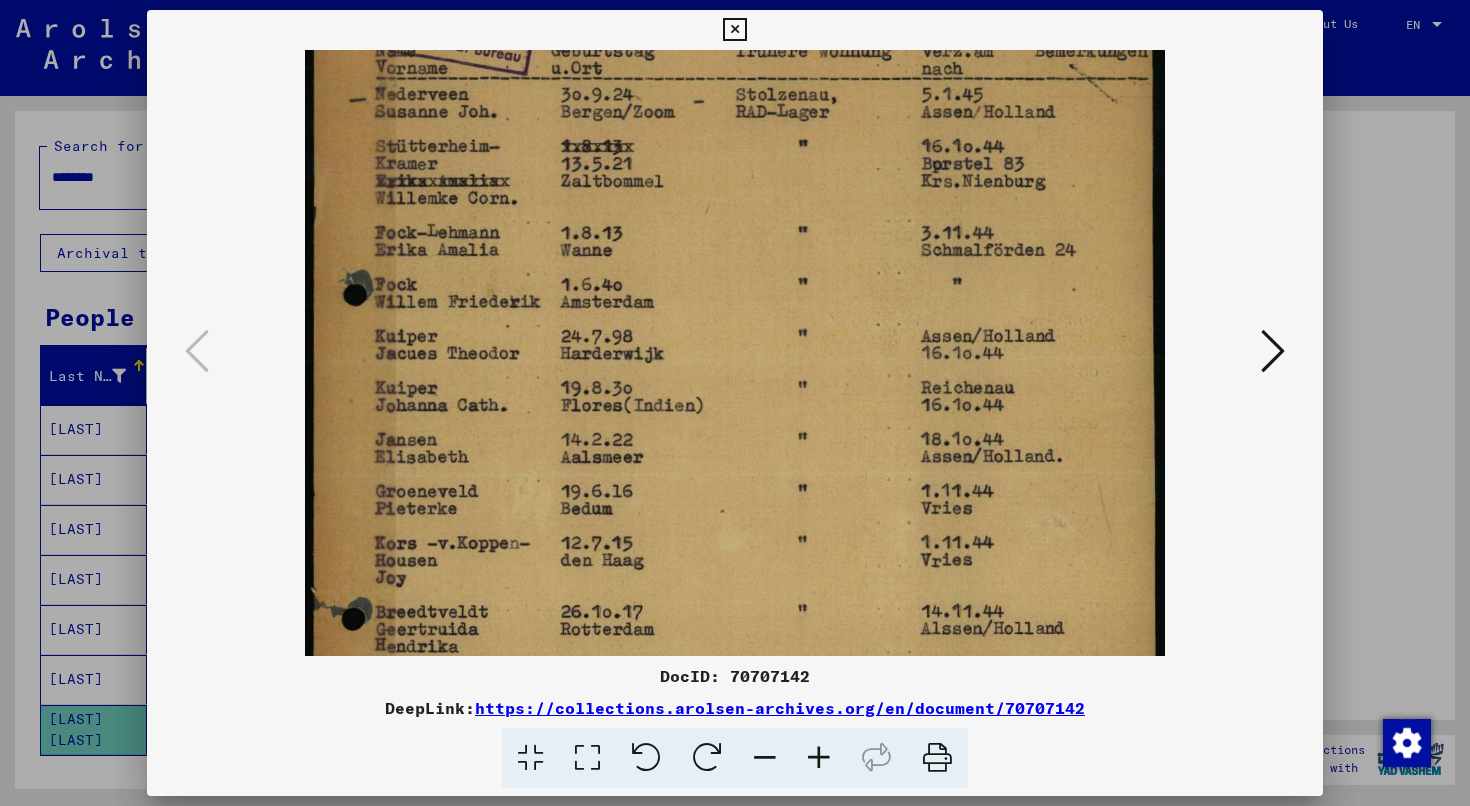 drag, startPoint x: 728, startPoint y: 542, endPoint x: 741, endPoint y: 347, distance: 195.43285 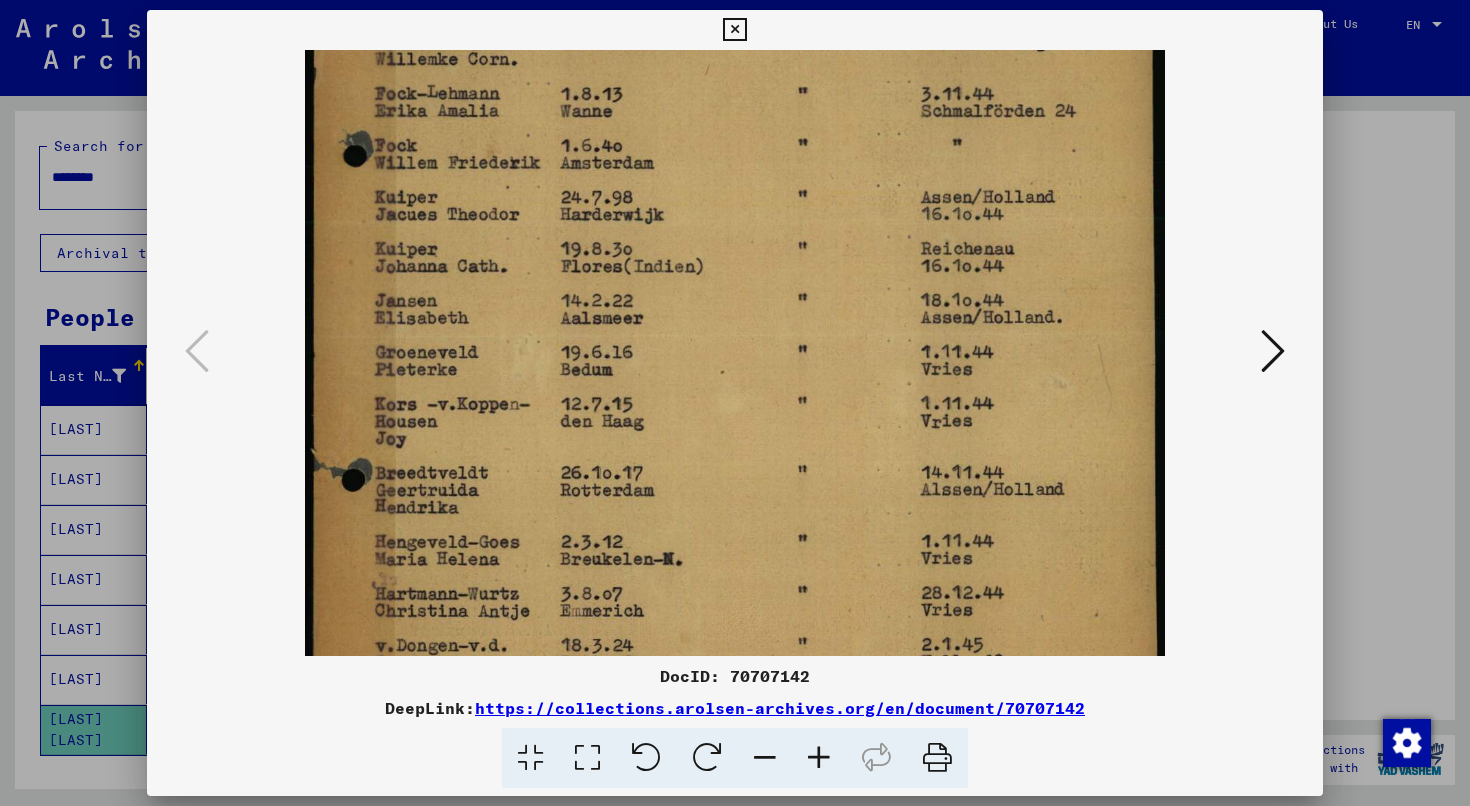 scroll, scrollTop: 339, scrollLeft: 0, axis: vertical 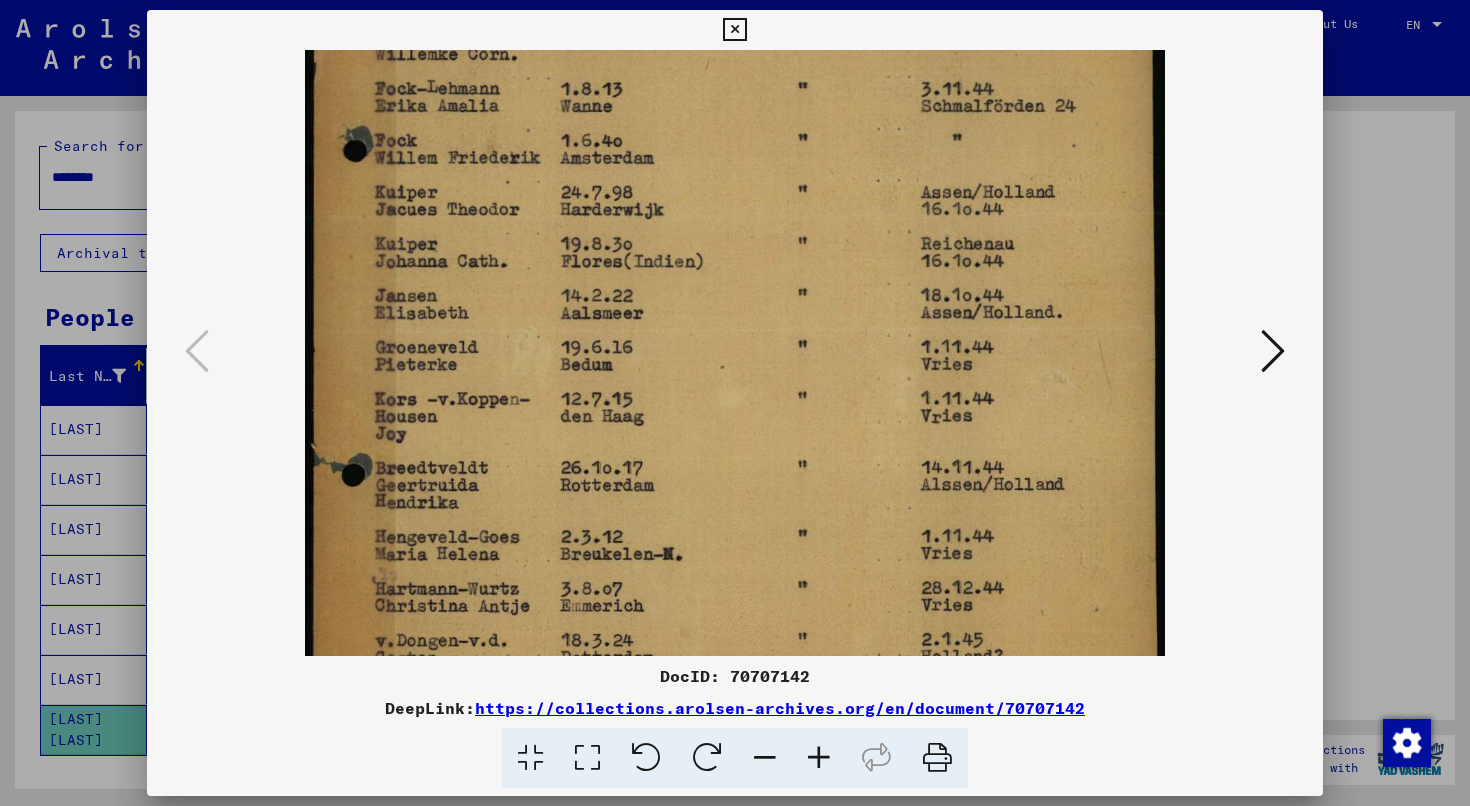 drag, startPoint x: 746, startPoint y: 568, endPoint x: 759, endPoint y: 424, distance: 144.58562 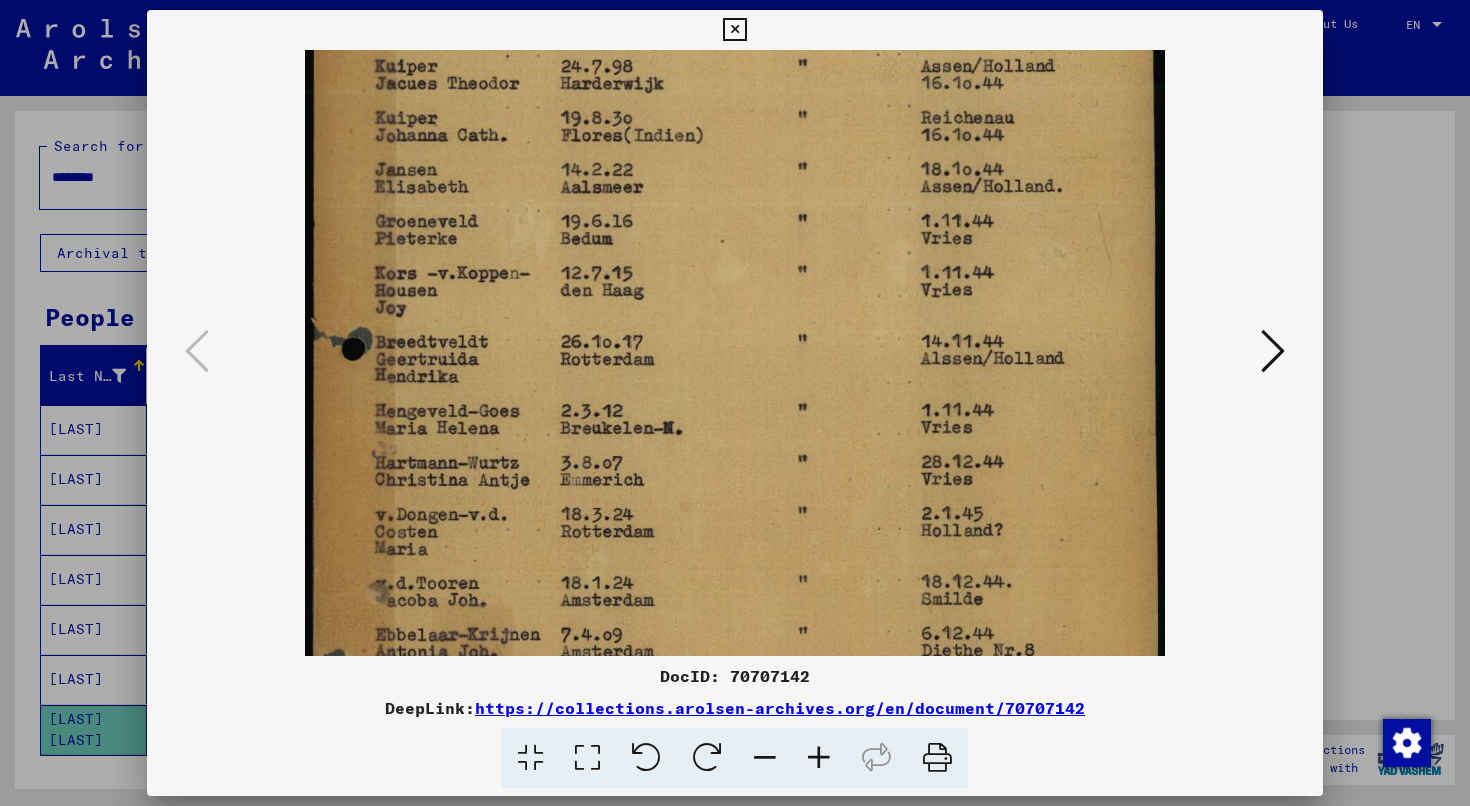 scroll, scrollTop: 468, scrollLeft: 0, axis: vertical 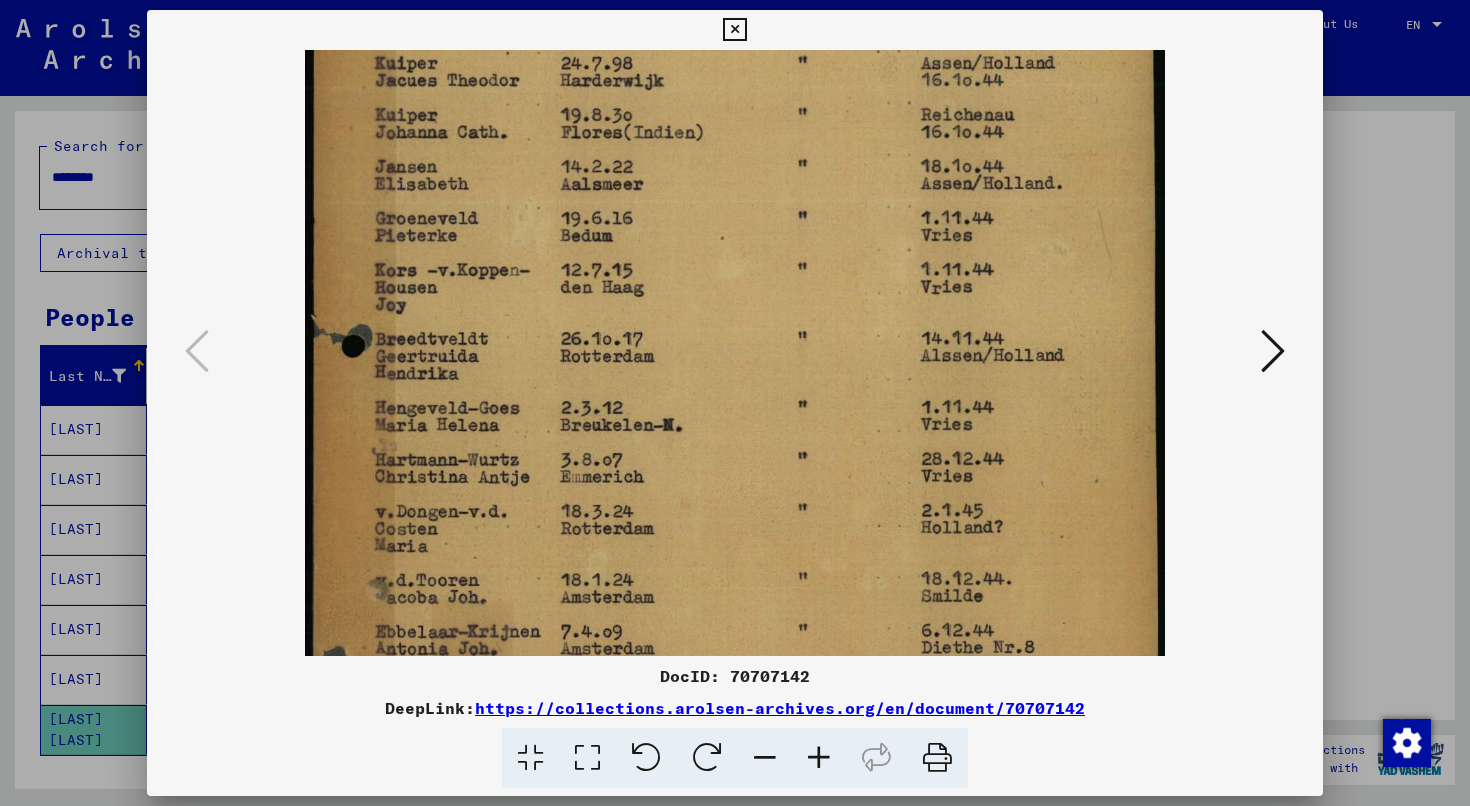 drag, startPoint x: 746, startPoint y: 560, endPoint x: 767, endPoint y: 431, distance: 130.69812 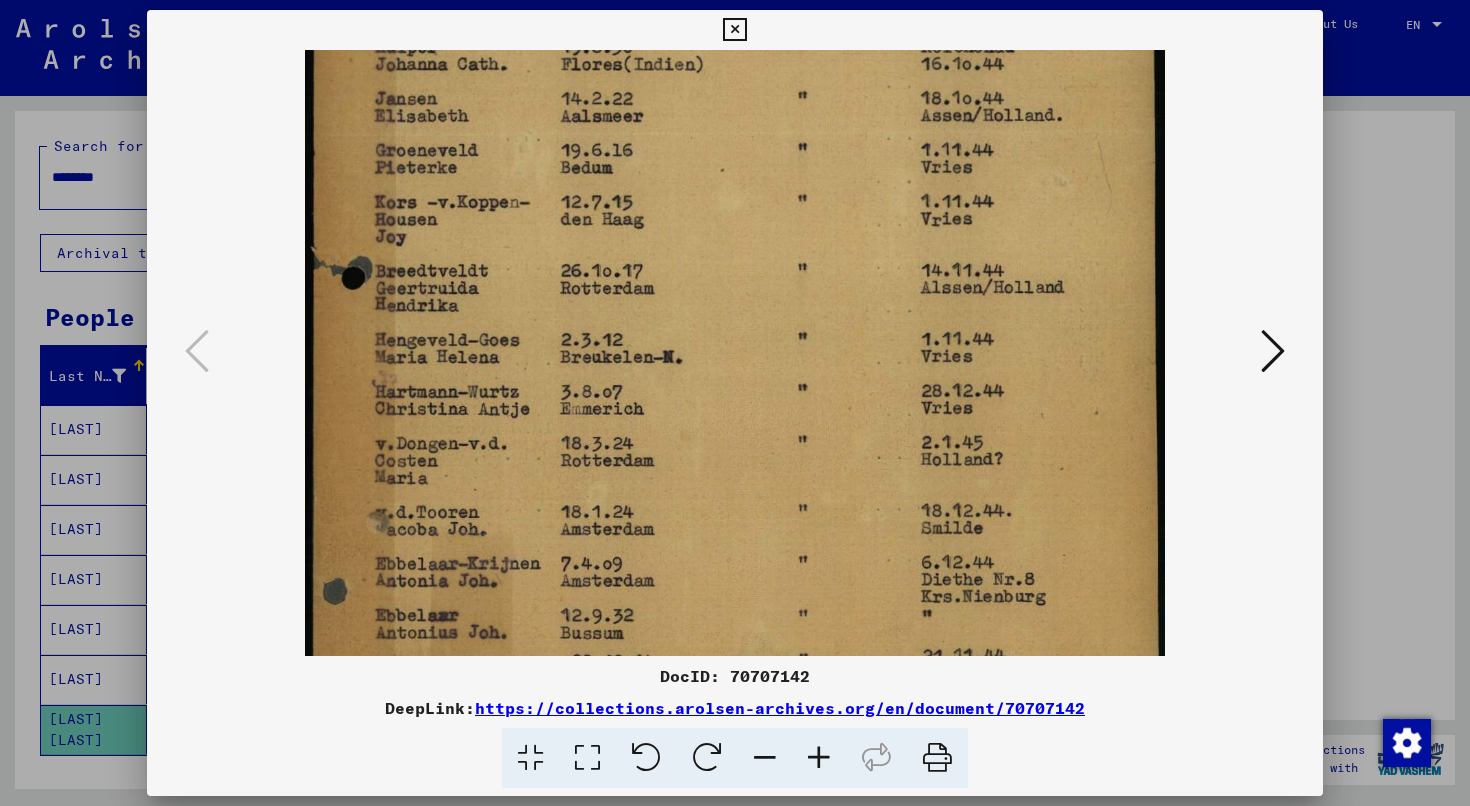 scroll, scrollTop: 600, scrollLeft: 0, axis: vertical 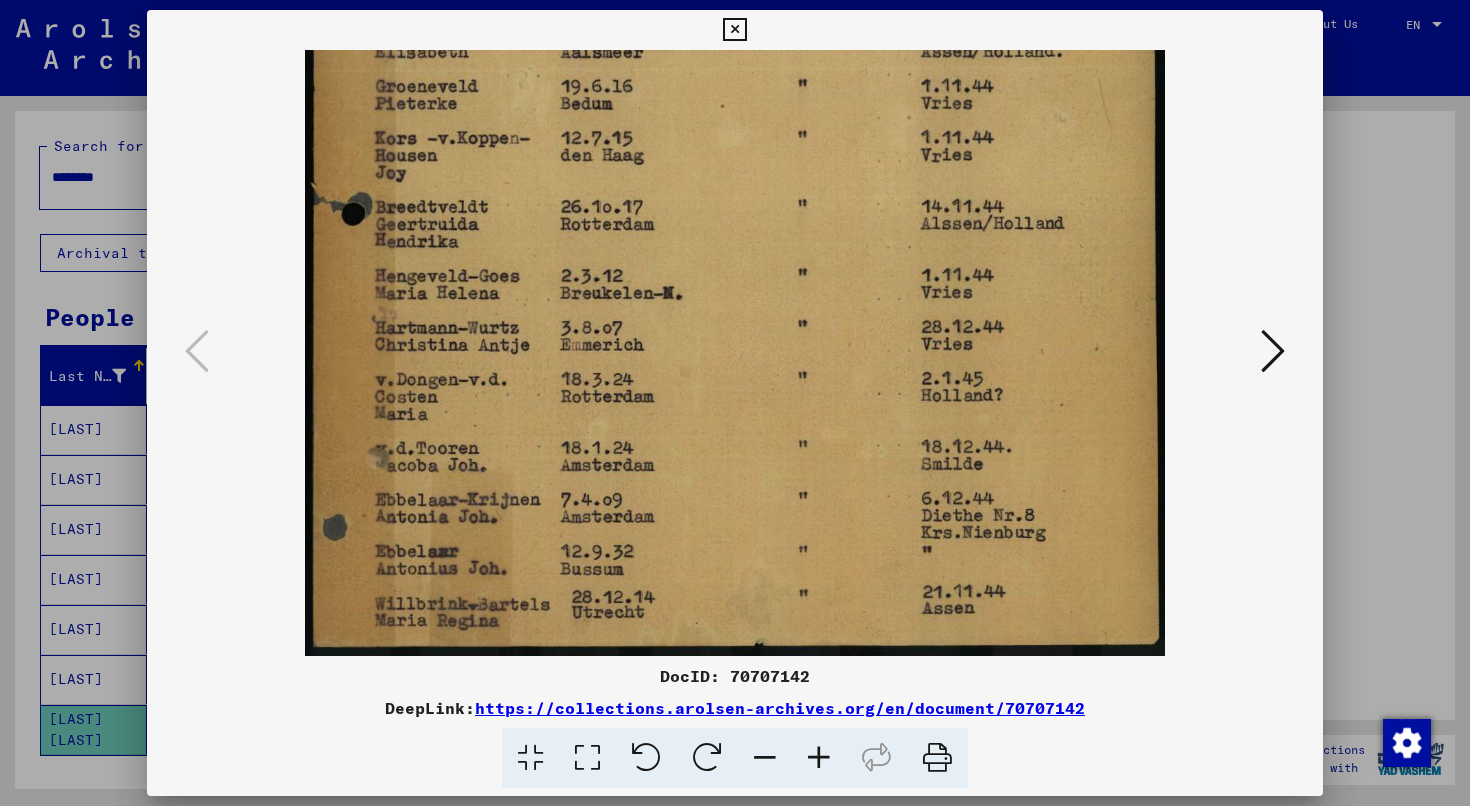 drag, startPoint x: 758, startPoint y: 505, endPoint x: 793, endPoint y: 282, distance: 225.72993 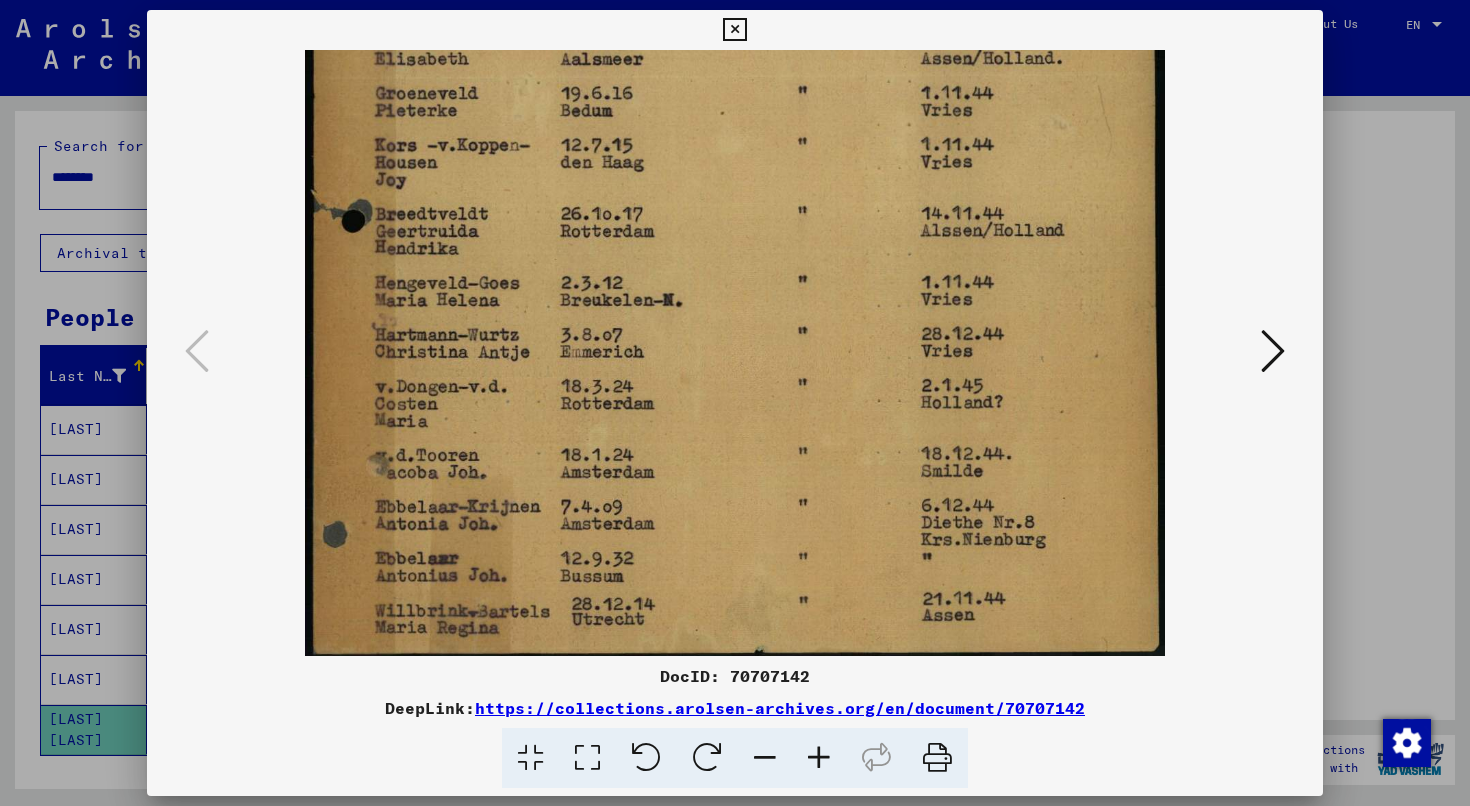 scroll, scrollTop: 600, scrollLeft: 0, axis: vertical 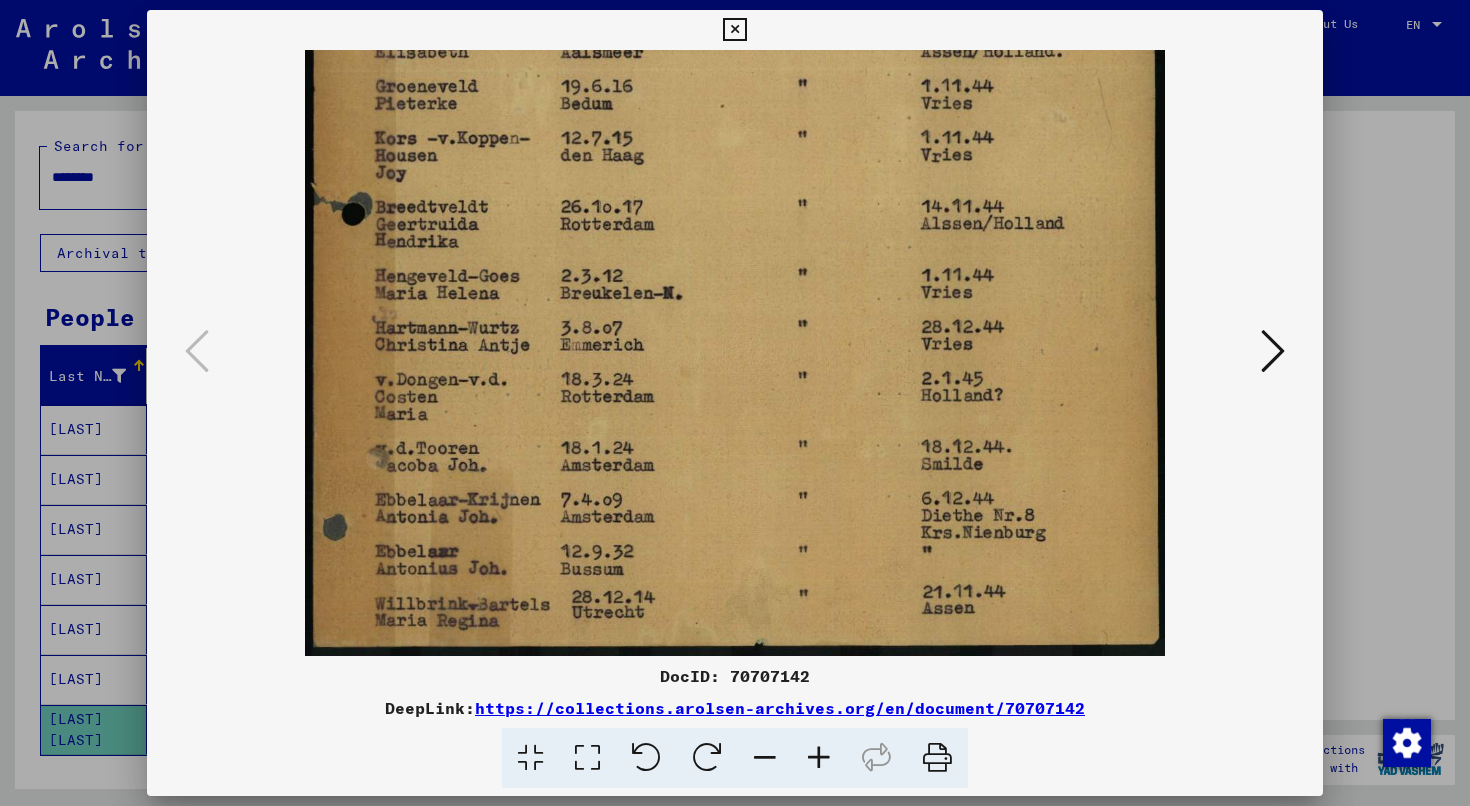 drag, startPoint x: 745, startPoint y: 471, endPoint x: 763, endPoint y: 408, distance: 65.52099 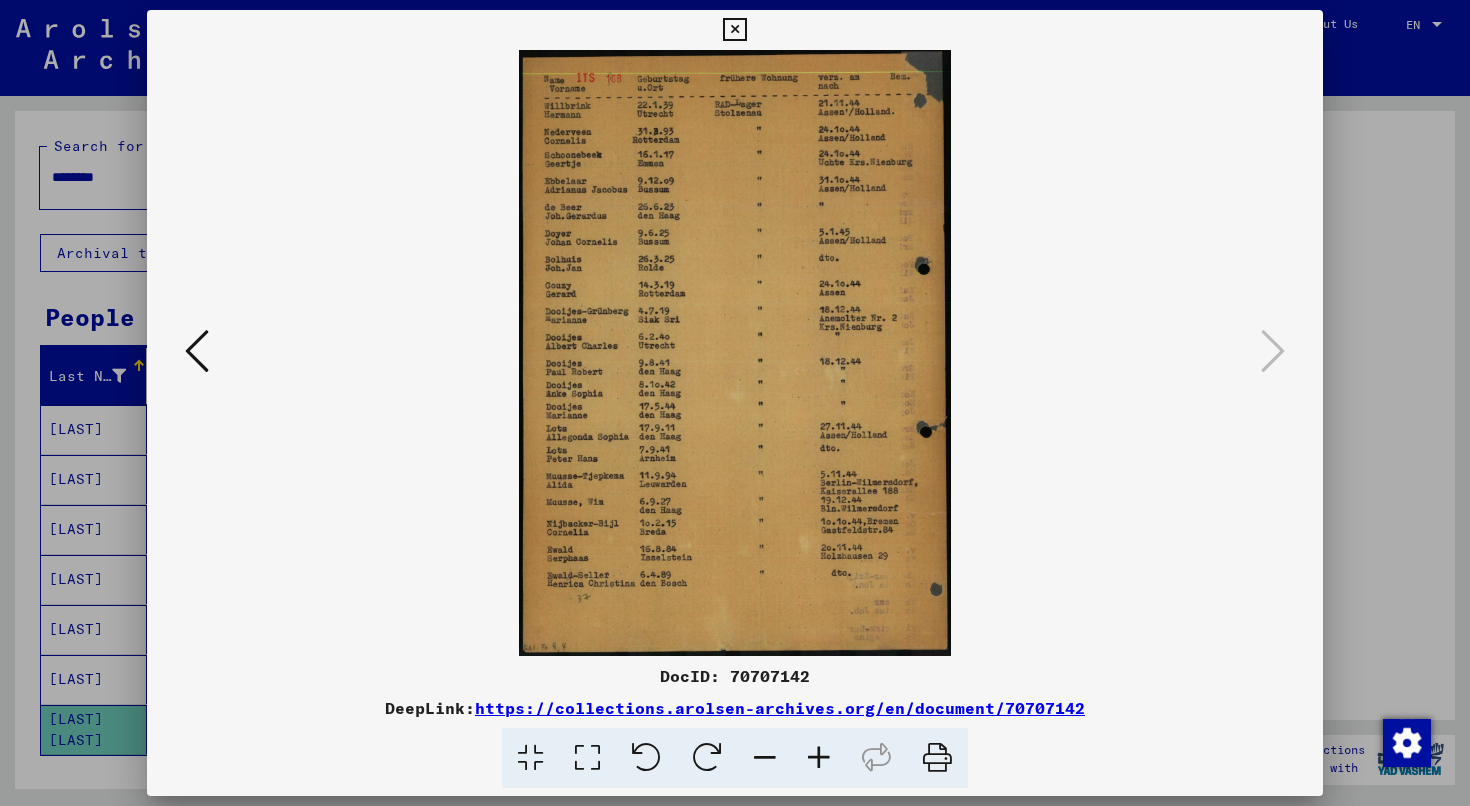scroll, scrollTop: 0, scrollLeft: 0, axis: both 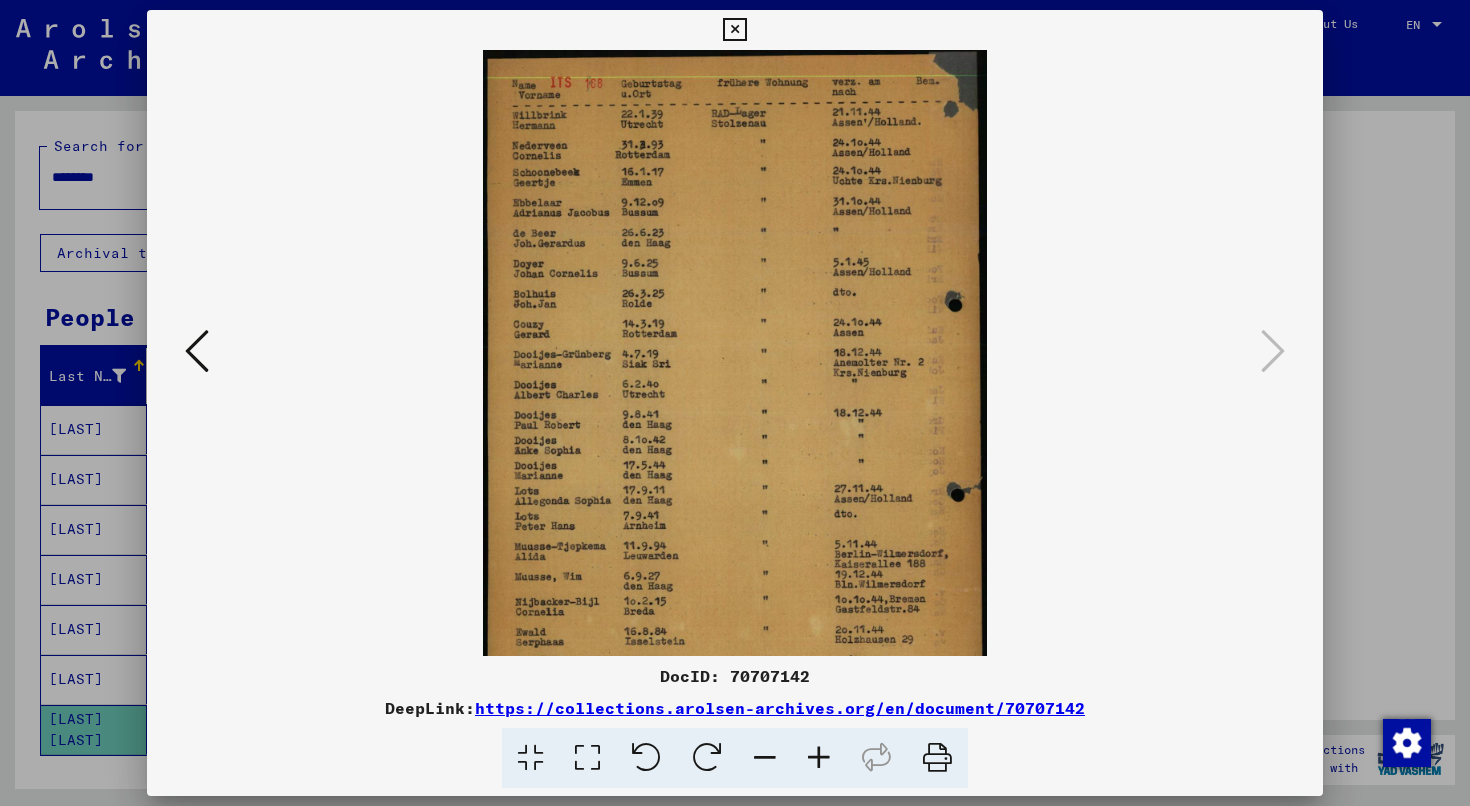 click at bounding box center [819, 758] 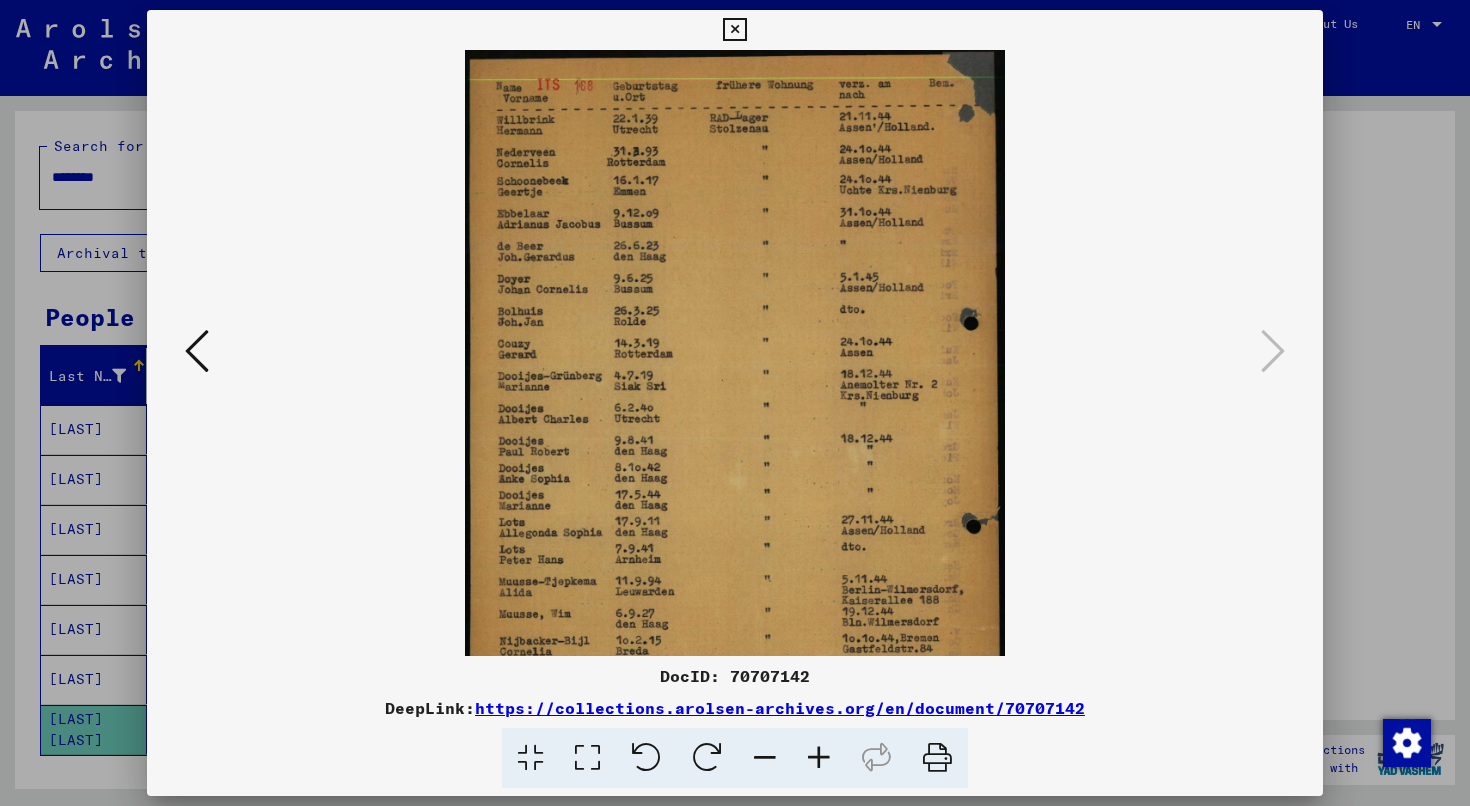 click at bounding box center (819, 758) 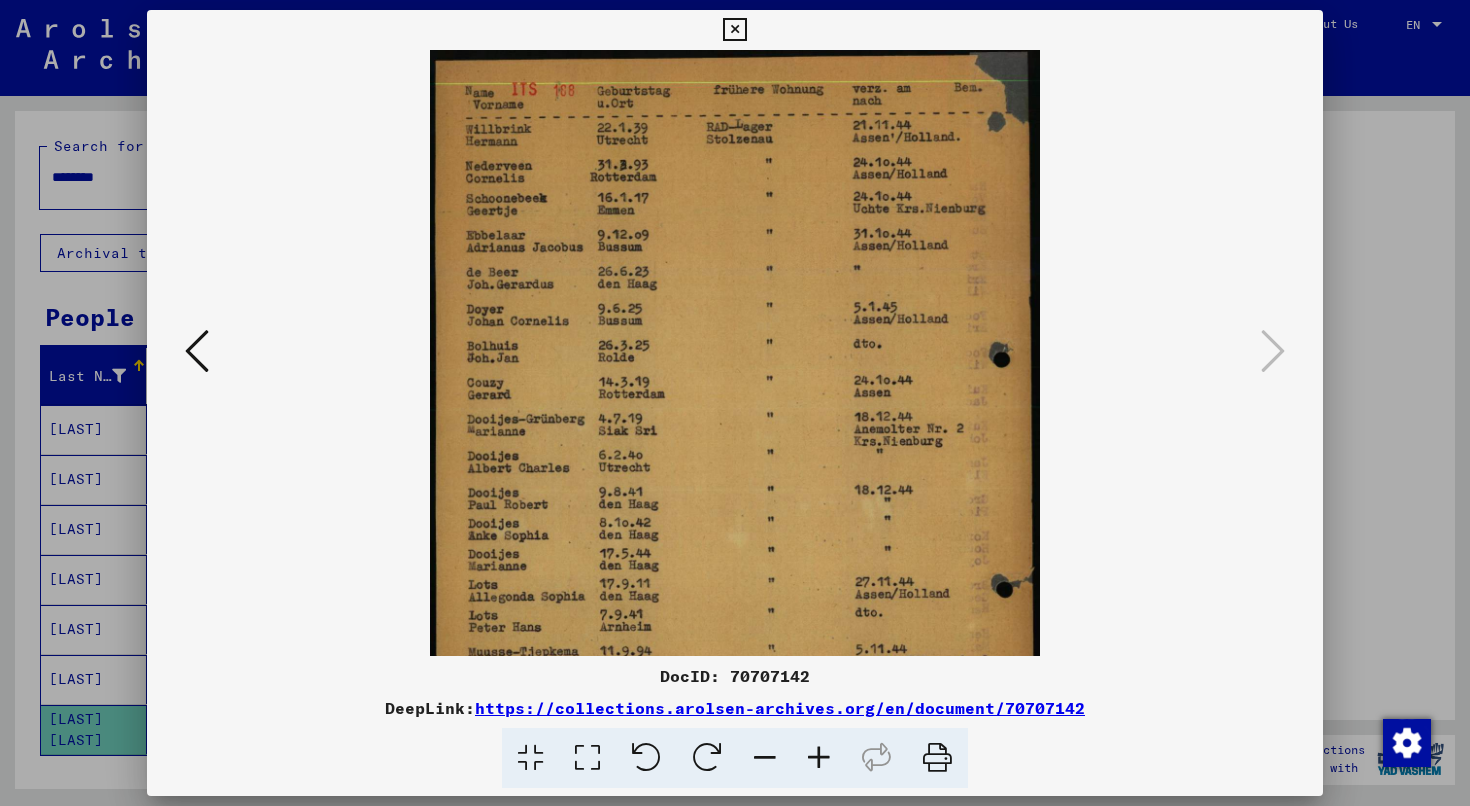 click at bounding box center (819, 758) 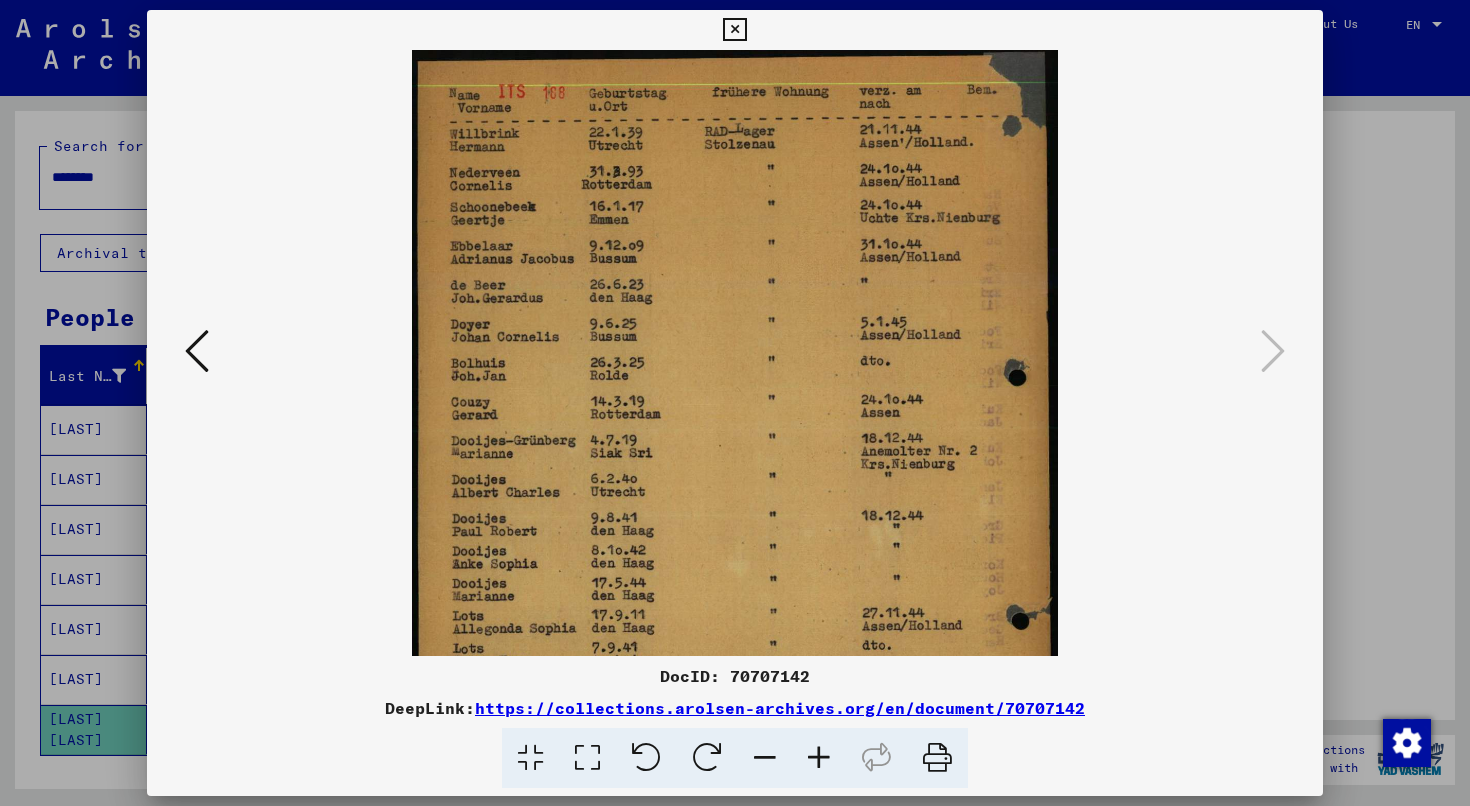 click at bounding box center [819, 758] 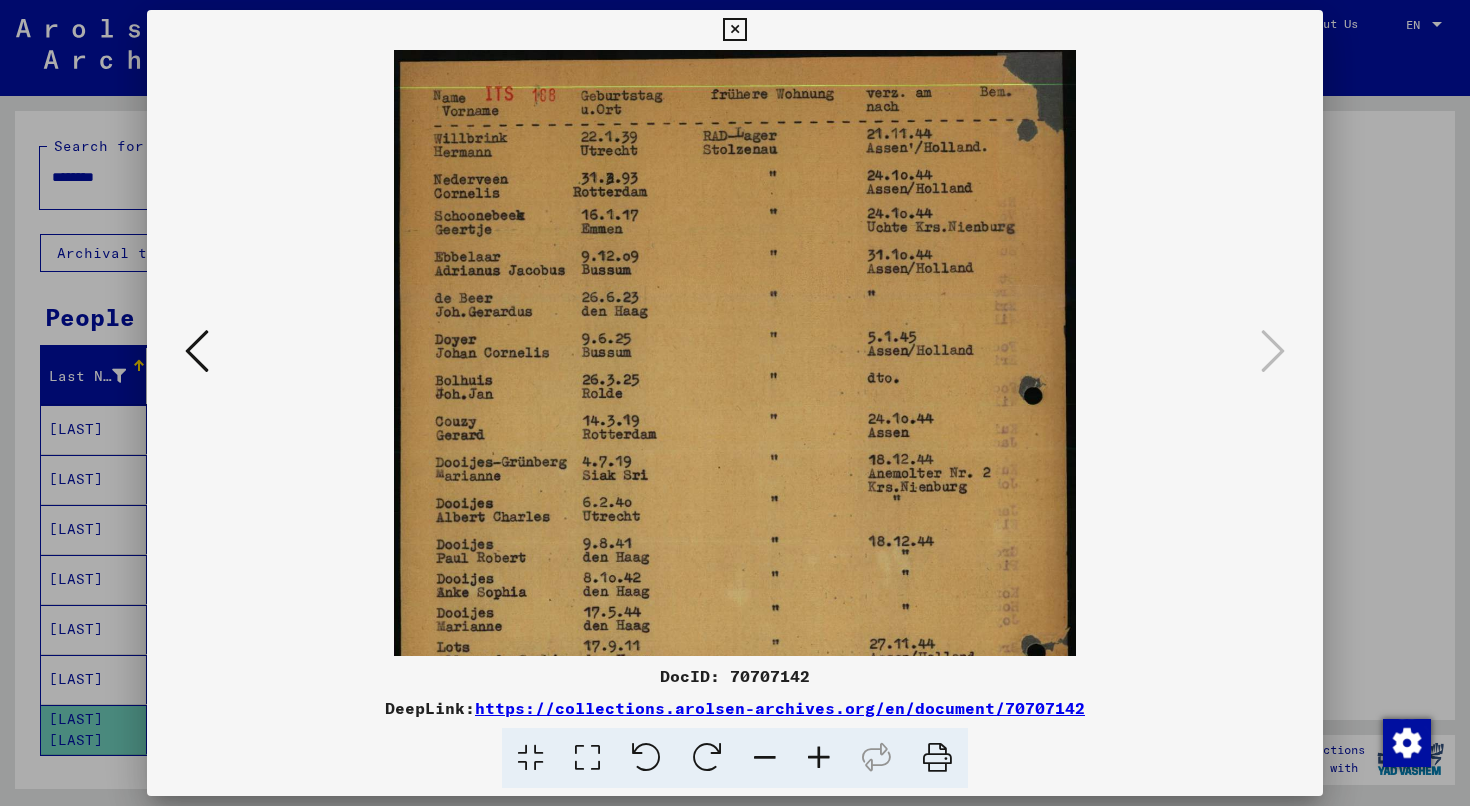 click at bounding box center [819, 758] 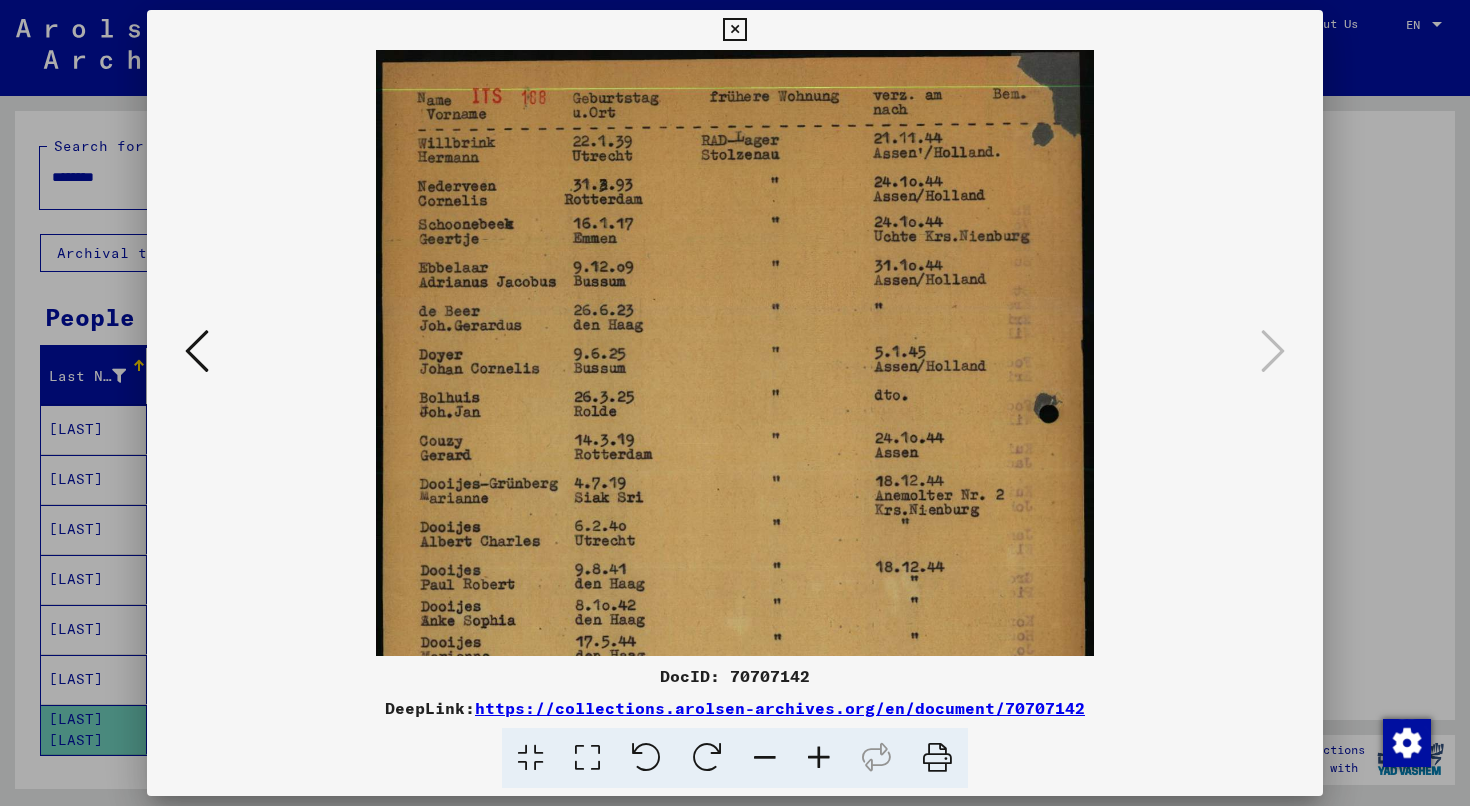 click at bounding box center [819, 758] 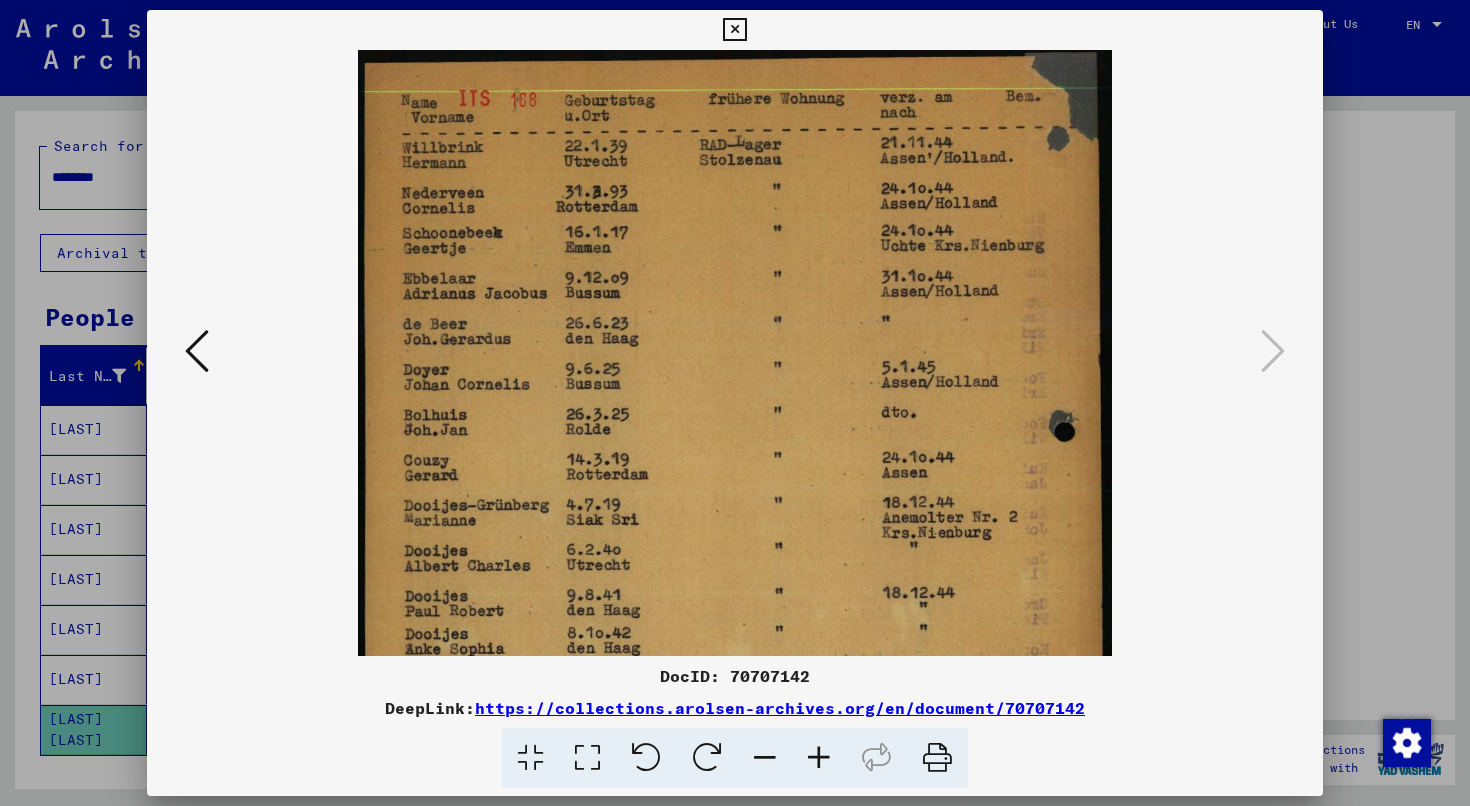 click at bounding box center [819, 758] 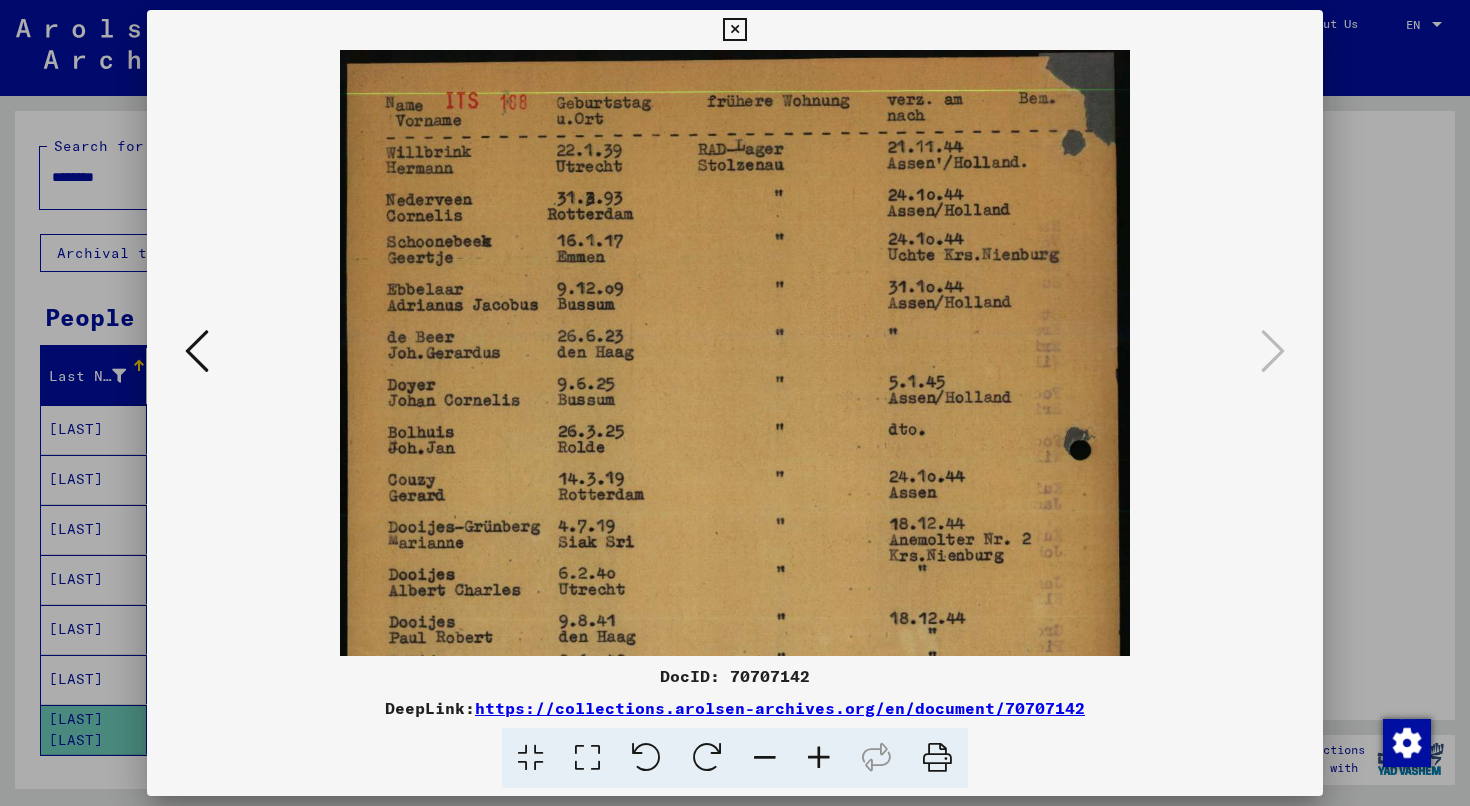 click at bounding box center (734, 603) 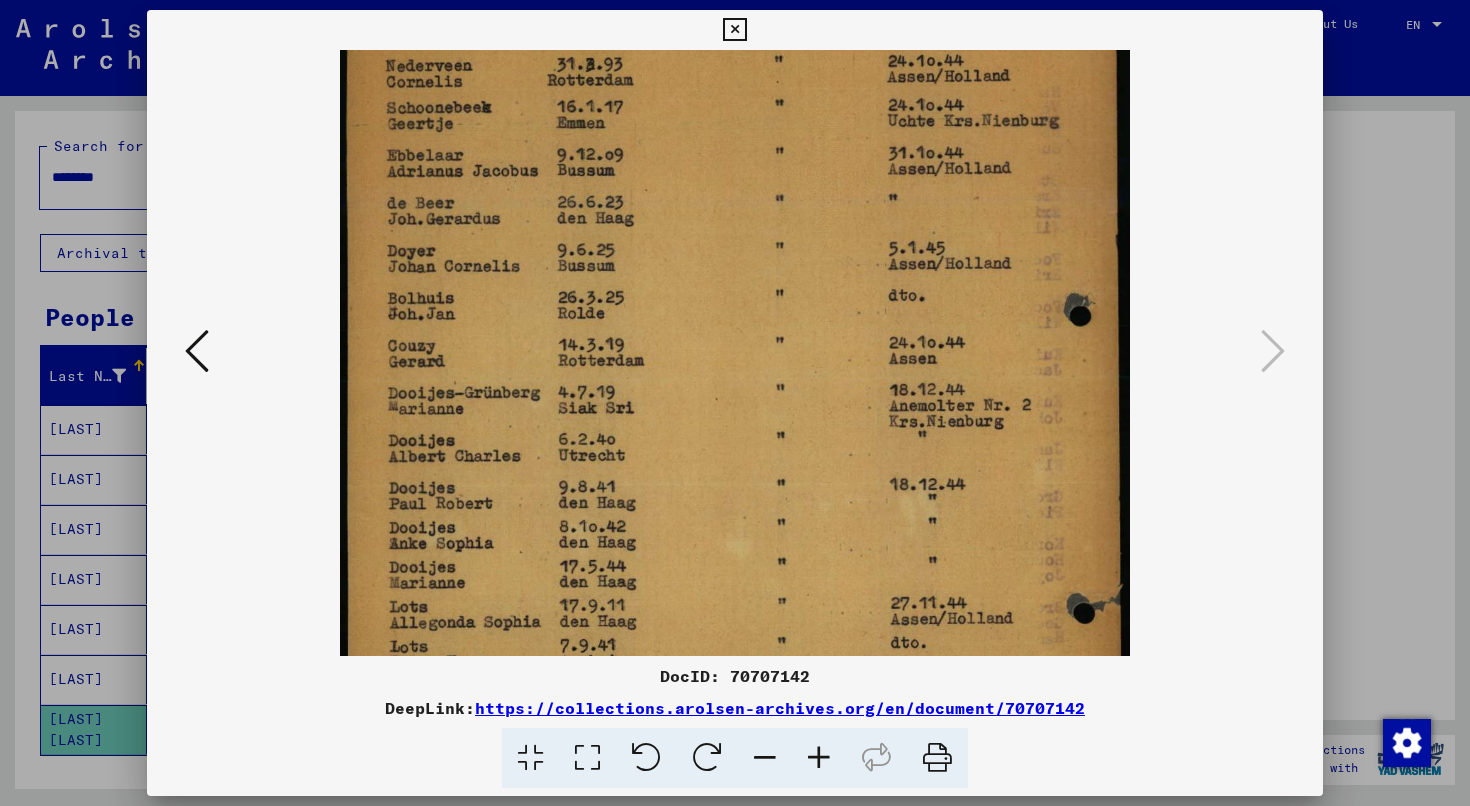 drag, startPoint x: 673, startPoint y: 398, endPoint x: 664, endPoint y: 264, distance: 134.3019 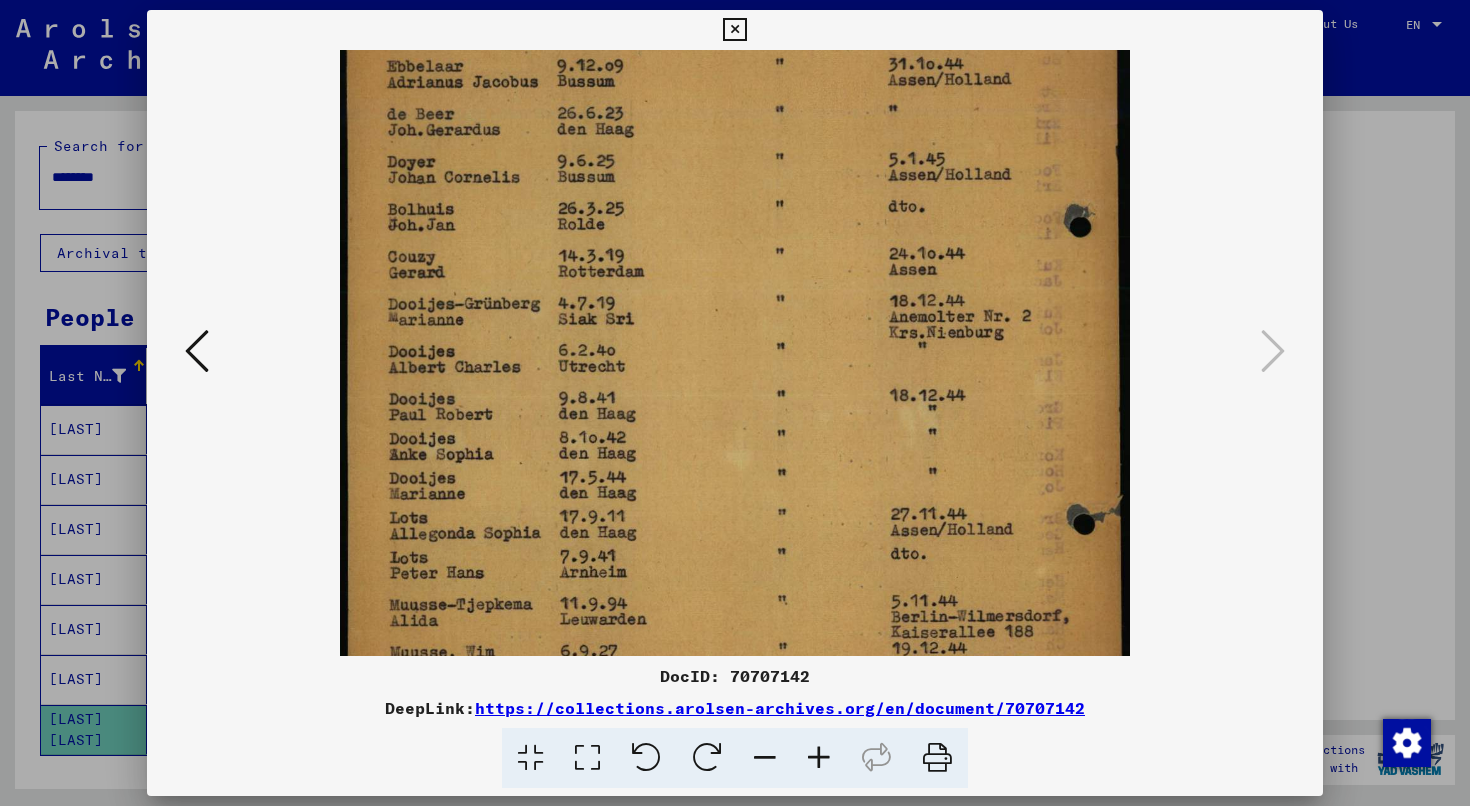 scroll, scrollTop: 500, scrollLeft: 0, axis: vertical 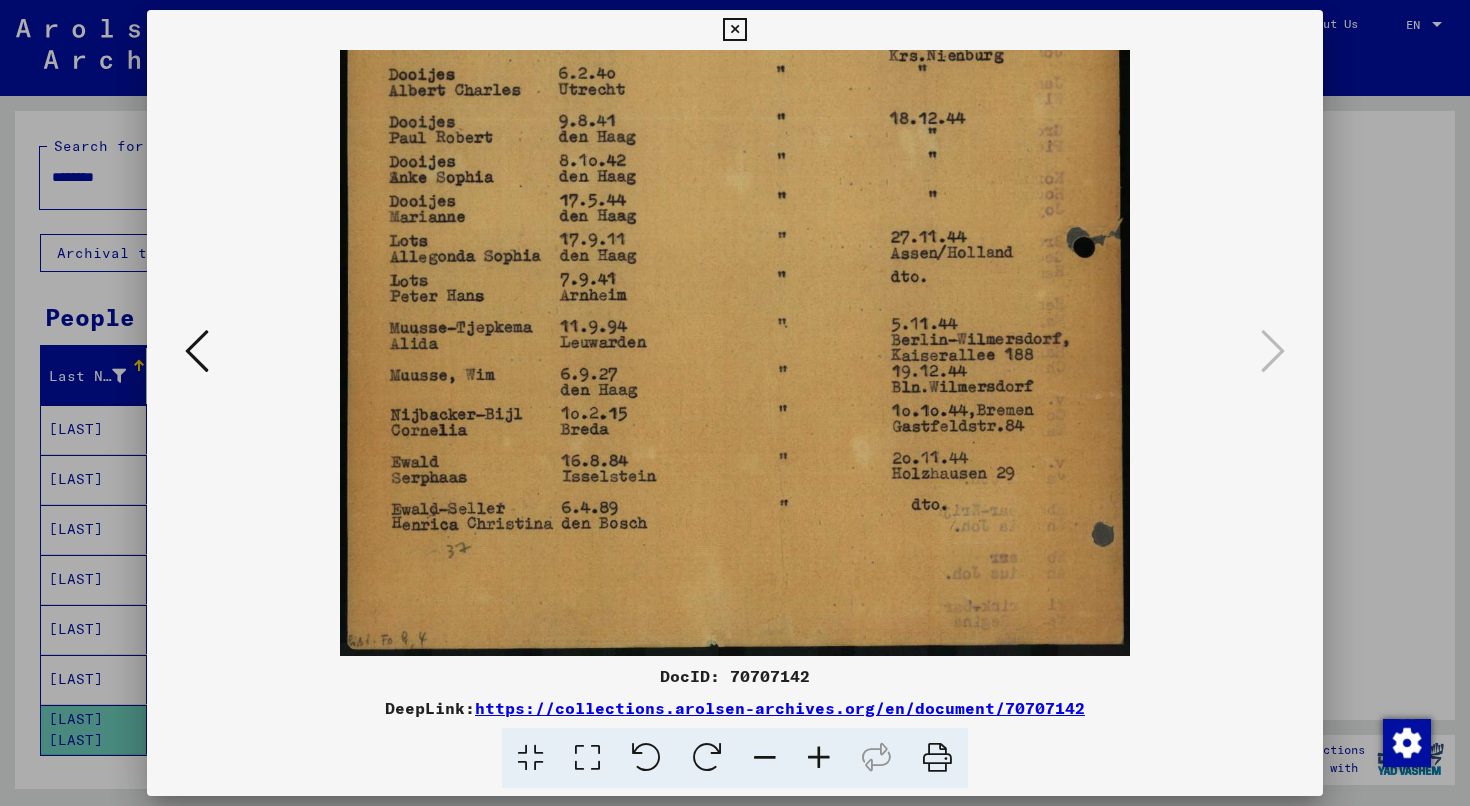 drag, startPoint x: 657, startPoint y: 500, endPoint x: 685, endPoint y: 77, distance: 423.9257 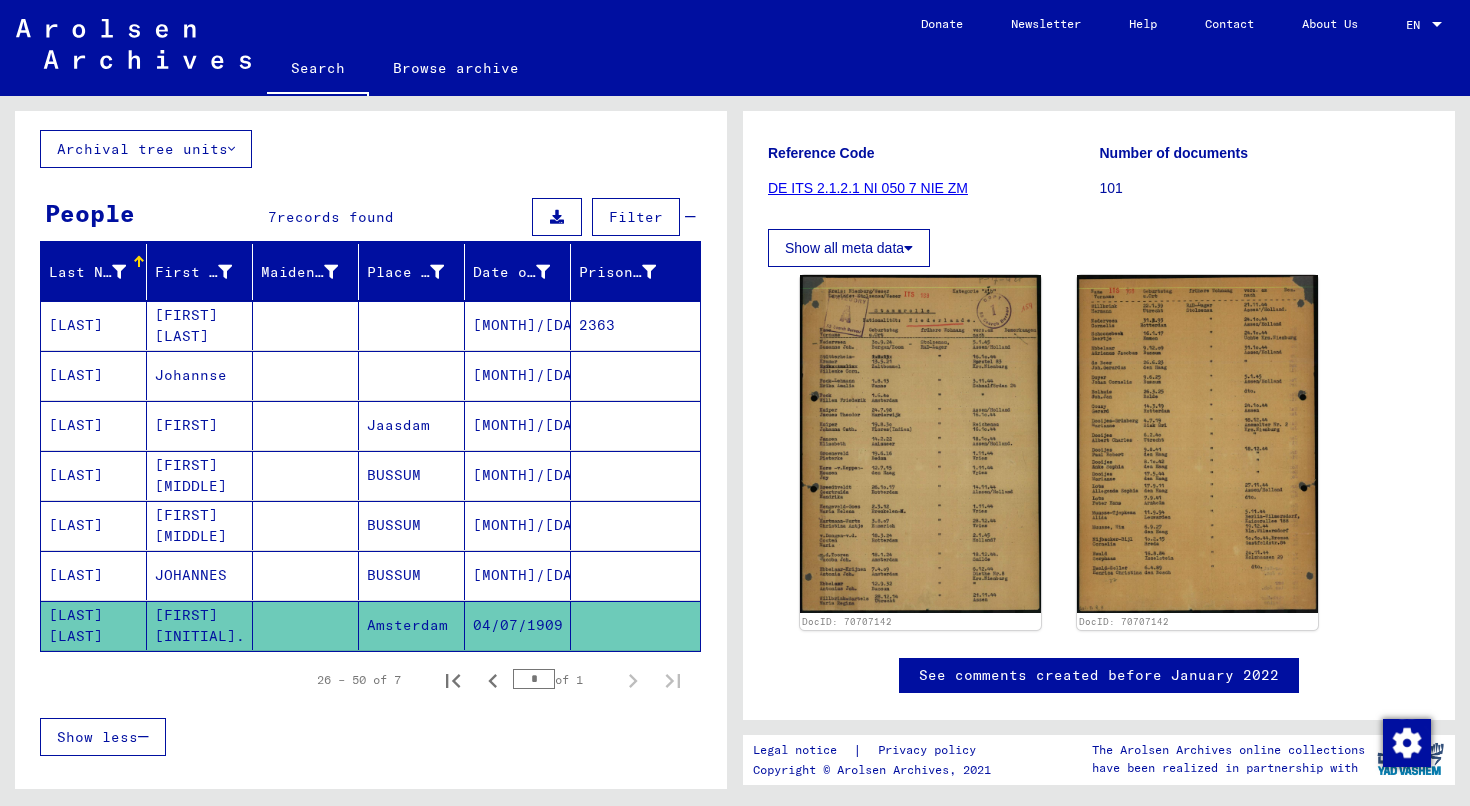 scroll, scrollTop: 103, scrollLeft: 0, axis: vertical 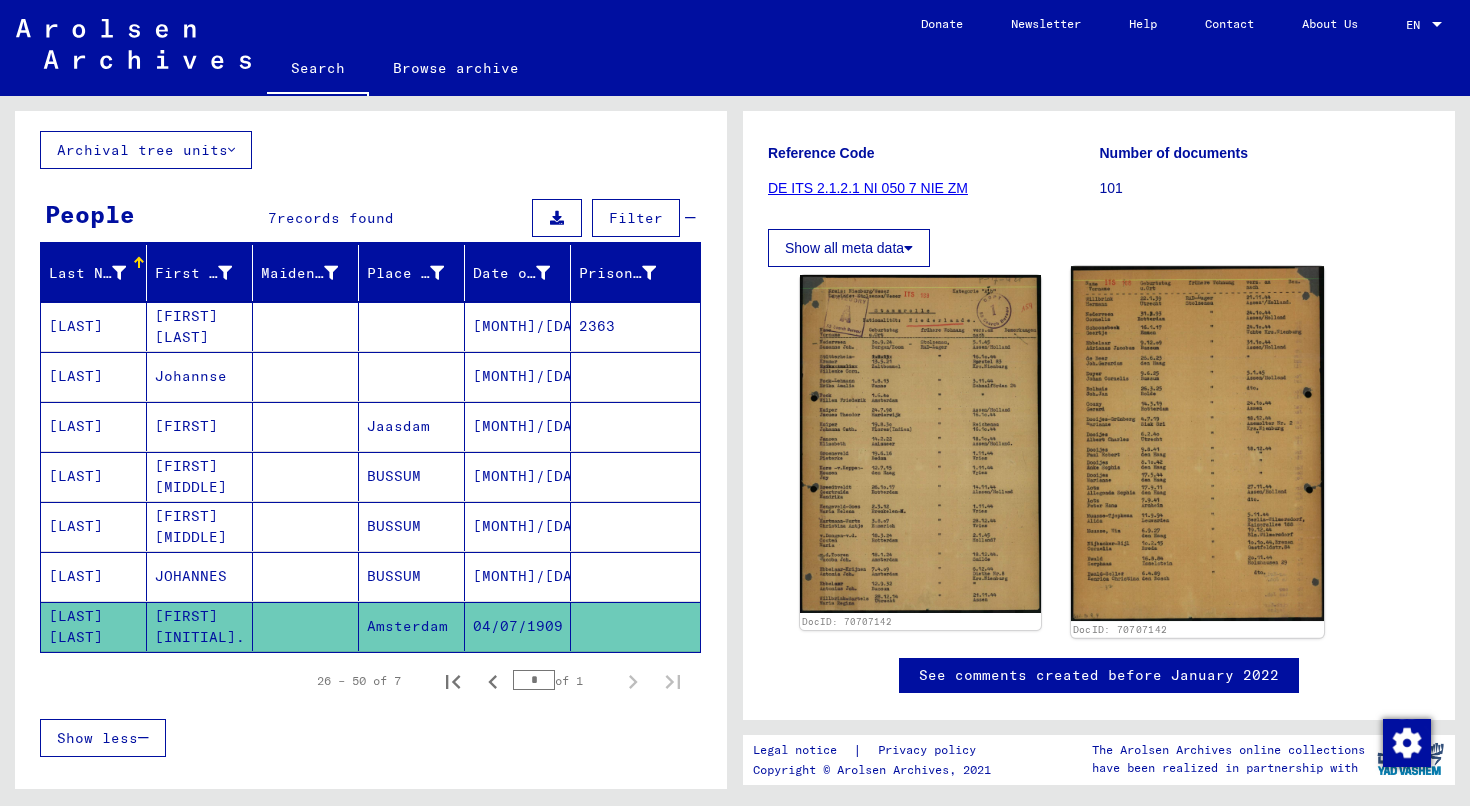 click 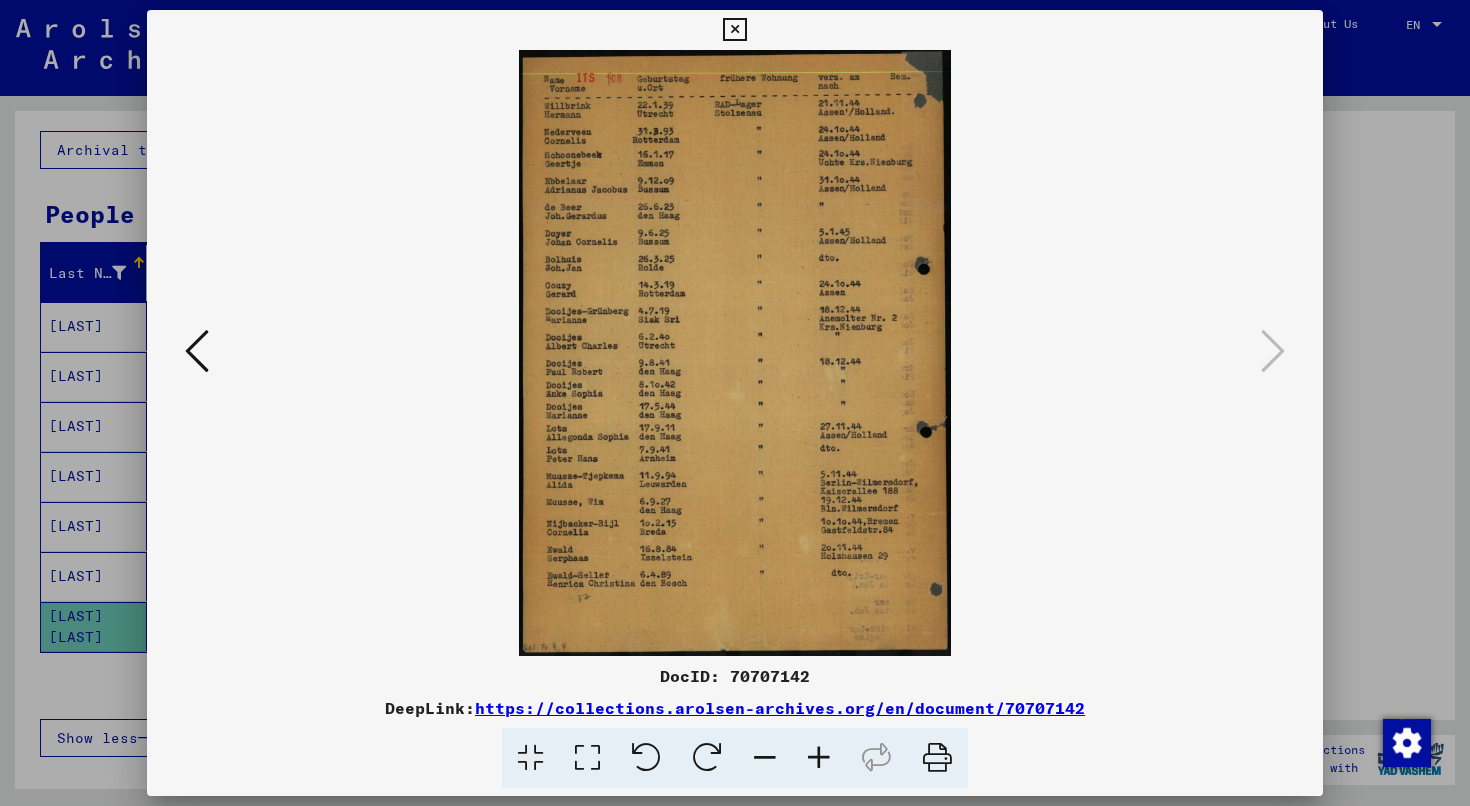 click at bounding box center (819, 758) 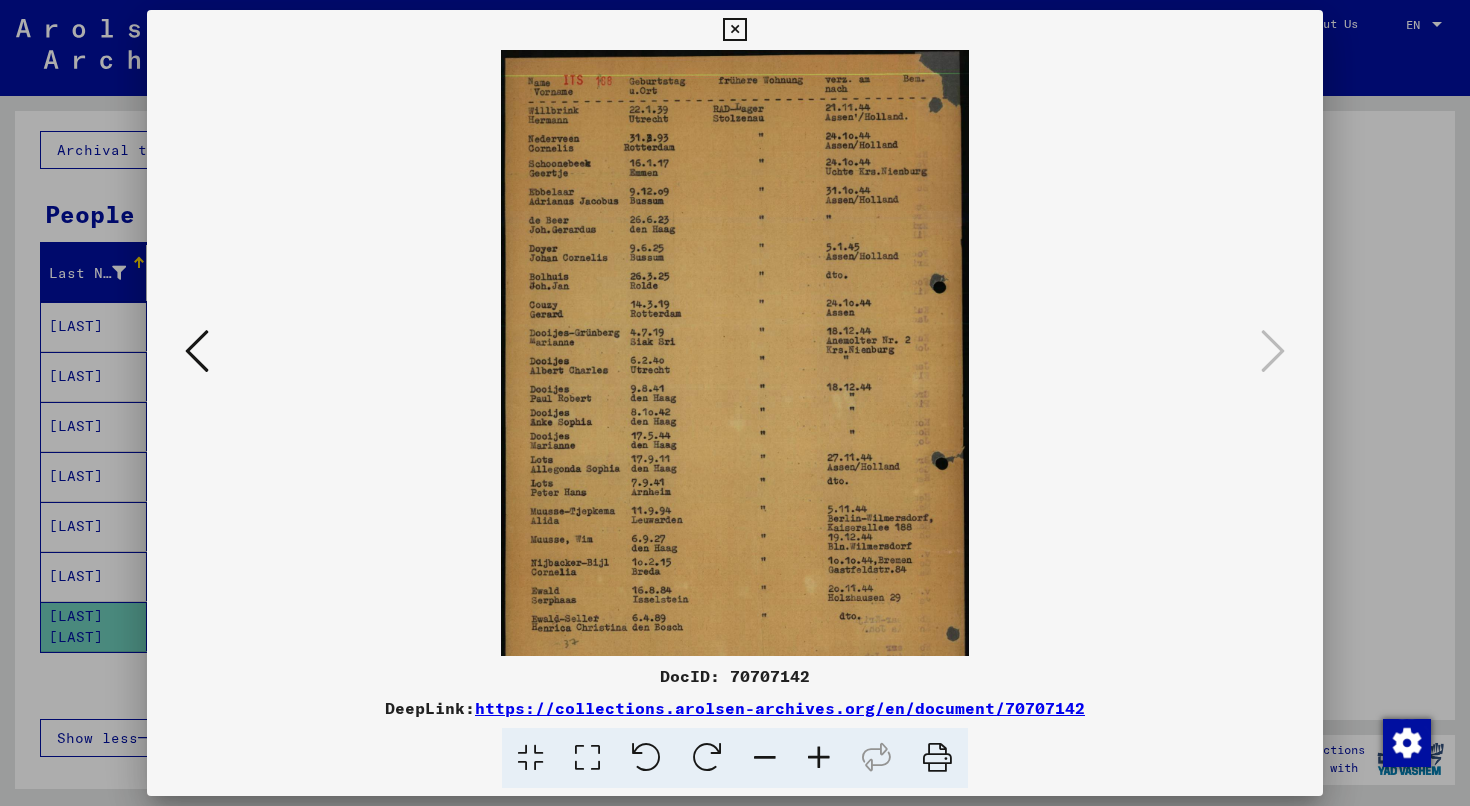 click at bounding box center [819, 758] 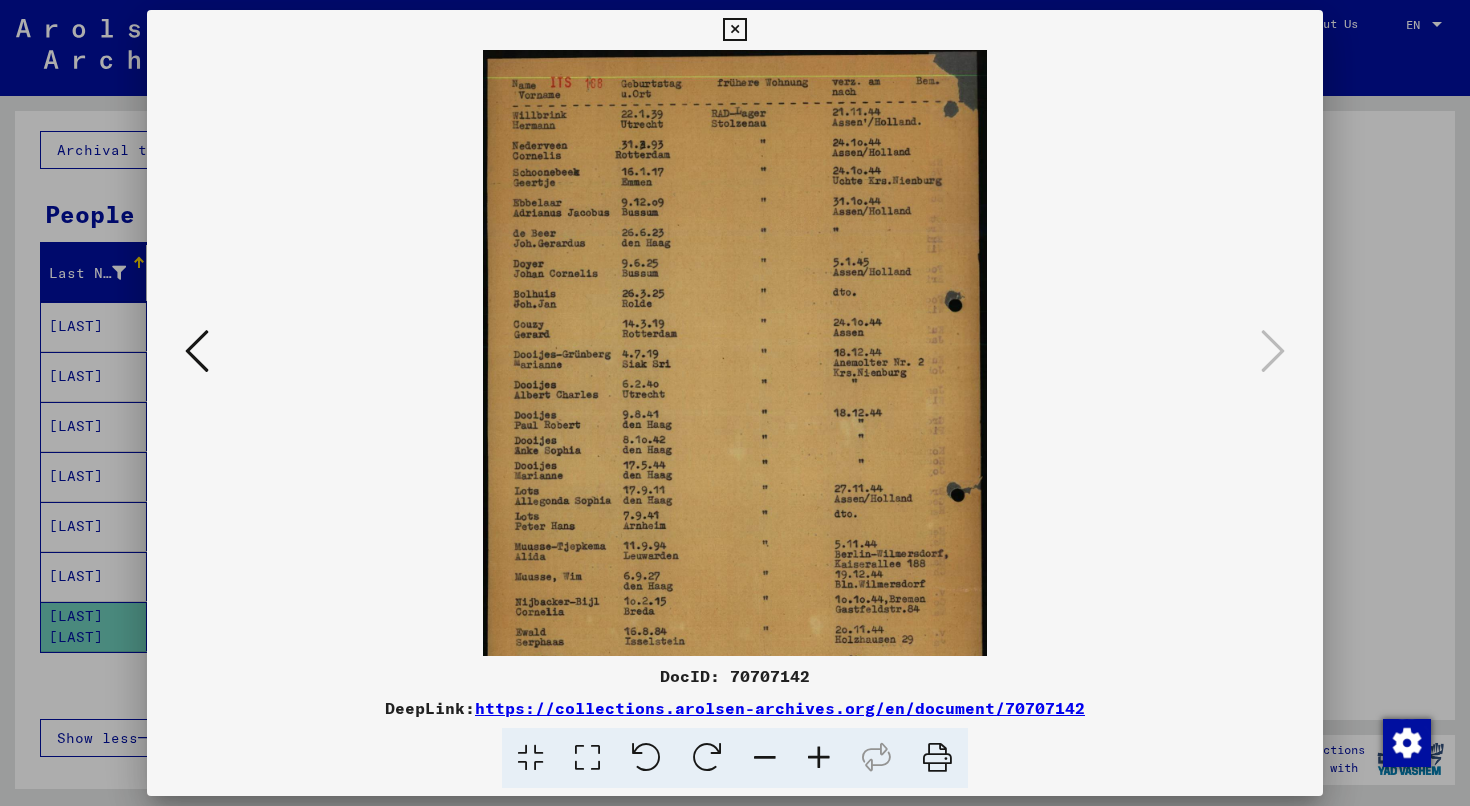 click at bounding box center [819, 758] 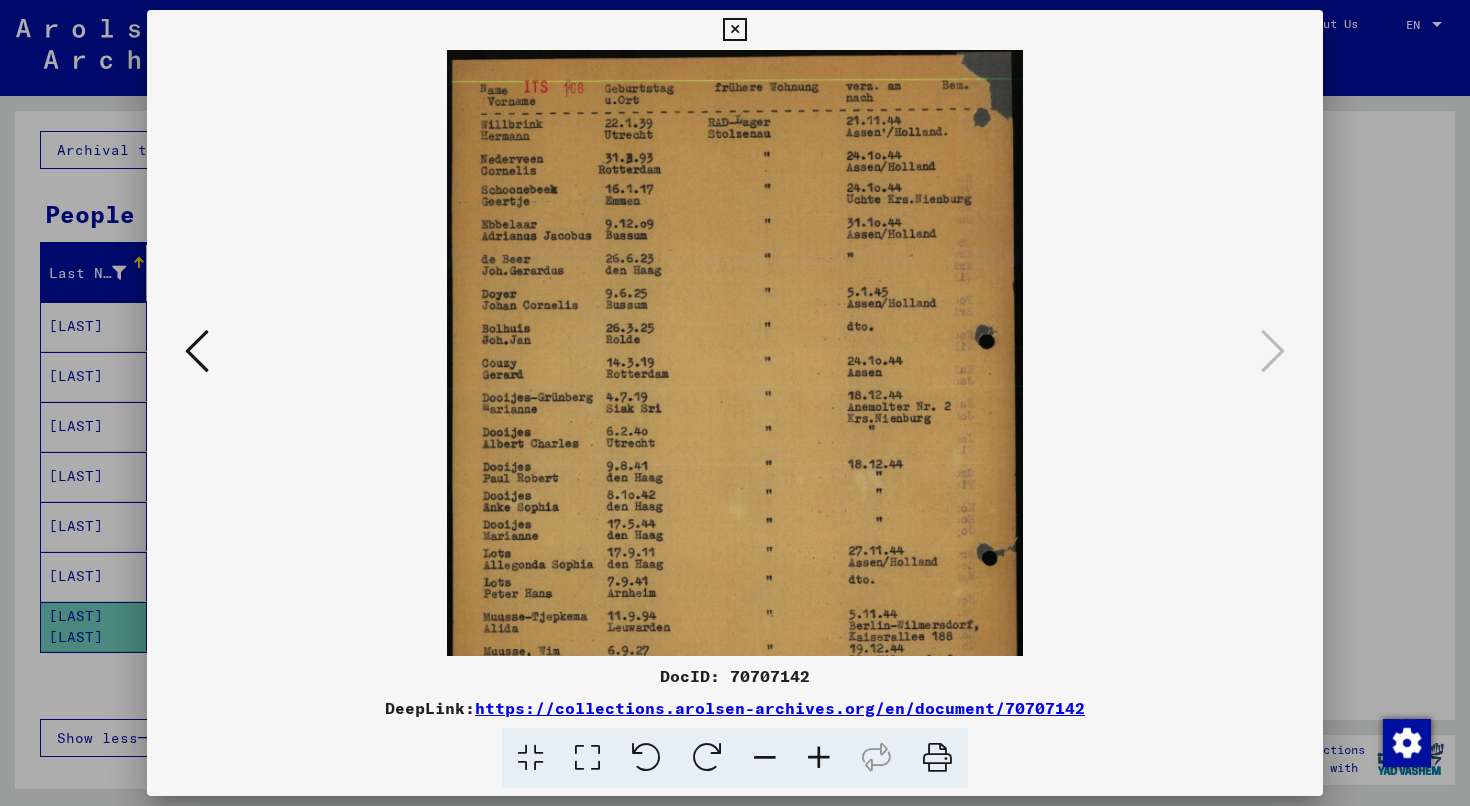 click at bounding box center [819, 758] 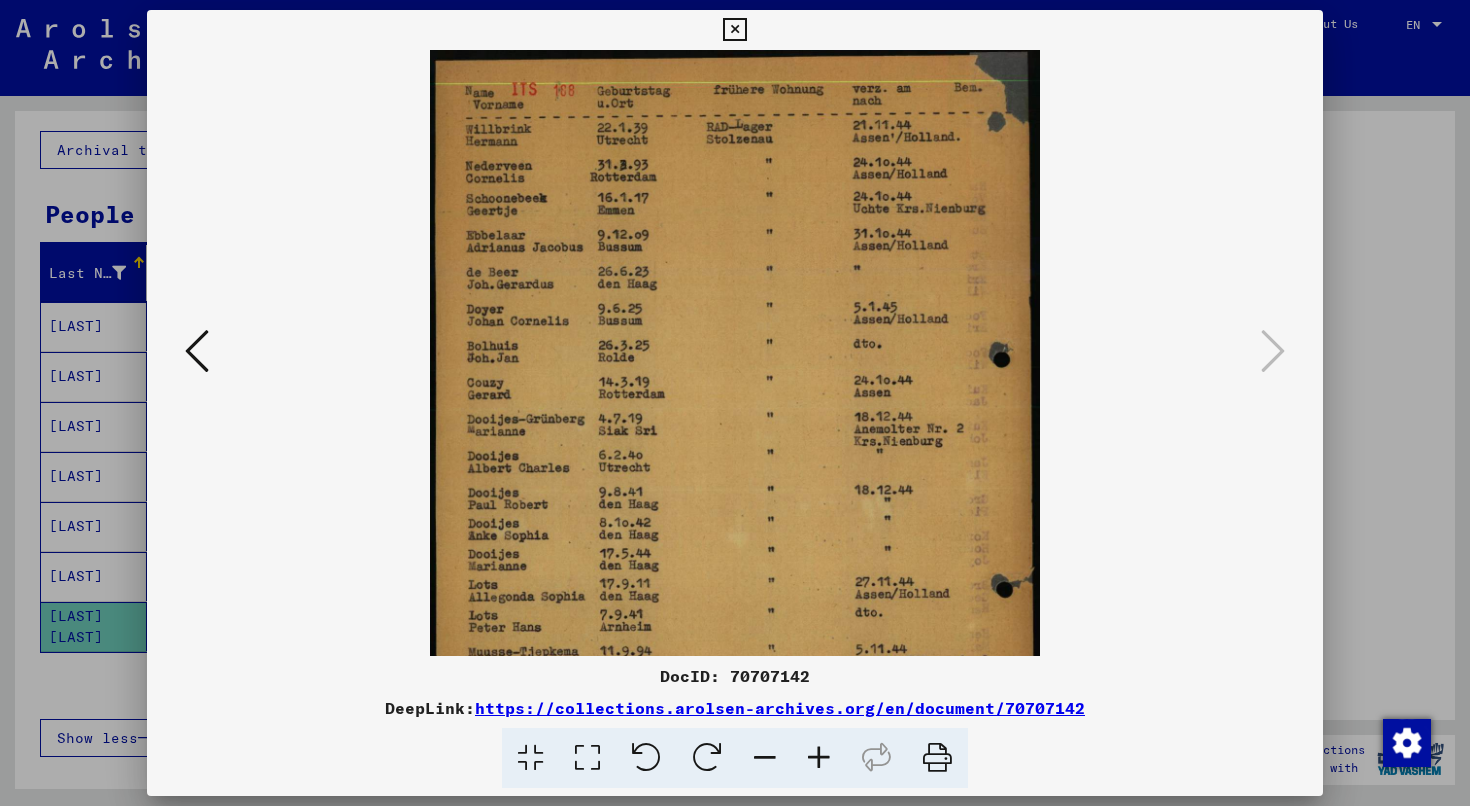 click at bounding box center [819, 758] 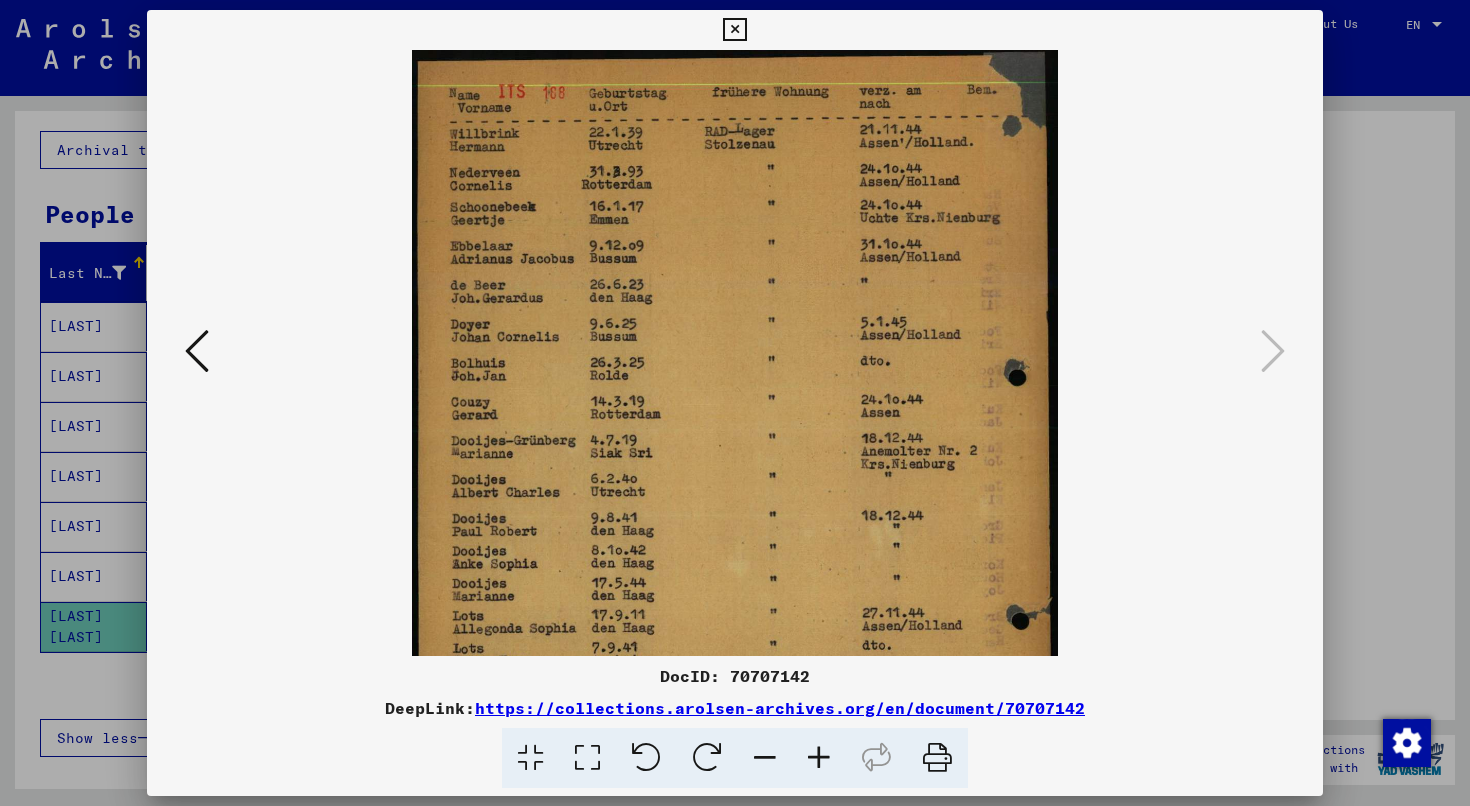 click at bounding box center [819, 758] 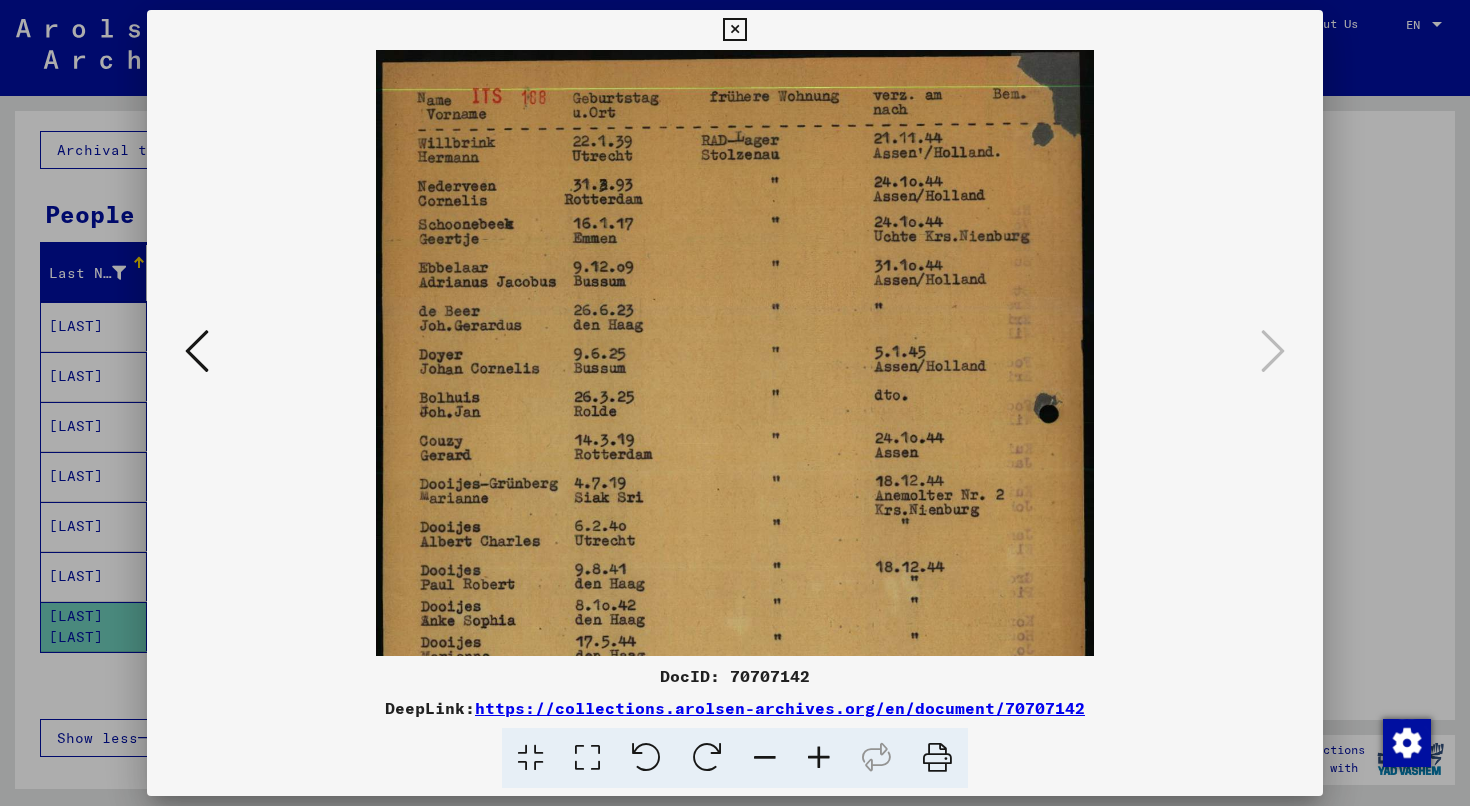 click at bounding box center [819, 758] 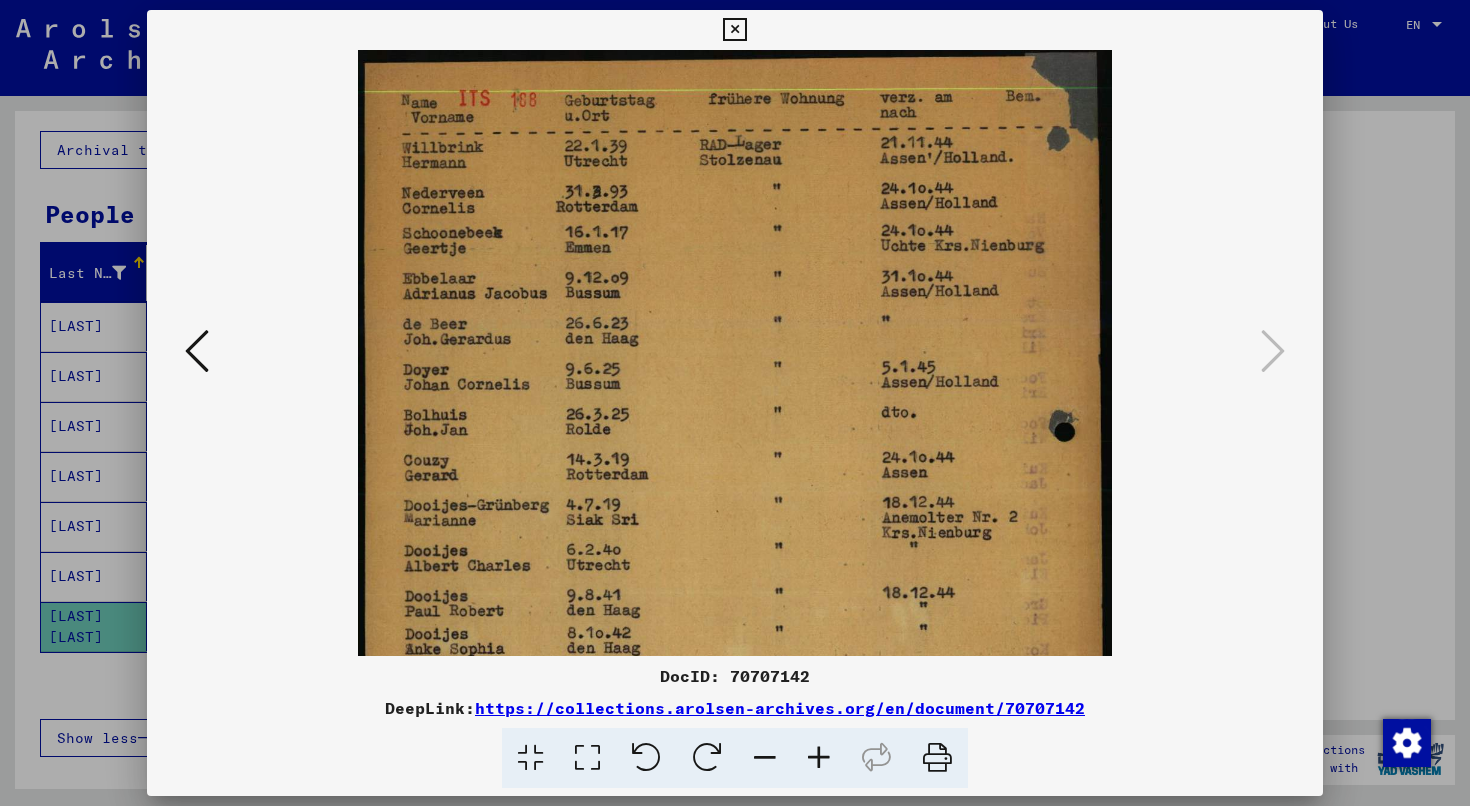click at bounding box center (819, 758) 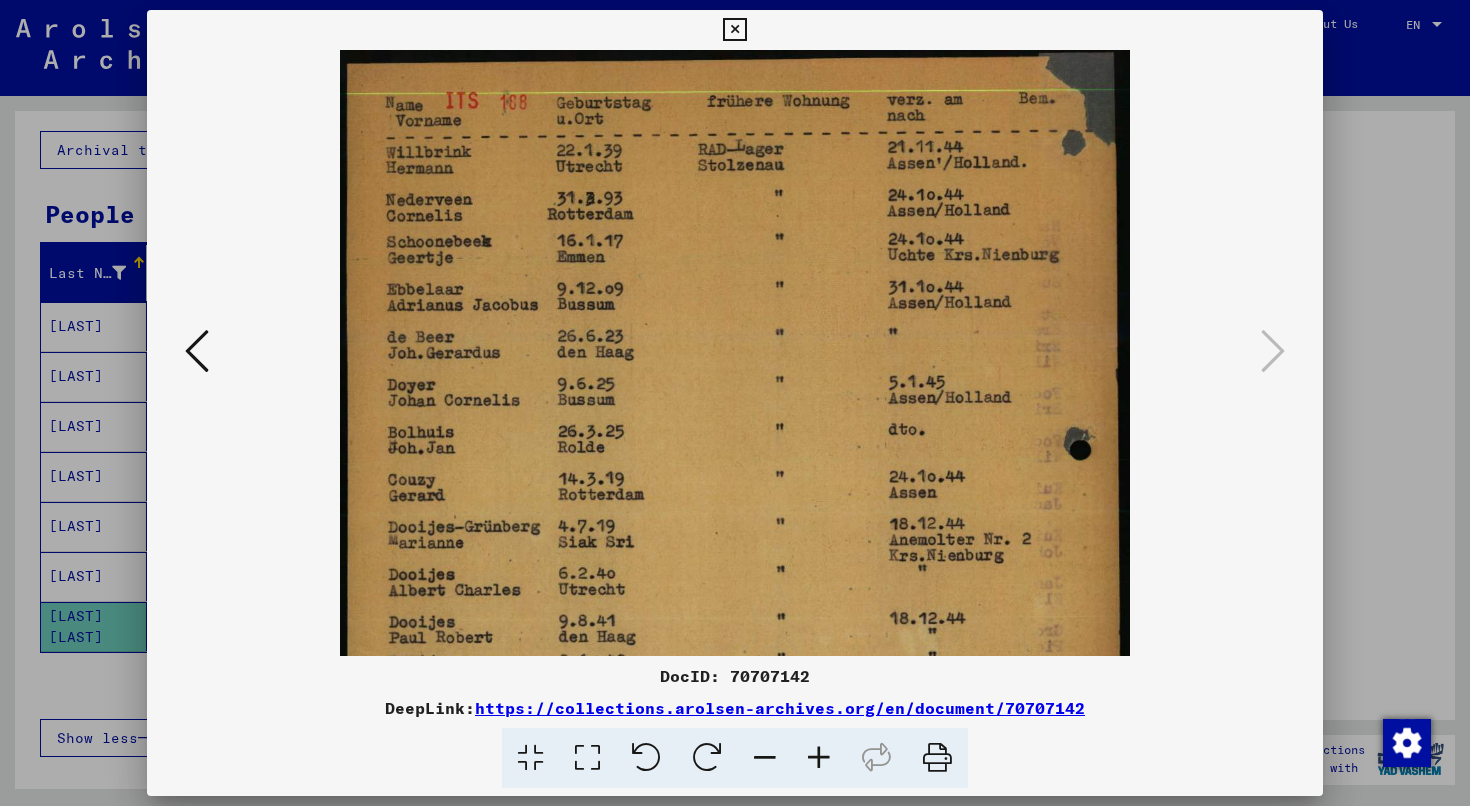 click at bounding box center [819, 758] 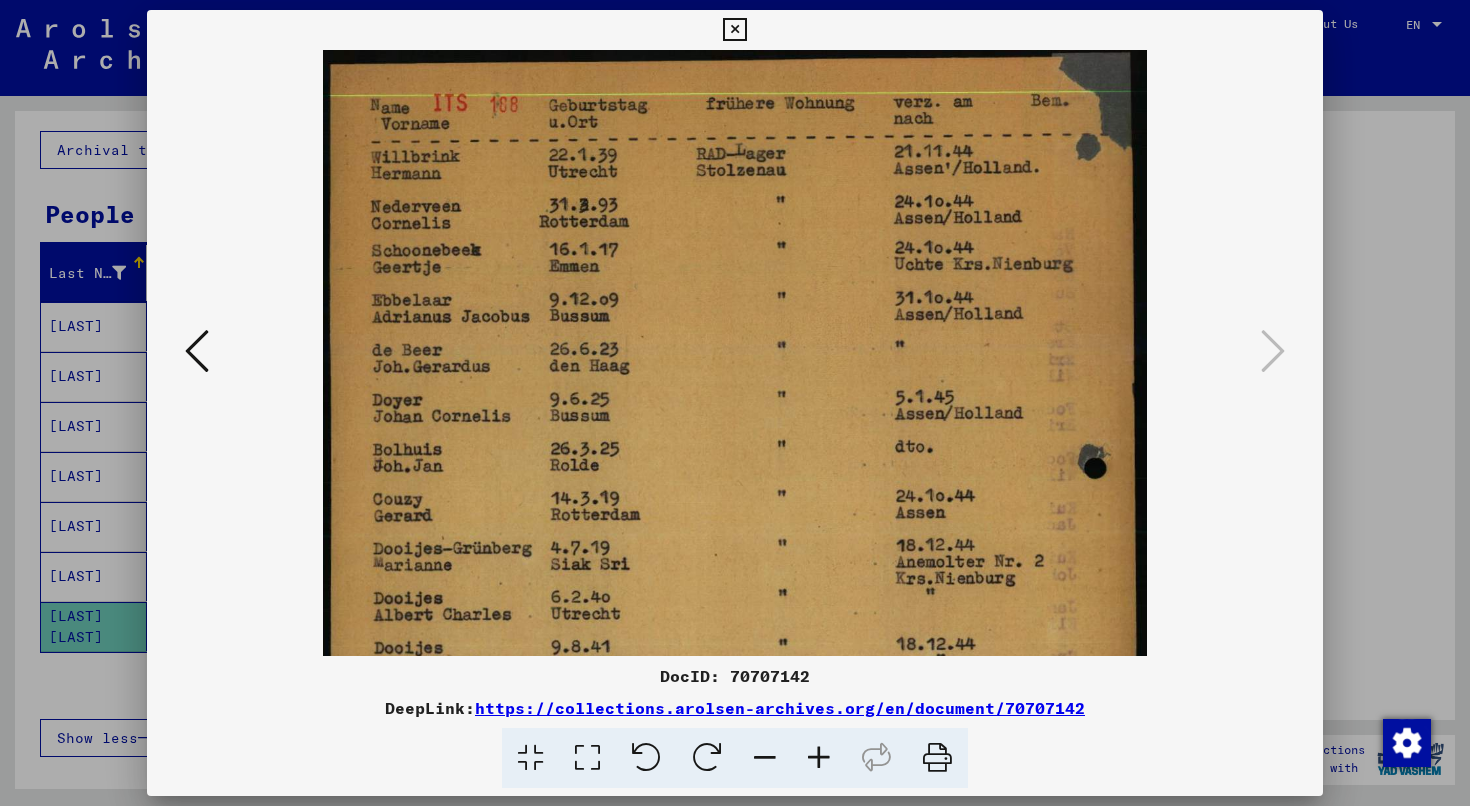 click at bounding box center (819, 758) 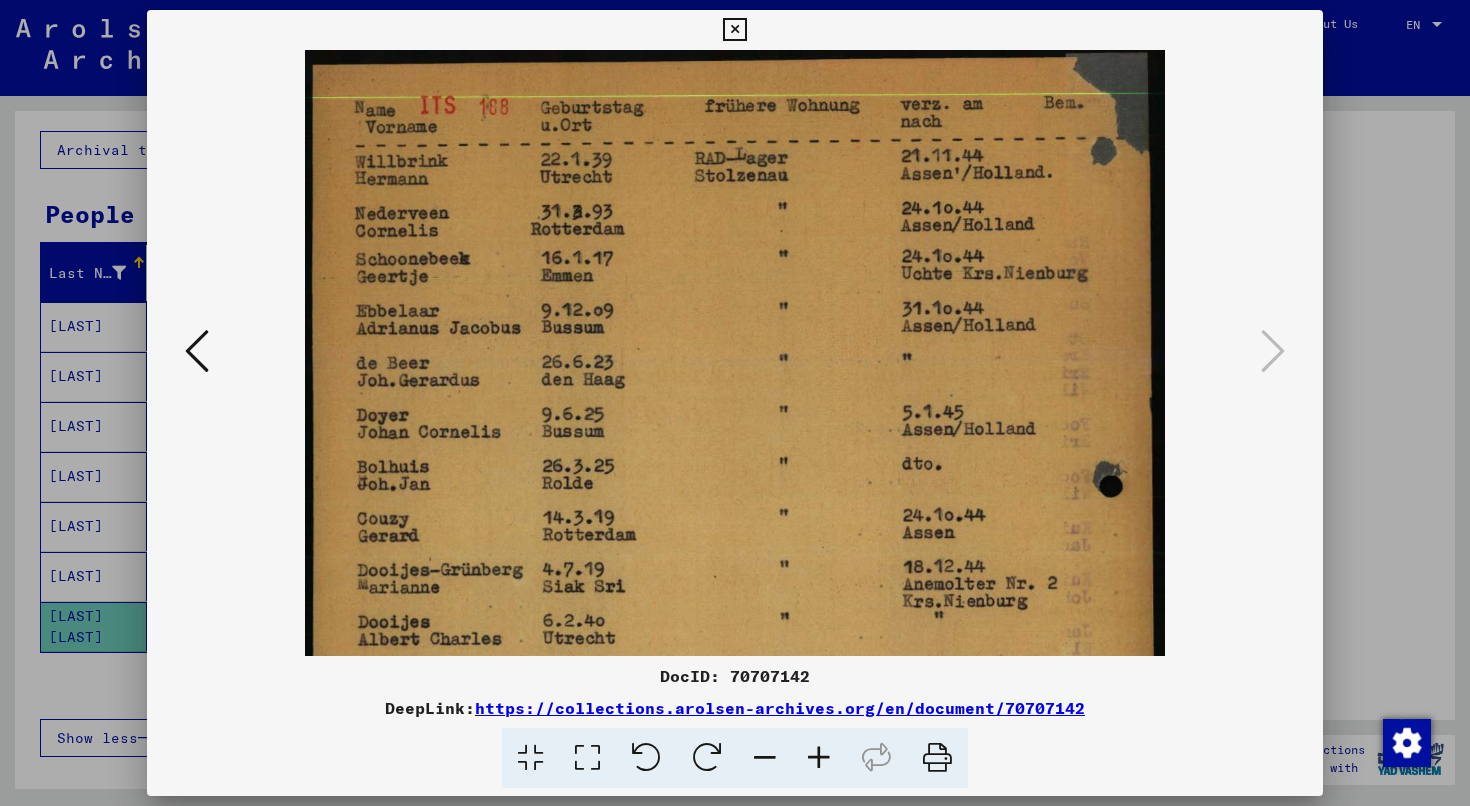 click at bounding box center [819, 758] 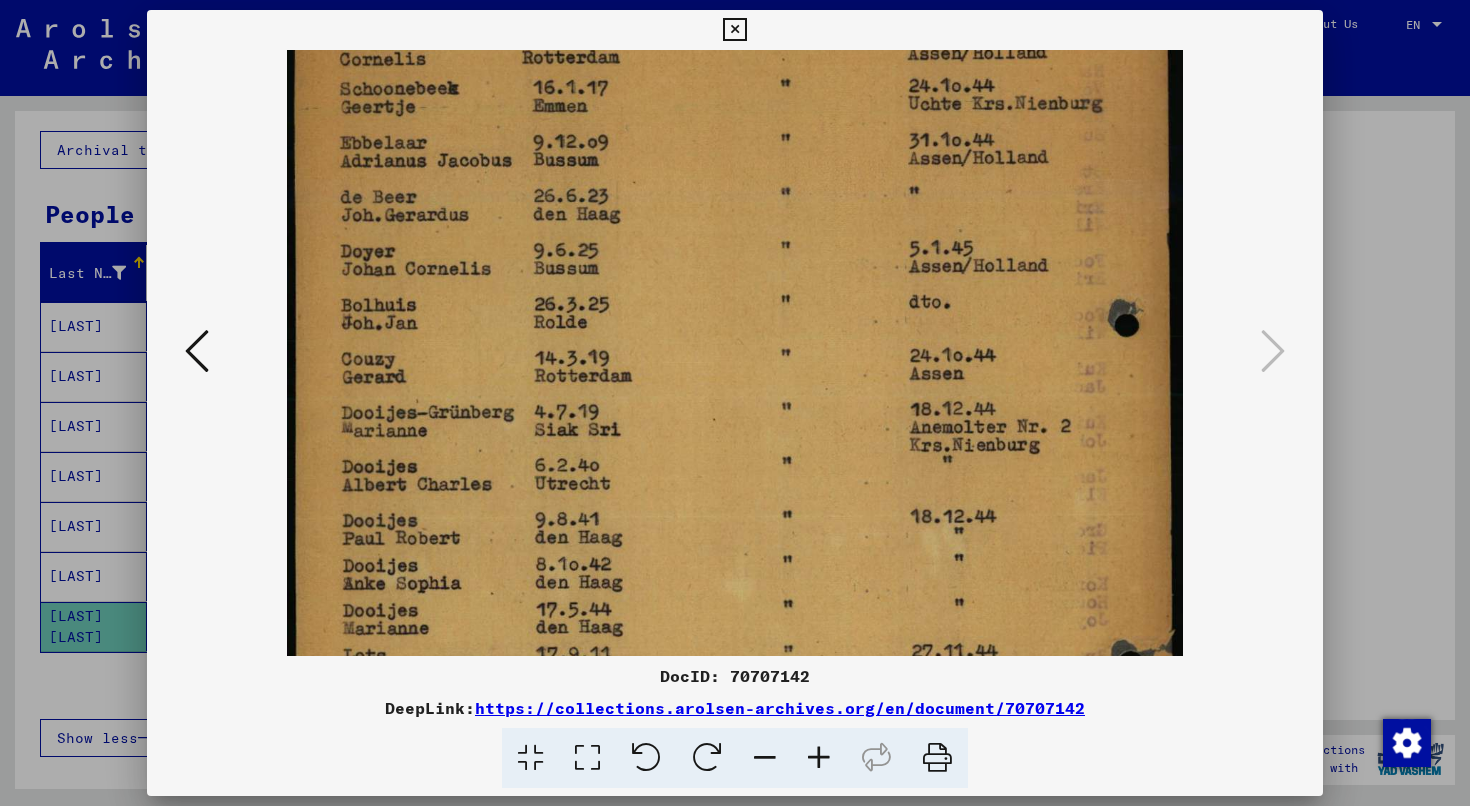 scroll, scrollTop: 183, scrollLeft: 0, axis: vertical 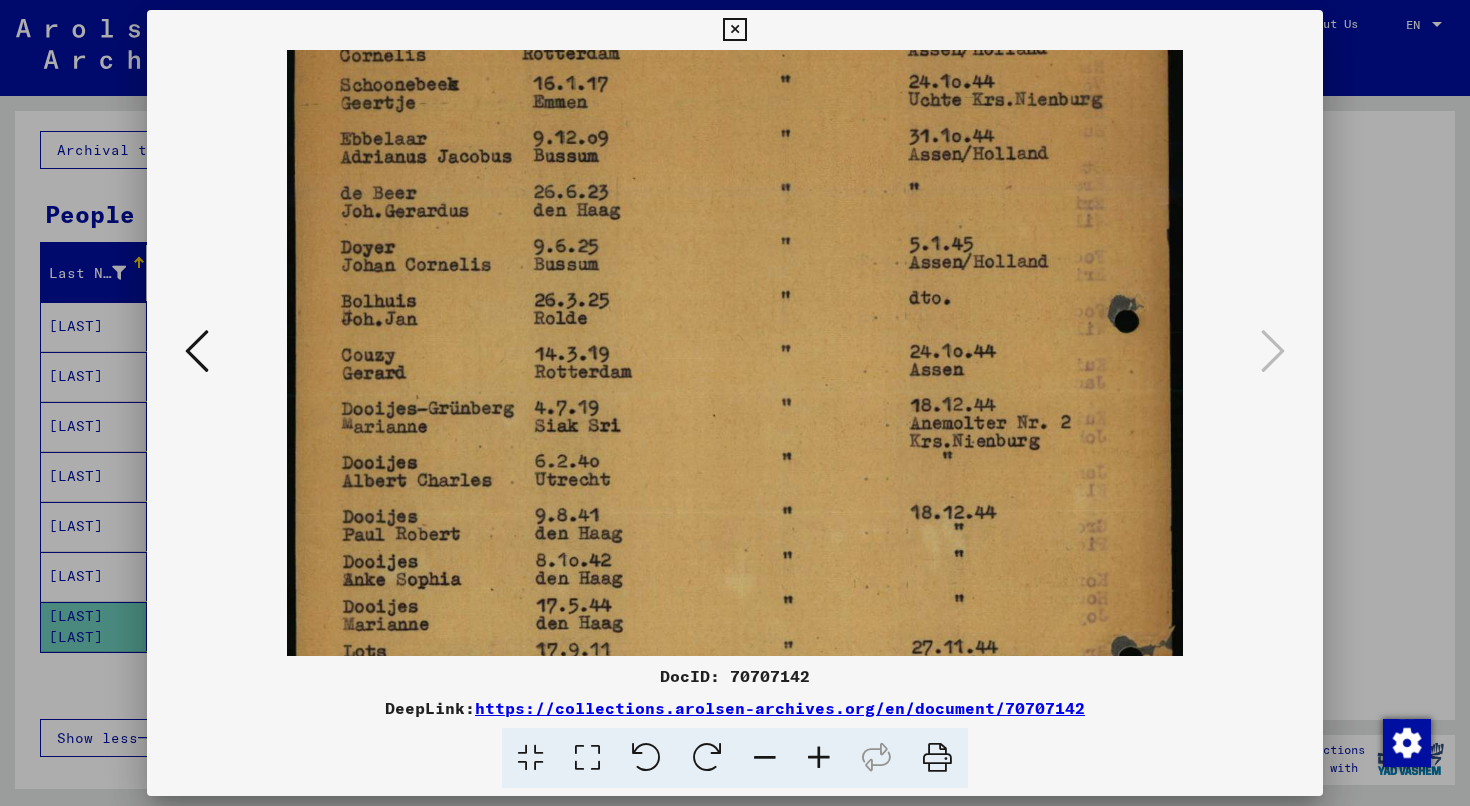 drag, startPoint x: 772, startPoint y: 624, endPoint x: 784, endPoint y: 441, distance: 183.39302 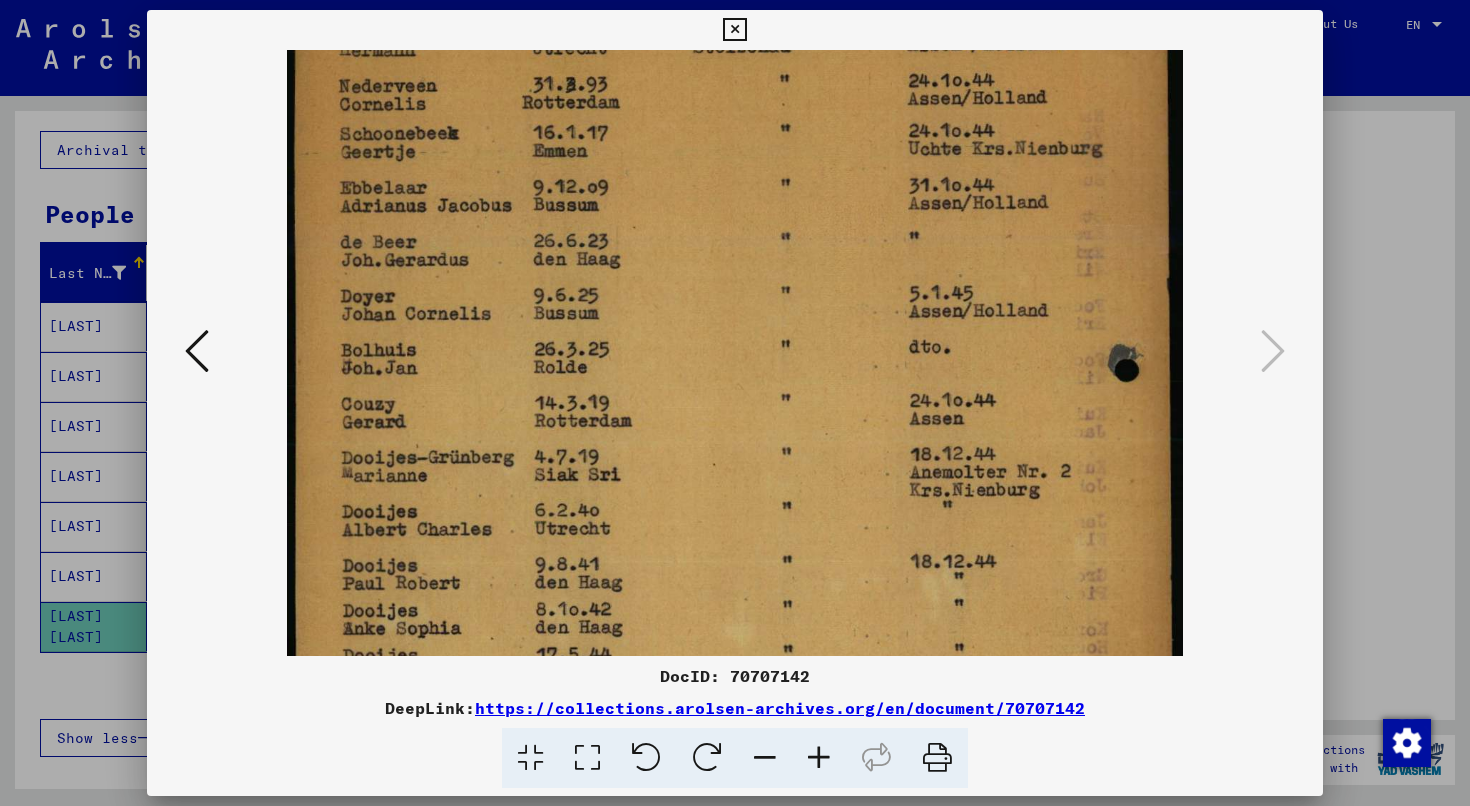 drag, startPoint x: 763, startPoint y: 570, endPoint x: 766, endPoint y: 619, distance: 49.09175 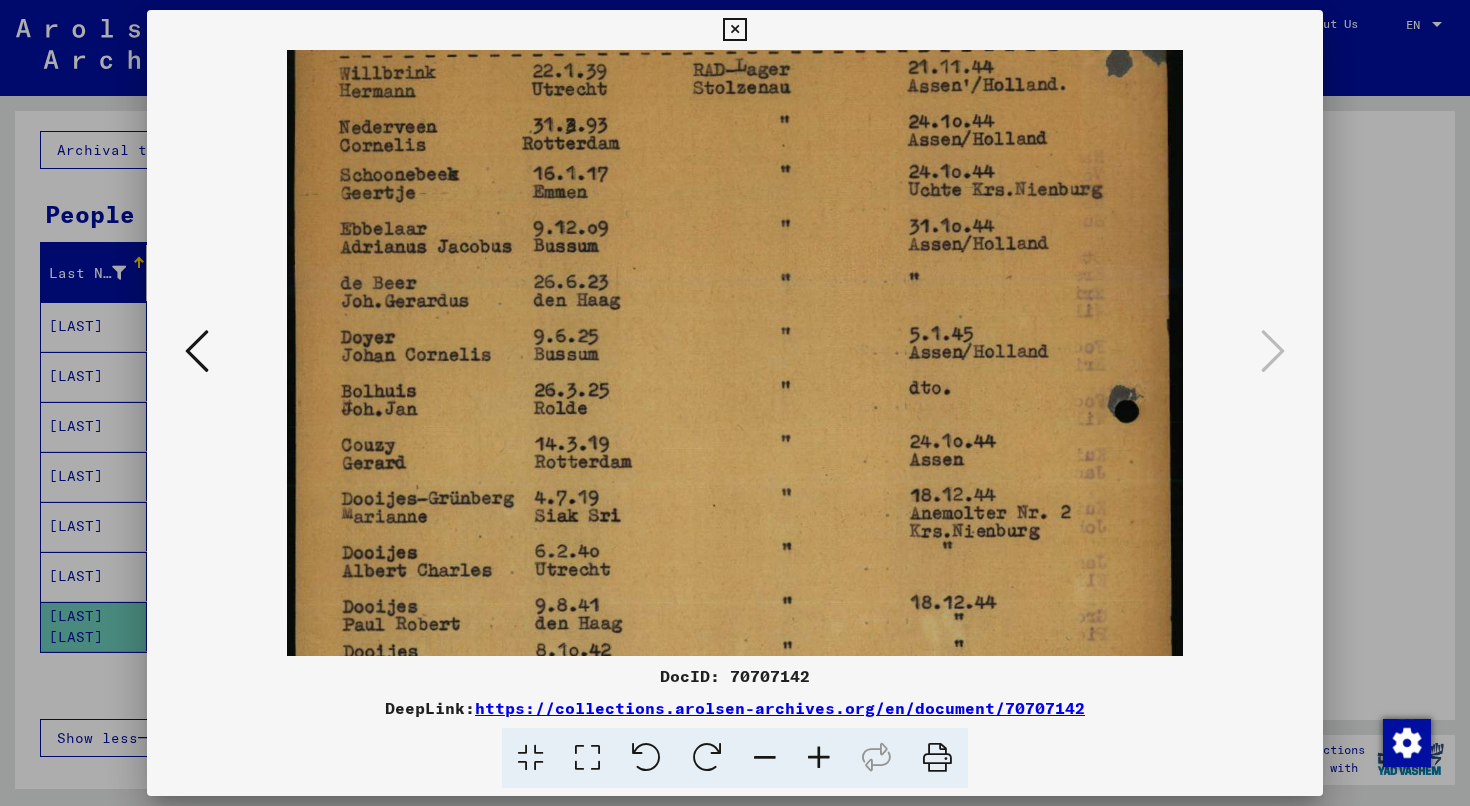 scroll, scrollTop: 0, scrollLeft: 0, axis: both 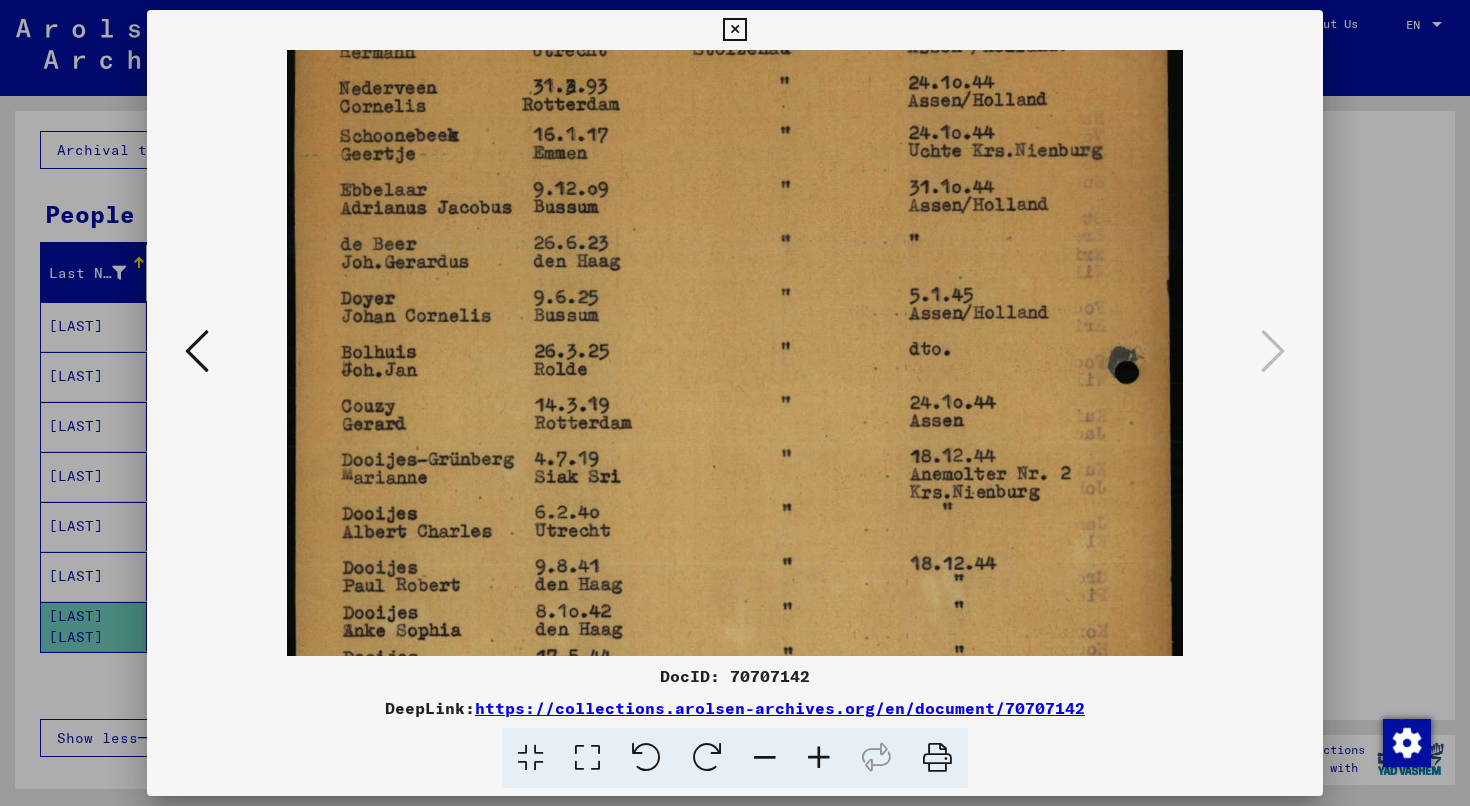 drag, startPoint x: 729, startPoint y: 346, endPoint x: 743, endPoint y: 434, distance: 89.106674 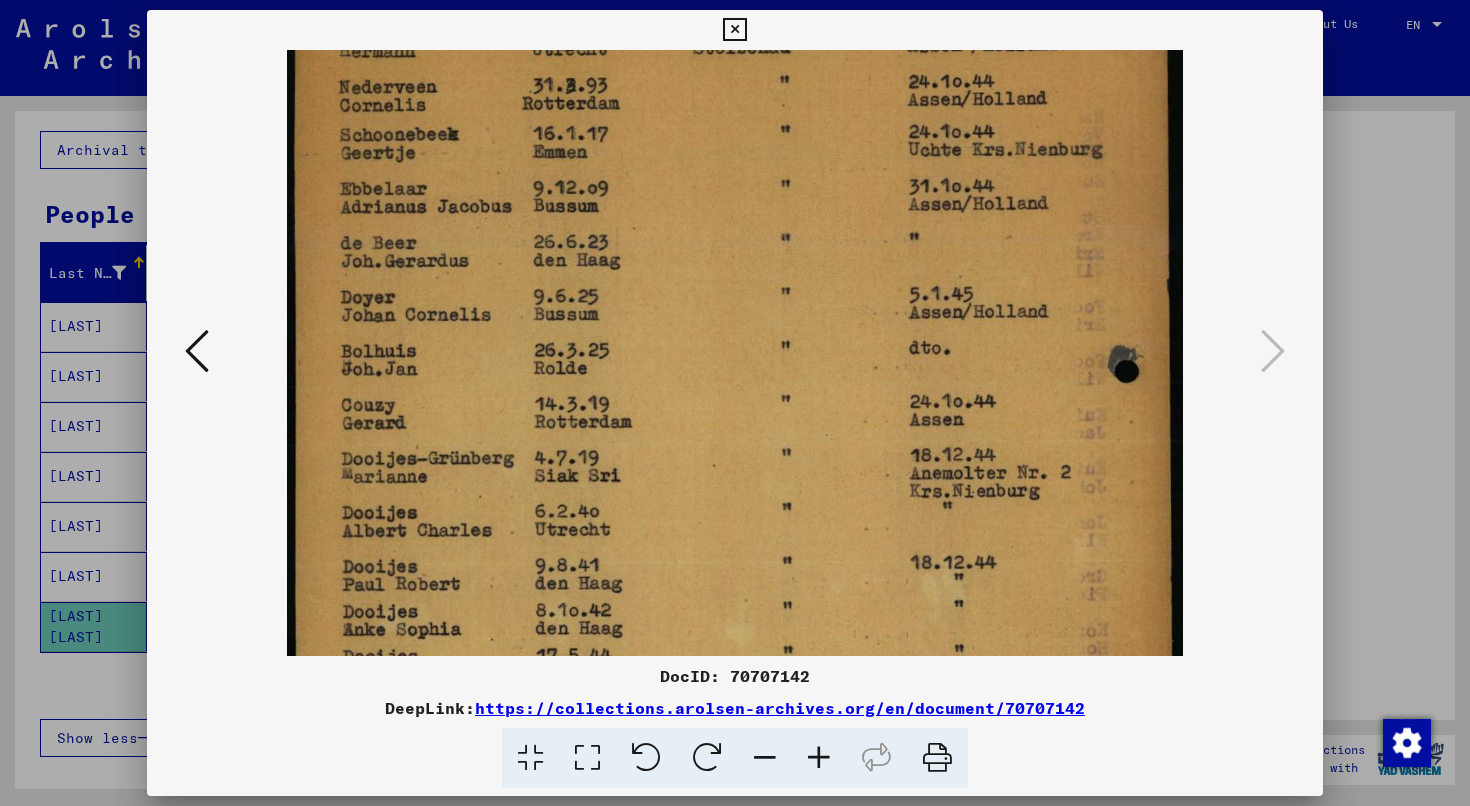 click at bounding box center [735, 545] 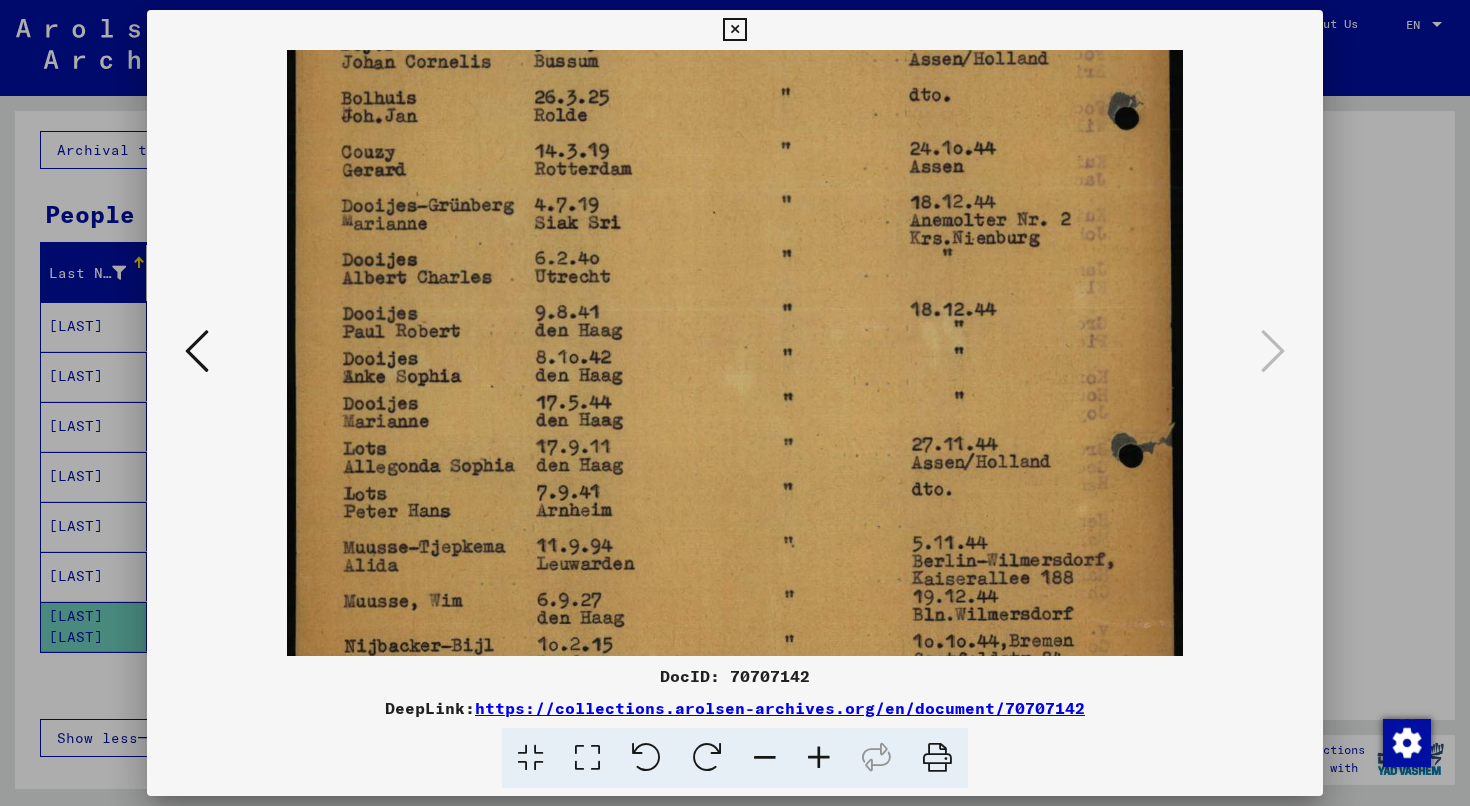 scroll, scrollTop: 391, scrollLeft: 0, axis: vertical 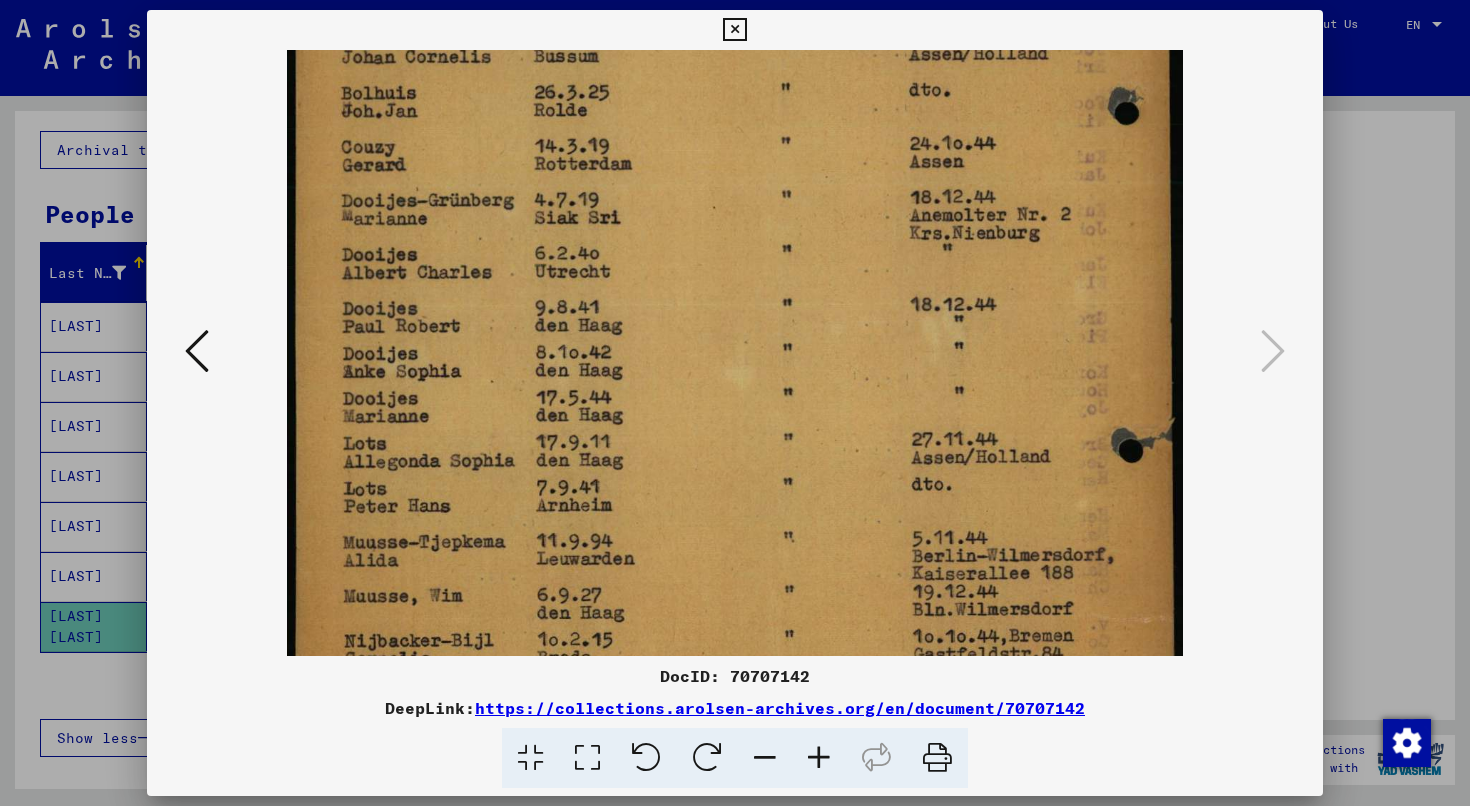 drag, startPoint x: 743, startPoint y: 434, endPoint x: 755, endPoint y: 189, distance: 245.2937 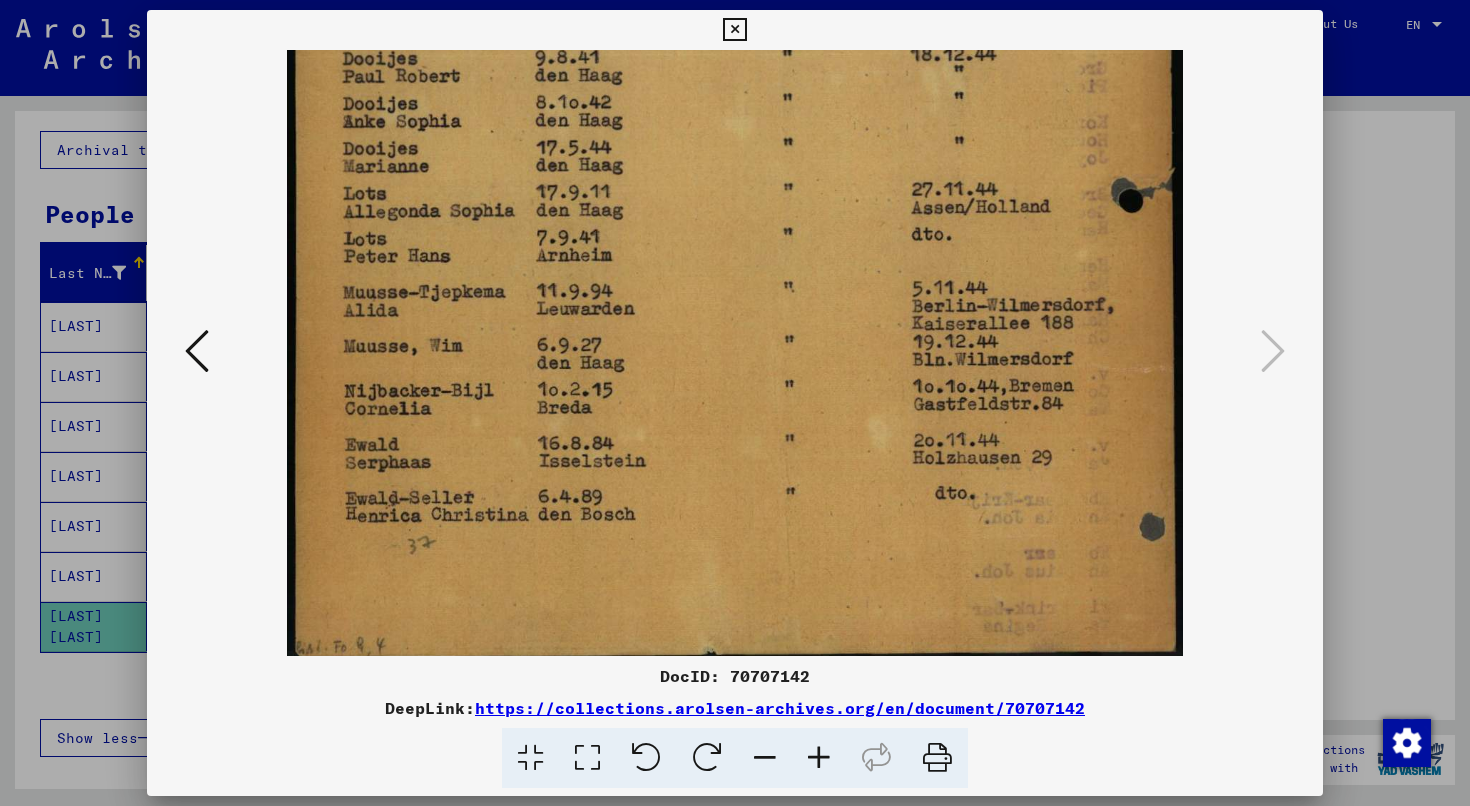 scroll, scrollTop: 650, scrollLeft: 0, axis: vertical 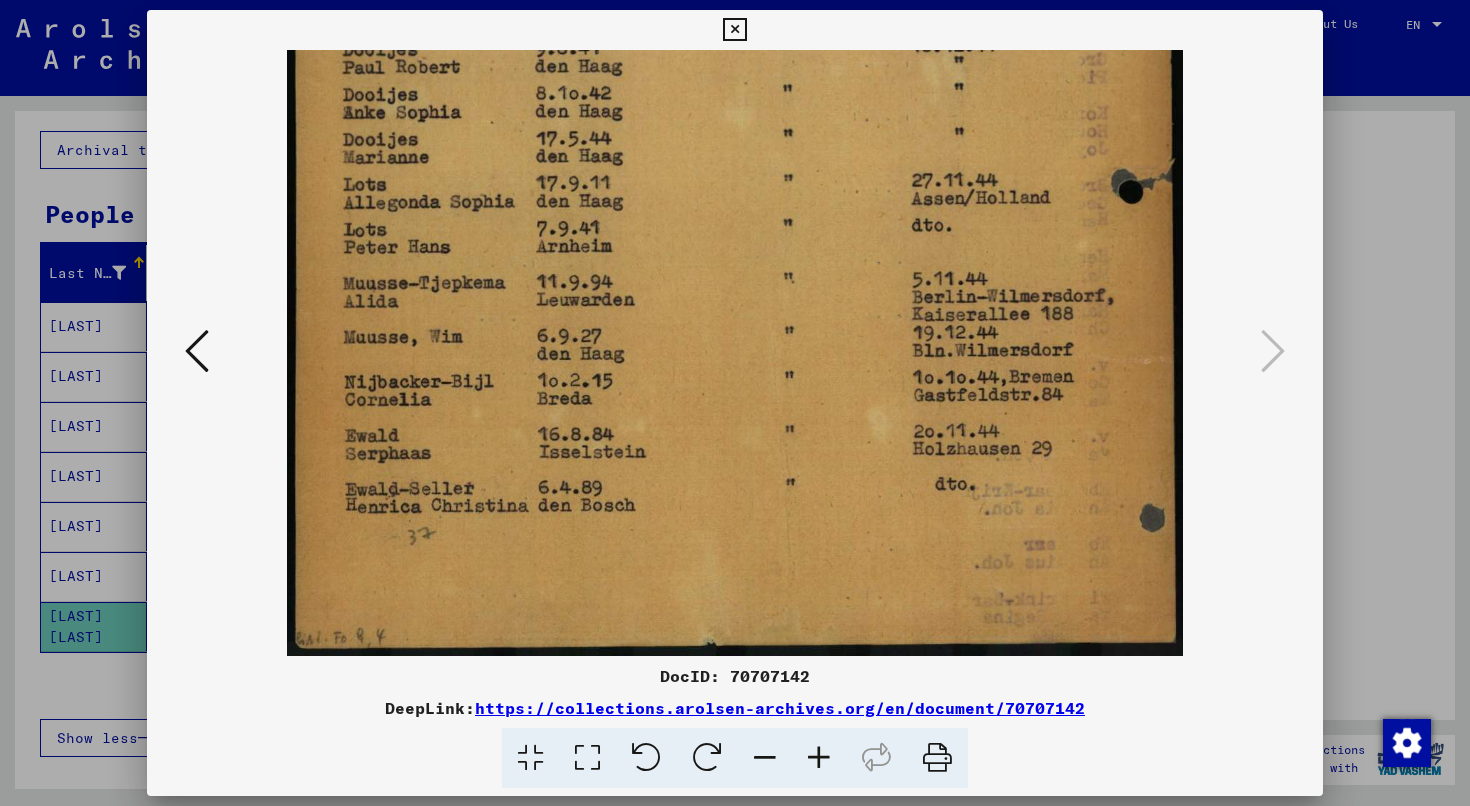 drag, startPoint x: 739, startPoint y: 402, endPoint x: 758, endPoint y: -44, distance: 446.4045 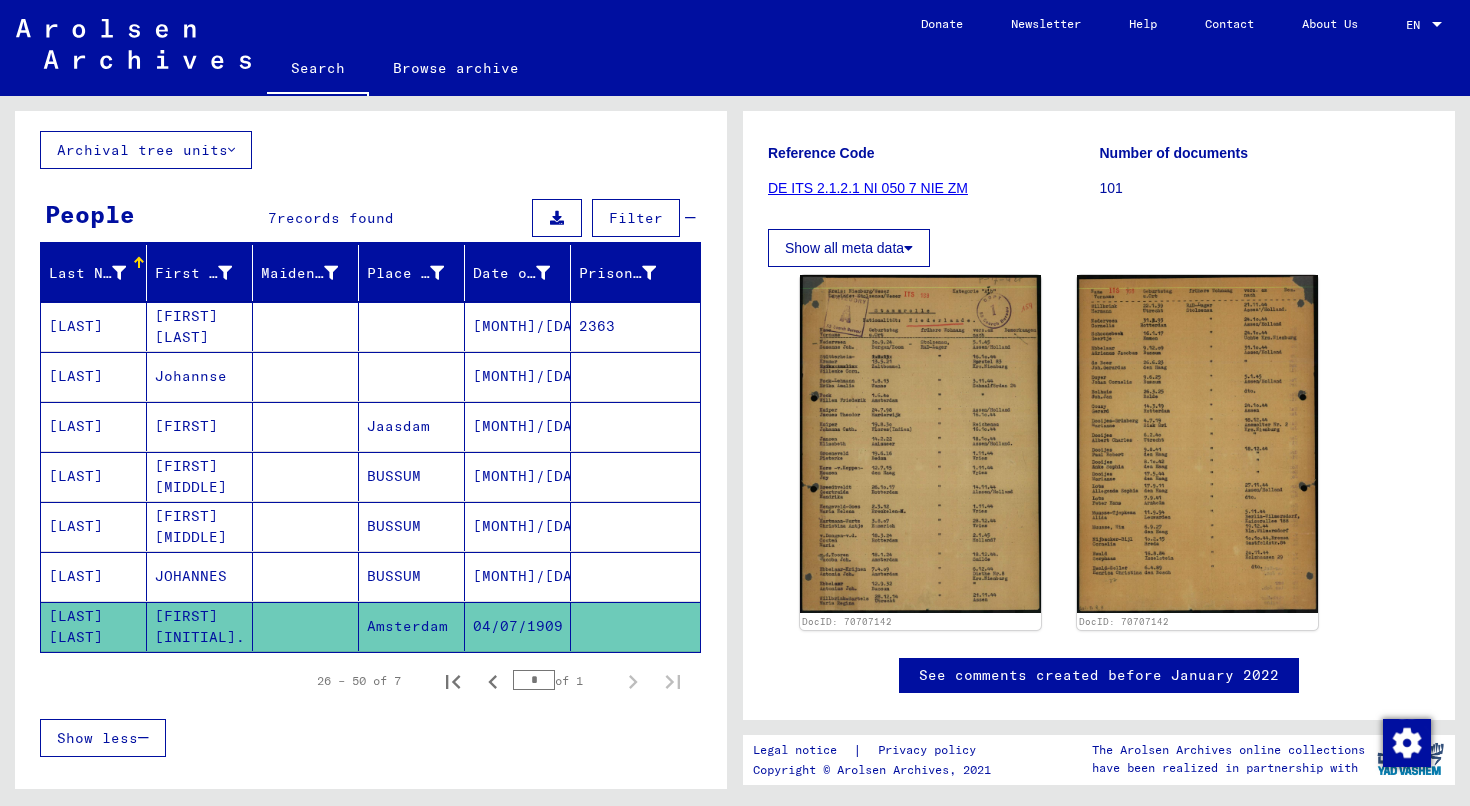click on "[FIRST] [MIDDLE]" at bounding box center [200, 576] 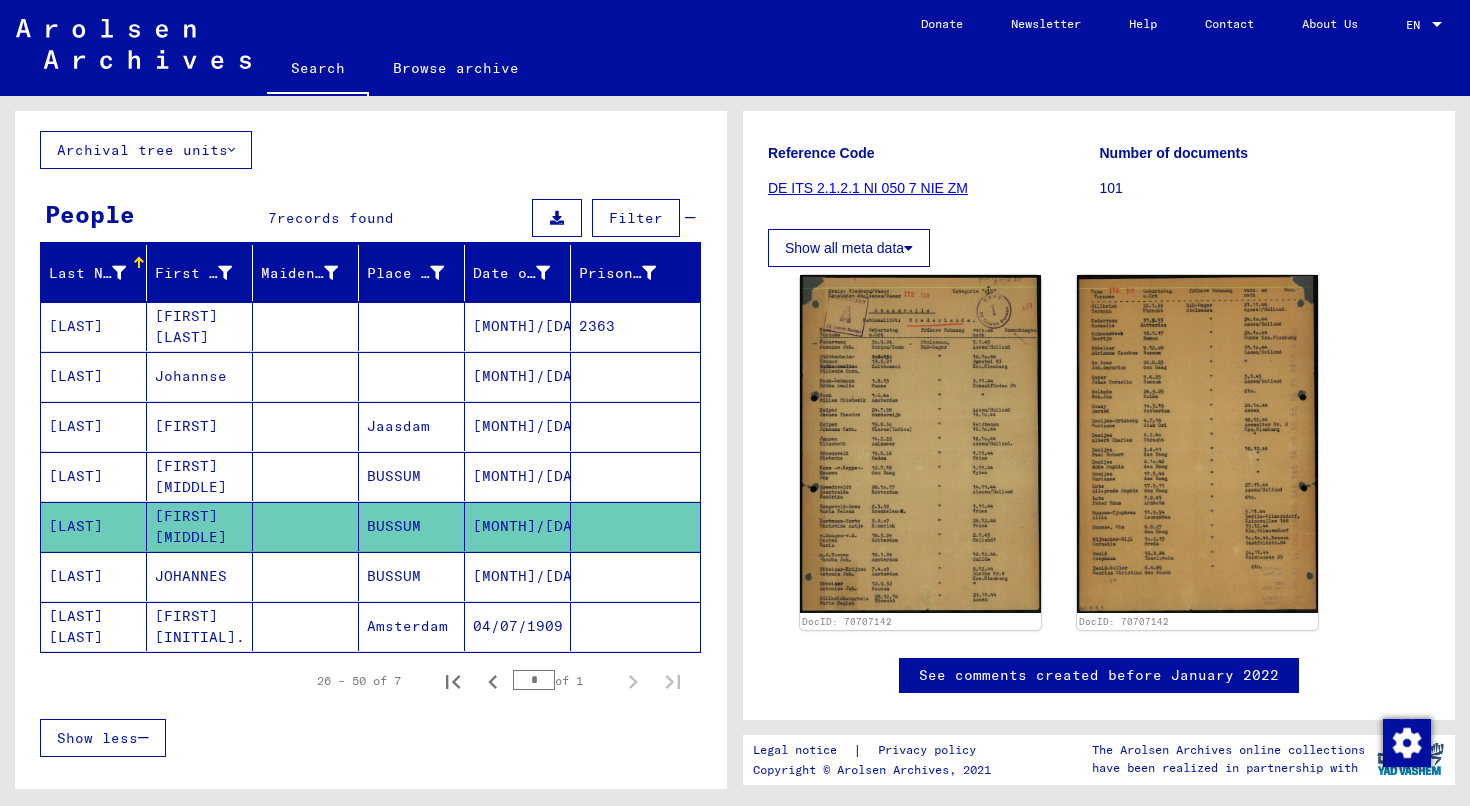 click on "[FIRST] [MIDDLE]" 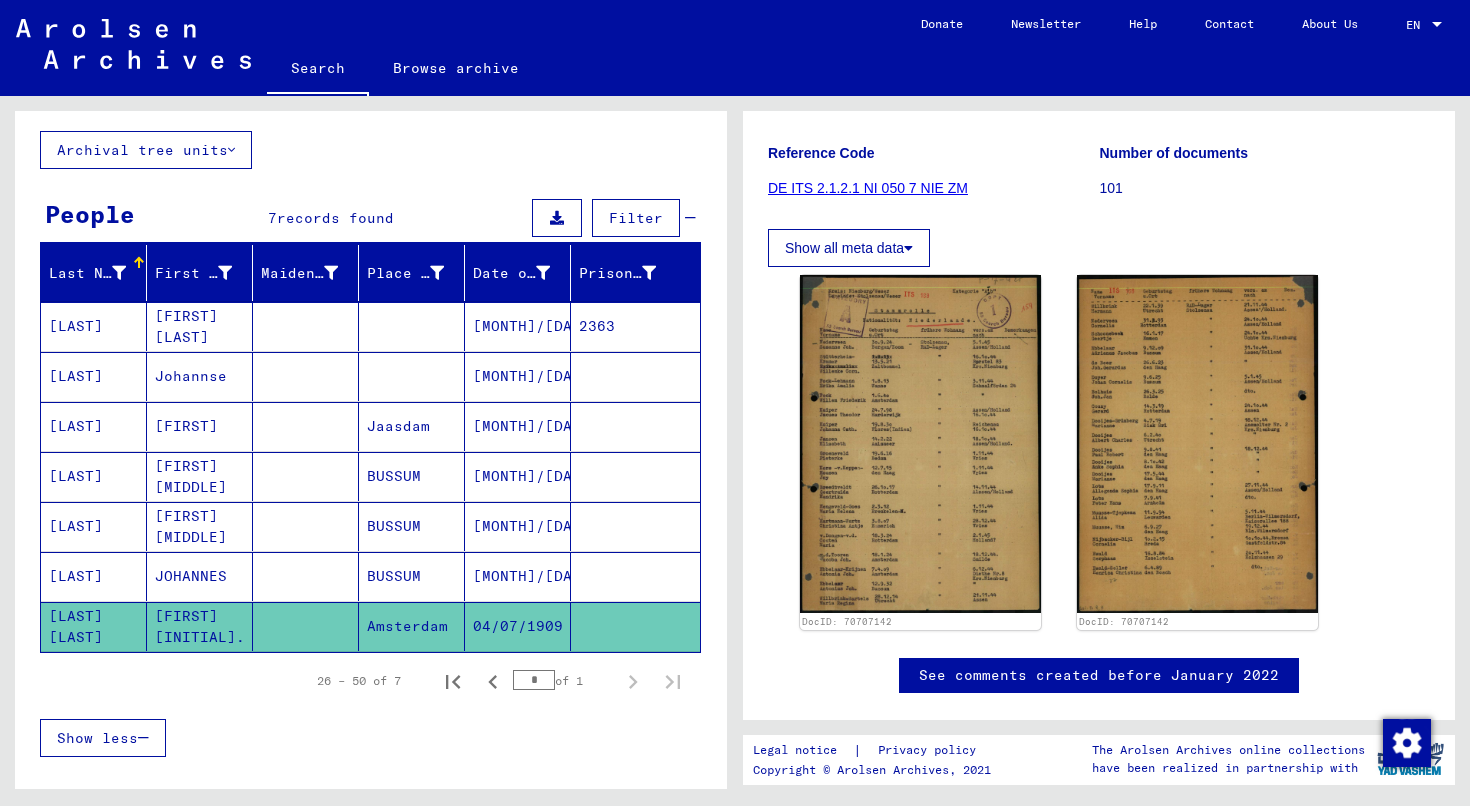 click on "[FIRST] [MIDDLE]" at bounding box center (200, 576) 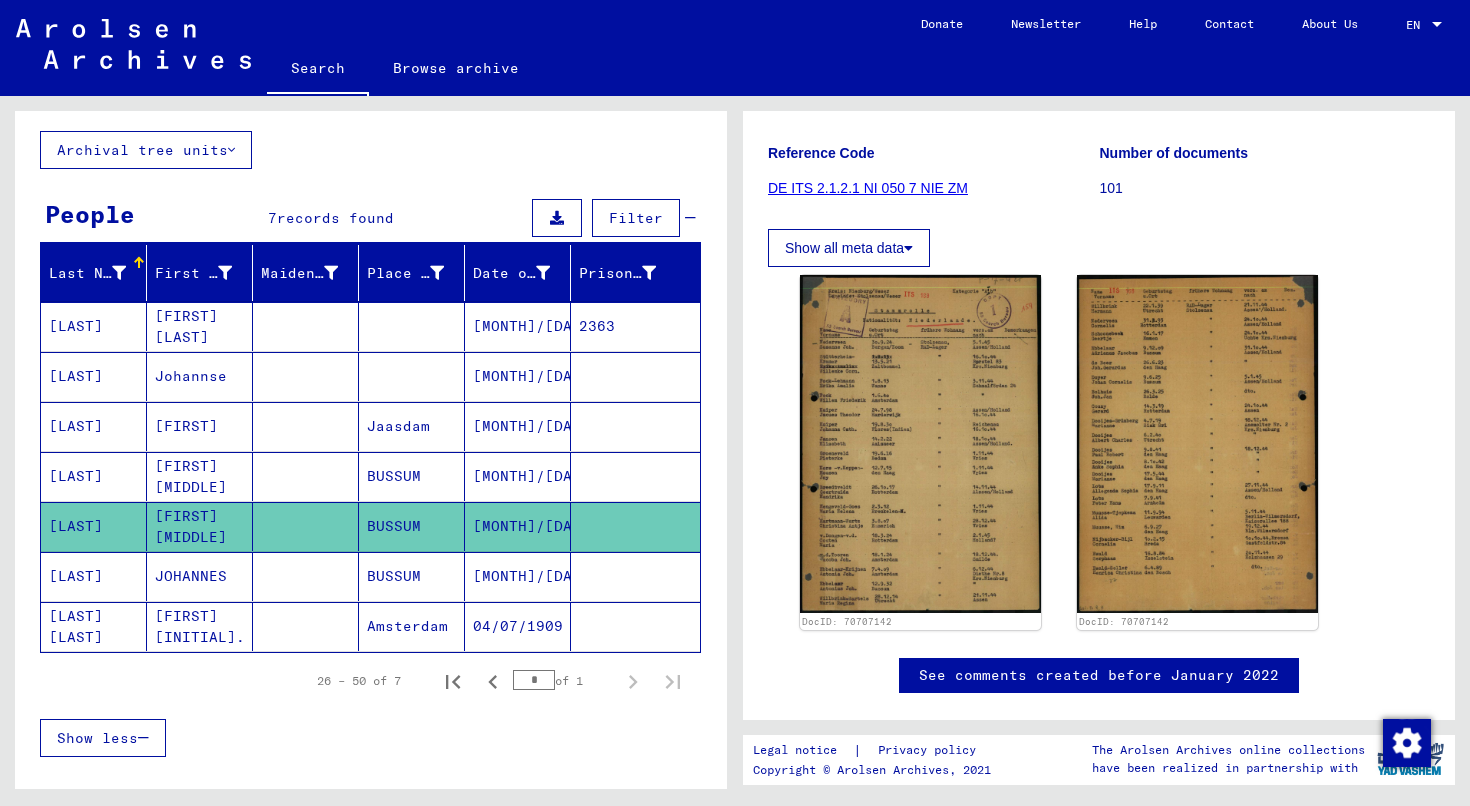 click on "JOHANNES" at bounding box center (200, 626) 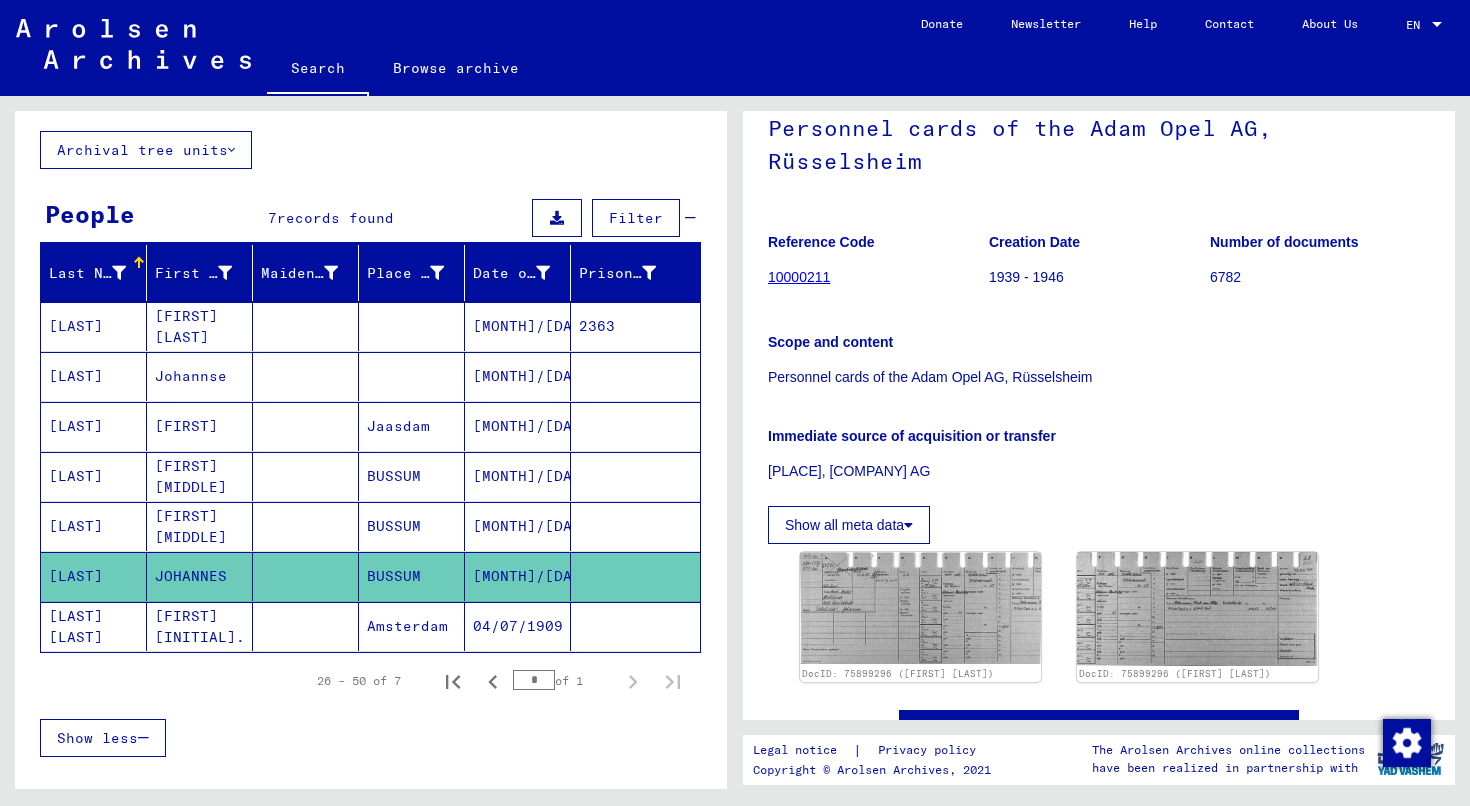 scroll, scrollTop: 196, scrollLeft: 0, axis: vertical 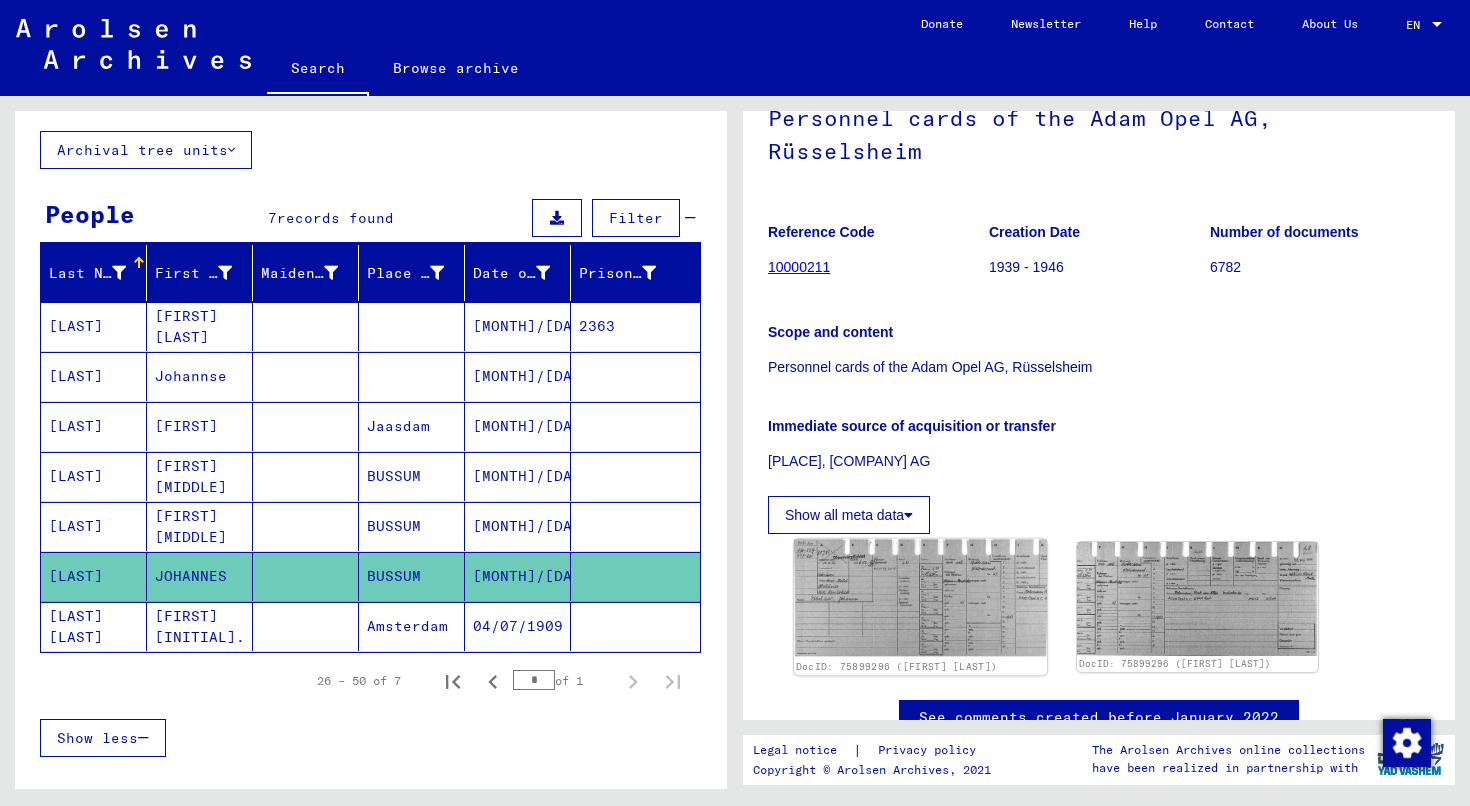 click 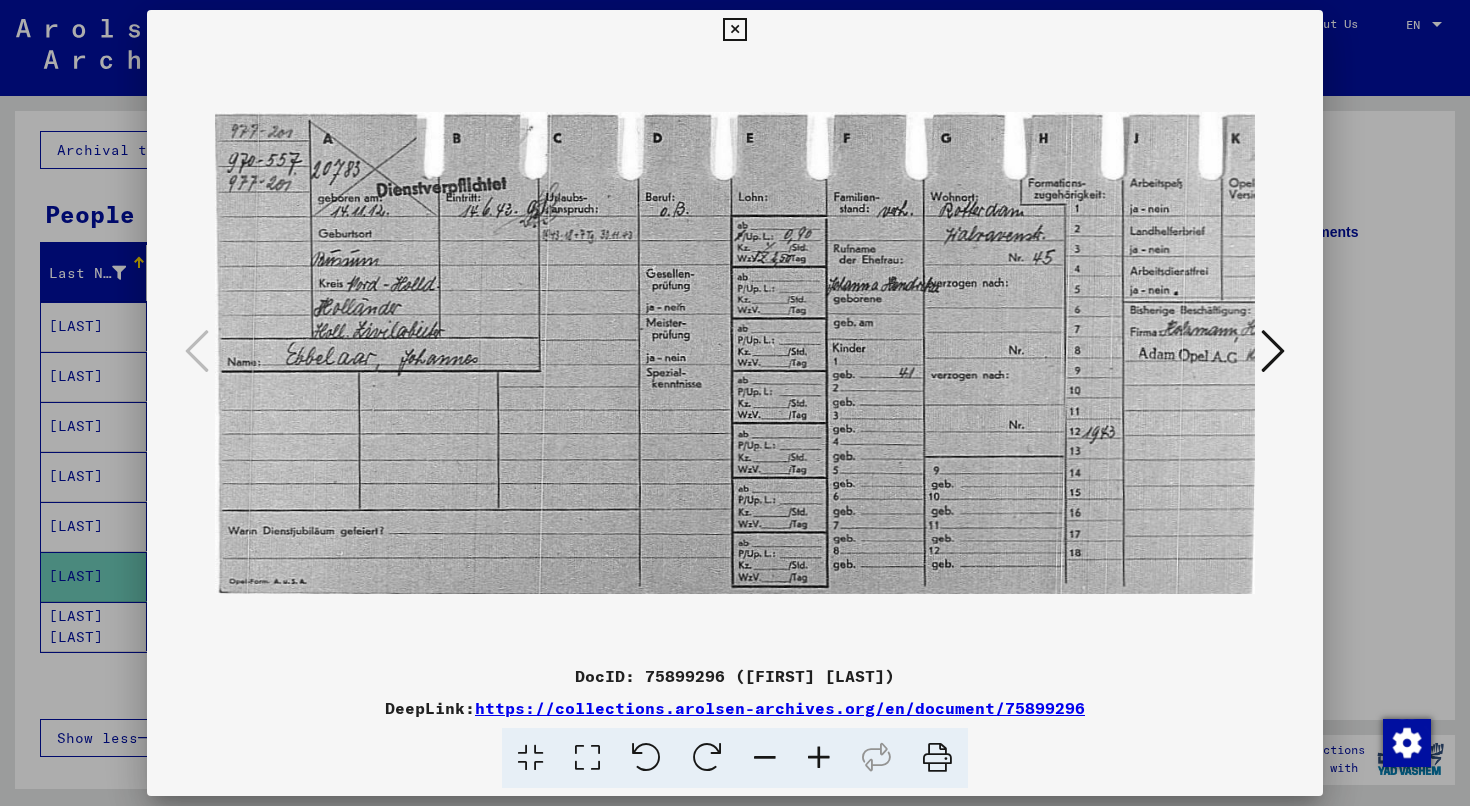 click at bounding box center [819, 758] 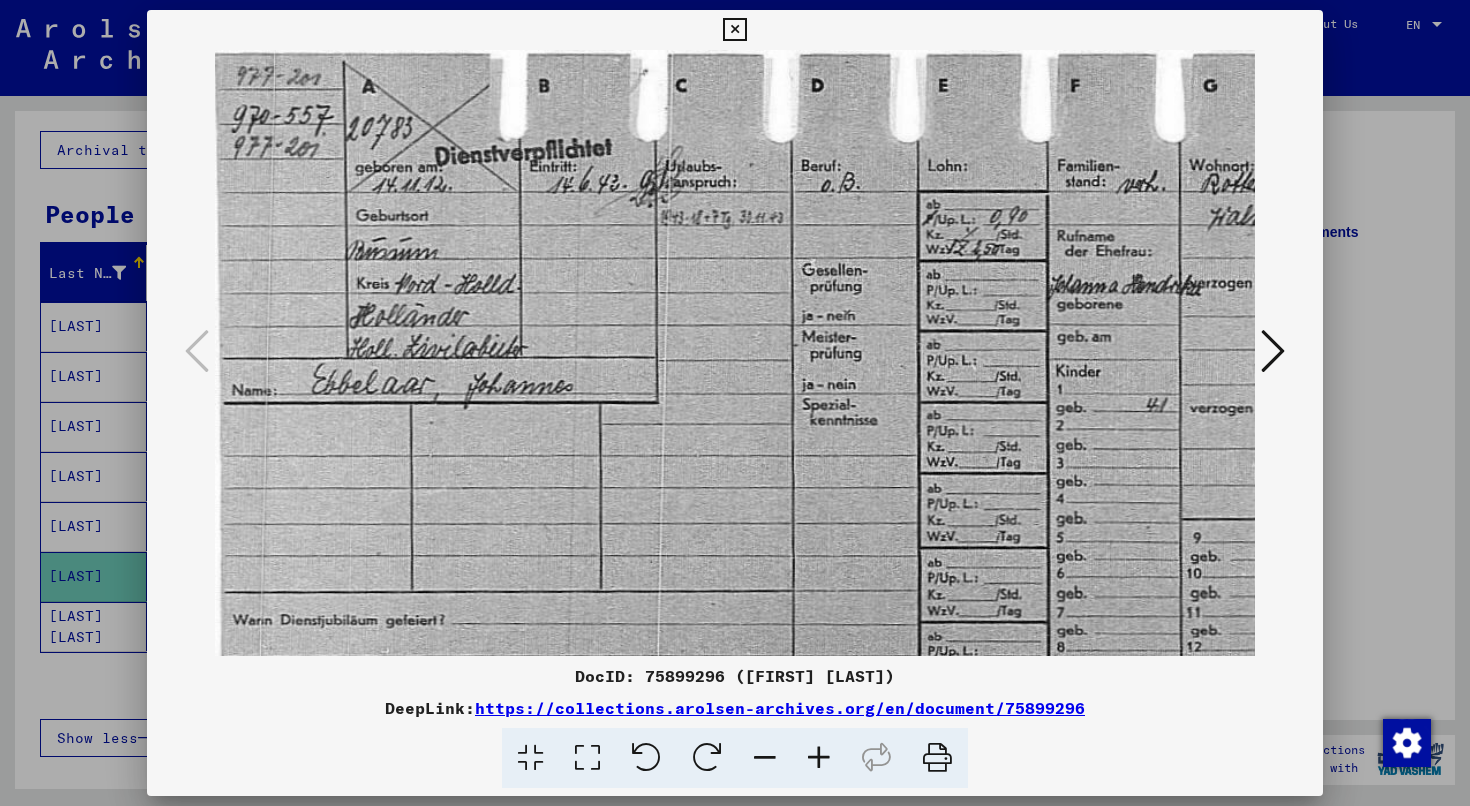 click at bounding box center (819, 758) 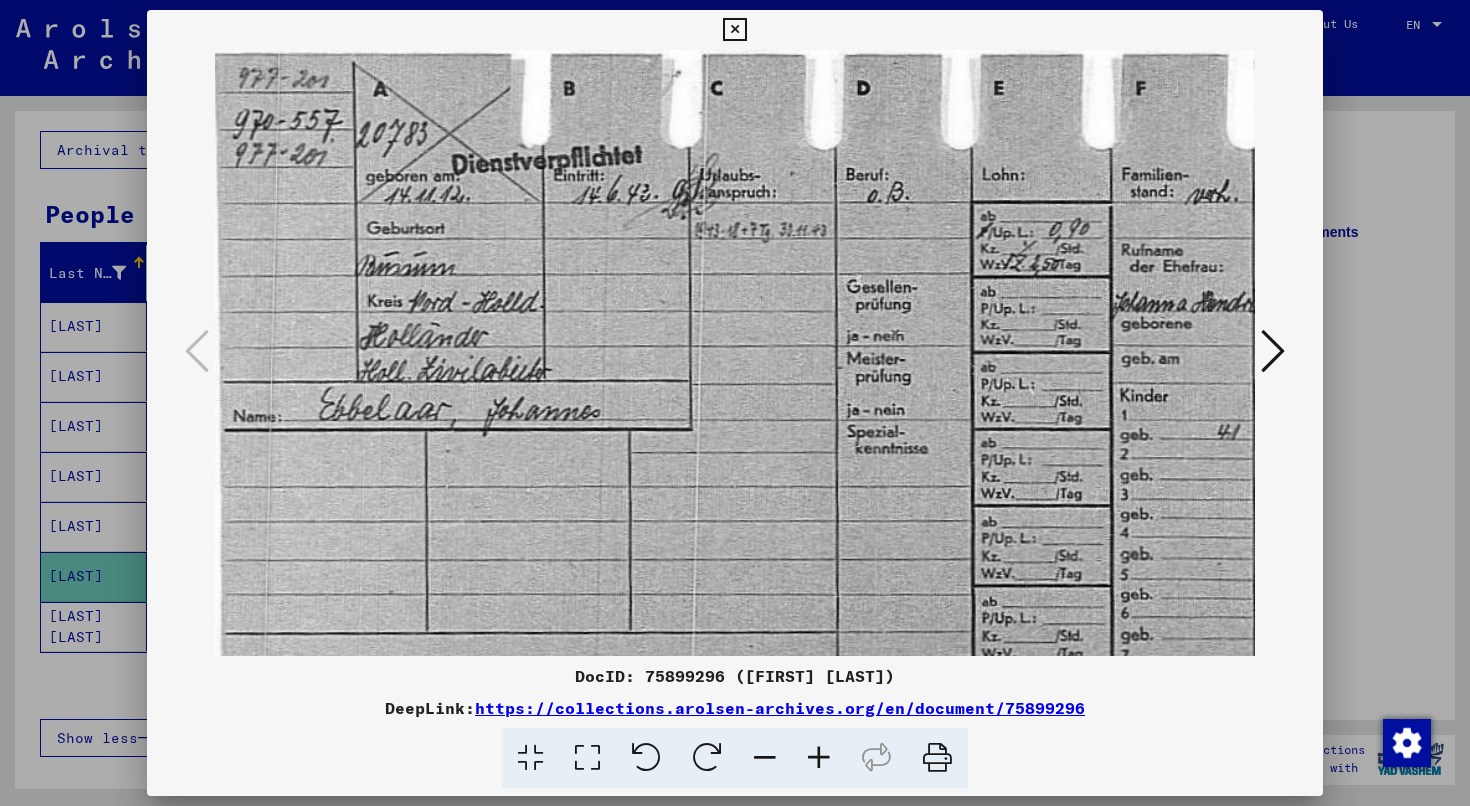 click at bounding box center [819, 758] 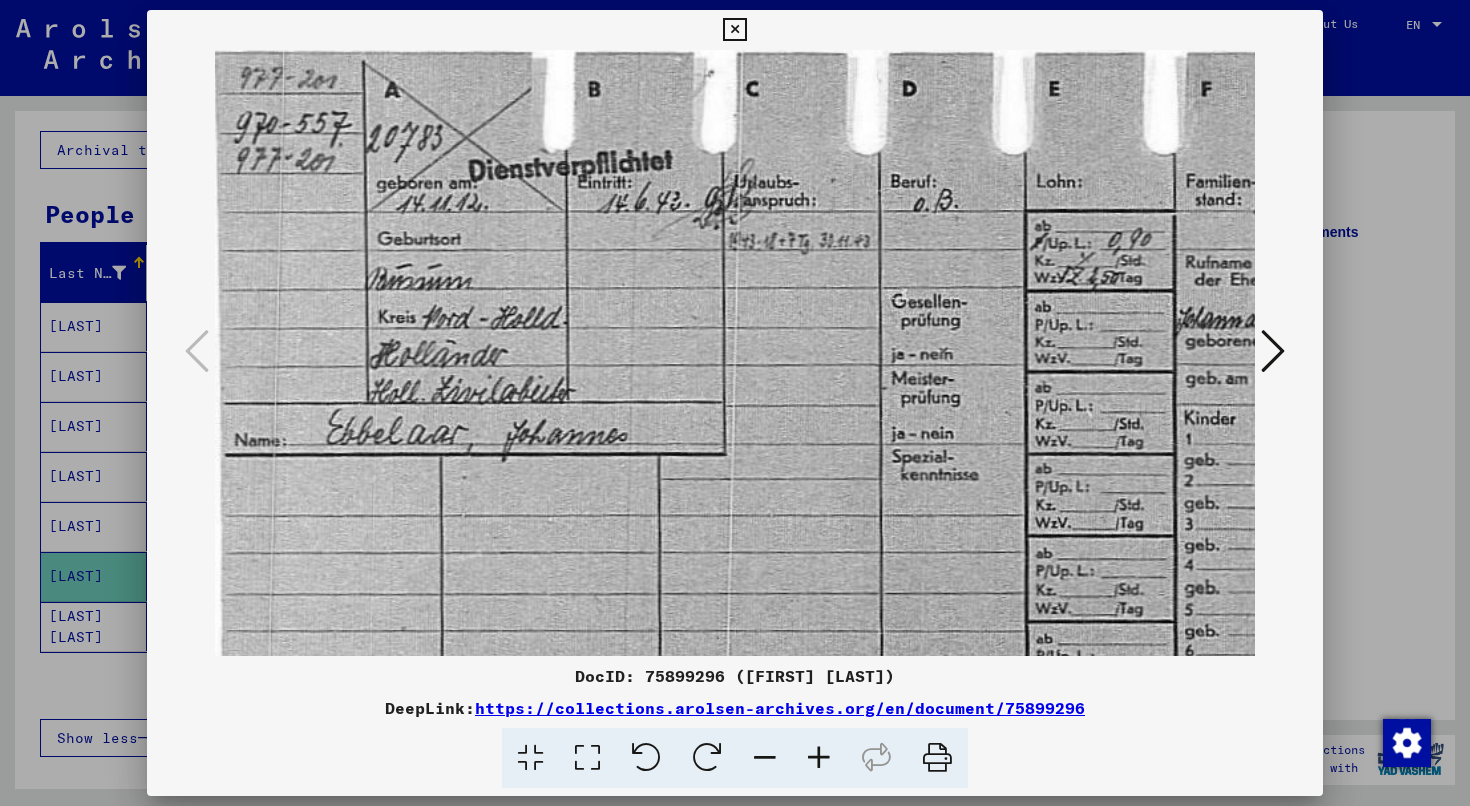 scroll, scrollTop: 0, scrollLeft: 0, axis: both 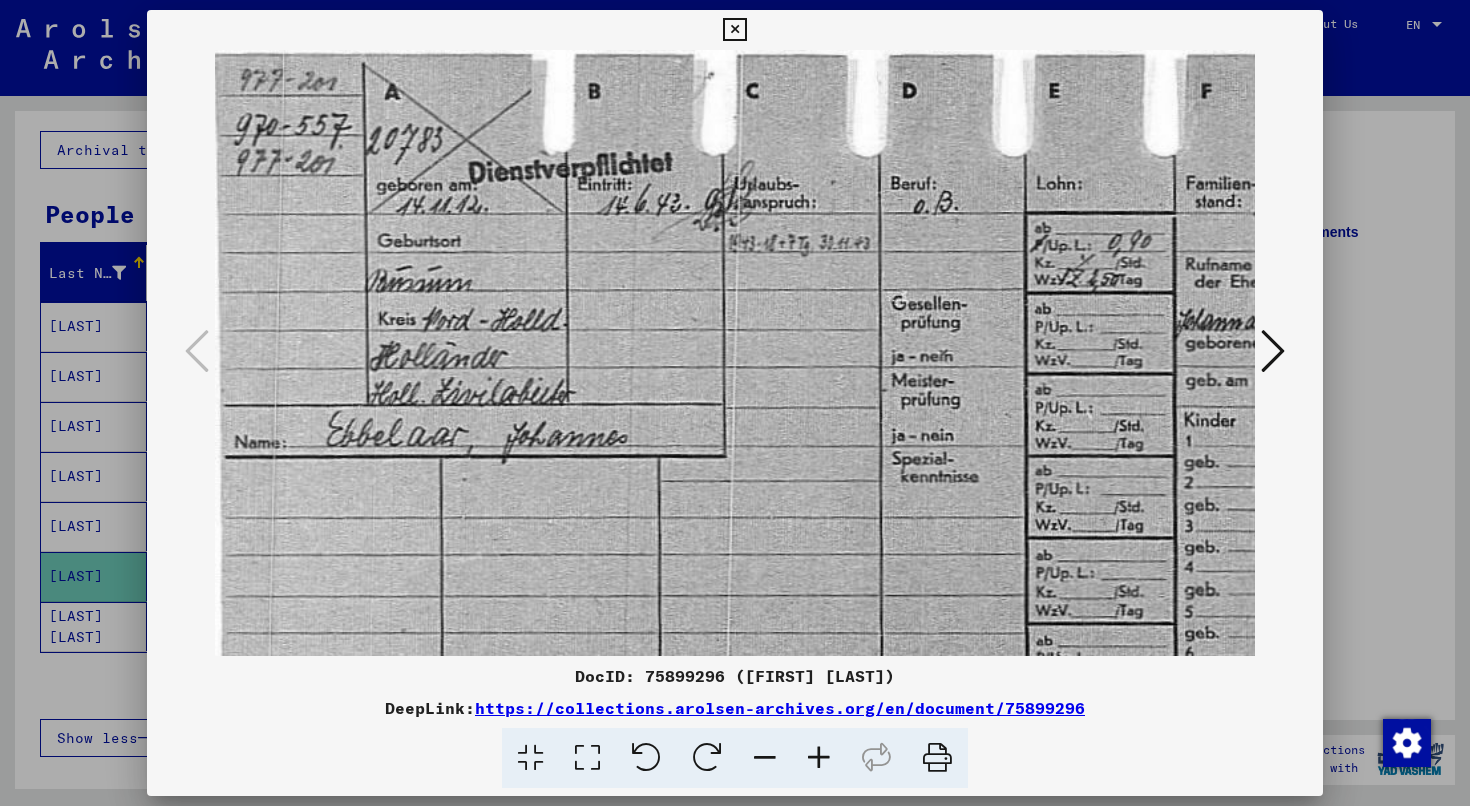 drag, startPoint x: 774, startPoint y: 532, endPoint x: 854, endPoint y: 558, distance: 84.118965 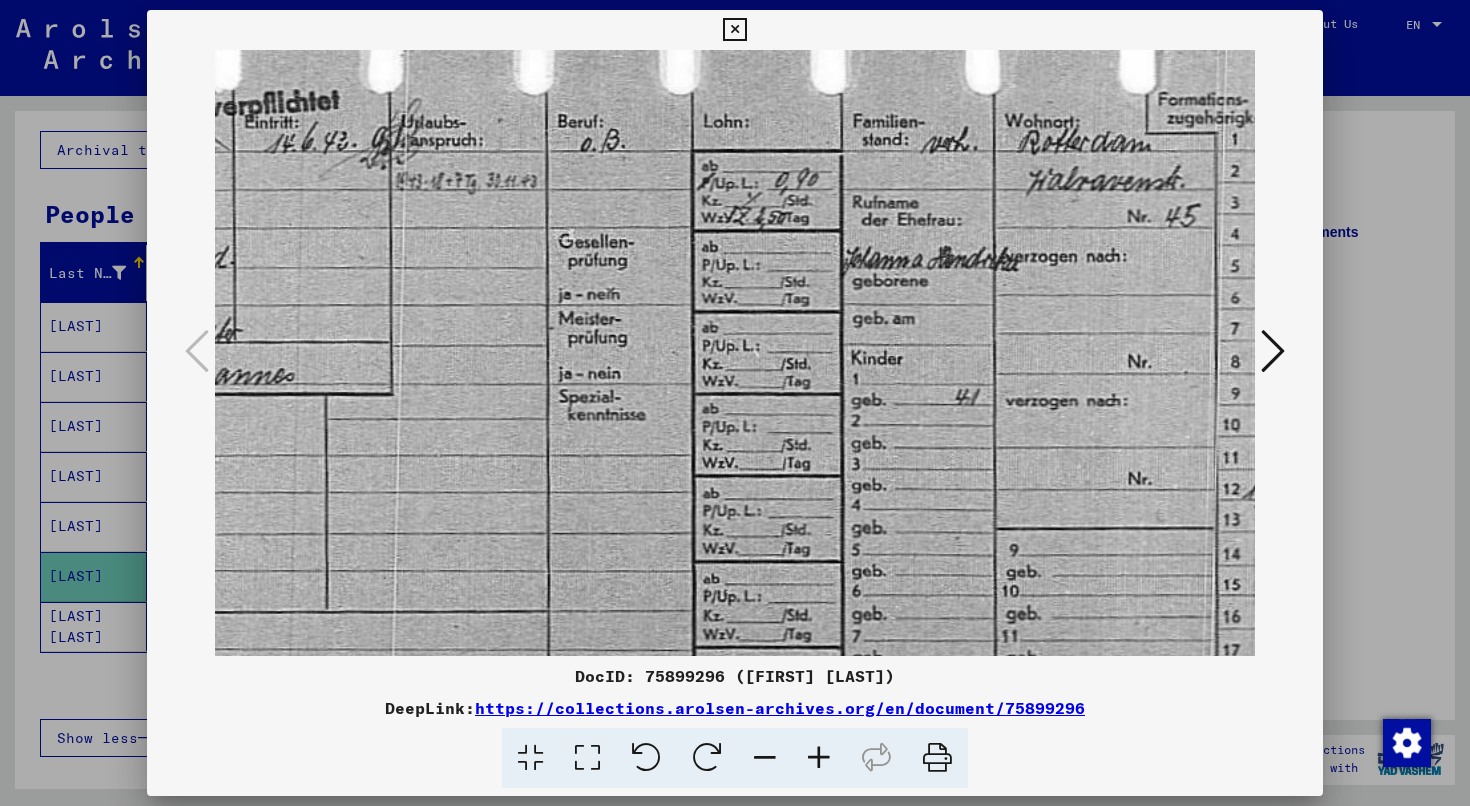 scroll, scrollTop: 39, scrollLeft: 584, axis: both 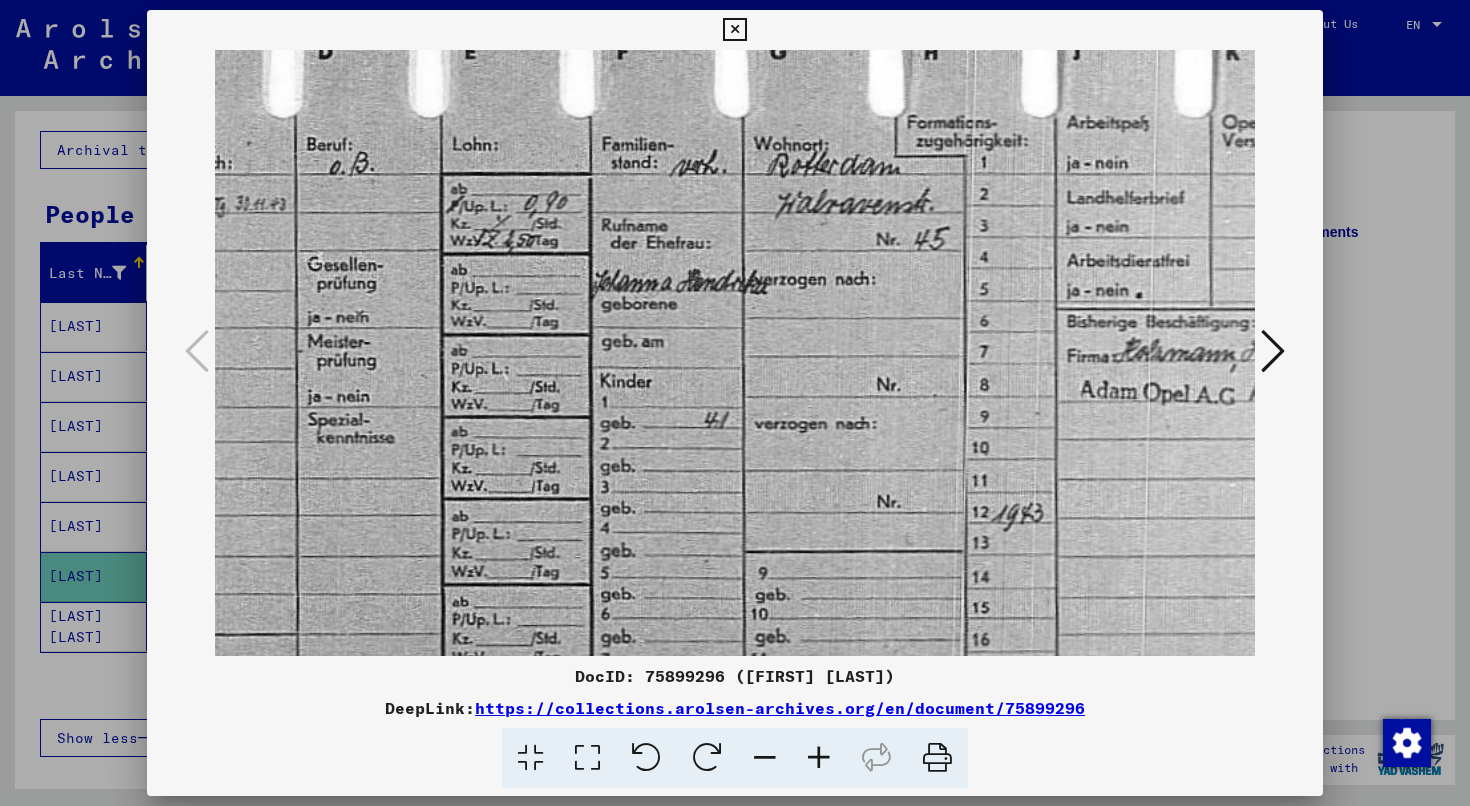 drag, startPoint x: 829, startPoint y: 510, endPoint x: 205, endPoint y: 151, distance: 719.9007 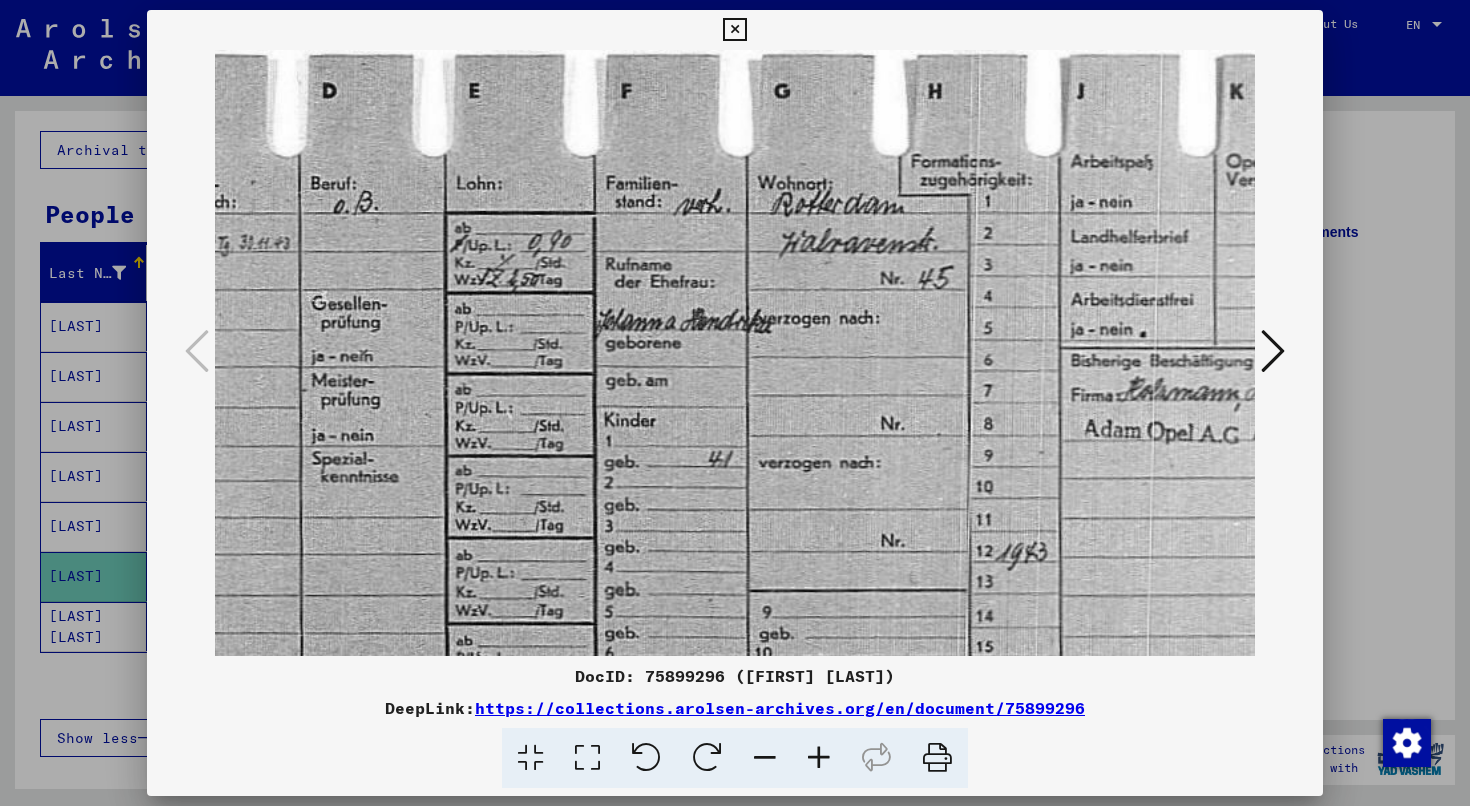 scroll, scrollTop: 0, scrollLeft: 582, axis: horizontal 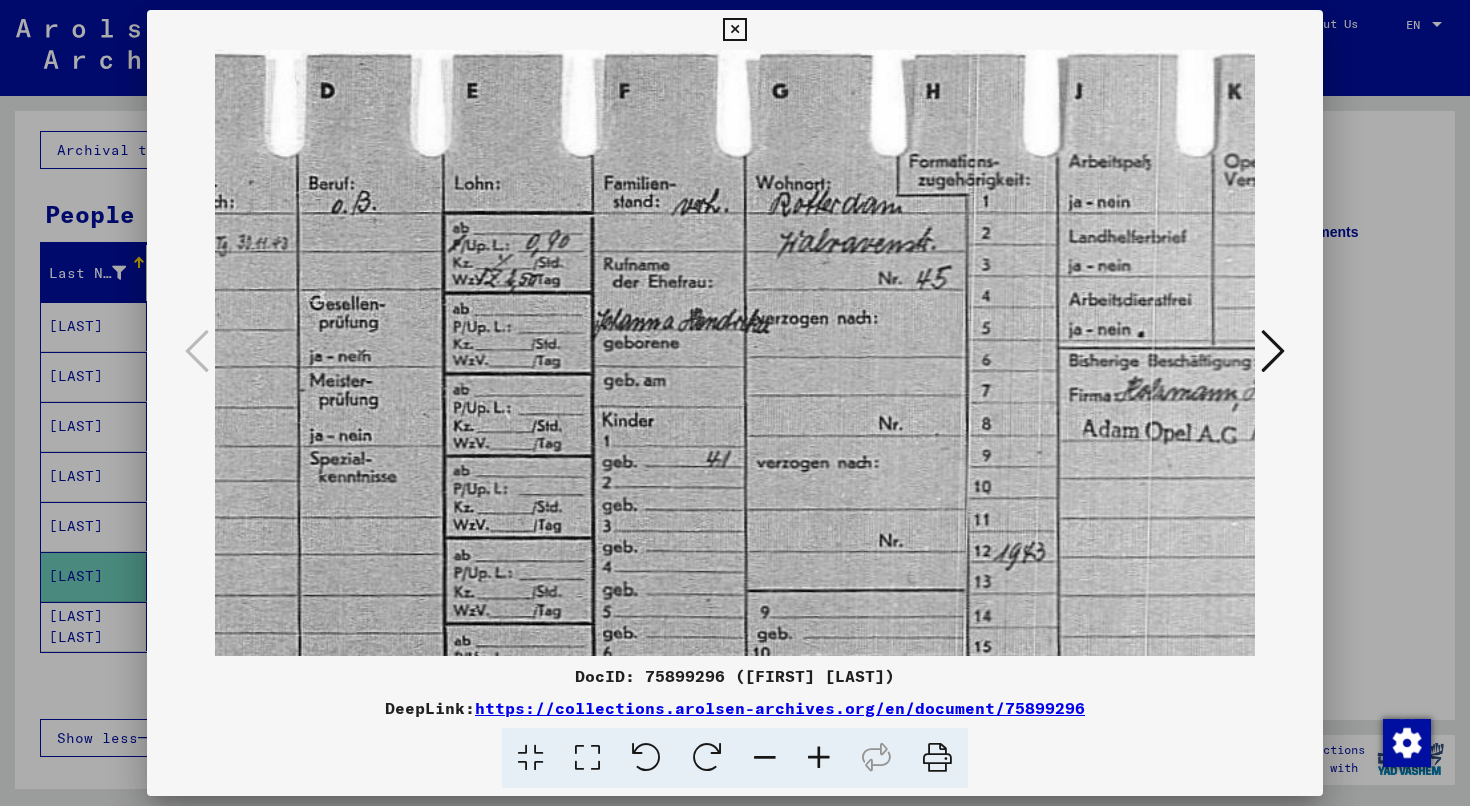 drag, startPoint x: 795, startPoint y: 219, endPoint x: 732, endPoint y: 351, distance: 146.26346 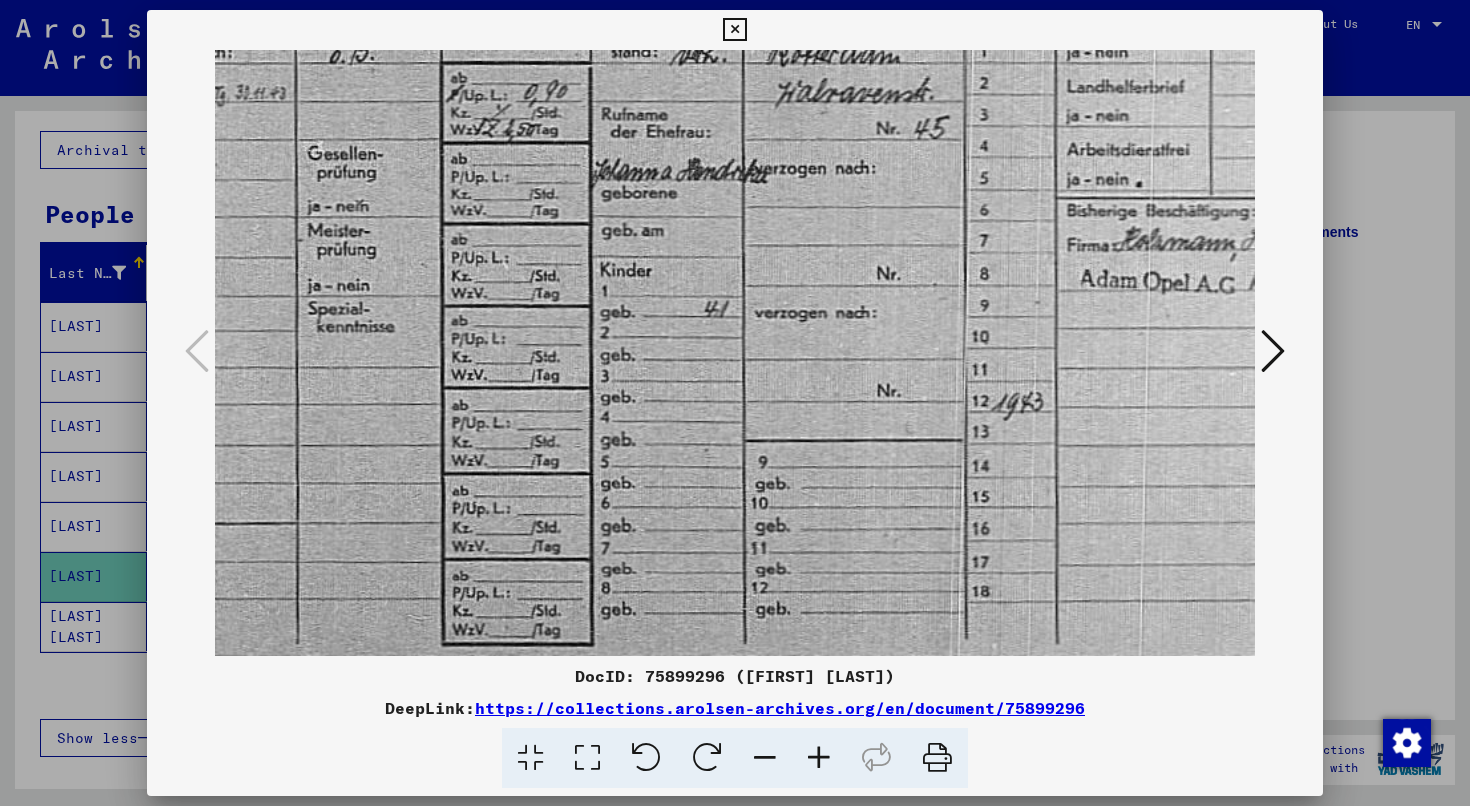 scroll, scrollTop: 150, scrollLeft: 580, axis: both 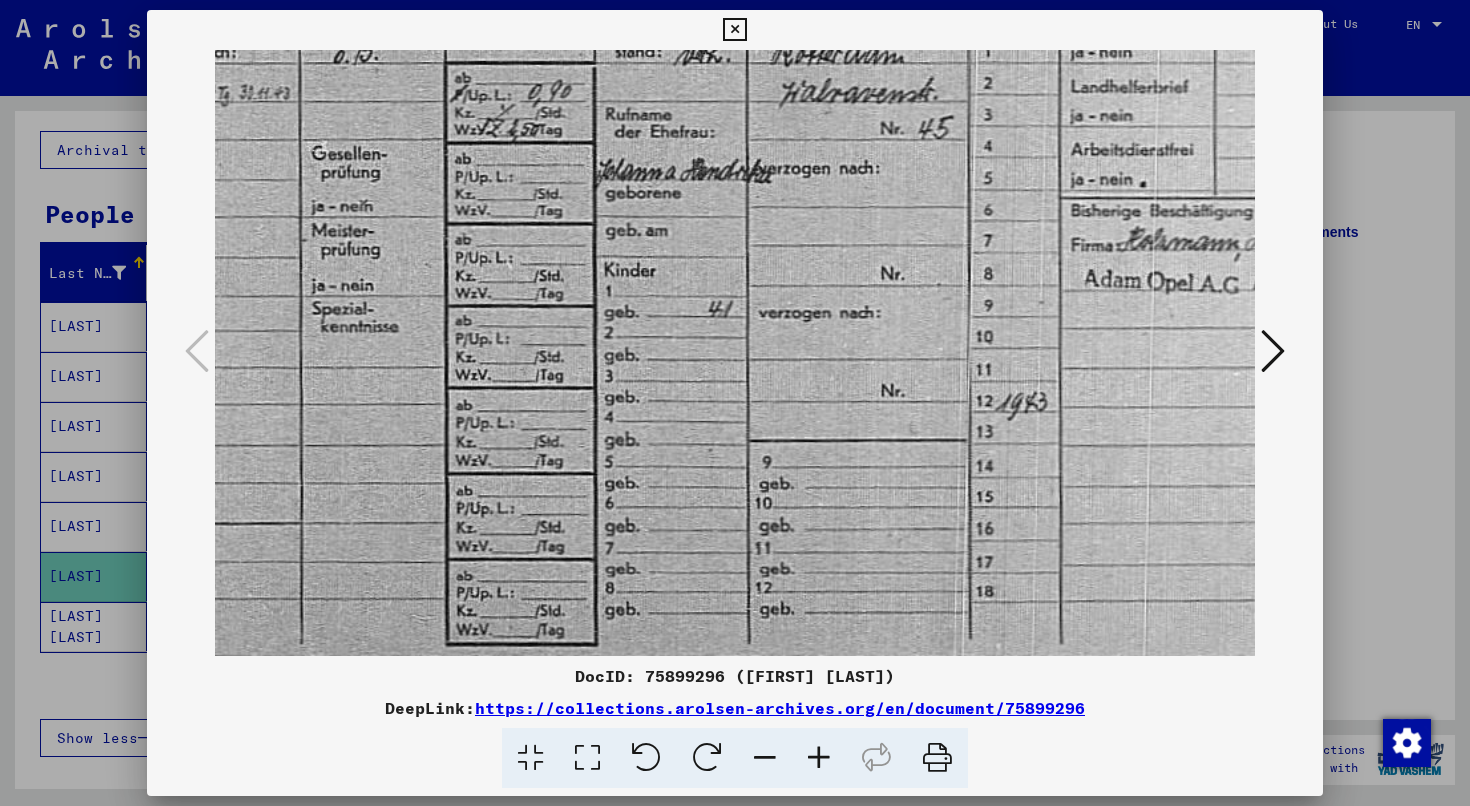 drag, startPoint x: 732, startPoint y: 351, endPoint x: 688, endPoint y: 175, distance: 181.41664 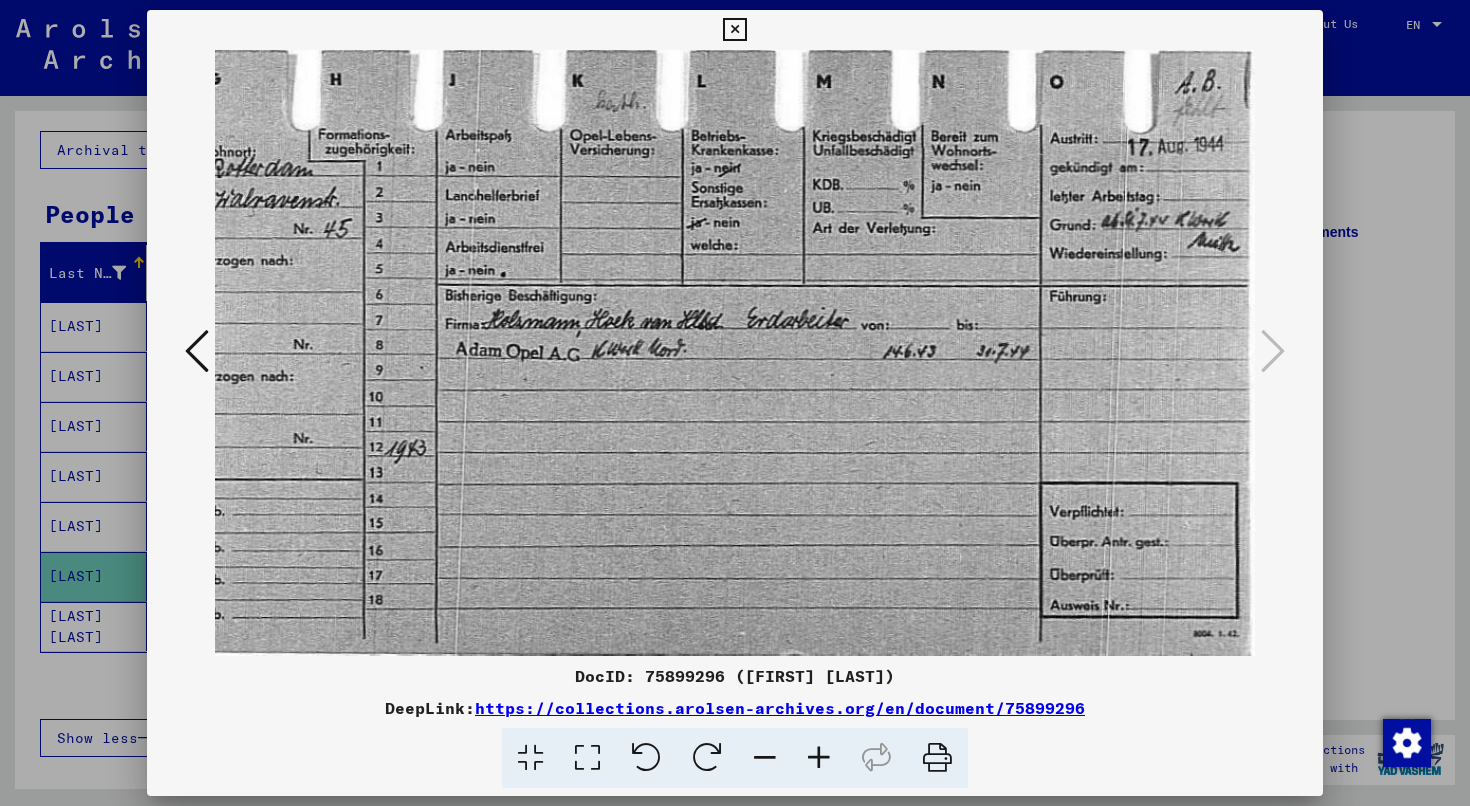 scroll, scrollTop: 0, scrollLeft: 238, axis: horizontal 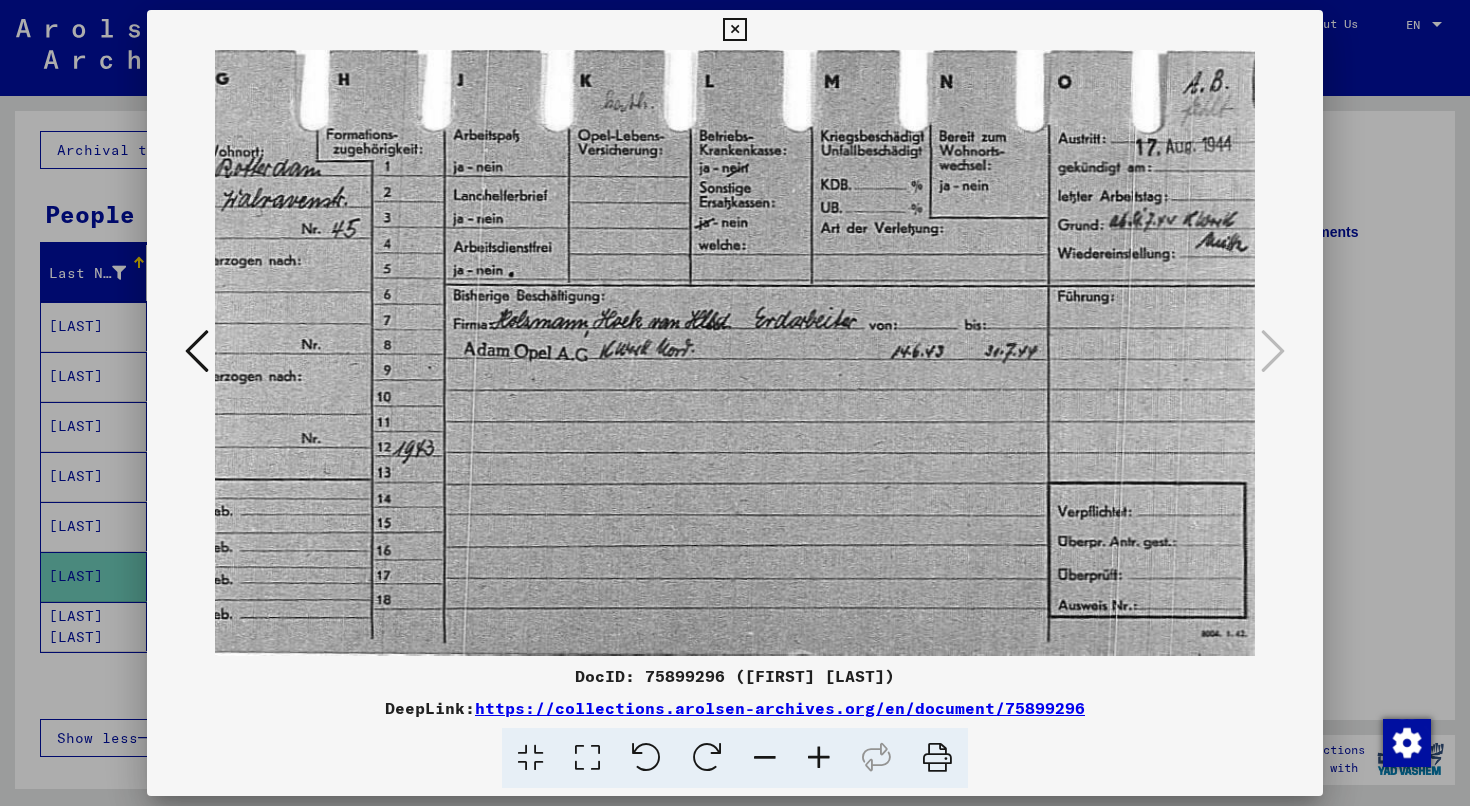 click at bounding box center (819, 758) 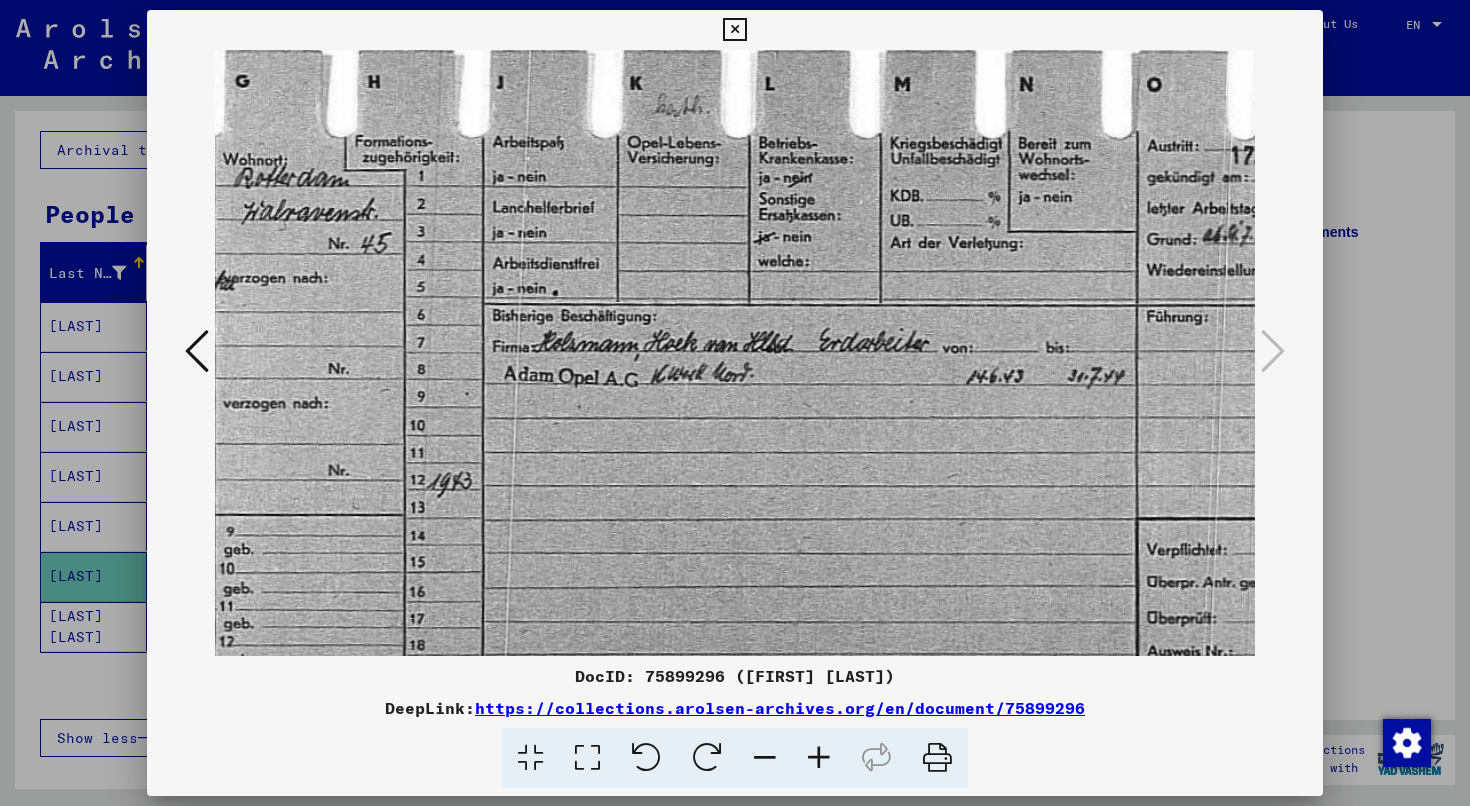 click at bounding box center (819, 758) 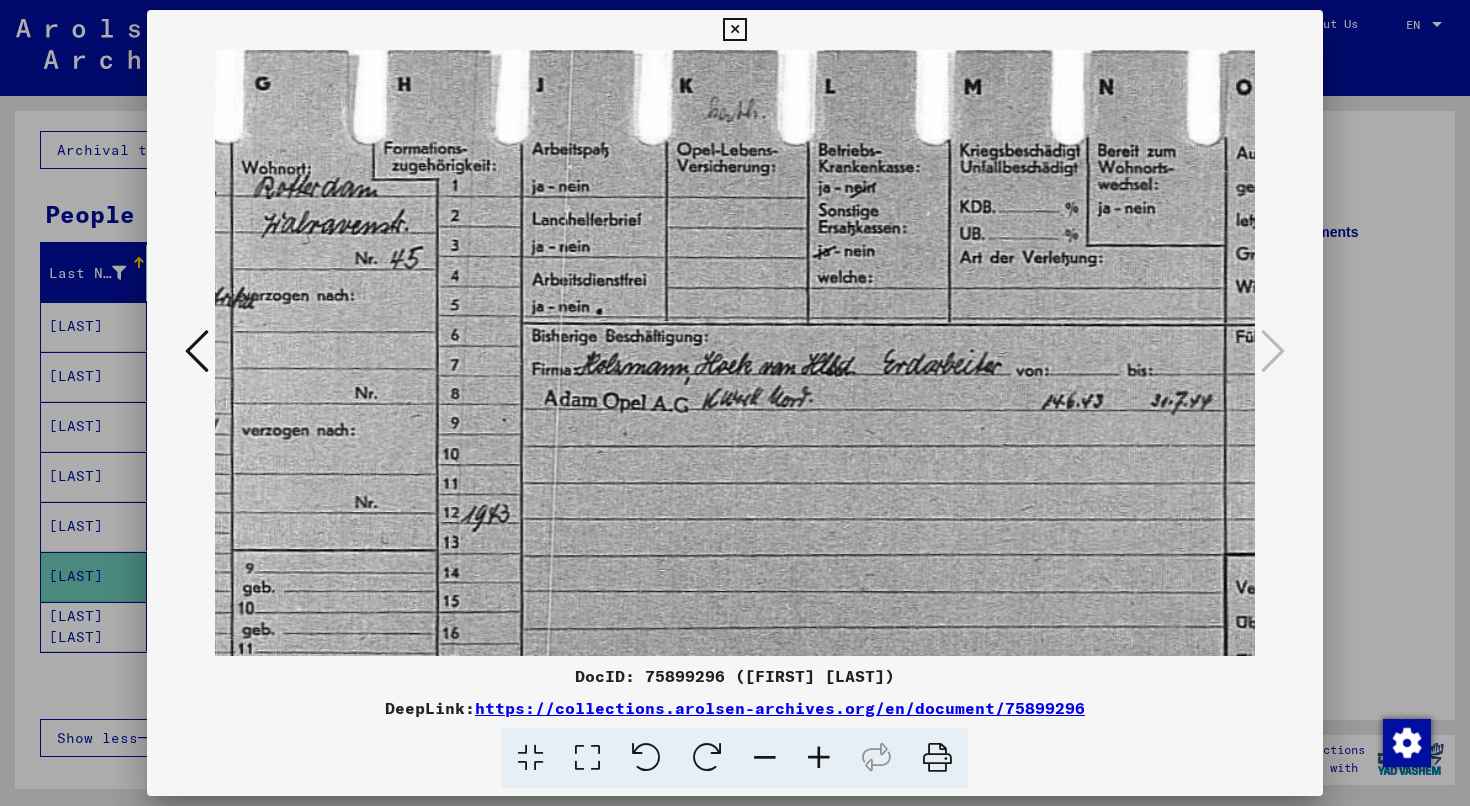 click at bounding box center [819, 758] 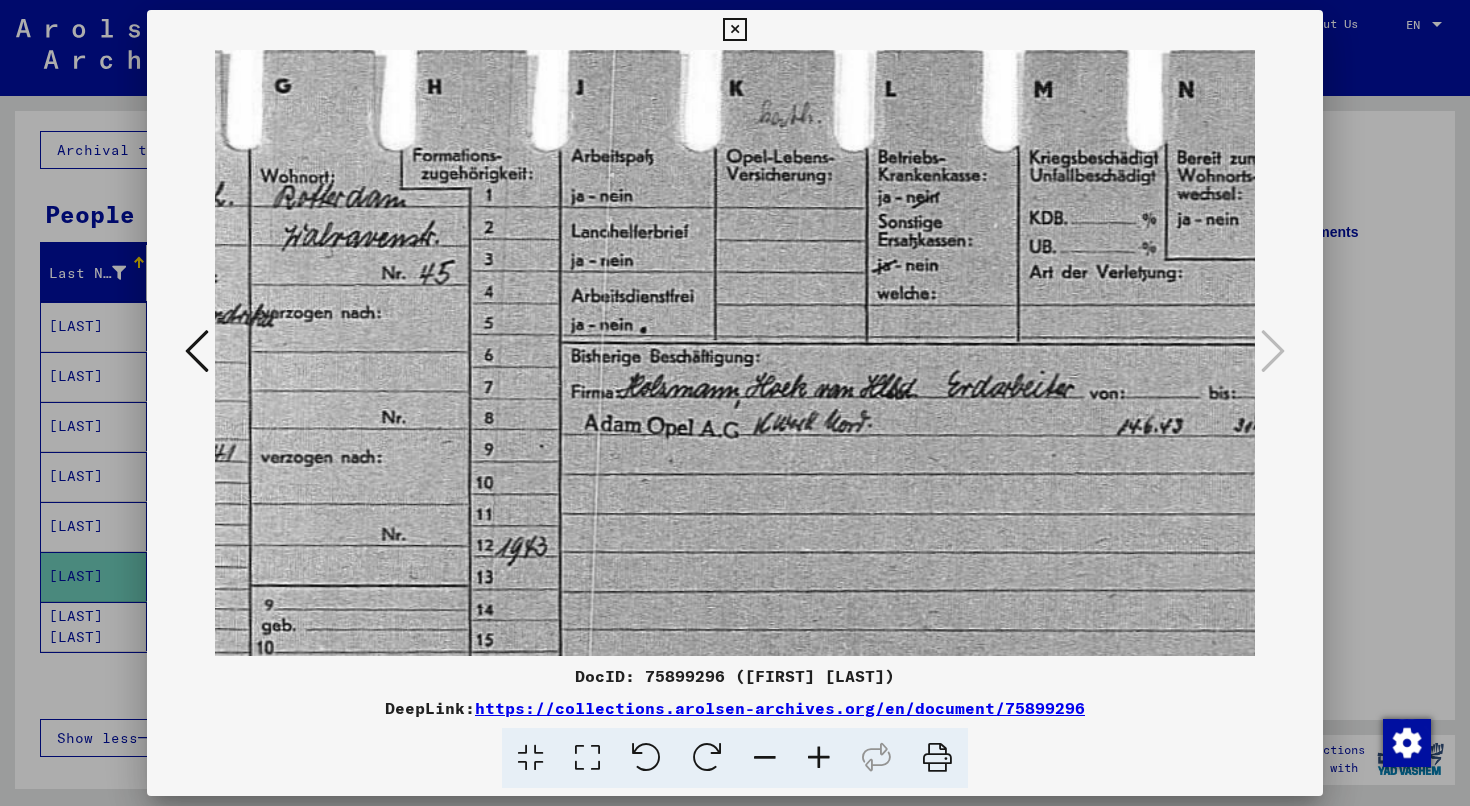 click at bounding box center (819, 758) 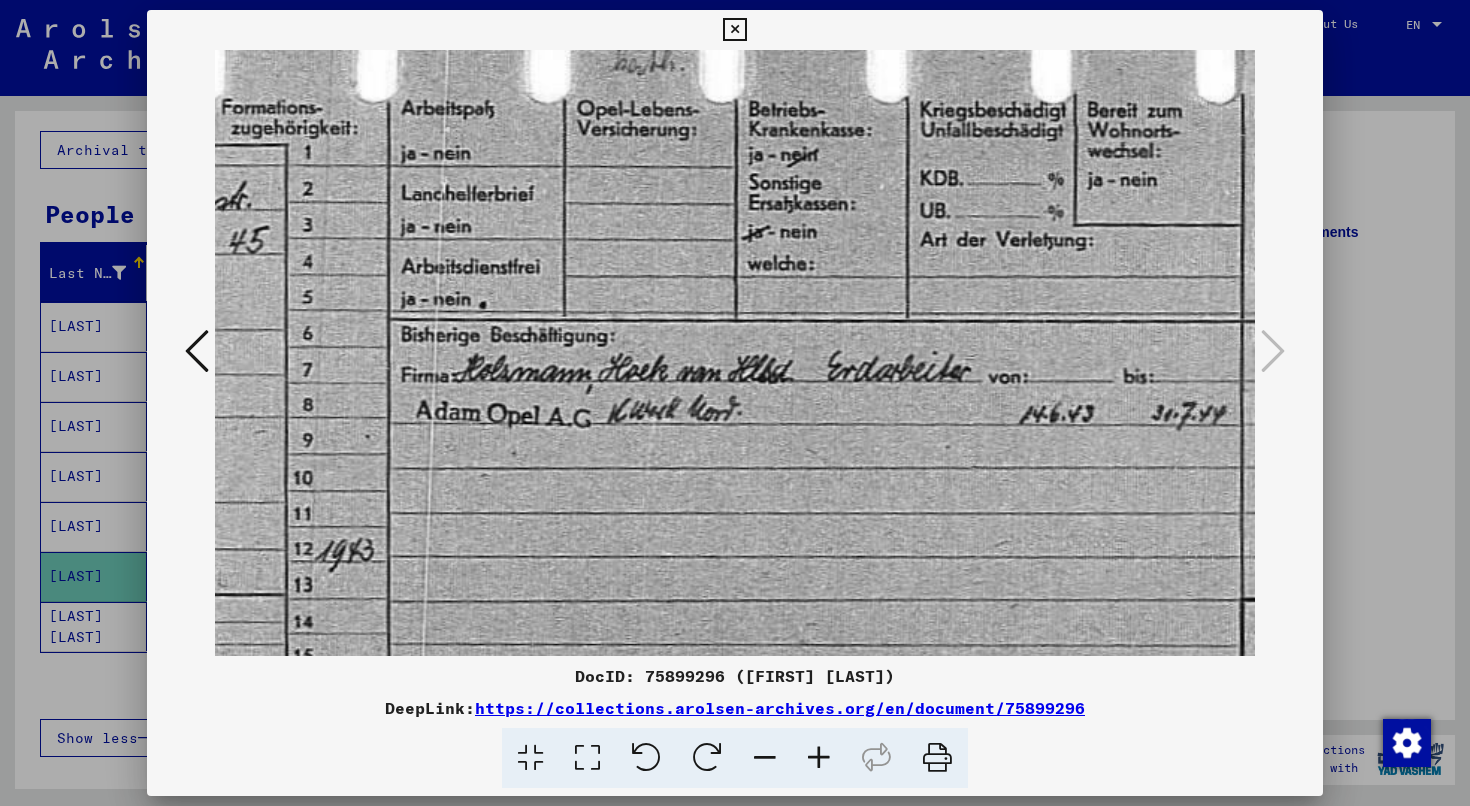 scroll, scrollTop: 58, scrollLeft: 498, axis: both 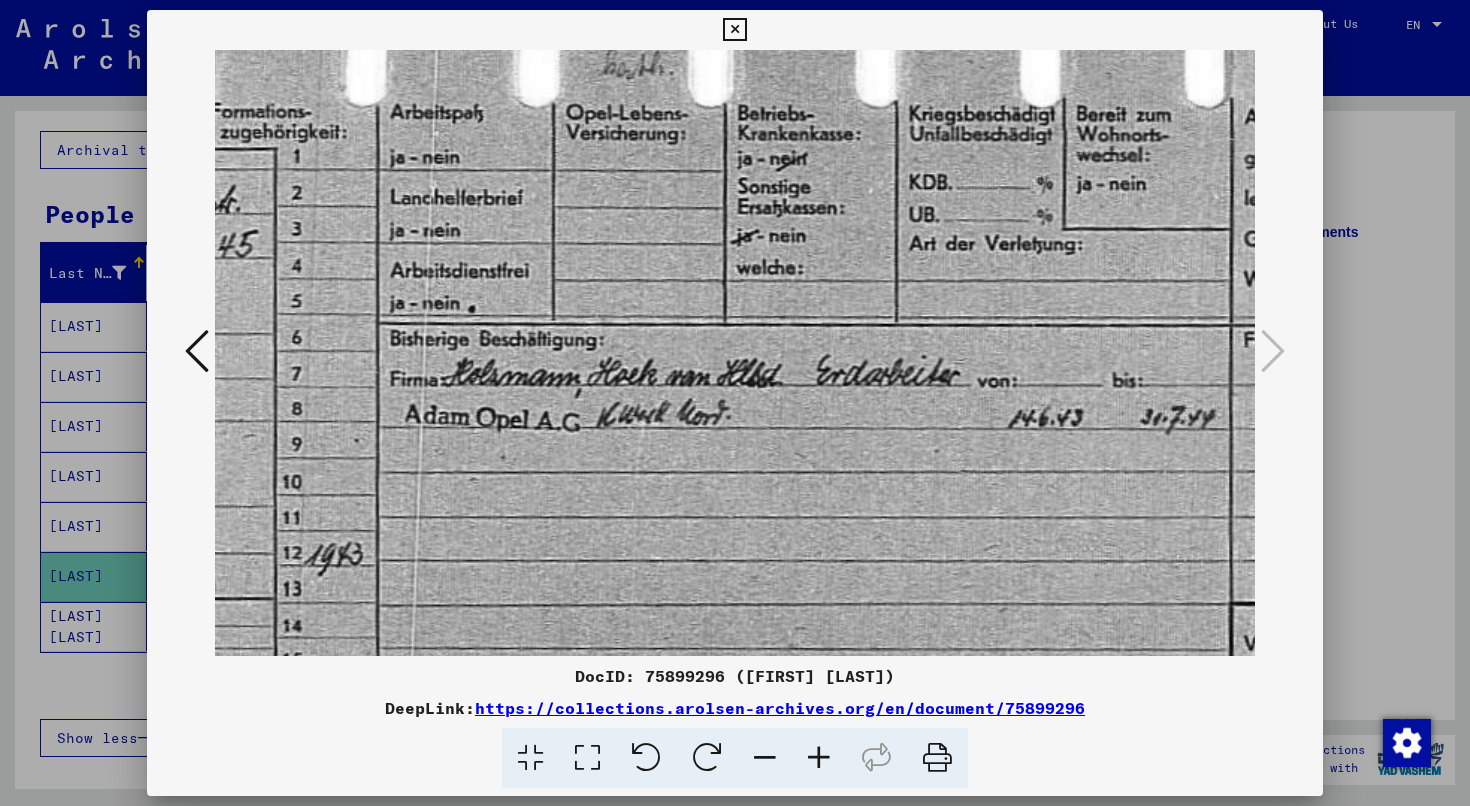 drag, startPoint x: 663, startPoint y: 552, endPoint x: 497, endPoint y: 506, distance: 172.25563 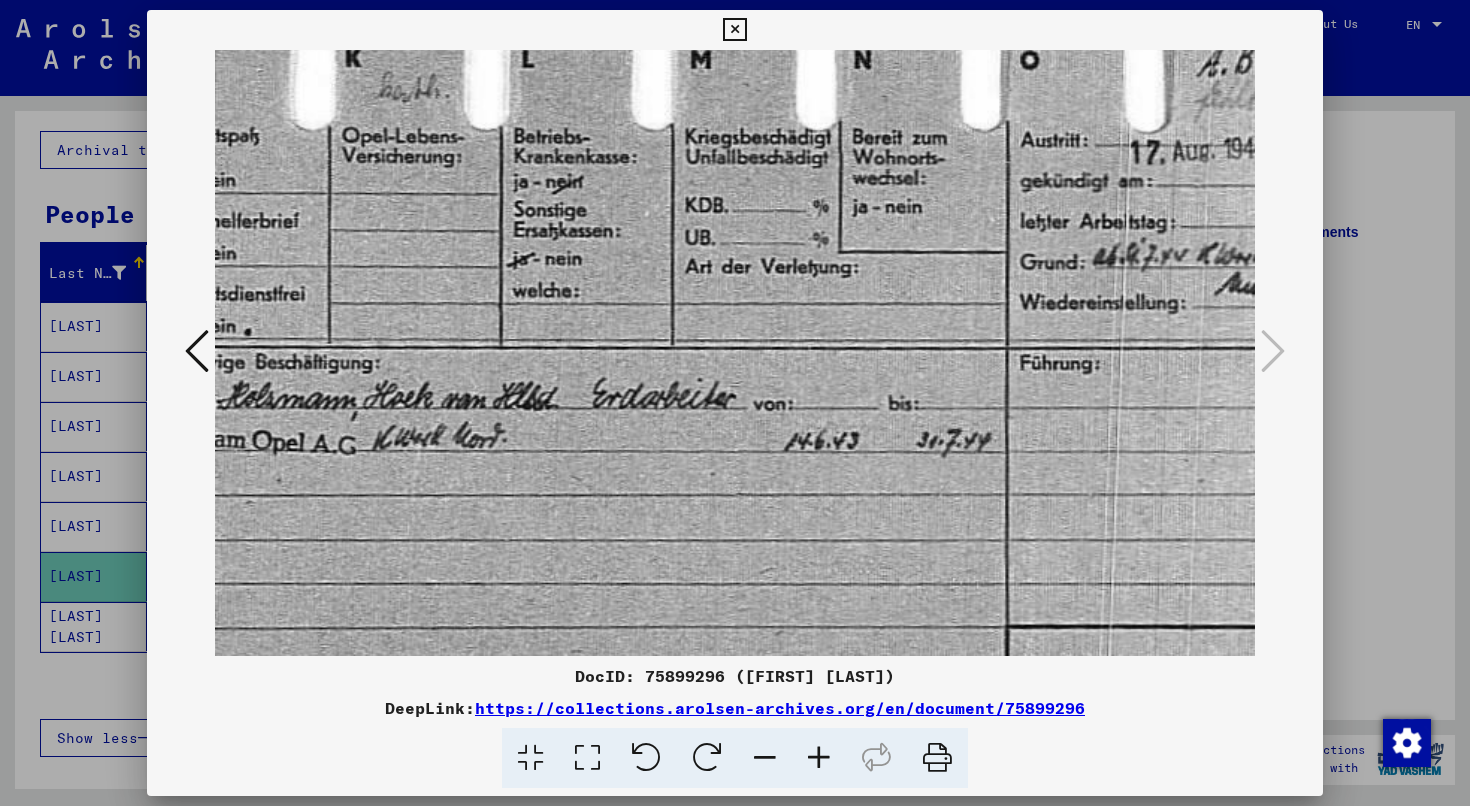 scroll, scrollTop: 120, scrollLeft: 303, axis: both 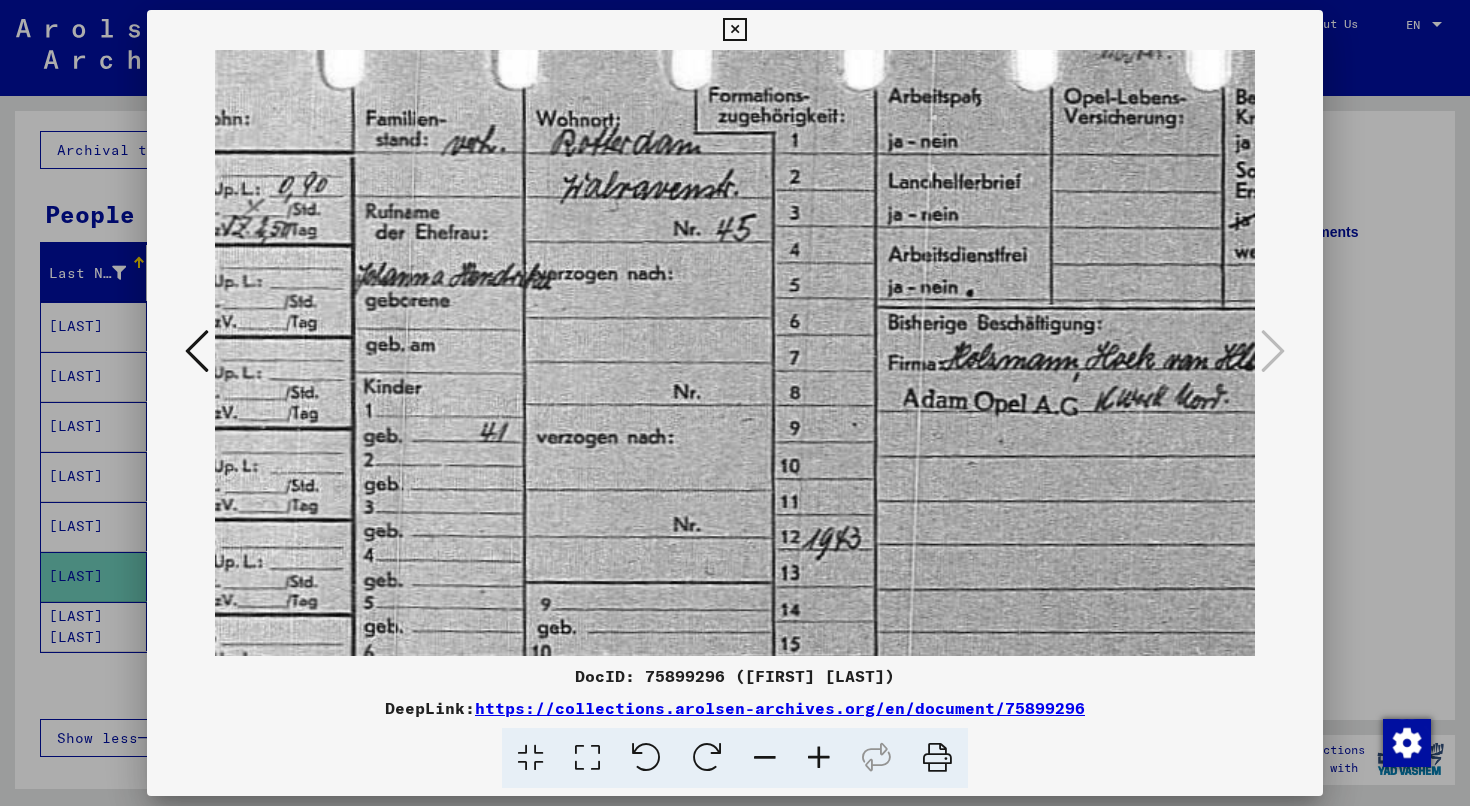 drag, startPoint x: 917, startPoint y: 466, endPoint x: 1421, endPoint y: 436, distance: 504.89206 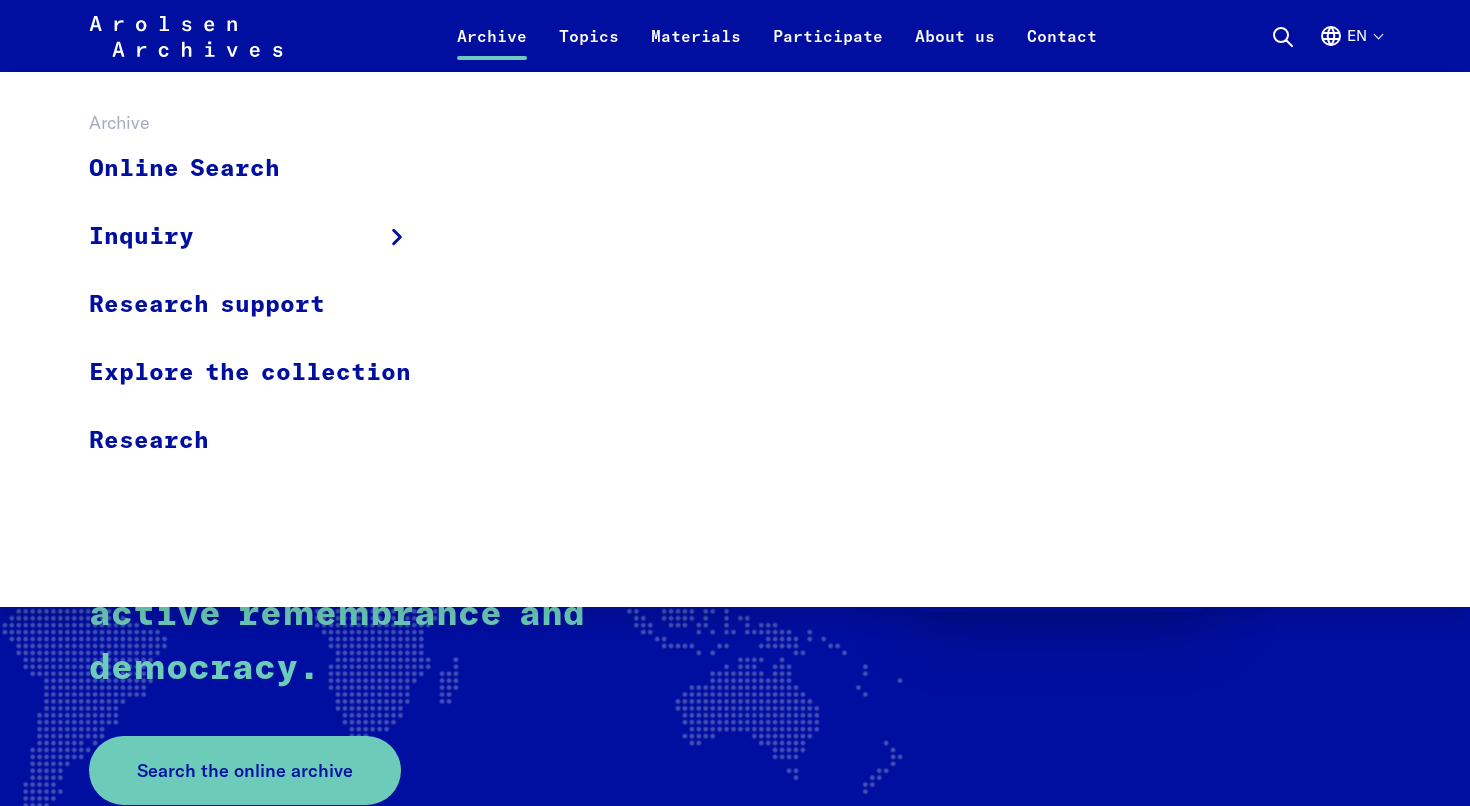 scroll, scrollTop: 79, scrollLeft: 0, axis: vertical 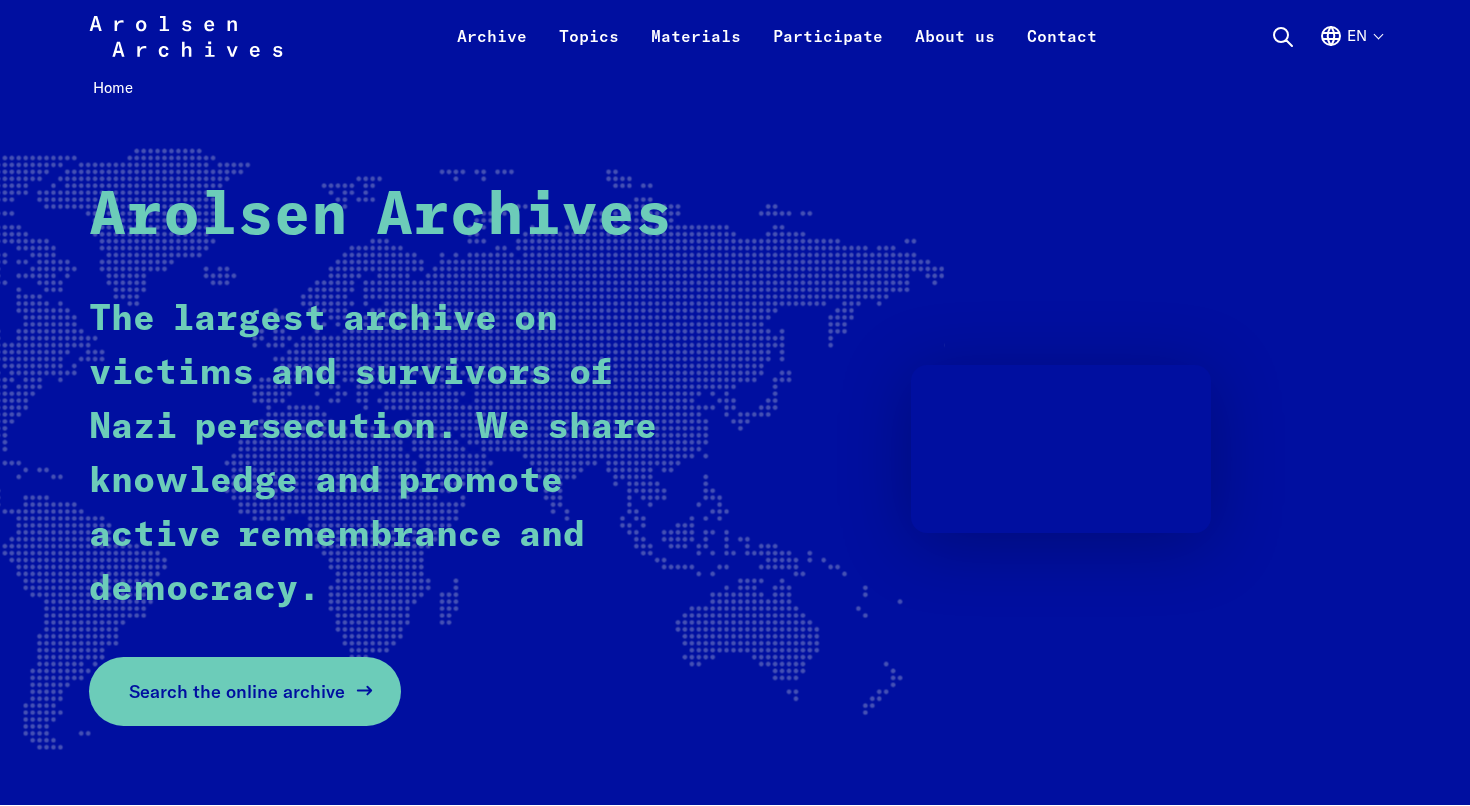click on "Search the online archive" at bounding box center [237, 691] 